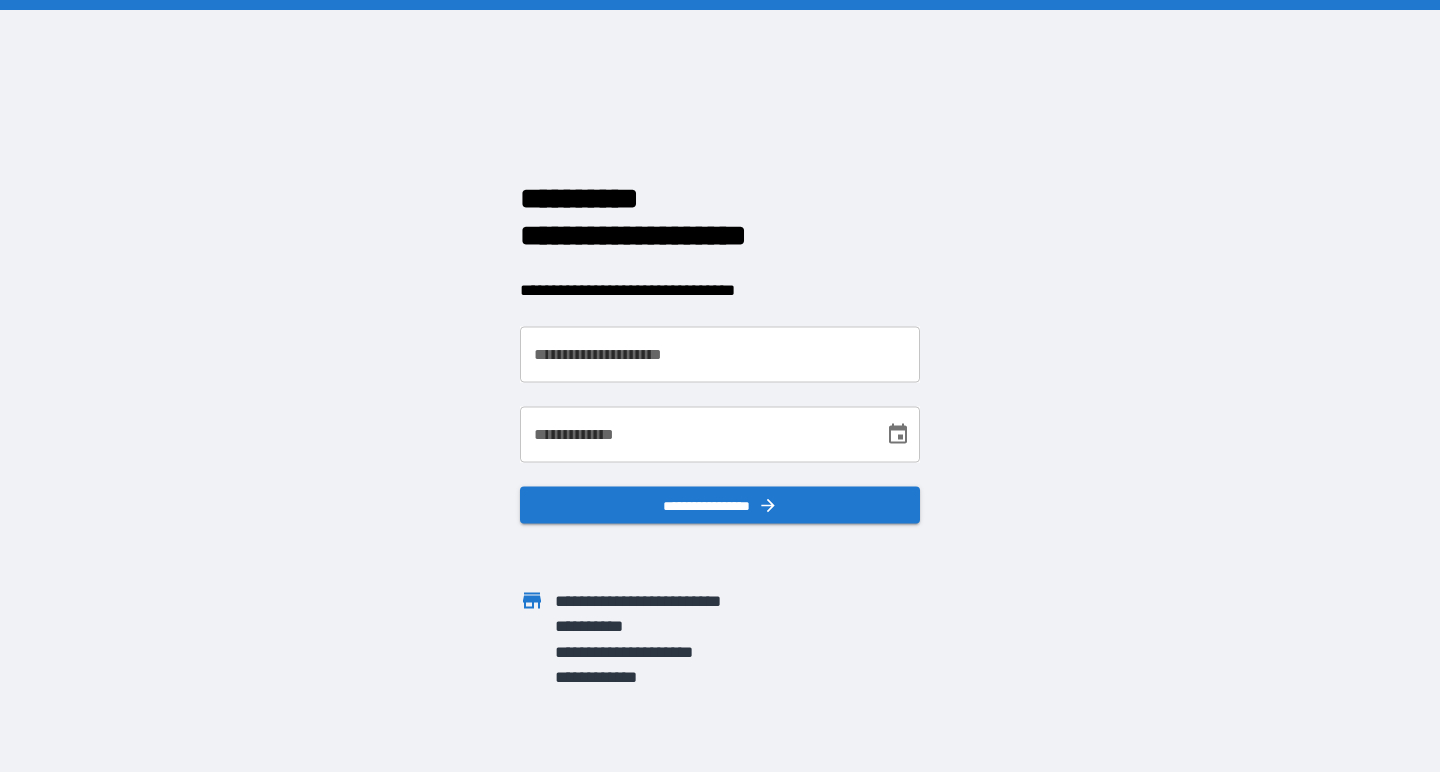 scroll, scrollTop: 0, scrollLeft: 0, axis: both 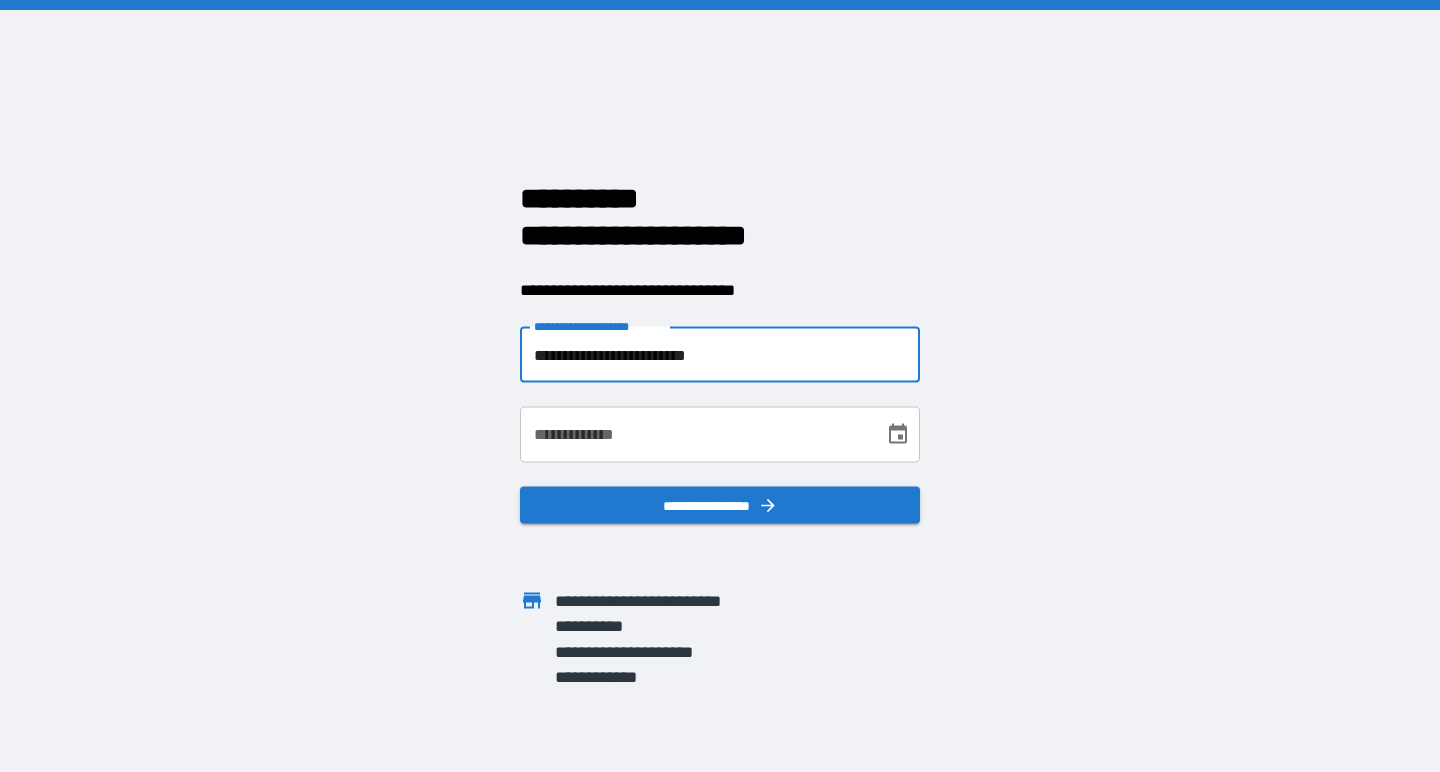 type on "**********" 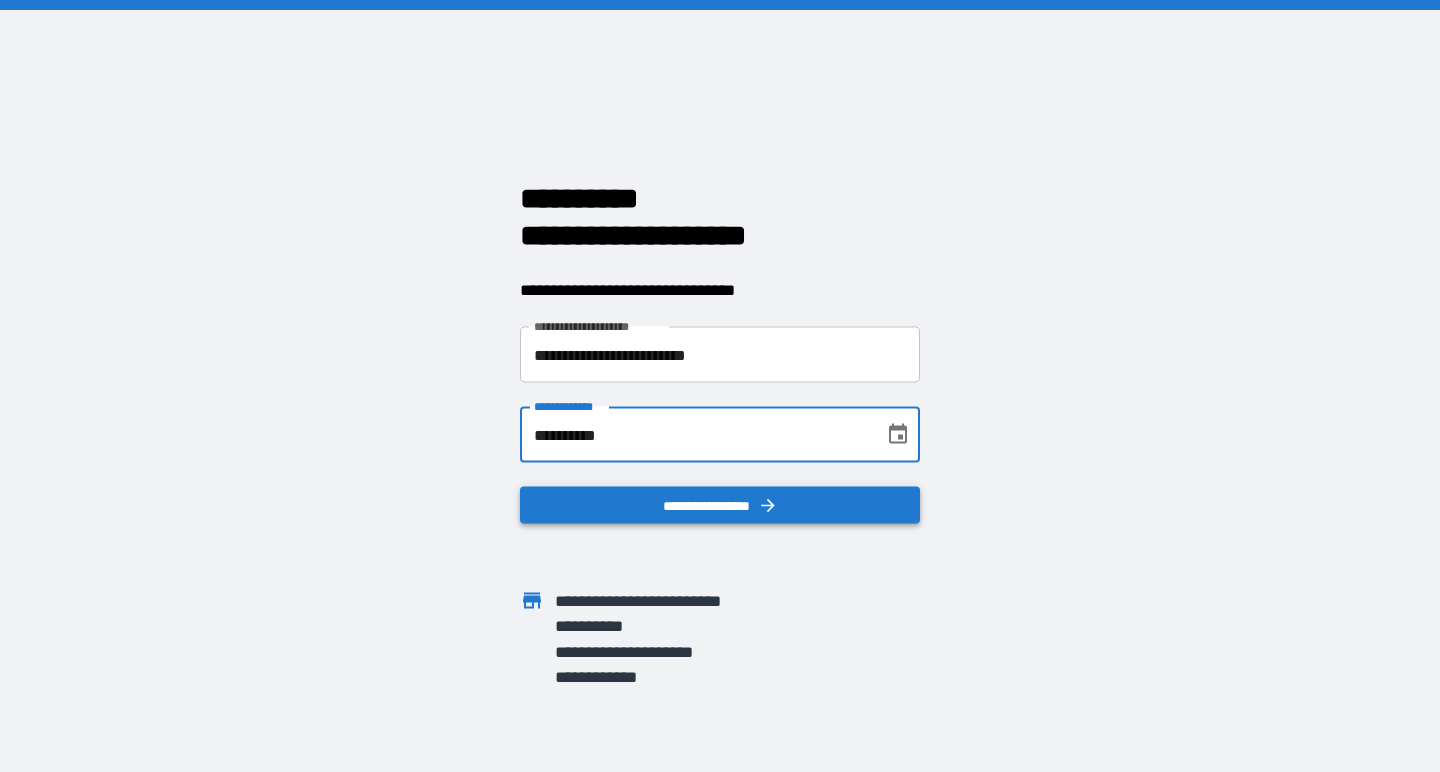 type on "**********" 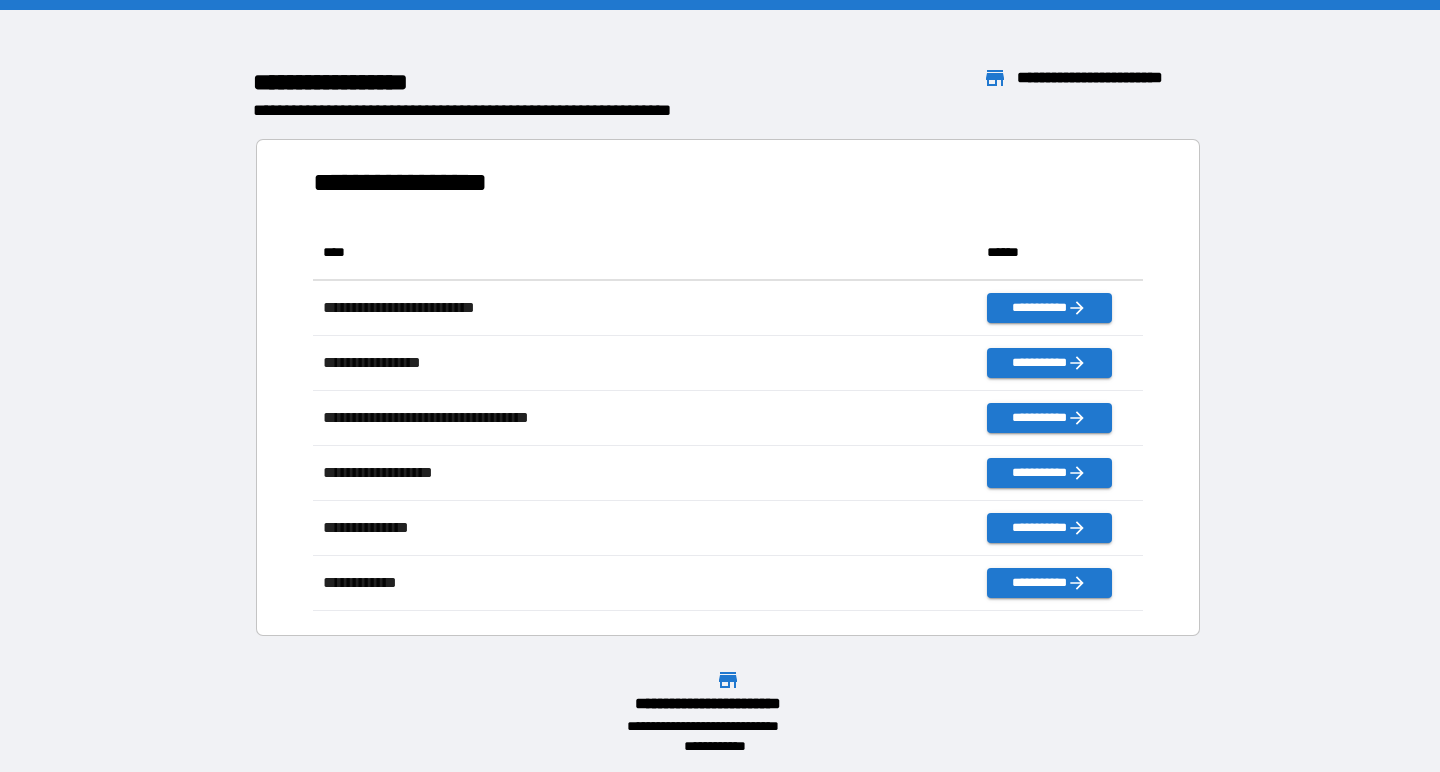scroll, scrollTop: 1, scrollLeft: 1, axis: both 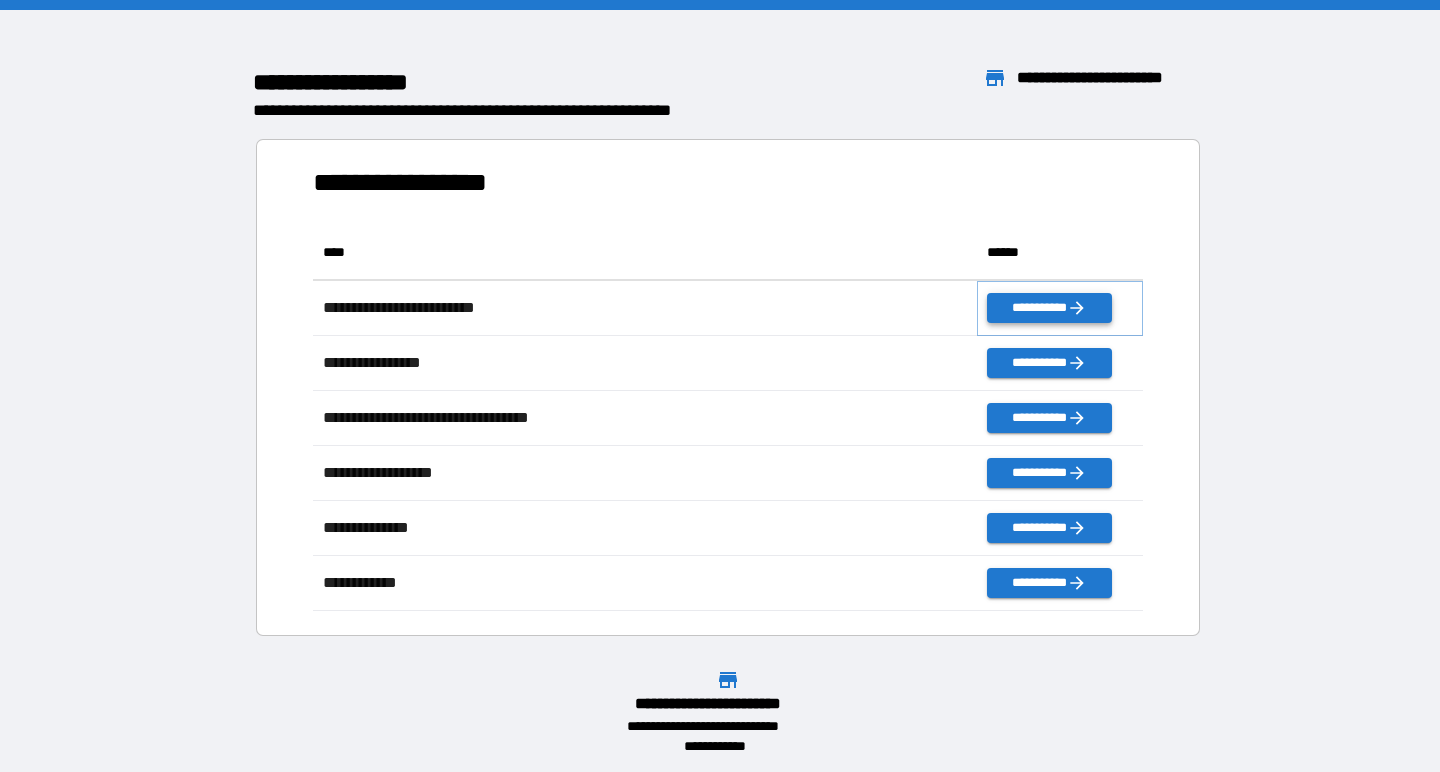 click on "**********" at bounding box center [1049, 308] 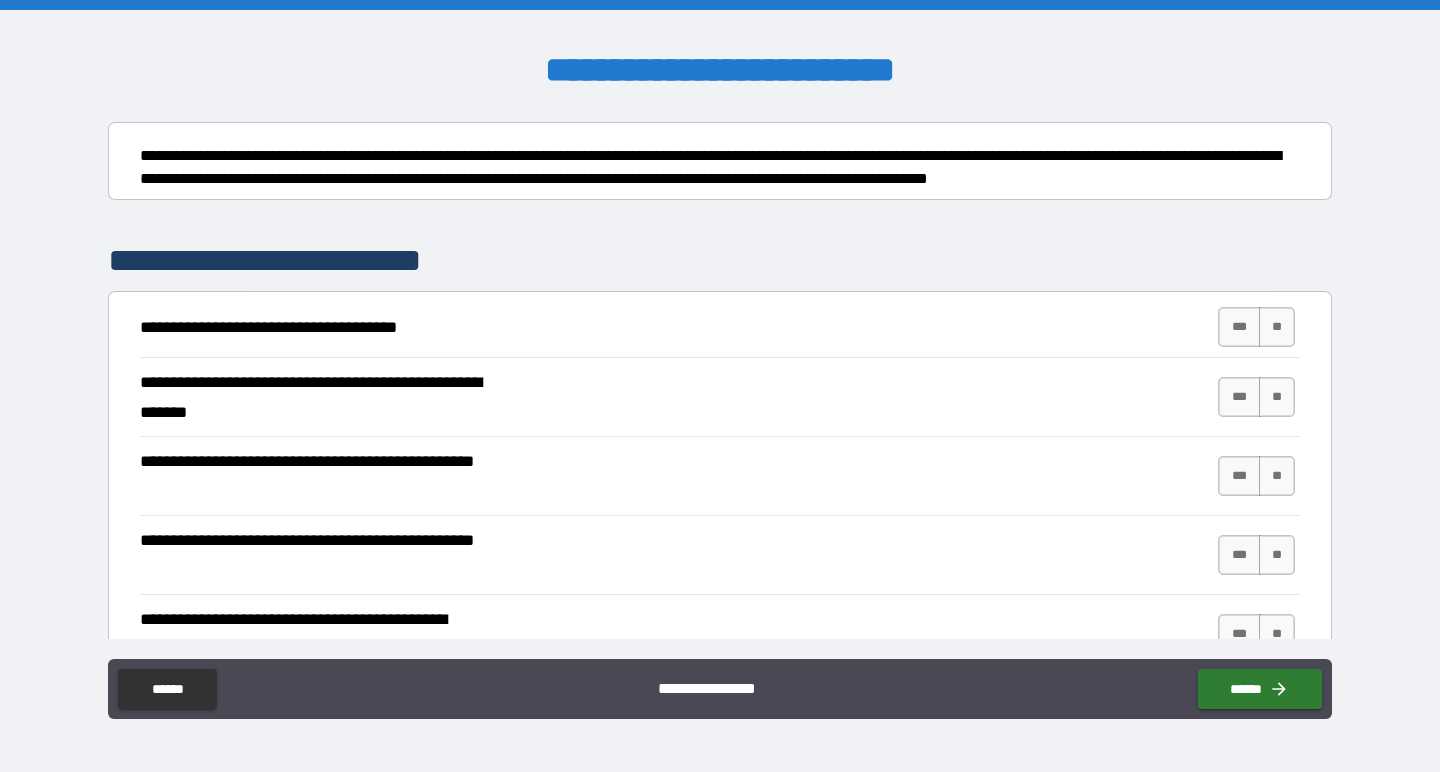 scroll, scrollTop: 214, scrollLeft: 0, axis: vertical 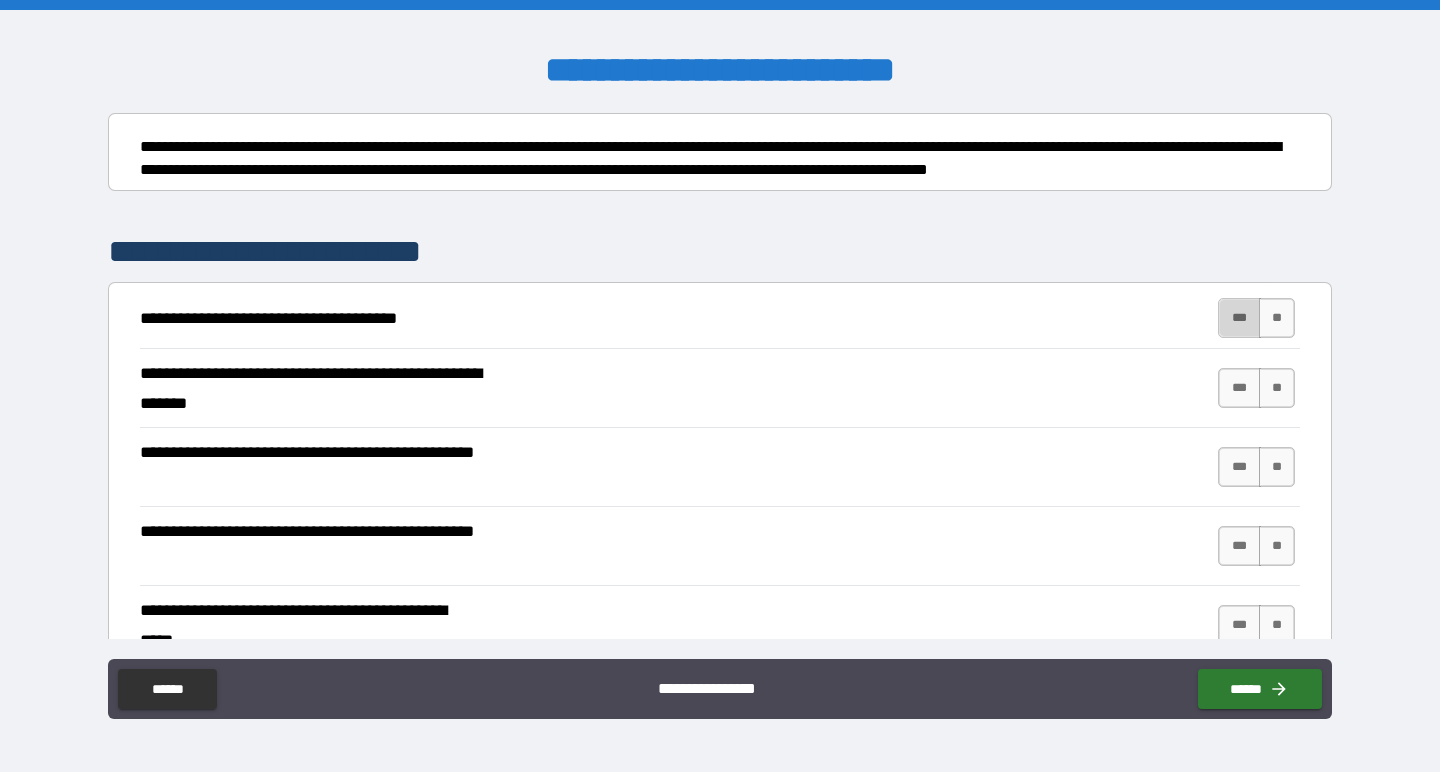 click on "***" at bounding box center [1239, 318] 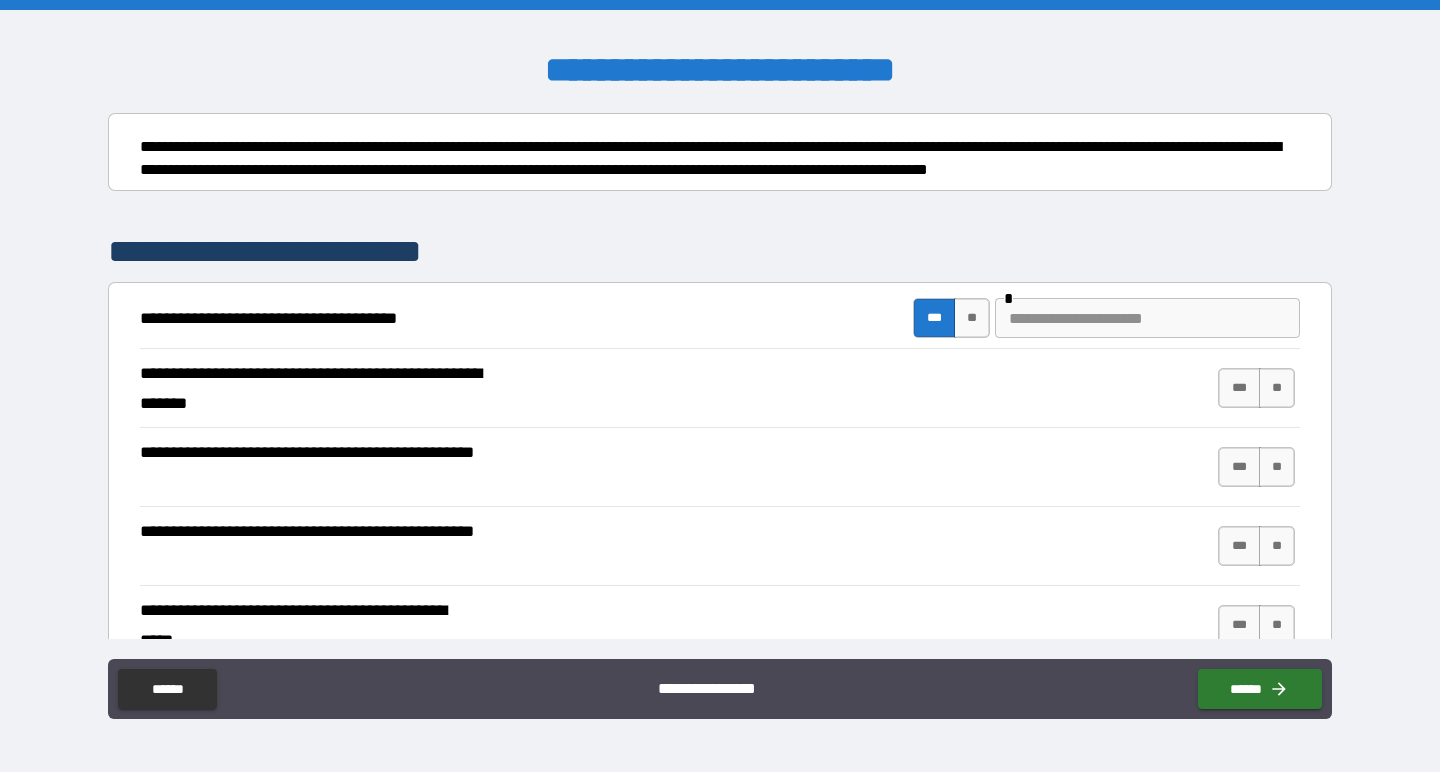 click at bounding box center [1147, 318] 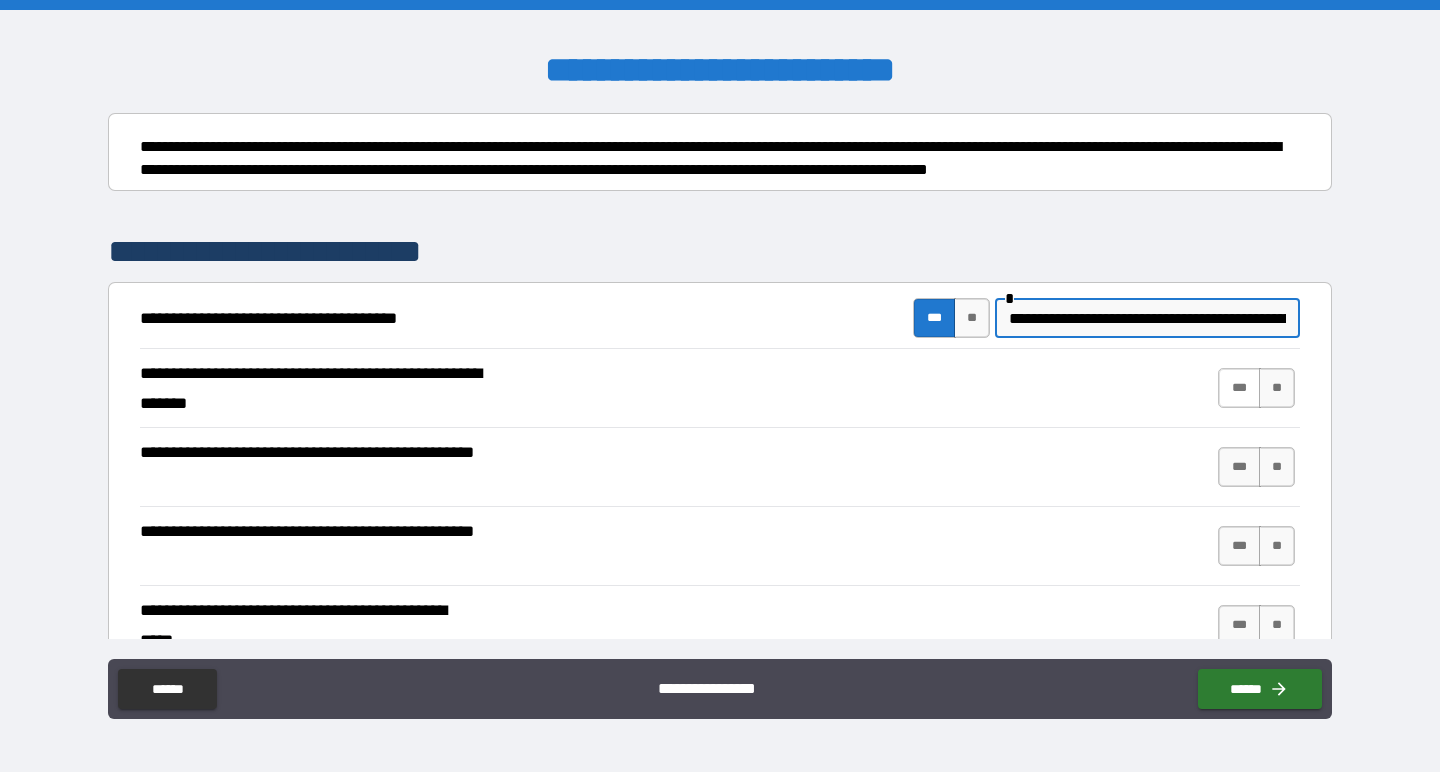 type on "**********" 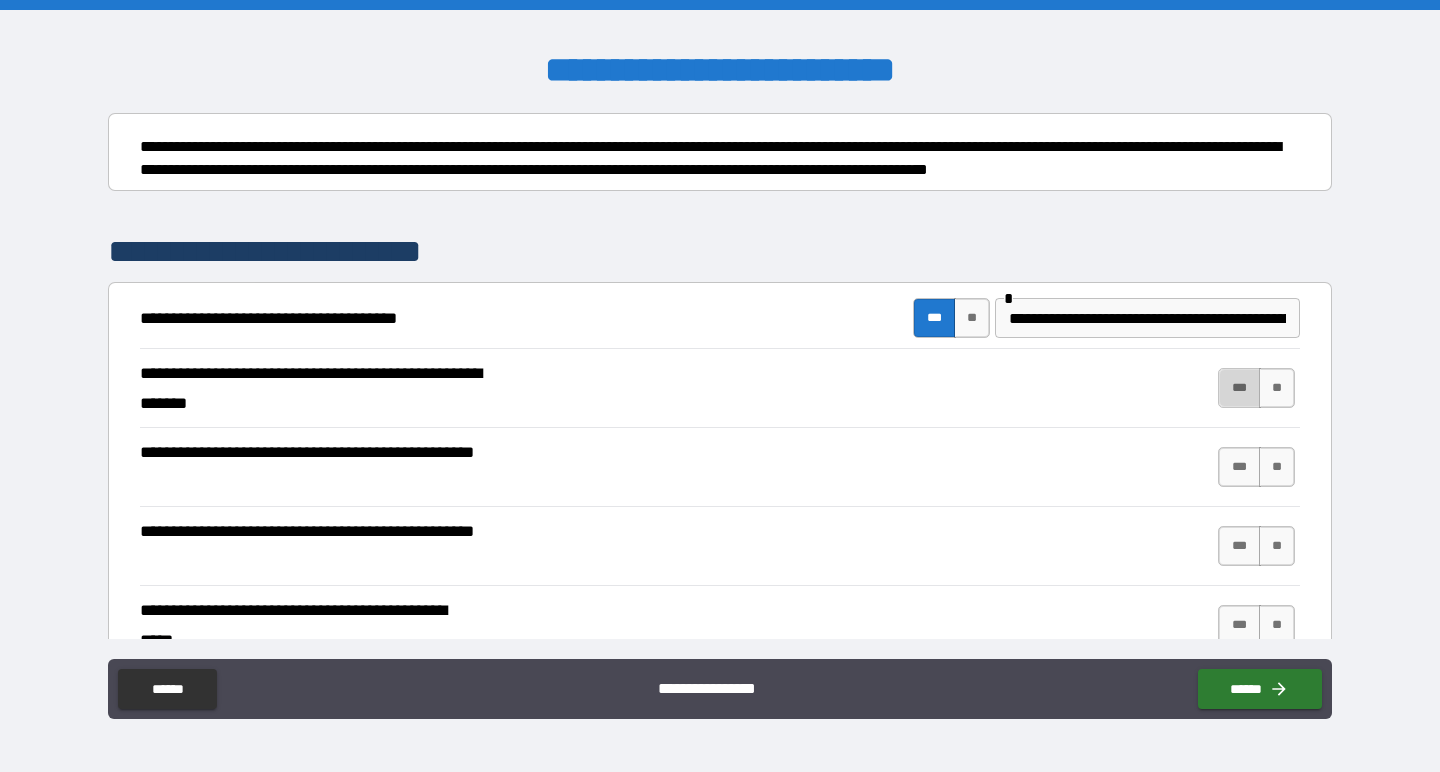 click on "***" at bounding box center [1239, 388] 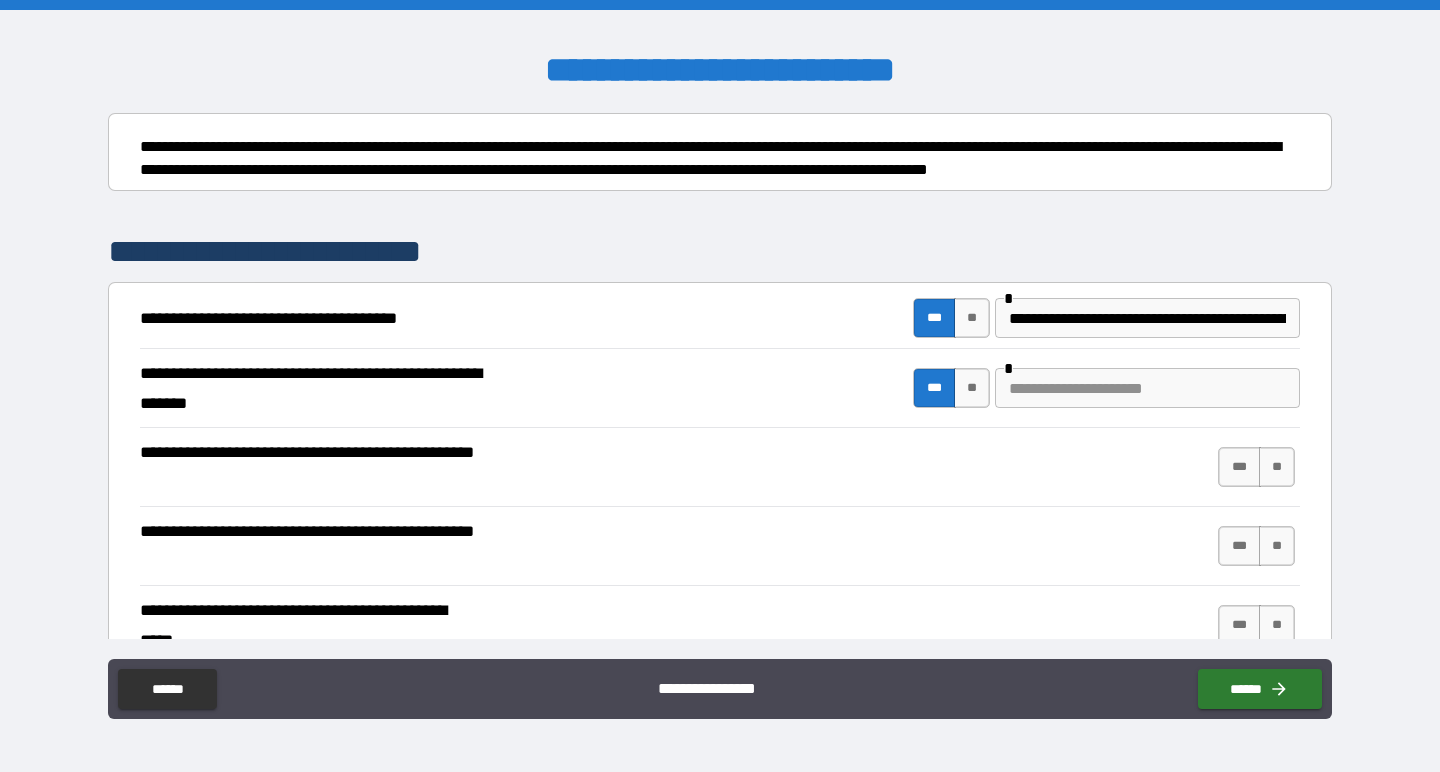 click at bounding box center [1147, 388] 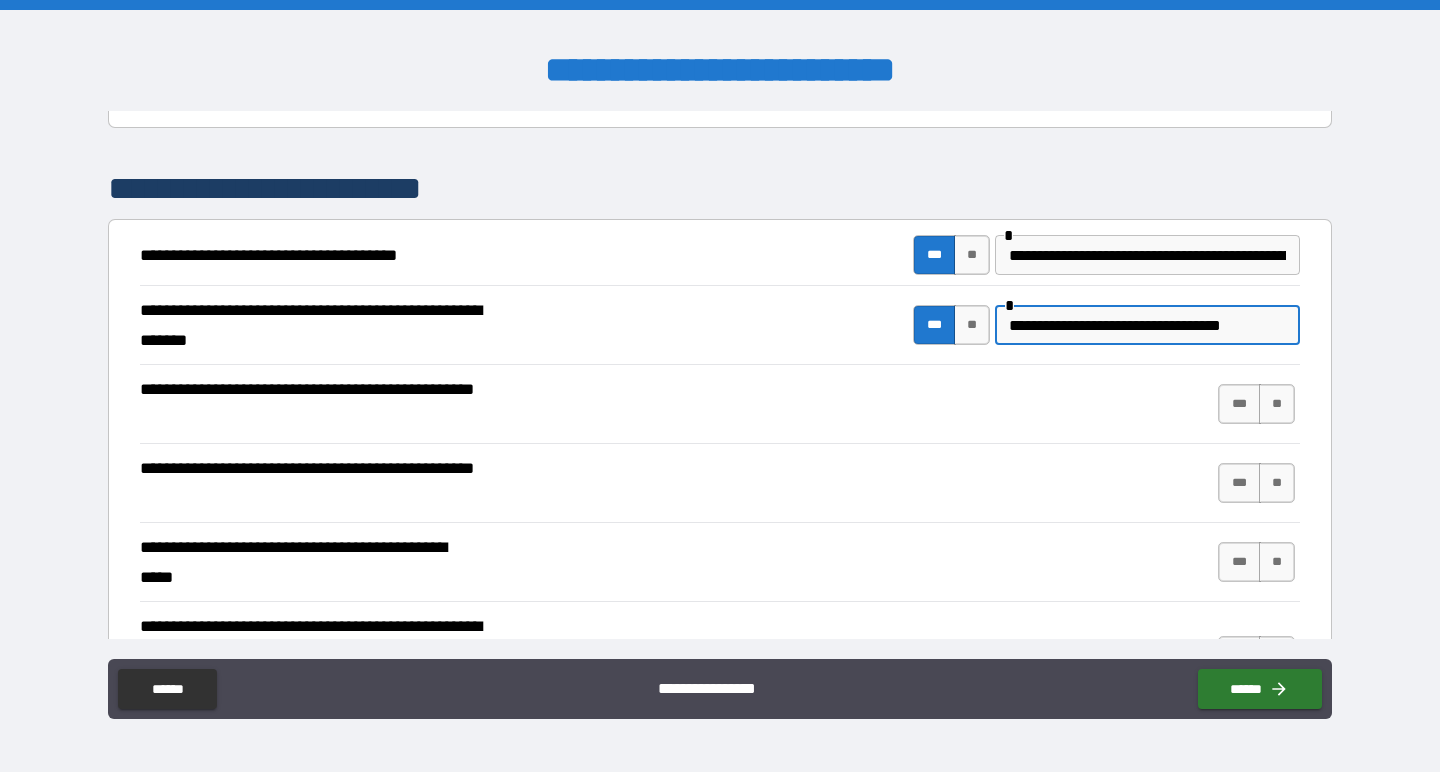 scroll, scrollTop: 354, scrollLeft: 0, axis: vertical 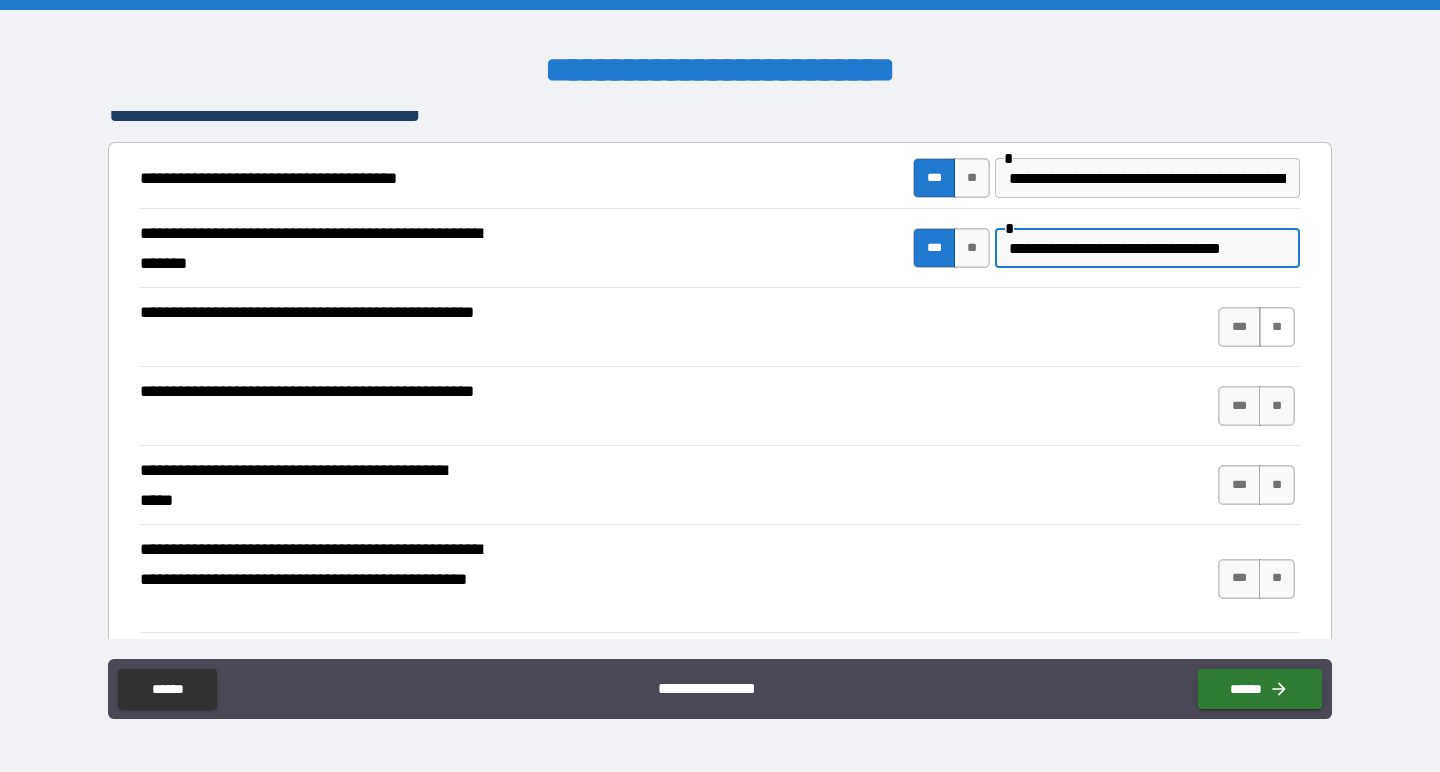 type on "**********" 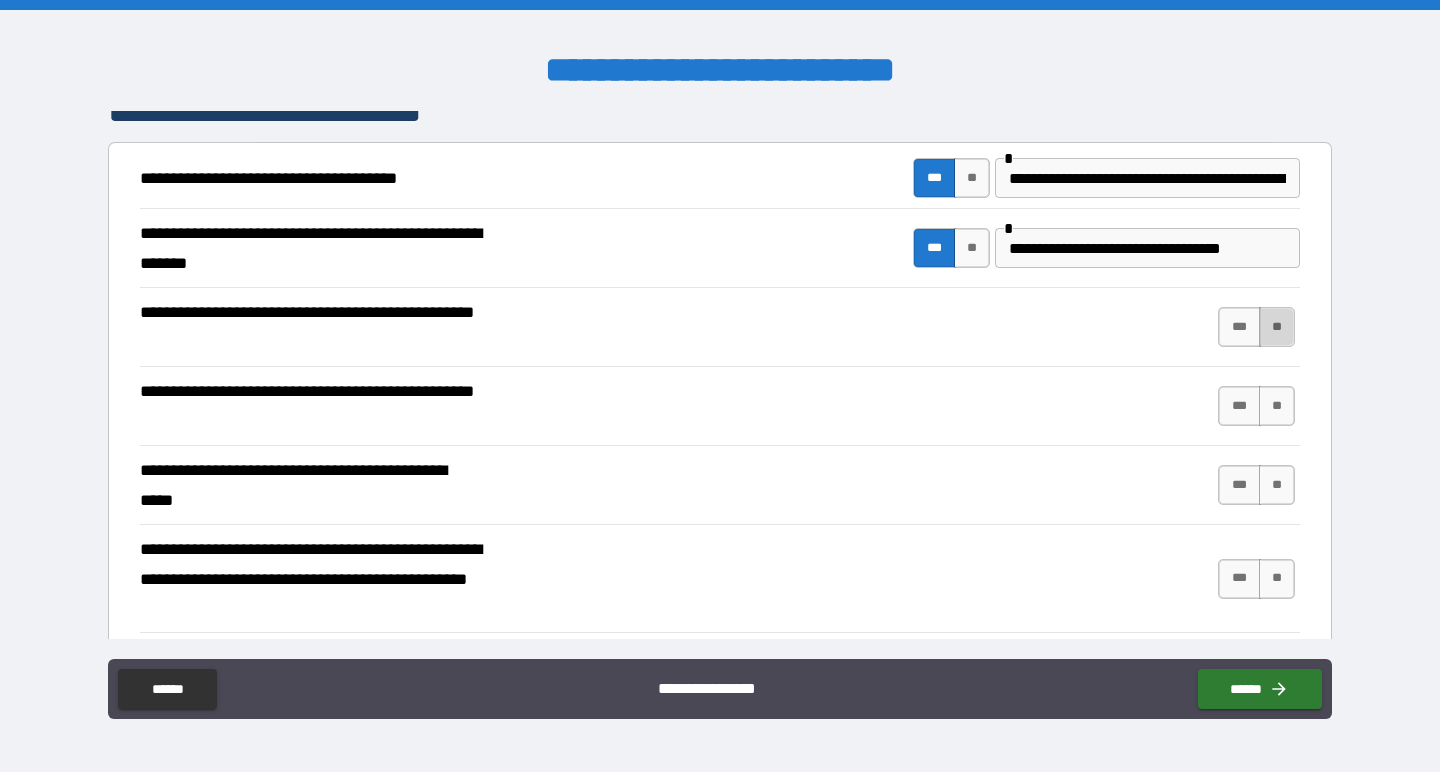 click on "**" at bounding box center [1277, 327] 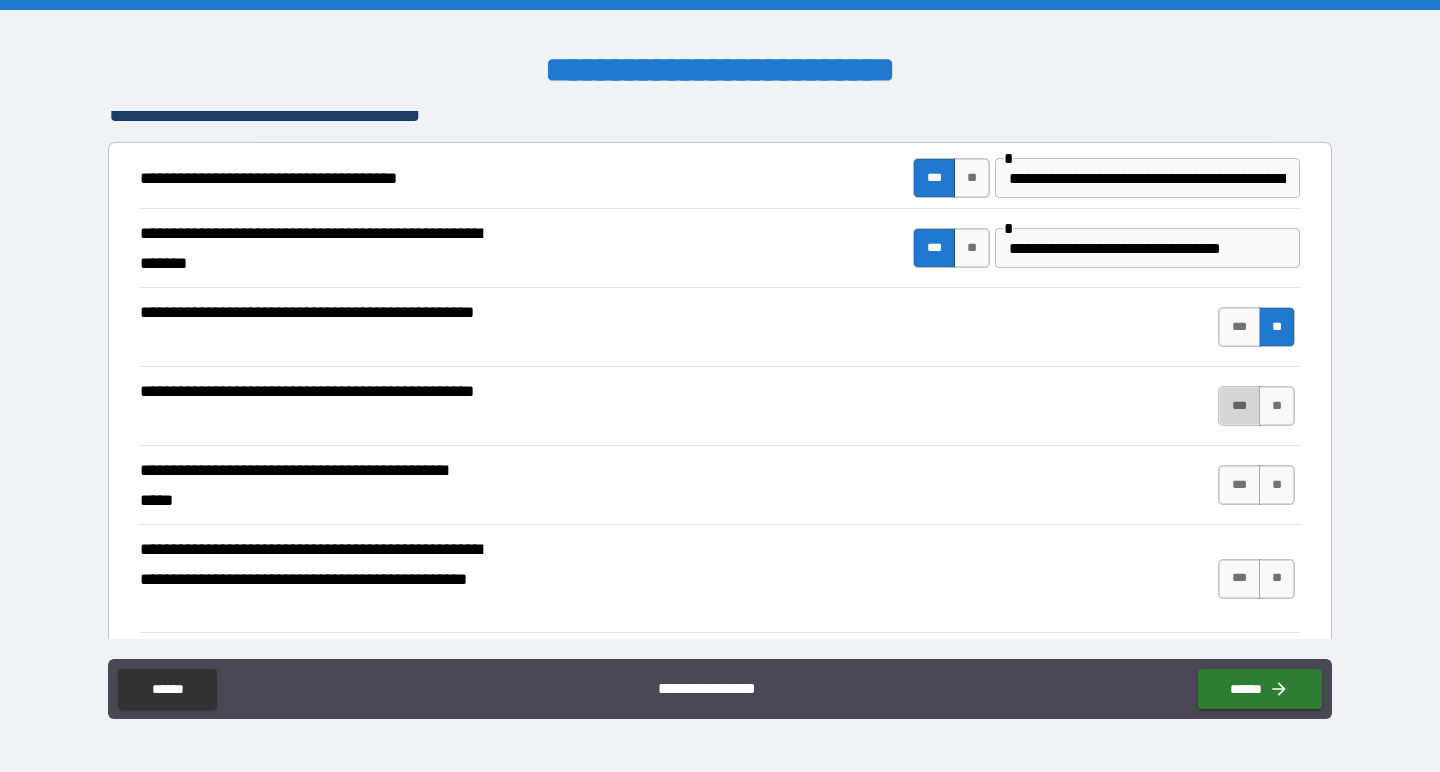 click on "***" at bounding box center (1239, 406) 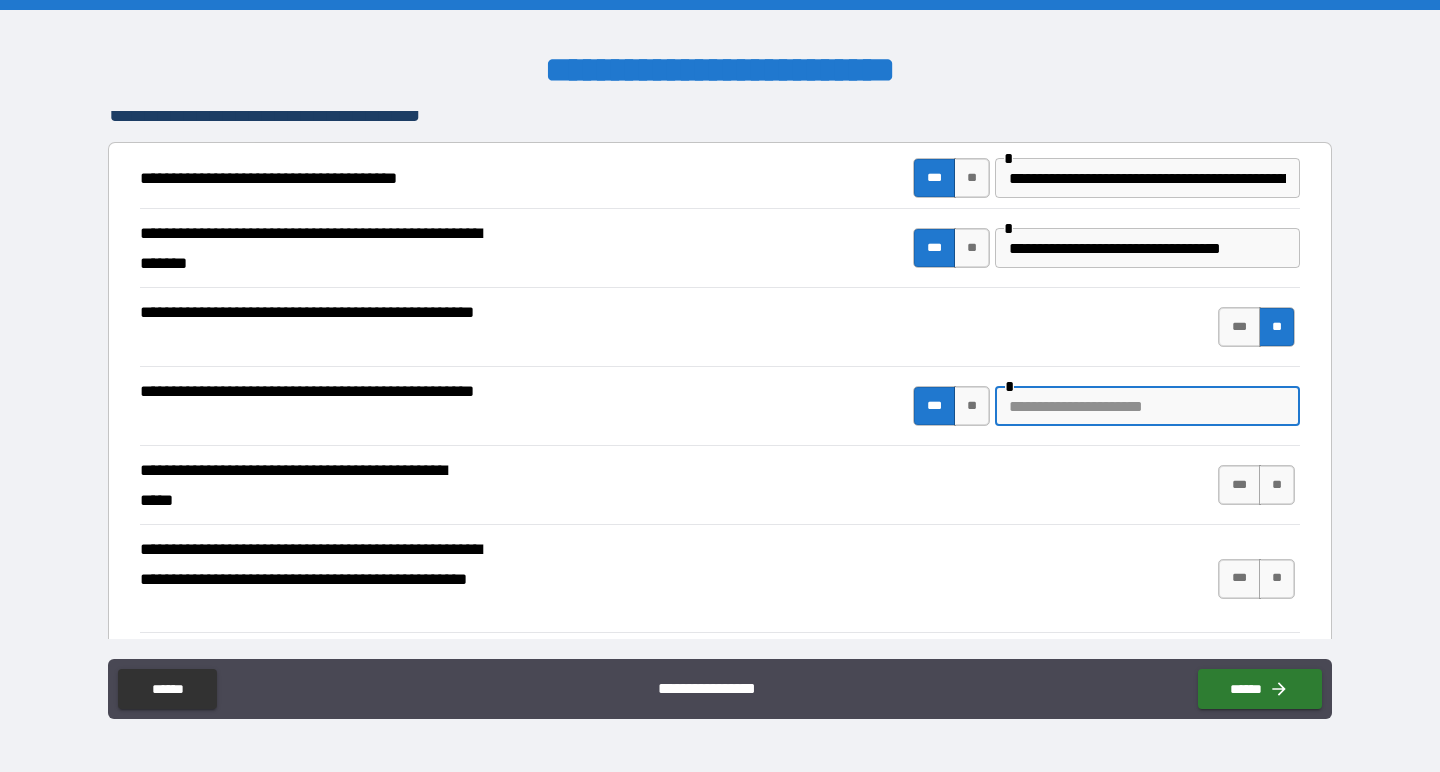 click at bounding box center (1147, 406) 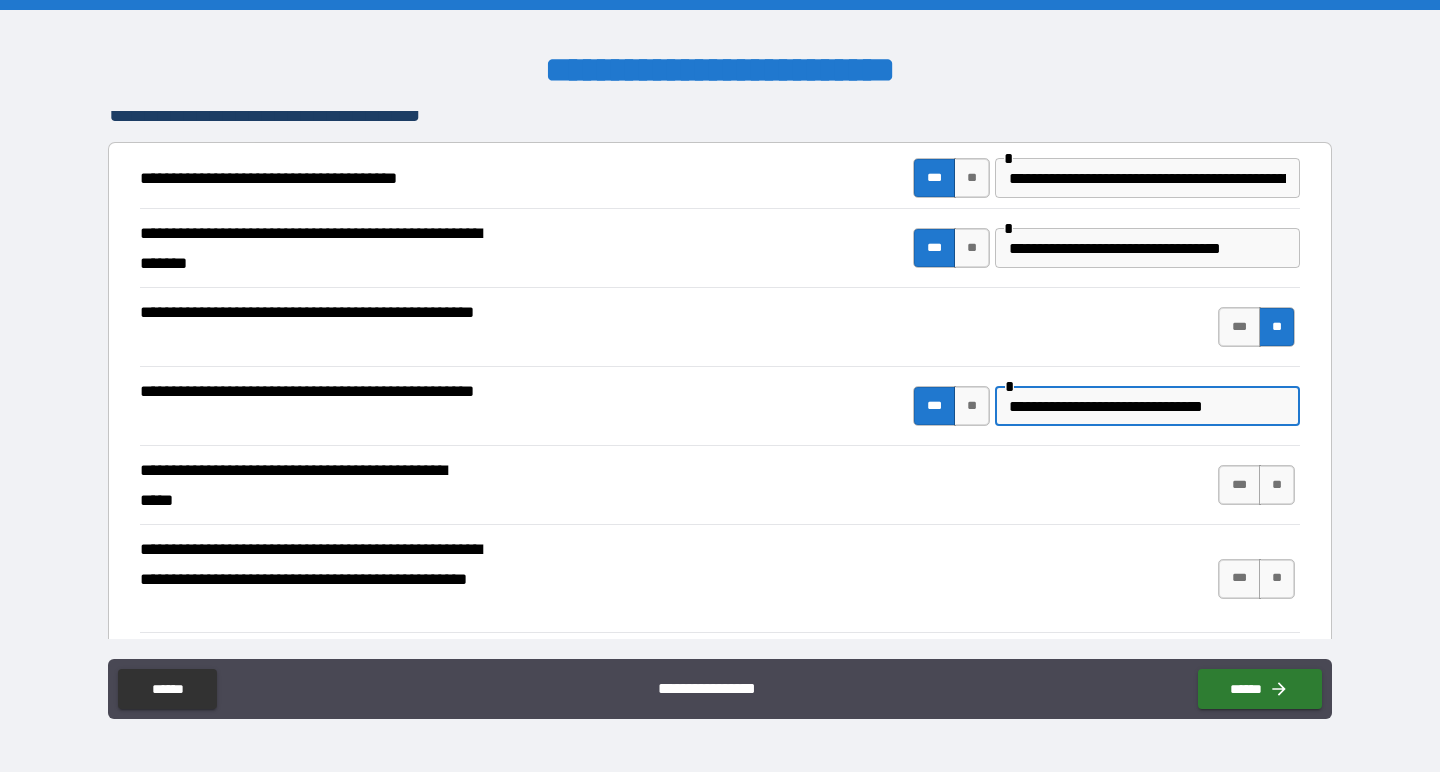 type on "**********" 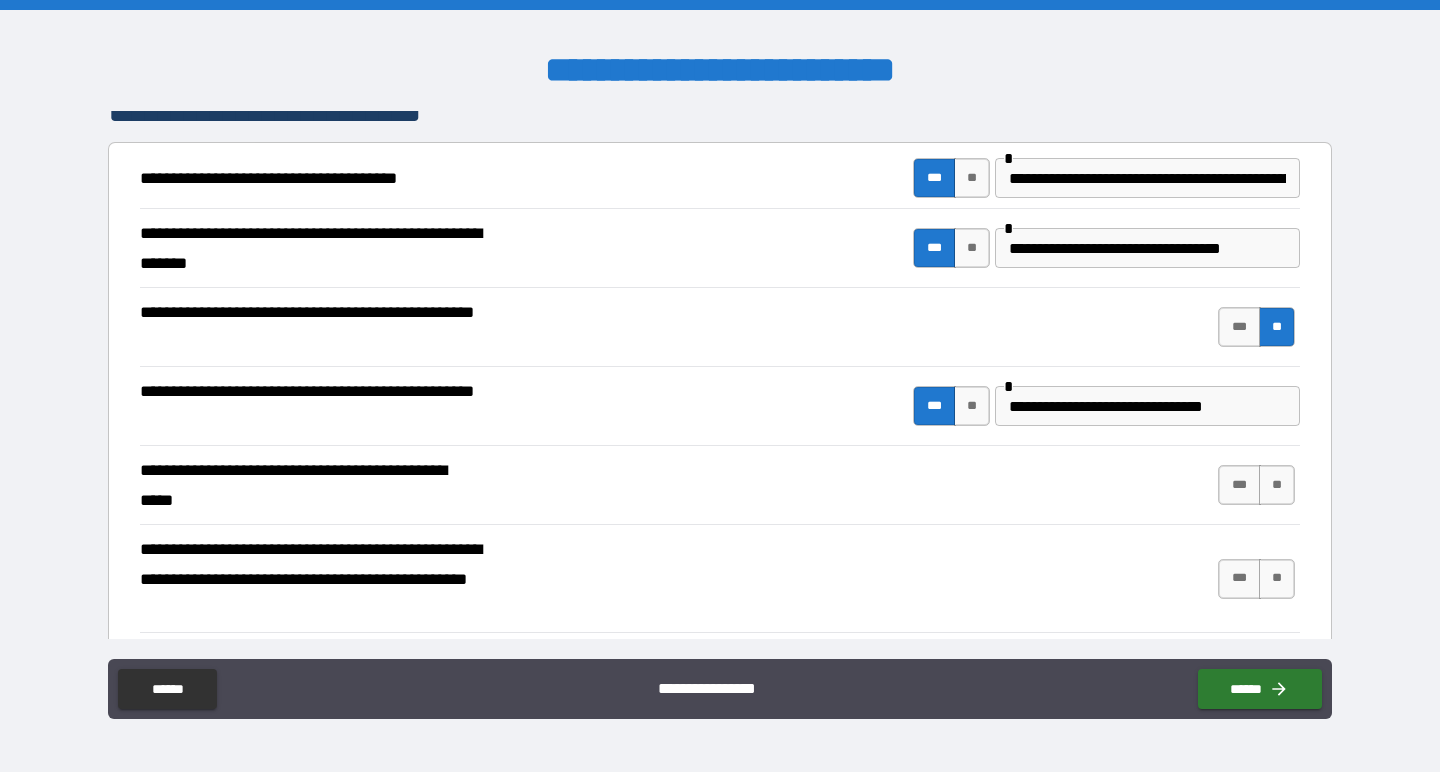 drag, startPoint x: 1121, startPoint y: 408, endPoint x: 1104, endPoint y: 457, distance: 51.86521 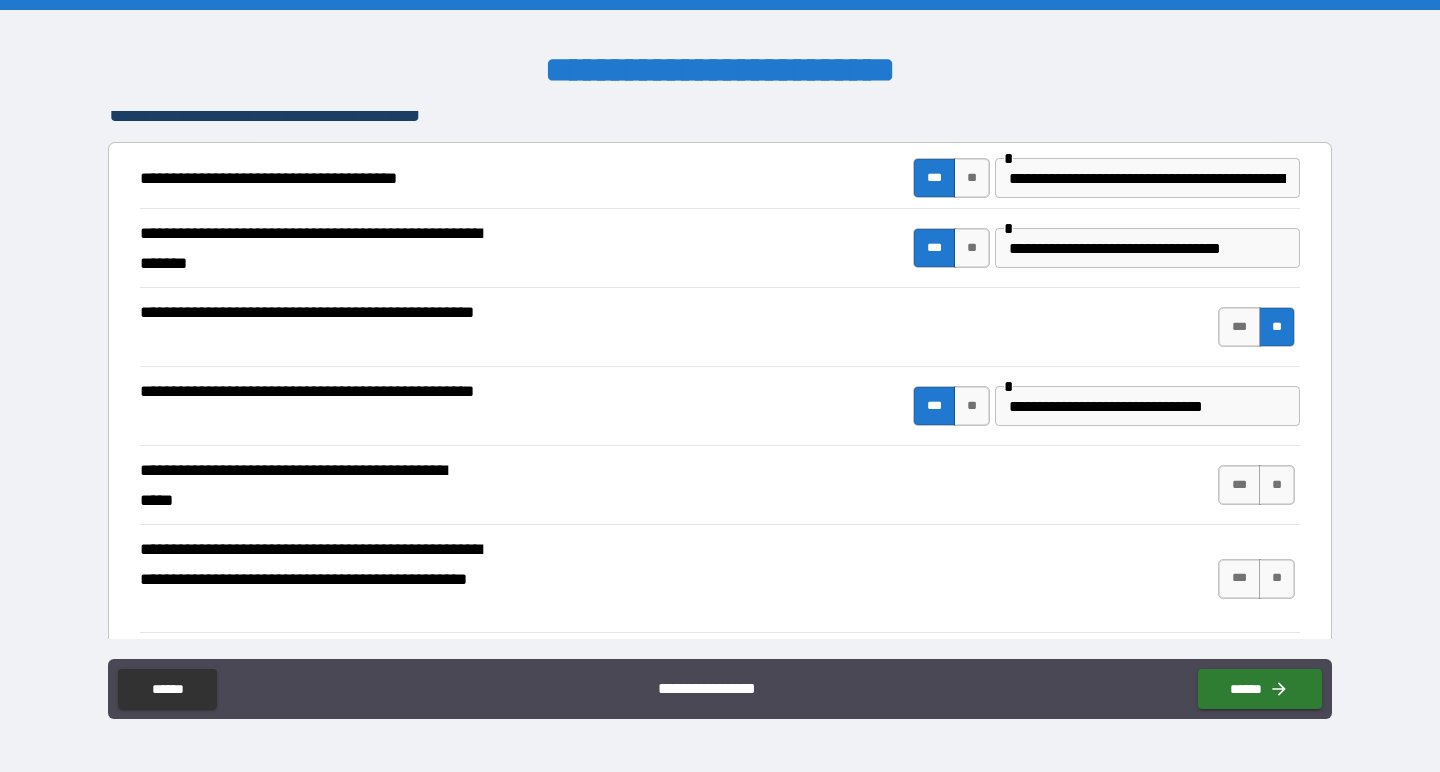 click on "**********" at bounding box center [720, 485] 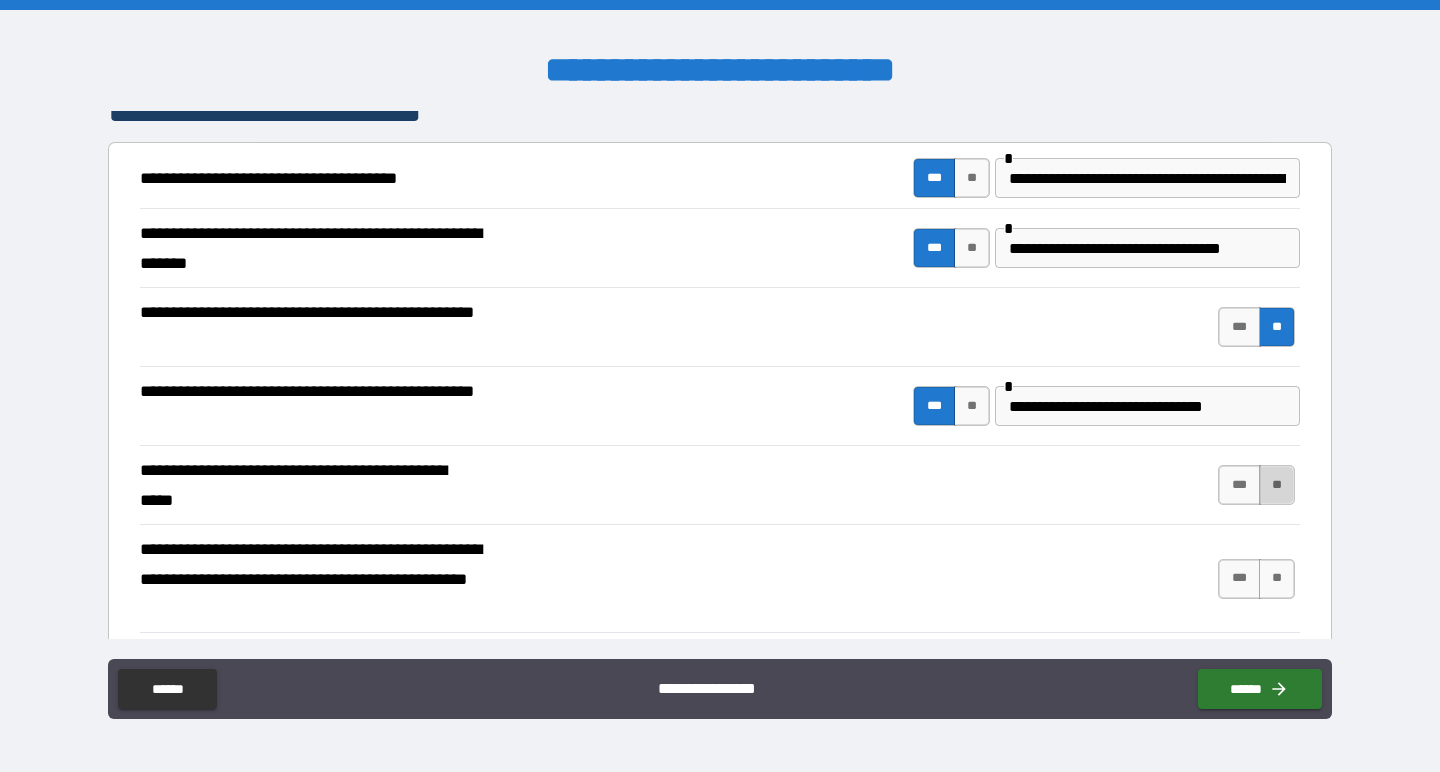 click on "**" at bounding box center (1277, 485) 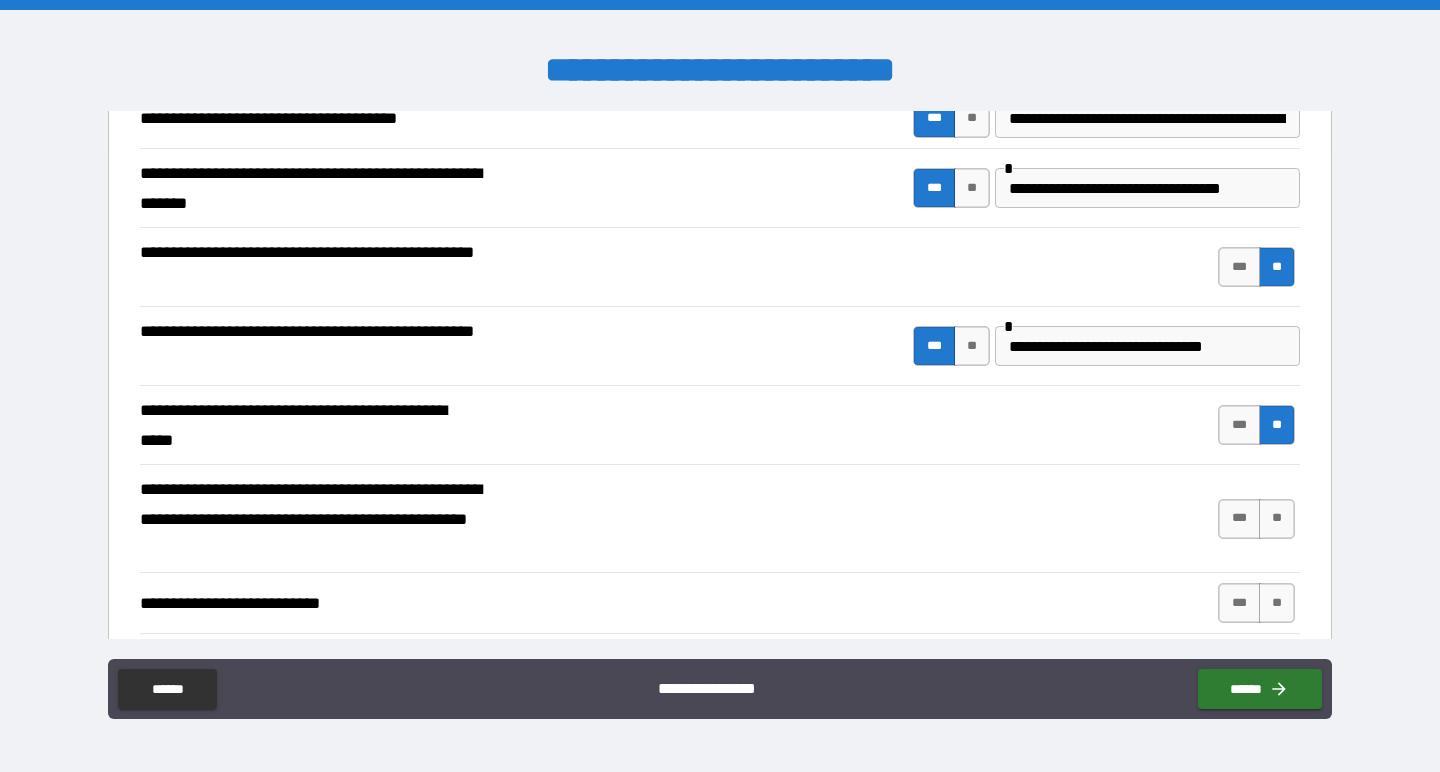scroll, scrollTop: 431, scrollLeft: 0, axis: vertical 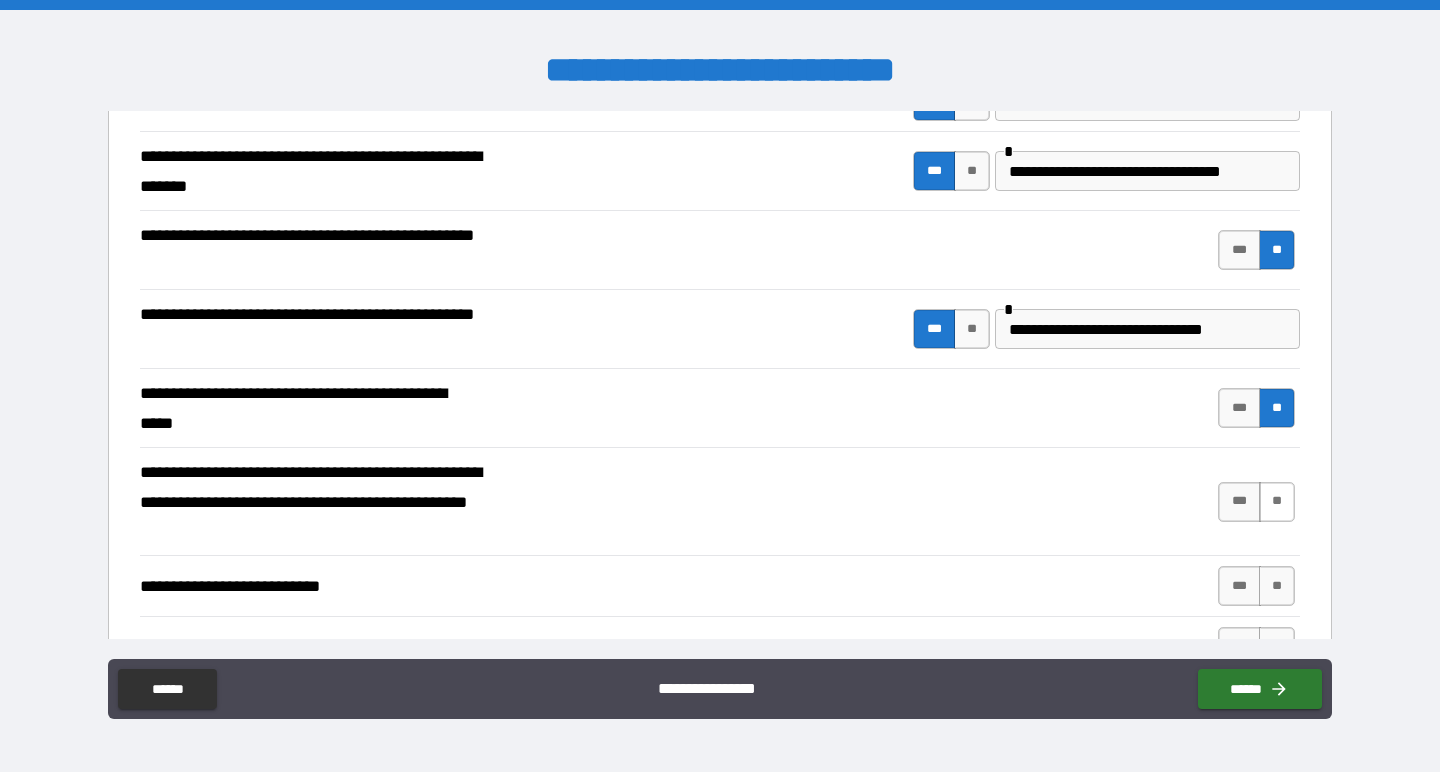 click on "**" at bounding box center [1277, 502] 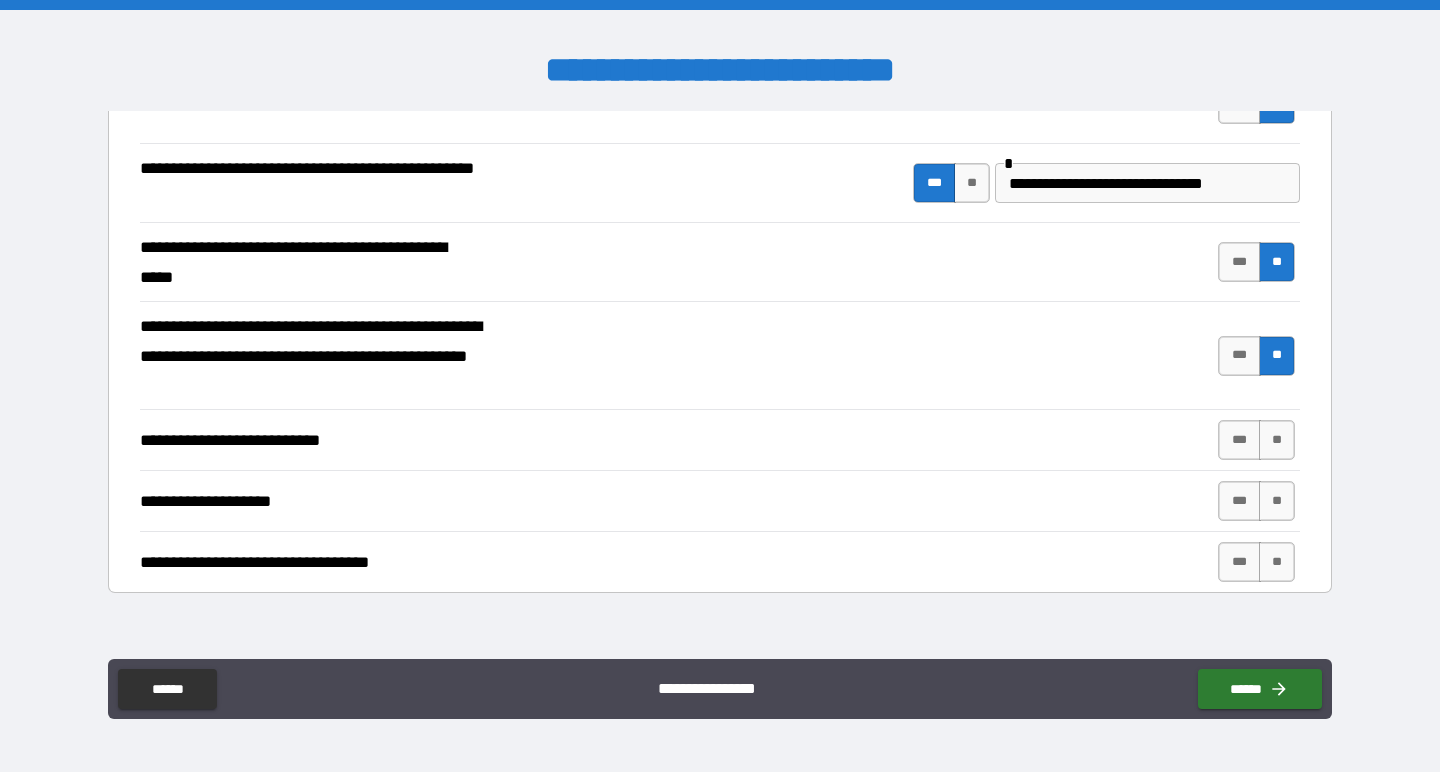 scroll, scrollTop: 627, scrollLeft: 0, axis: vertical 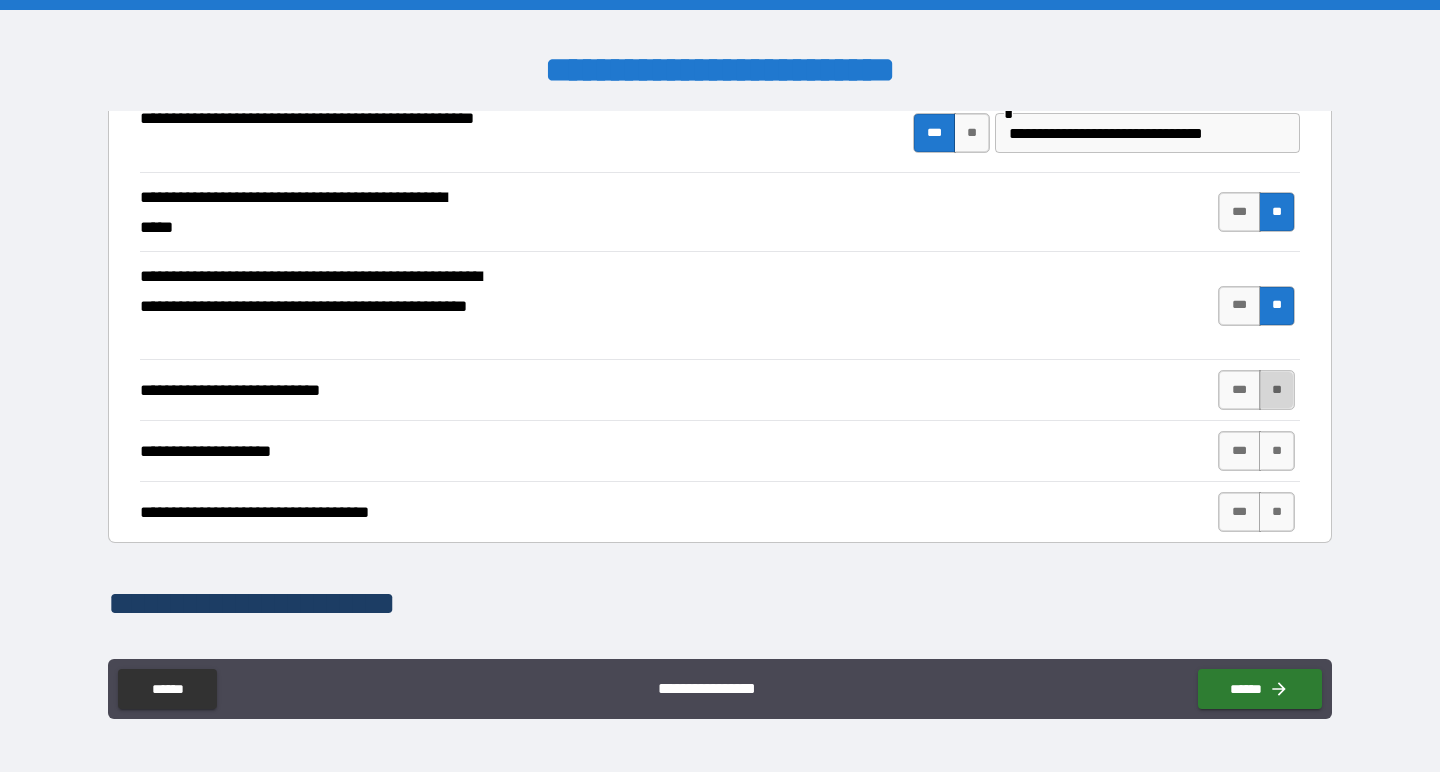 click on "**" at bounding box center [1277, 390] 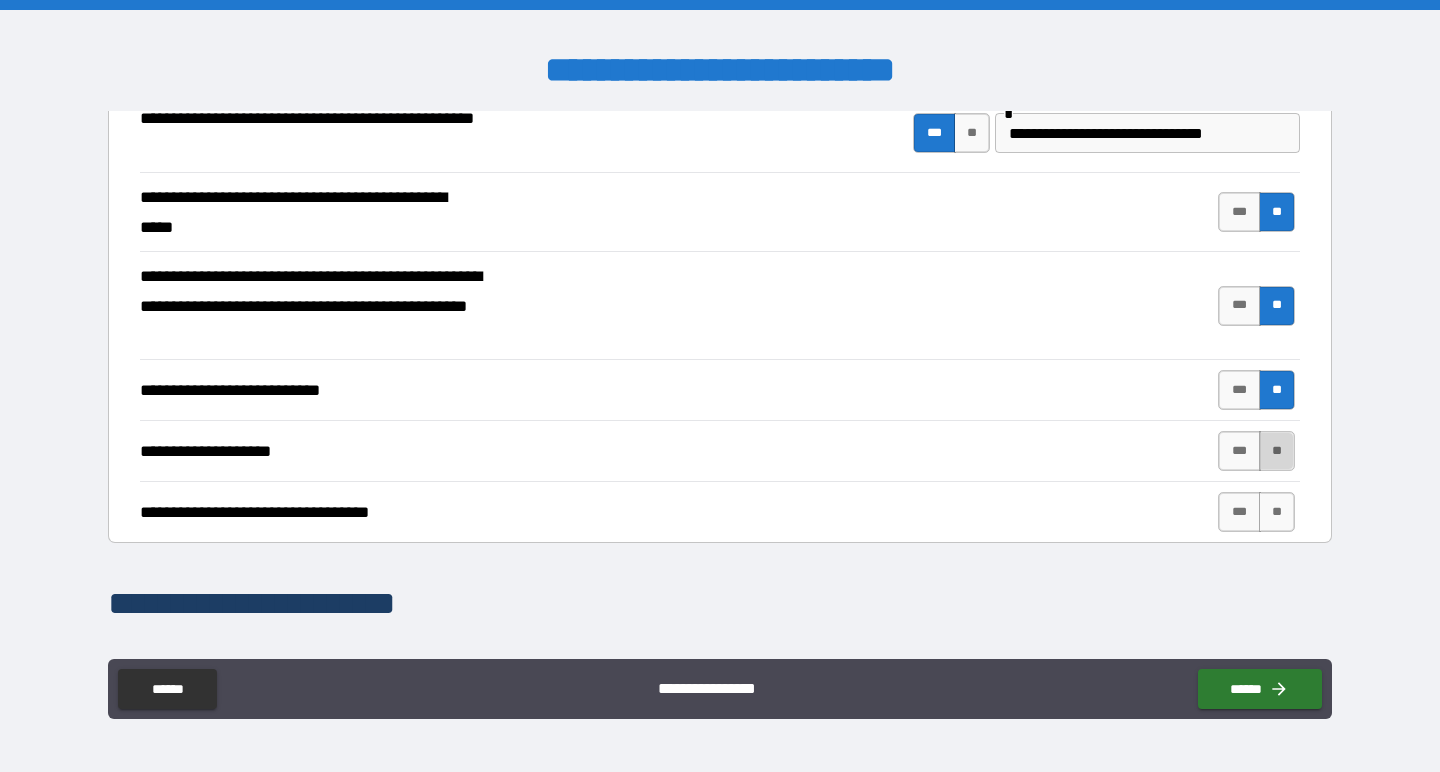 click on "**" at bounding box center (1277, 451) 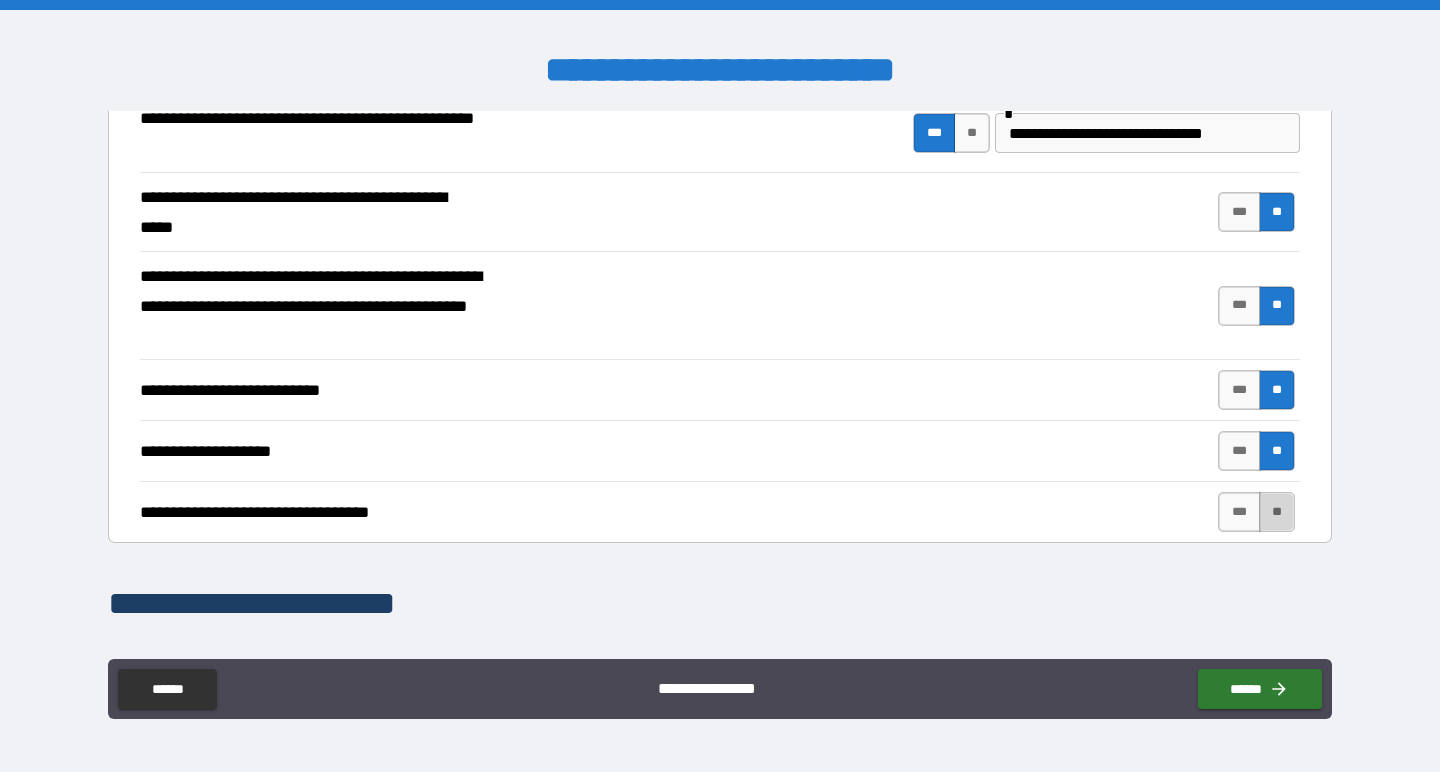 click on "**" at bounding box center [1277, 512] 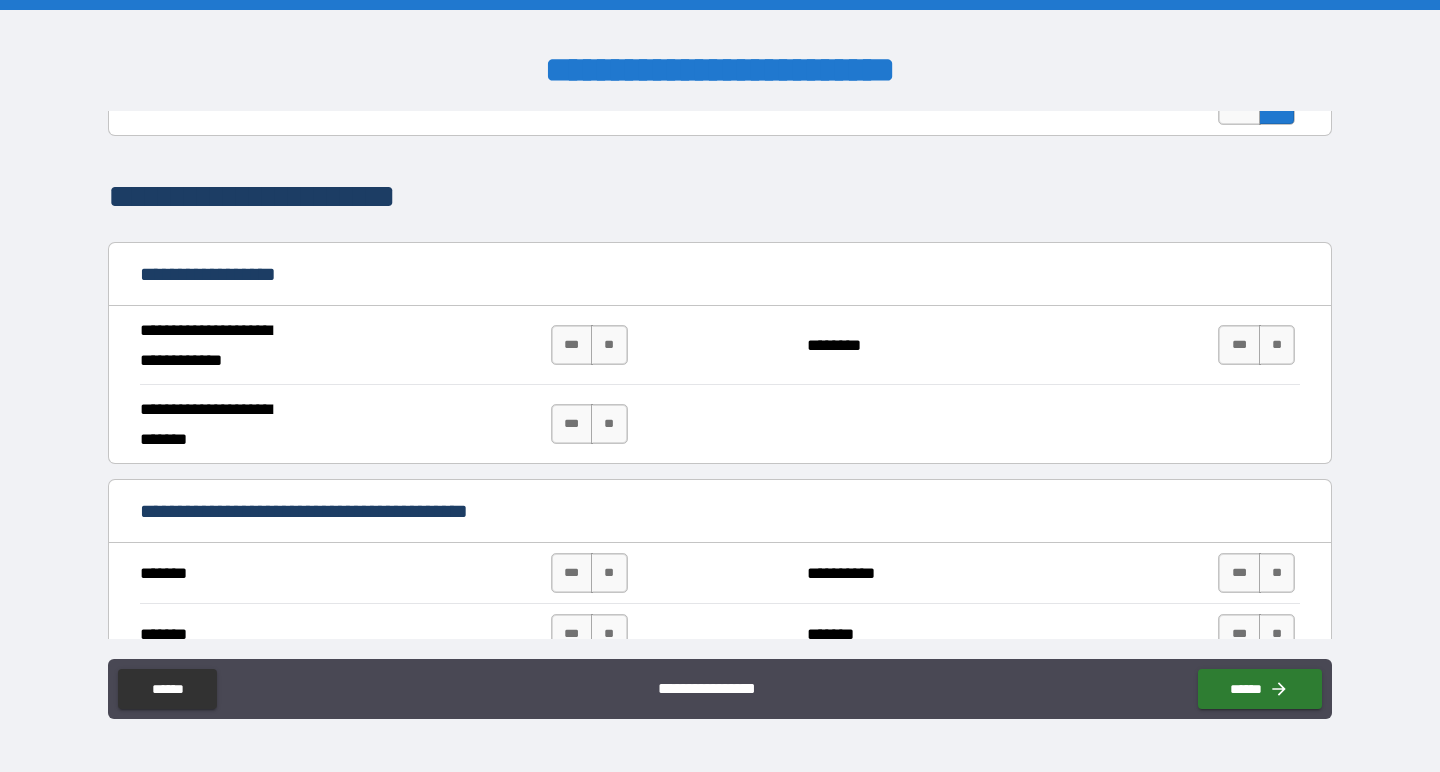 scroll, scrollTop: 1052, scrollLeft: 0, axis: vertical 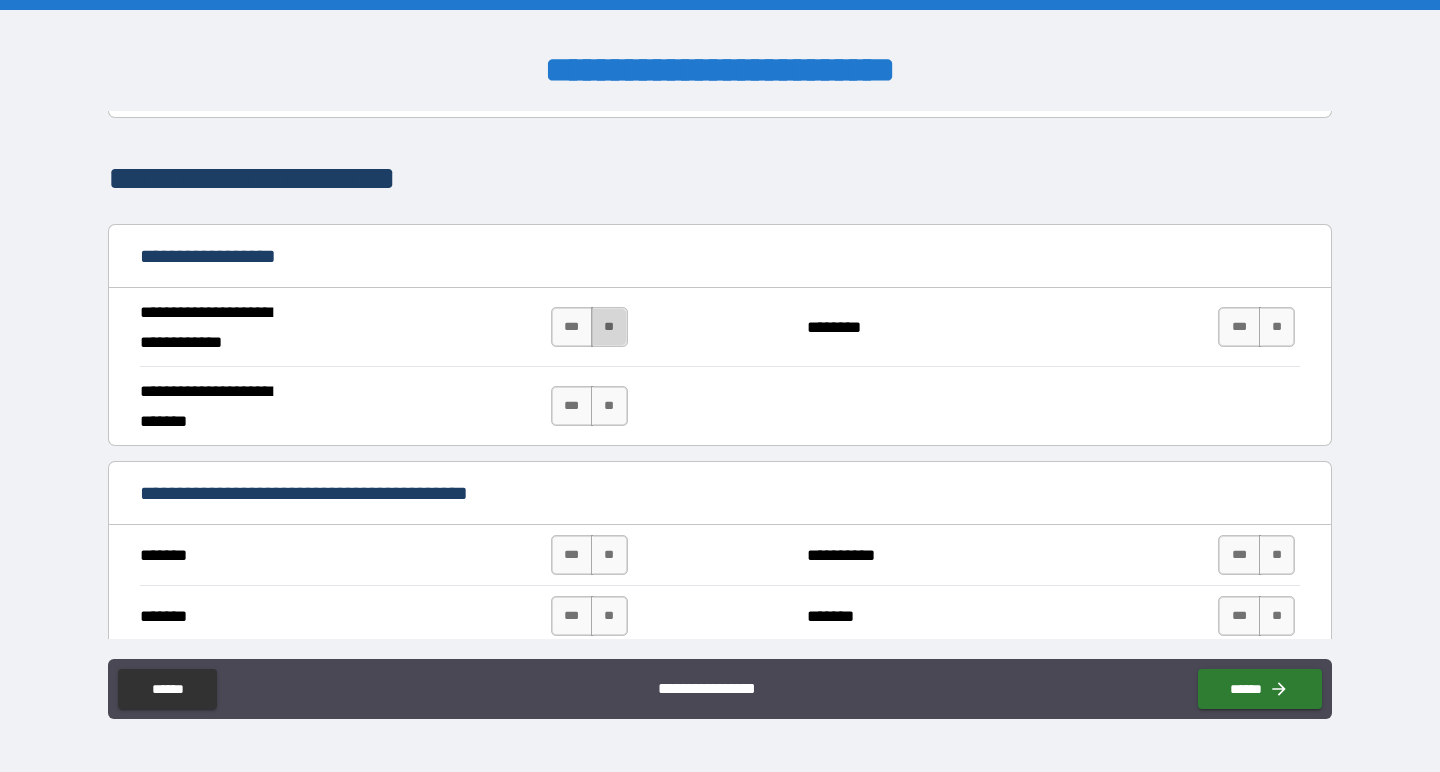 click on "**" at bounding box center [609, 327] 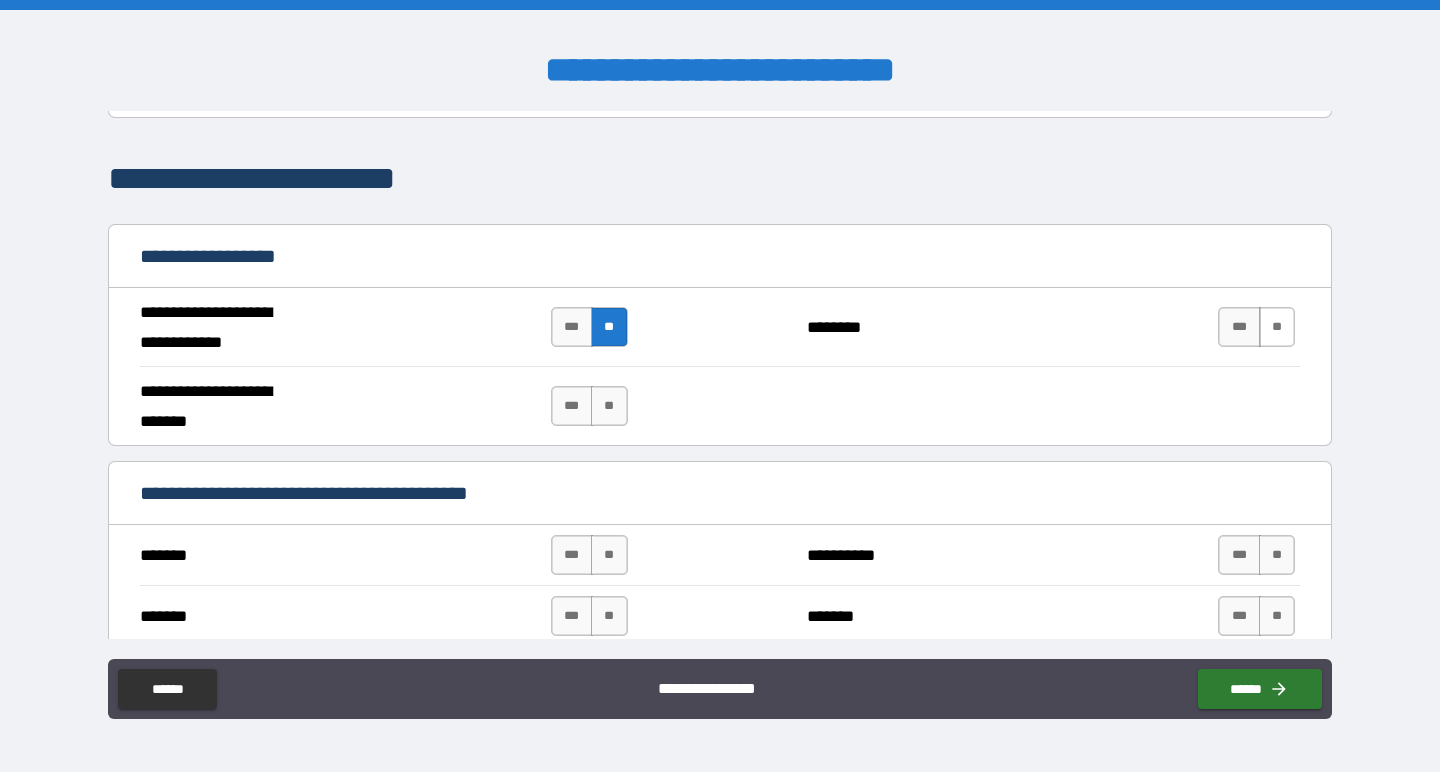 click on "**" at bounding box center (1277, 327) 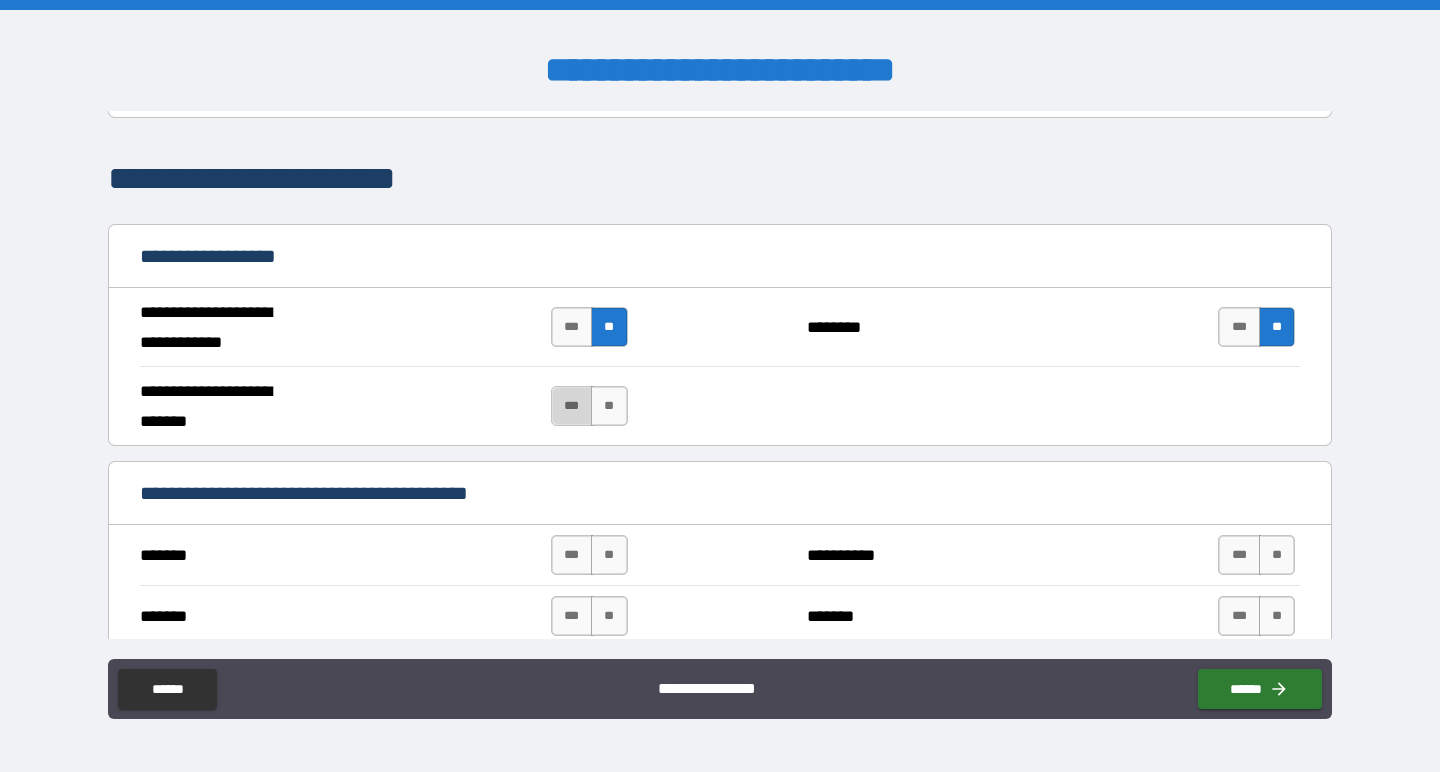 click on "***" at bounding box center [572, 406] 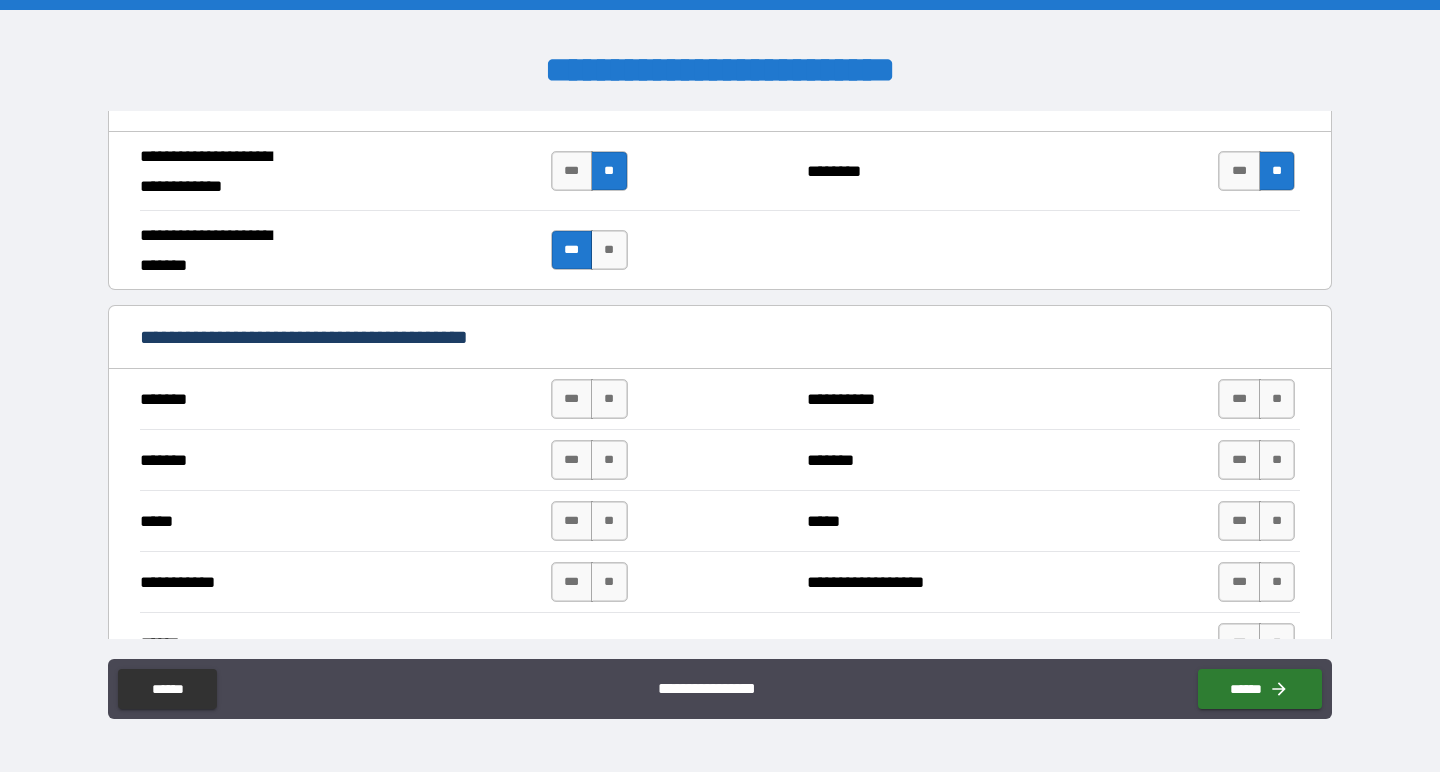 scroll, scrollTop: 1209, scrollLeft: 0, axis: vertical 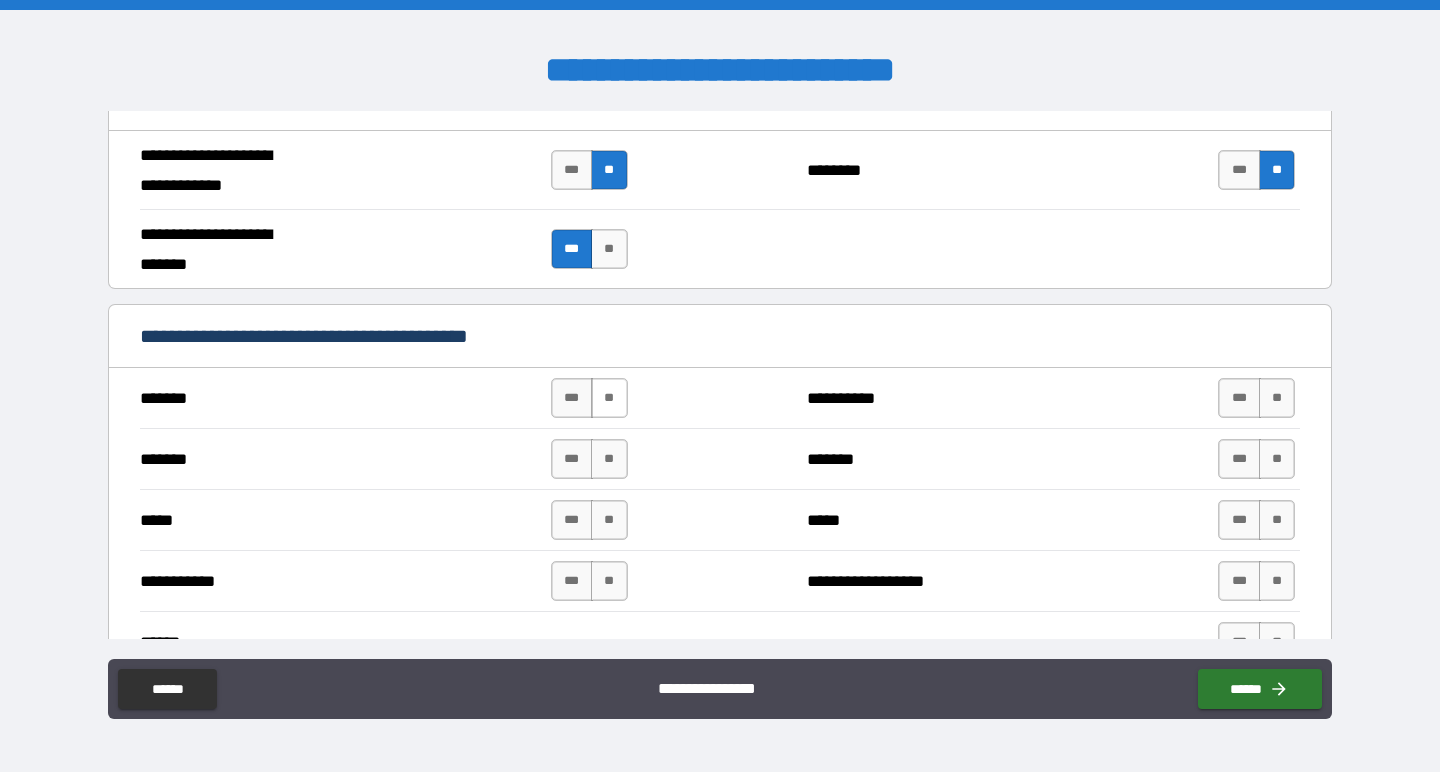 click on "**" at bounding box center [609, 398] 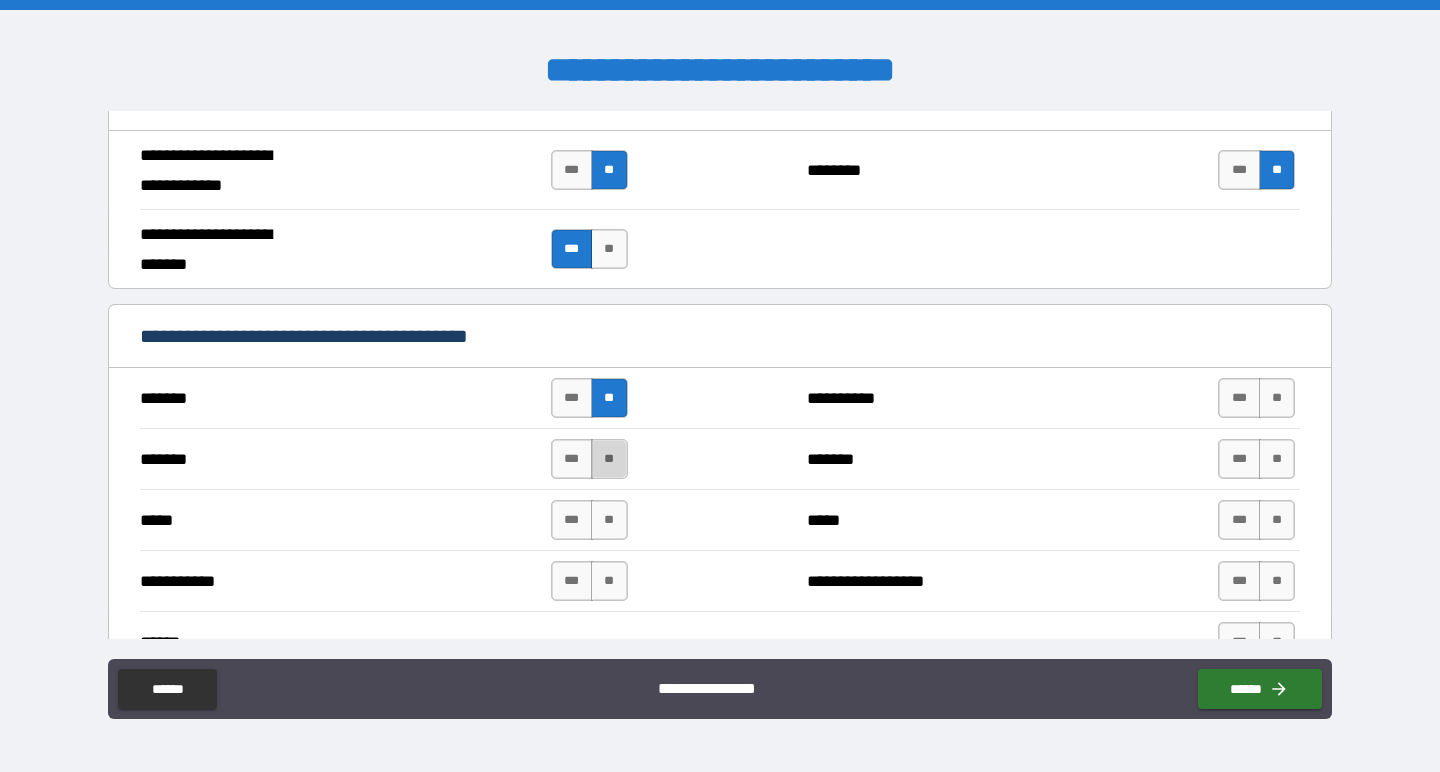 click on "**" at bounding box center (609, 459) 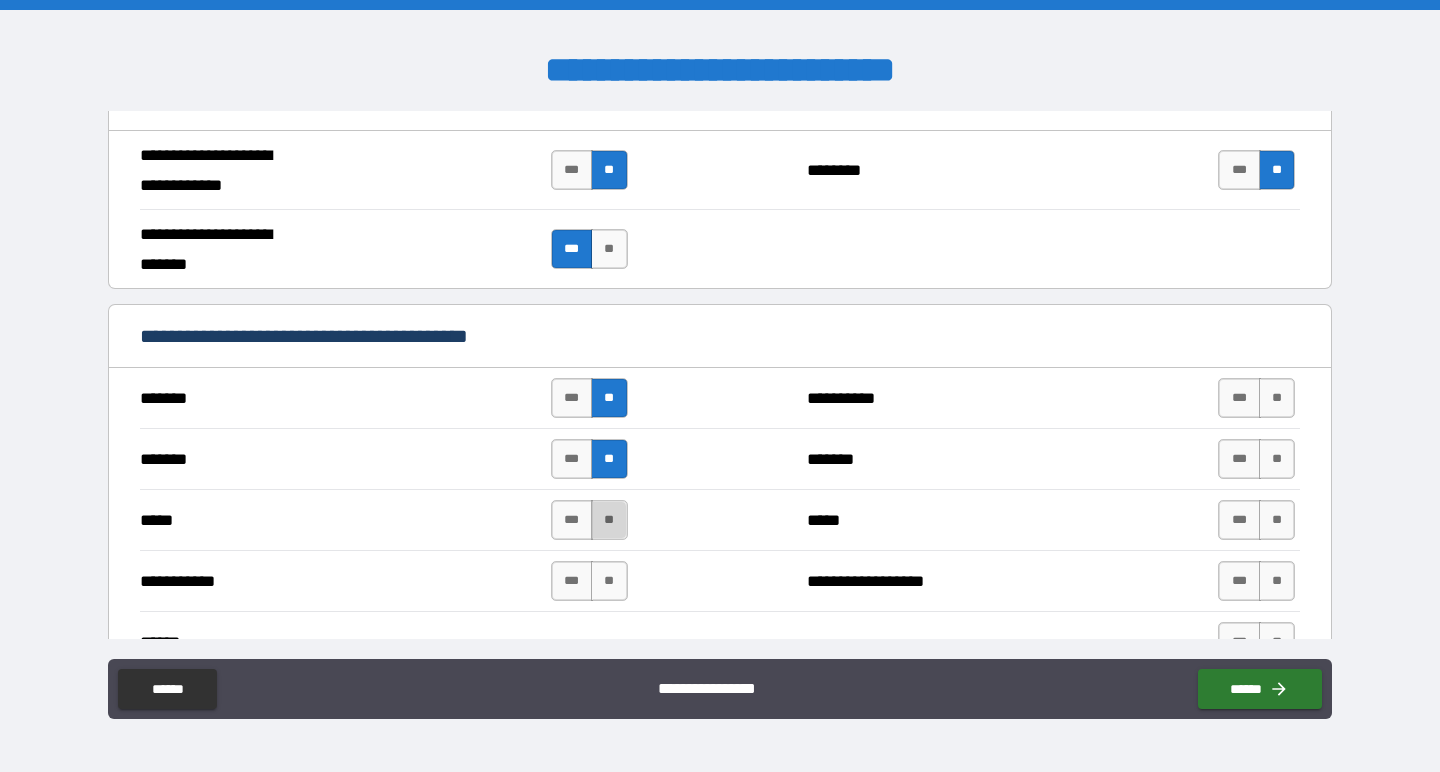 click on "**" at bounding box center [609, 520] 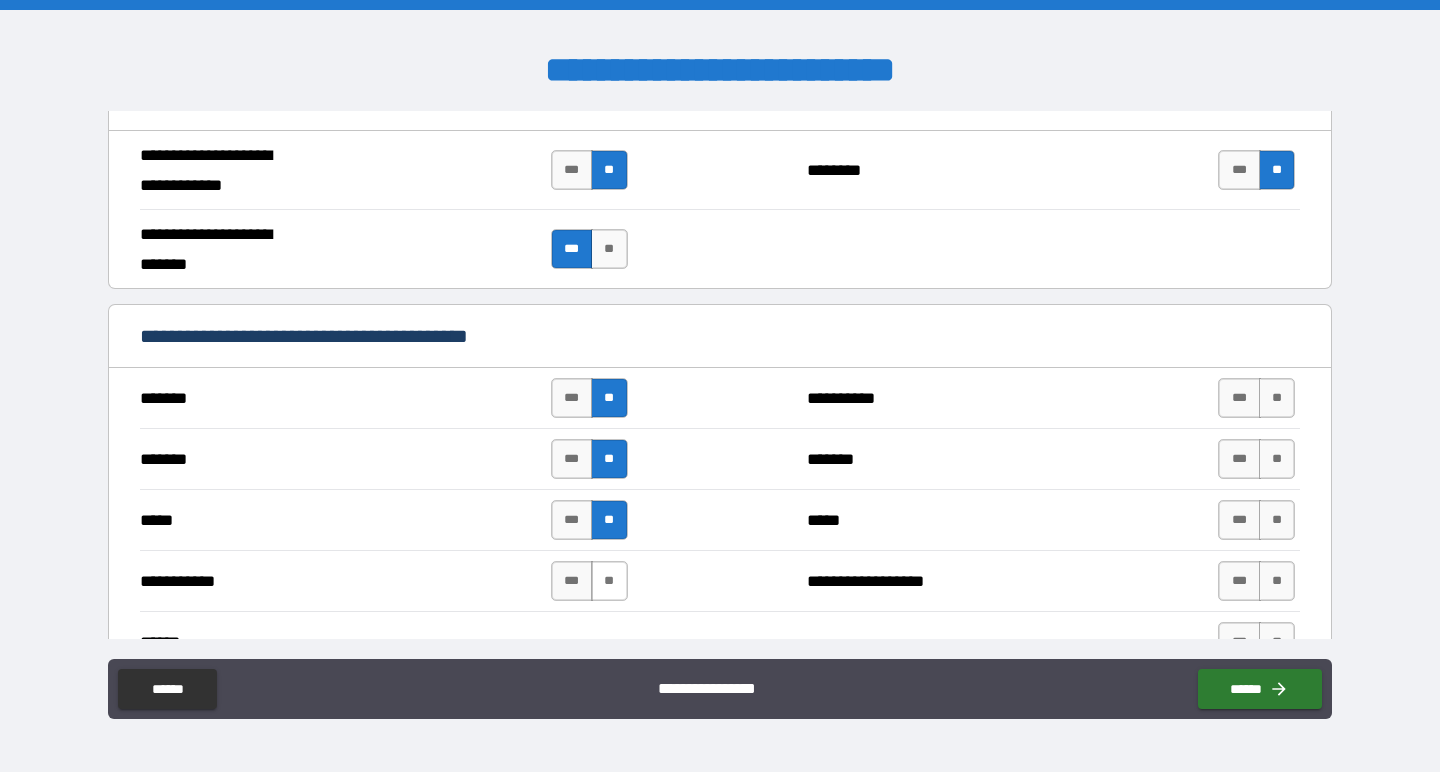 click on "**" at bounding box center [609, 581] 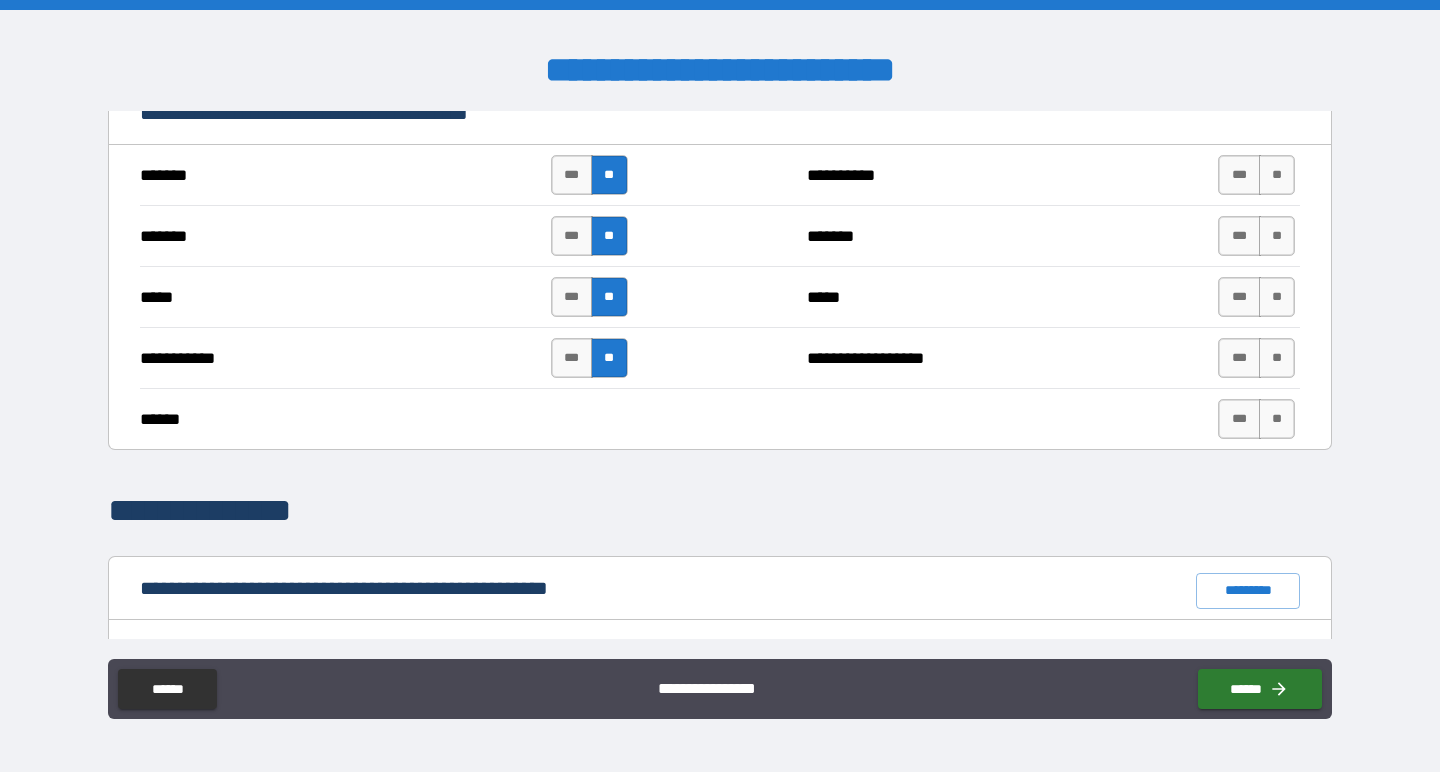 scroll, scrollTop: 1434, scrollLeft: 0, axis: vertical 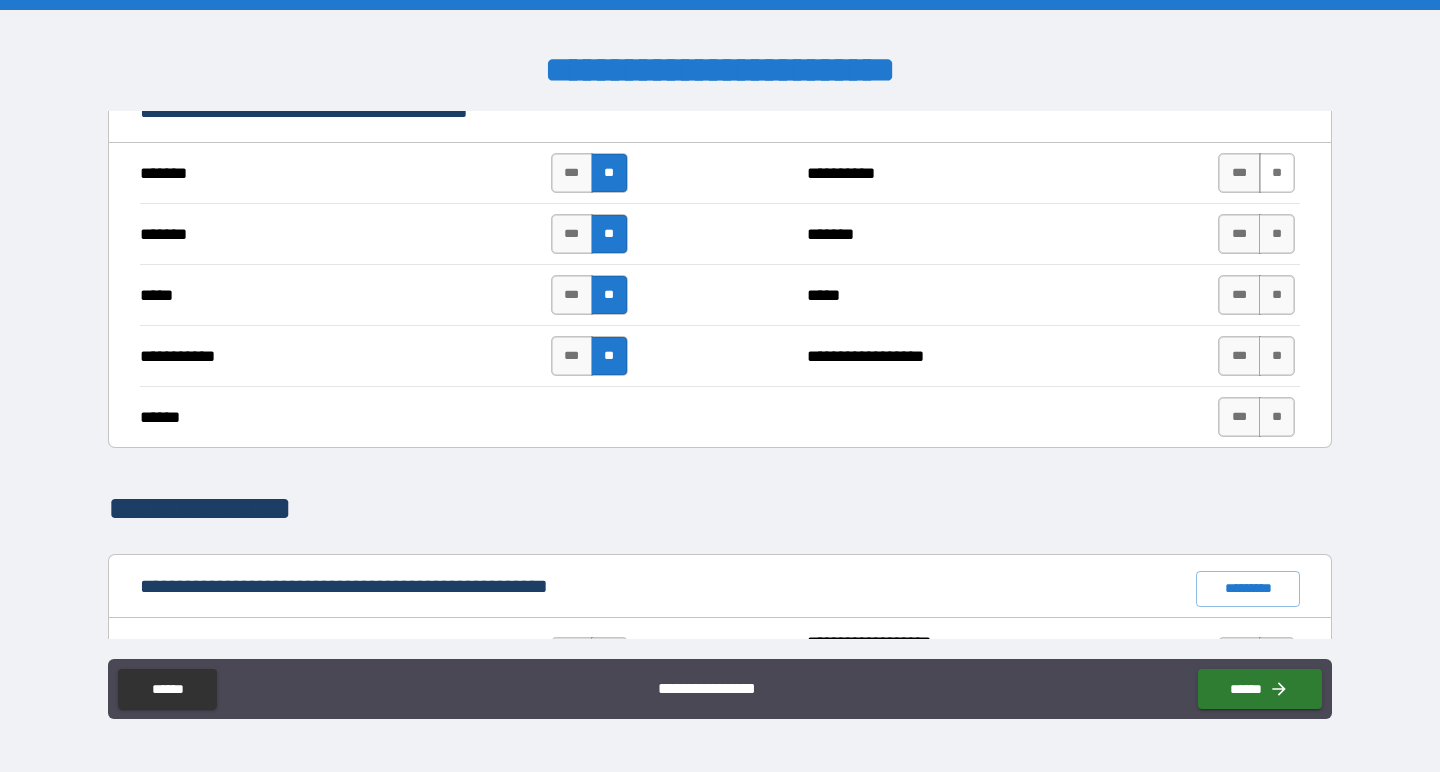 click on "**" at bounding box center (1277, 173) 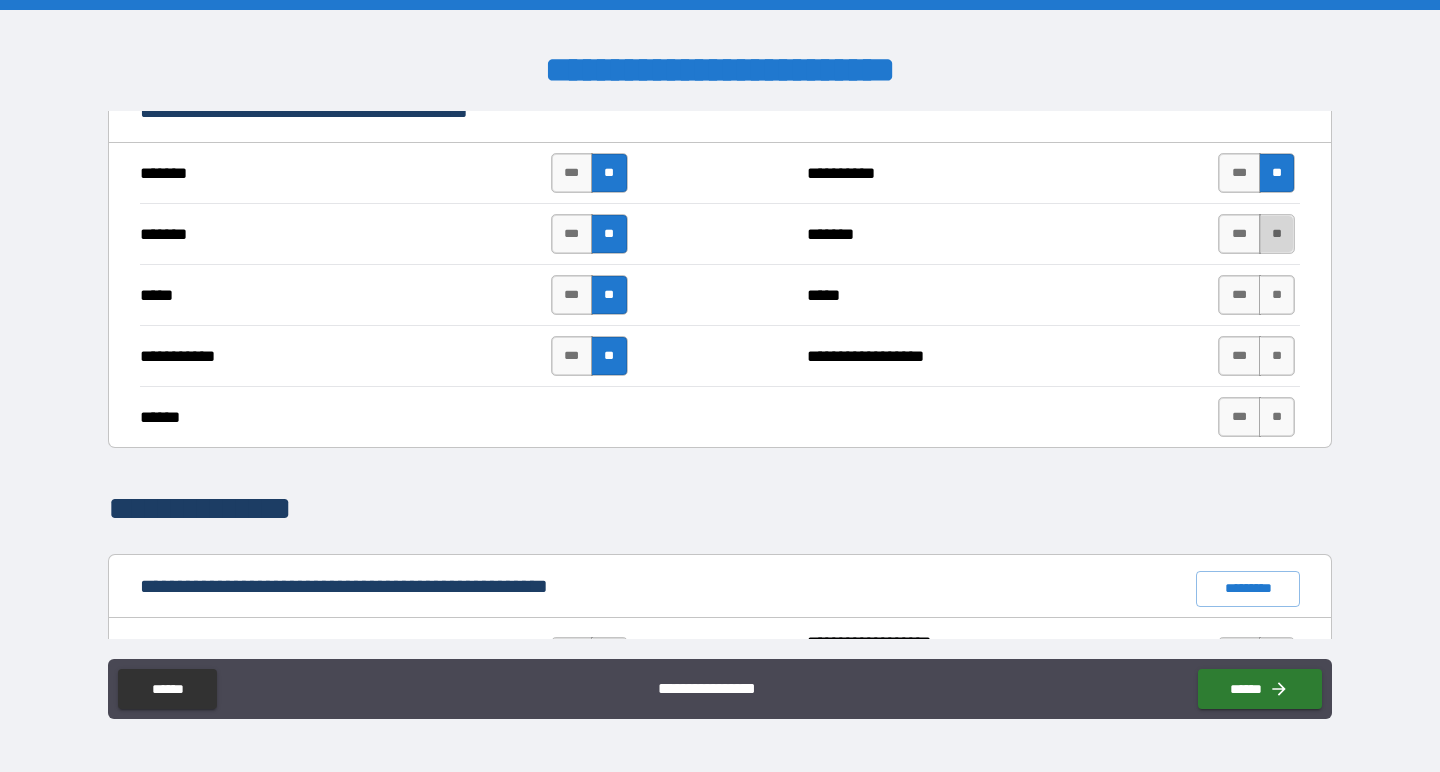 click on "**" at bounding box center (1277, 234) 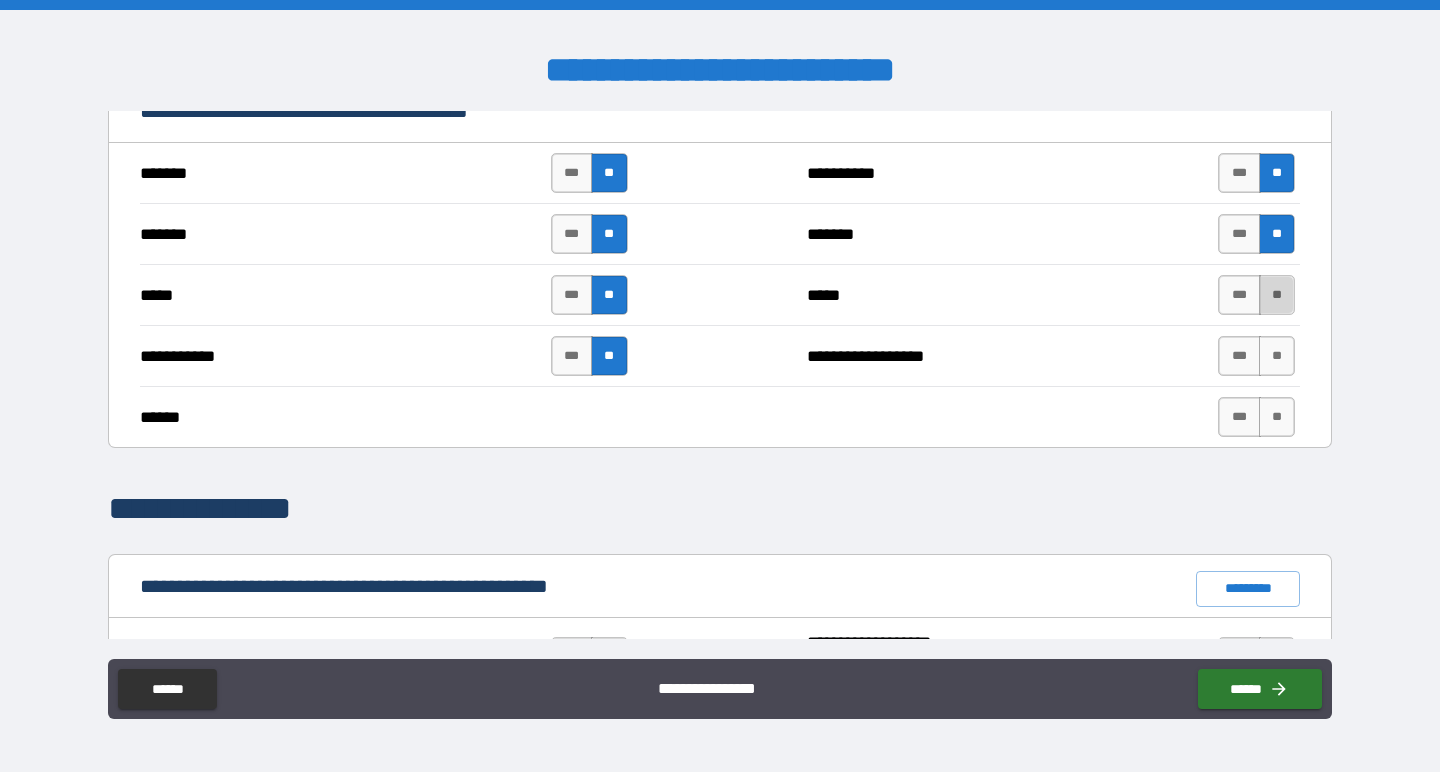 click on "**" at bounding box center [1277, 295] 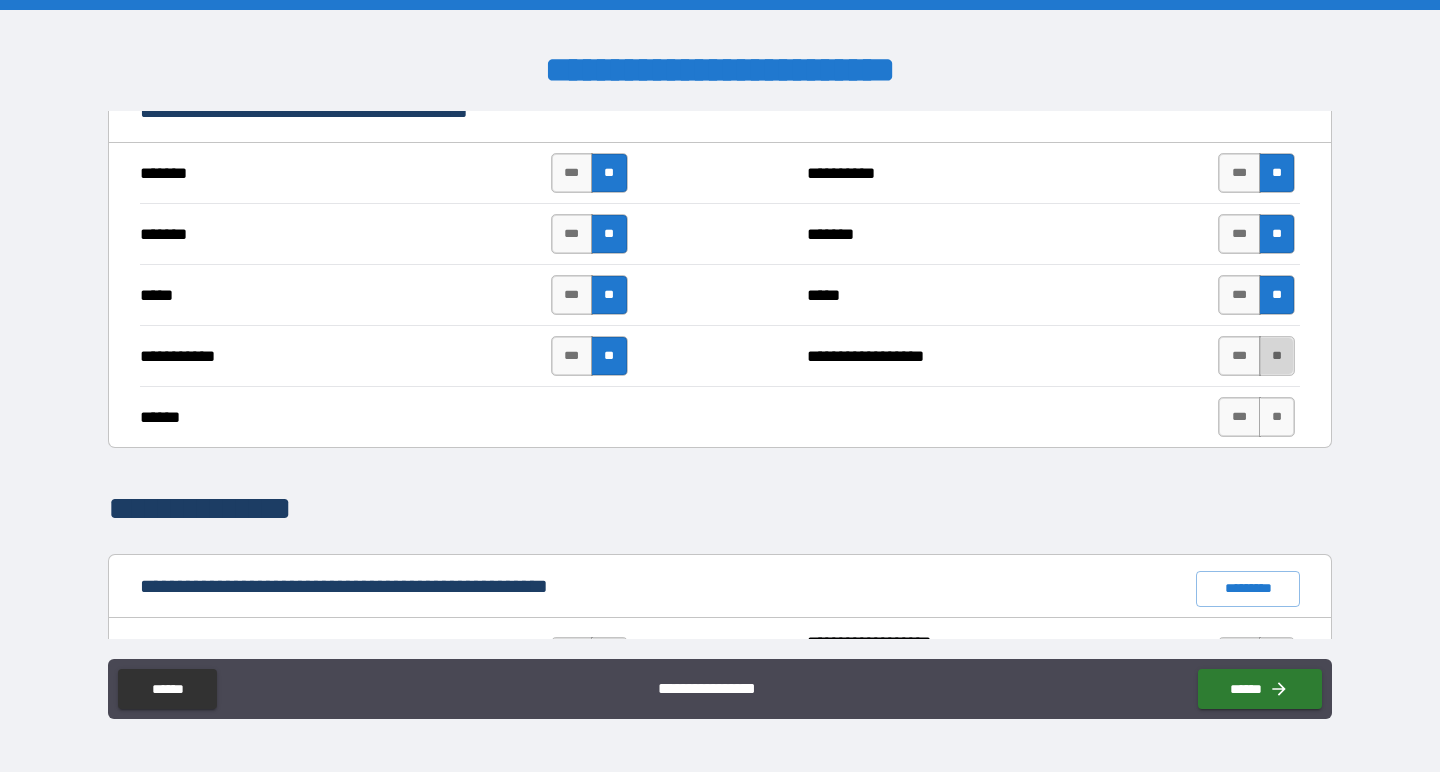 click on "**" at bounding box center [1277, 356] 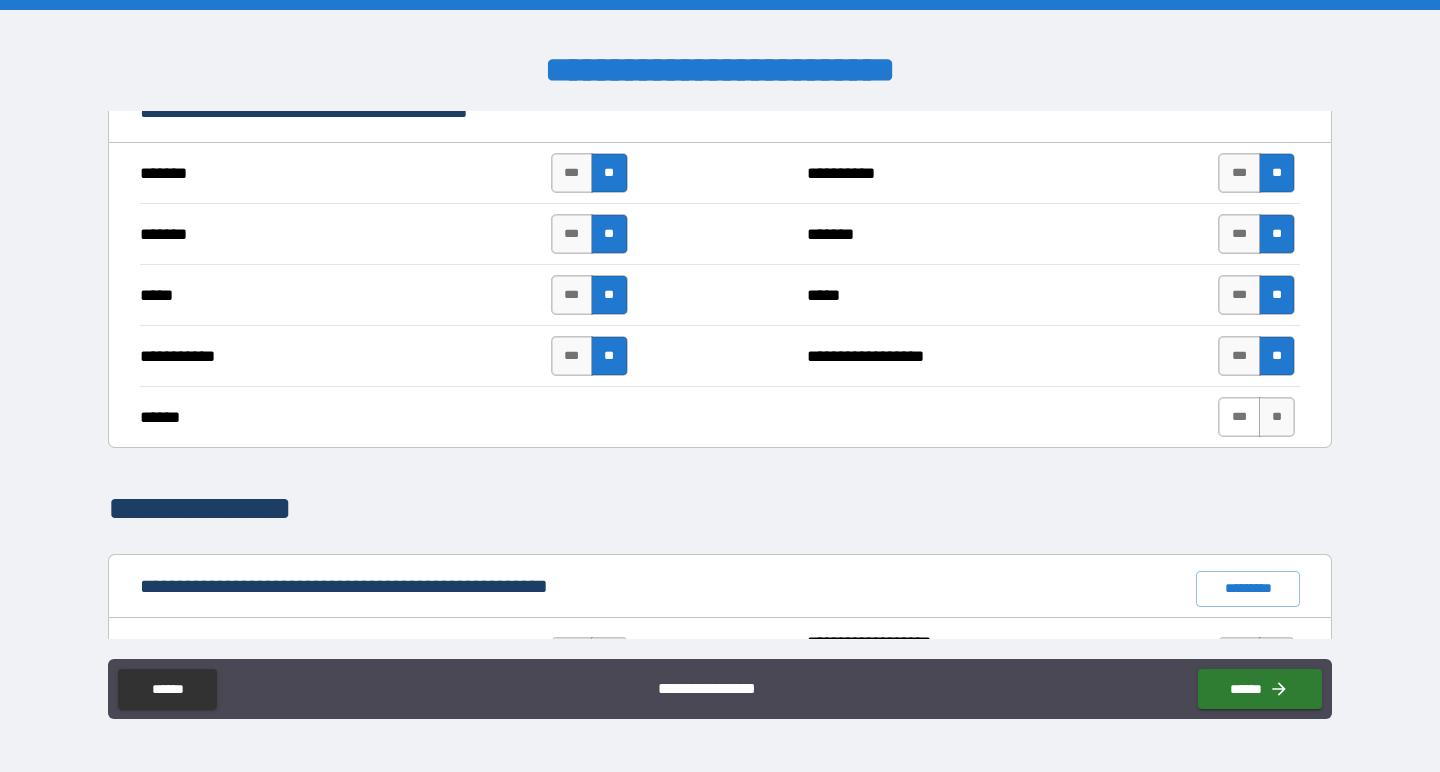 click on "***" at bounding box center [1239, 417] 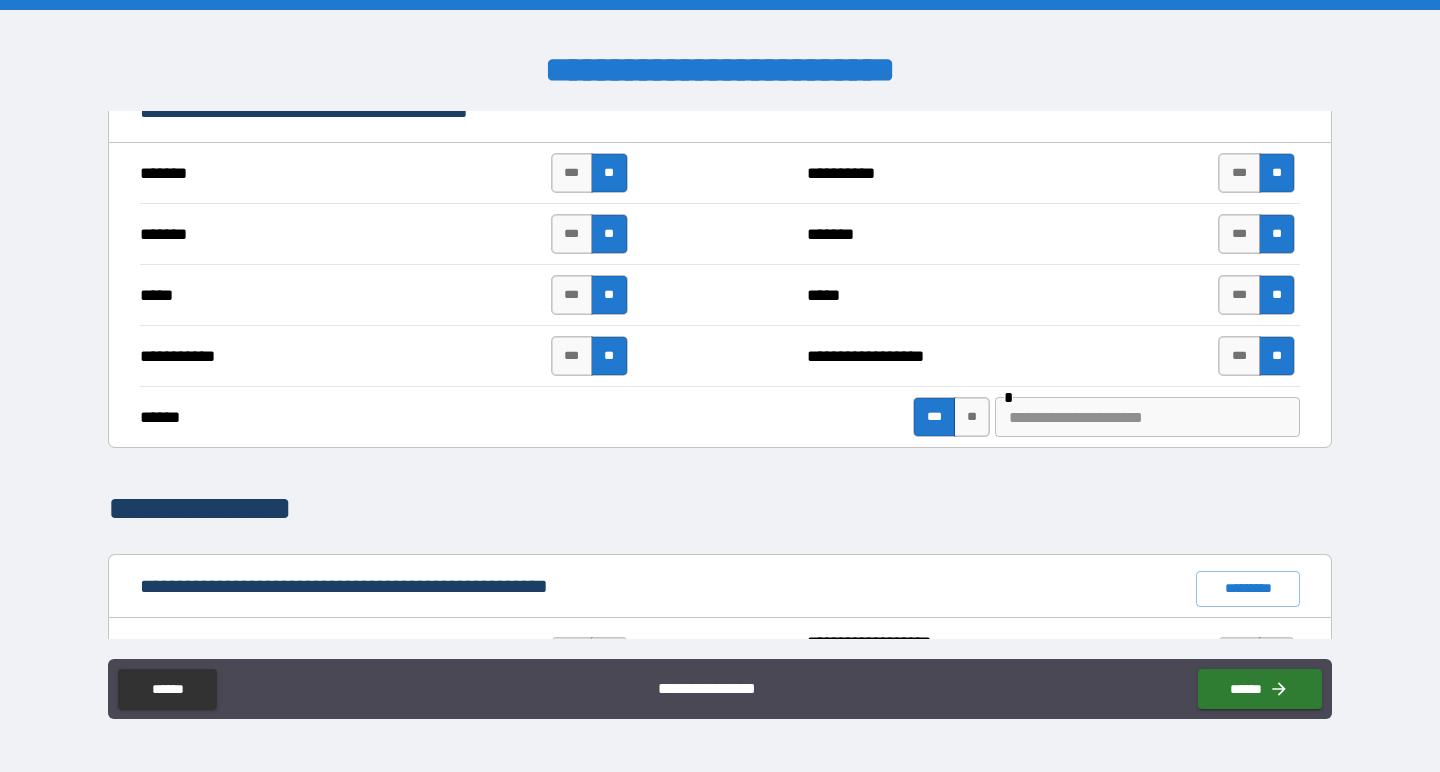 click at bounding box center [1147, 417] 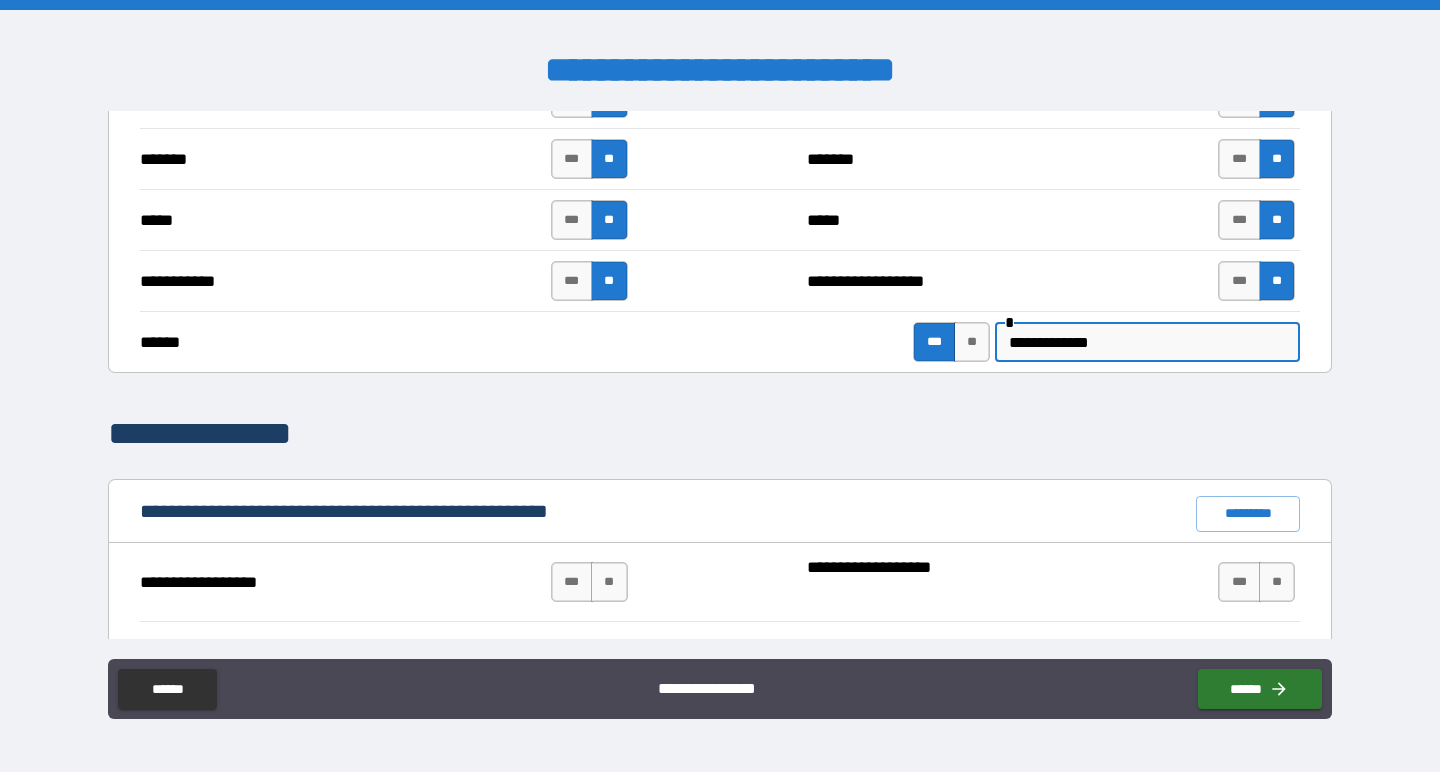 scroll, scrollTop: 1510, scrollLeft: 0, axis: vertical 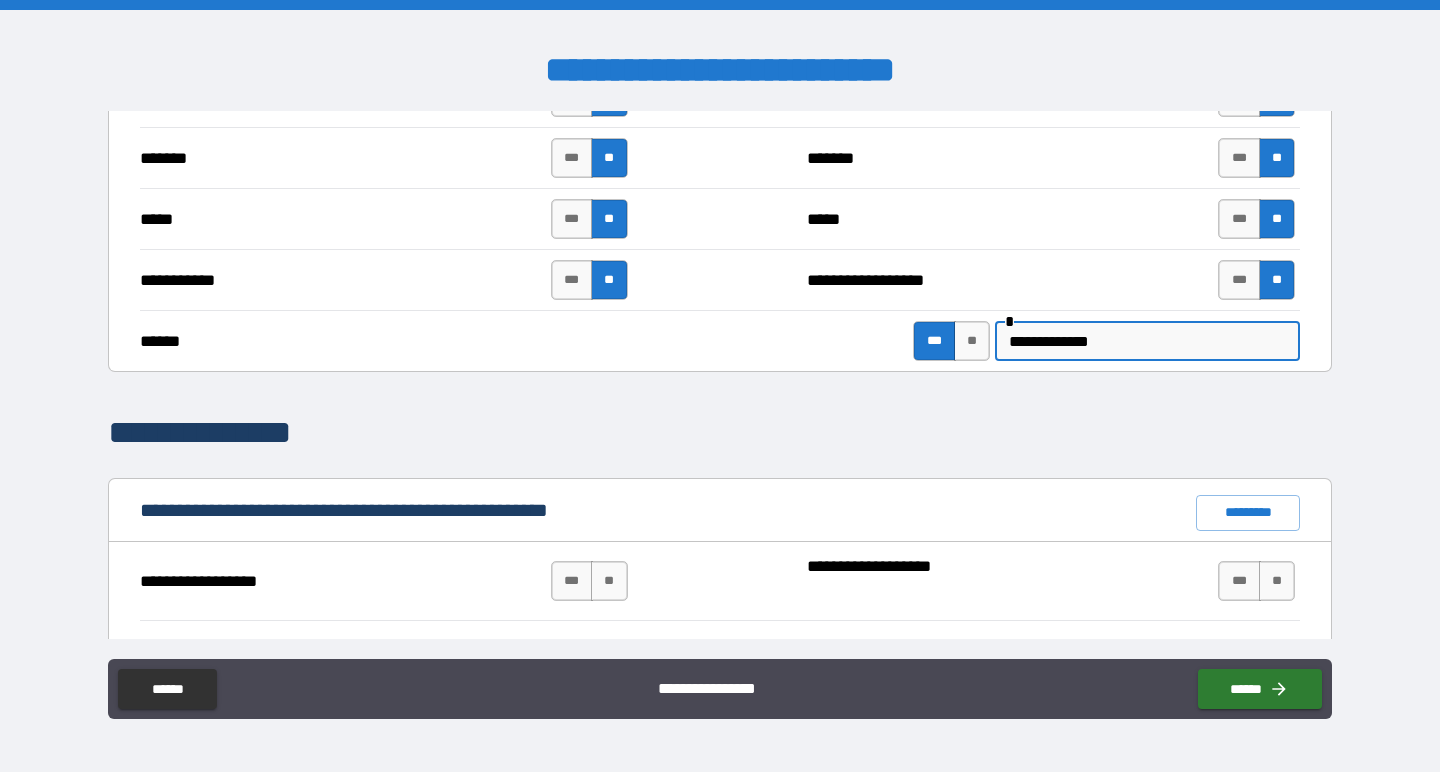 click on "**********" at bounding box center (1147, 341) 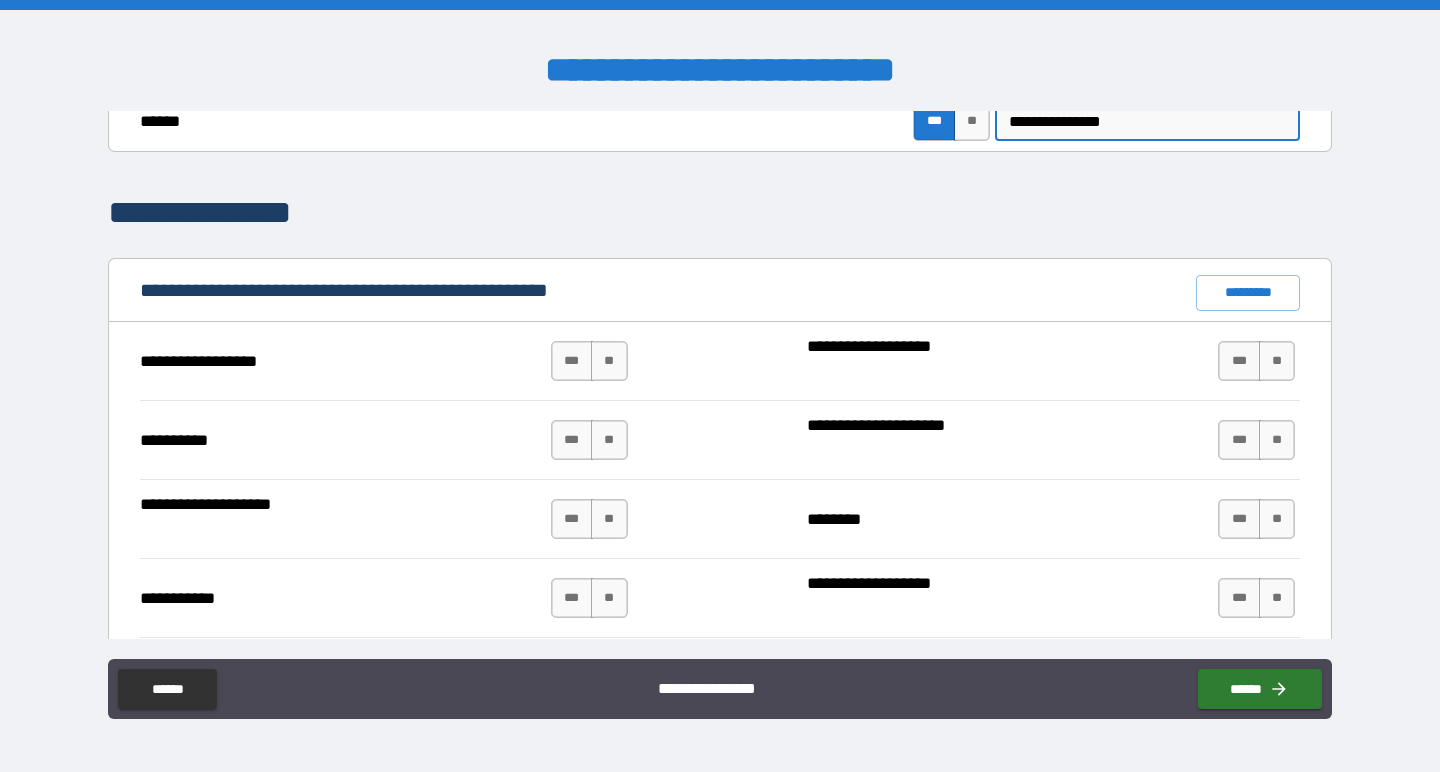 scroll, scrollTop: 1737, scrollLeft: 0, axis: vertical 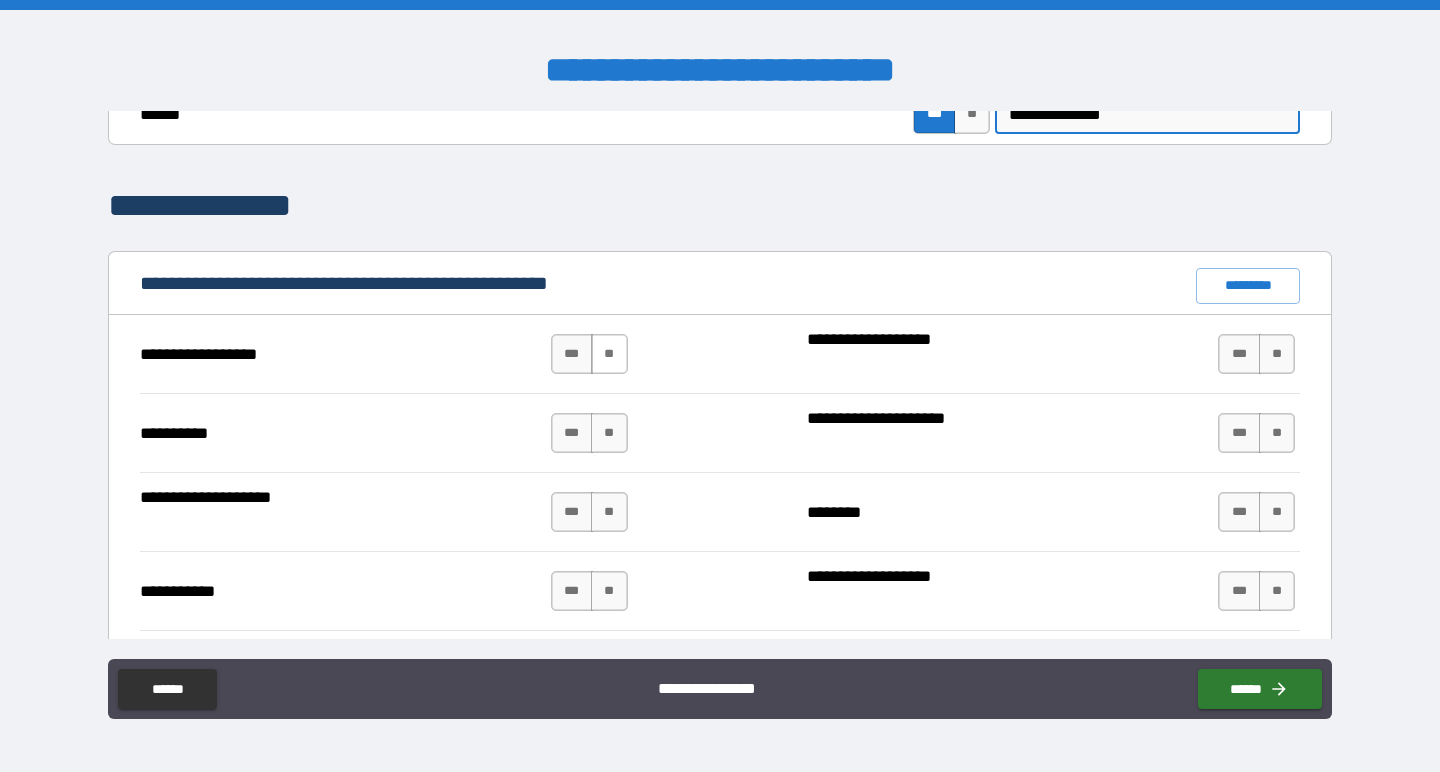 type on "**********" 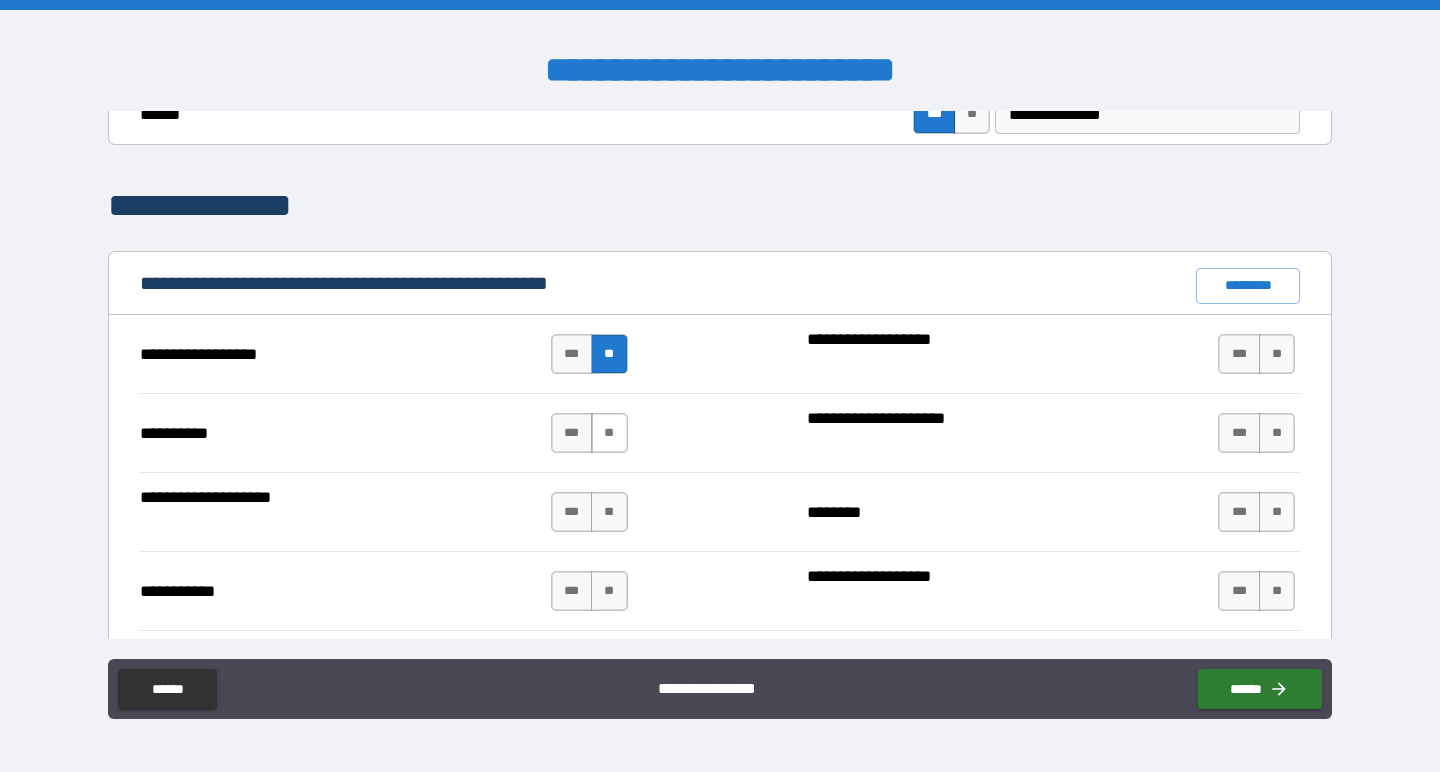 click on "**" at bounding box center (609, 433) 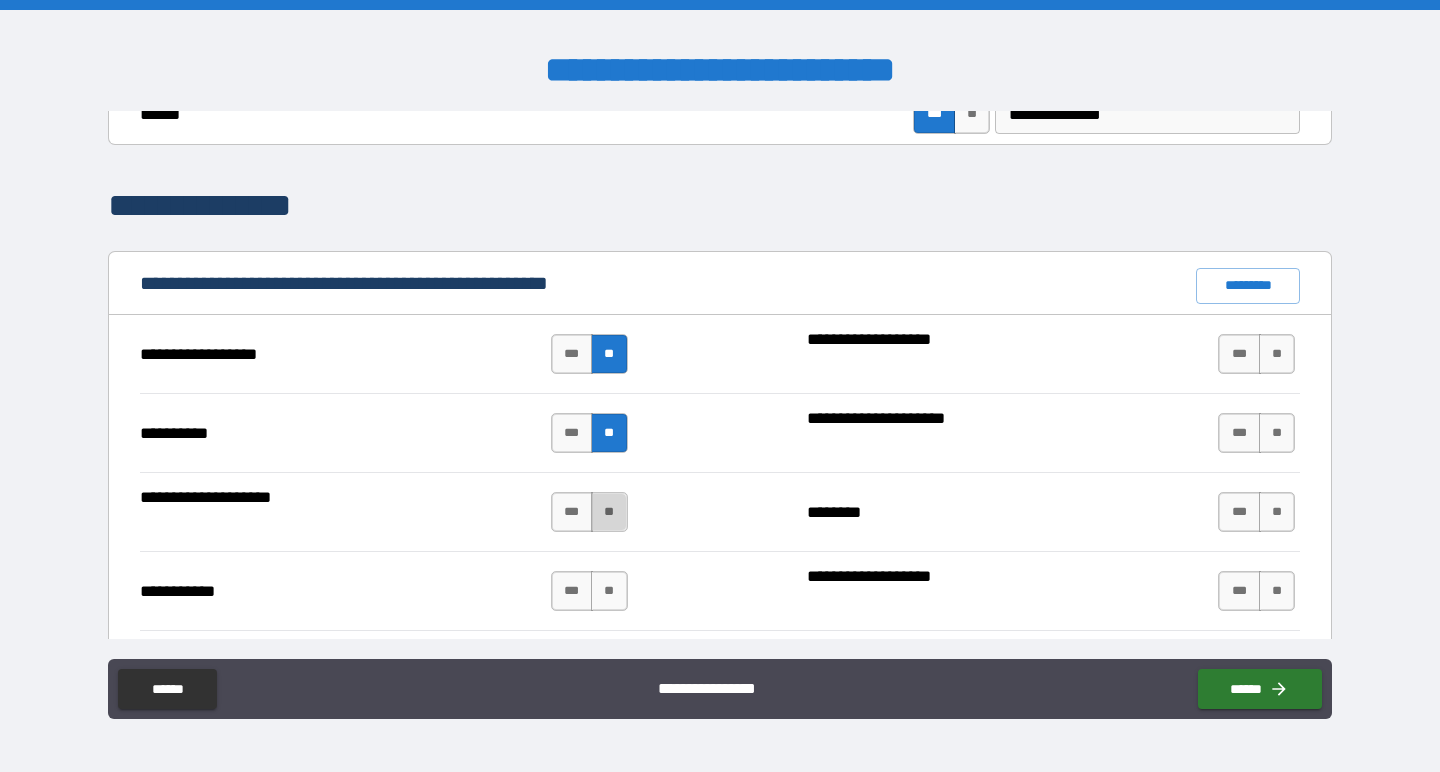 click on "**" at bounding box center (609, 512) 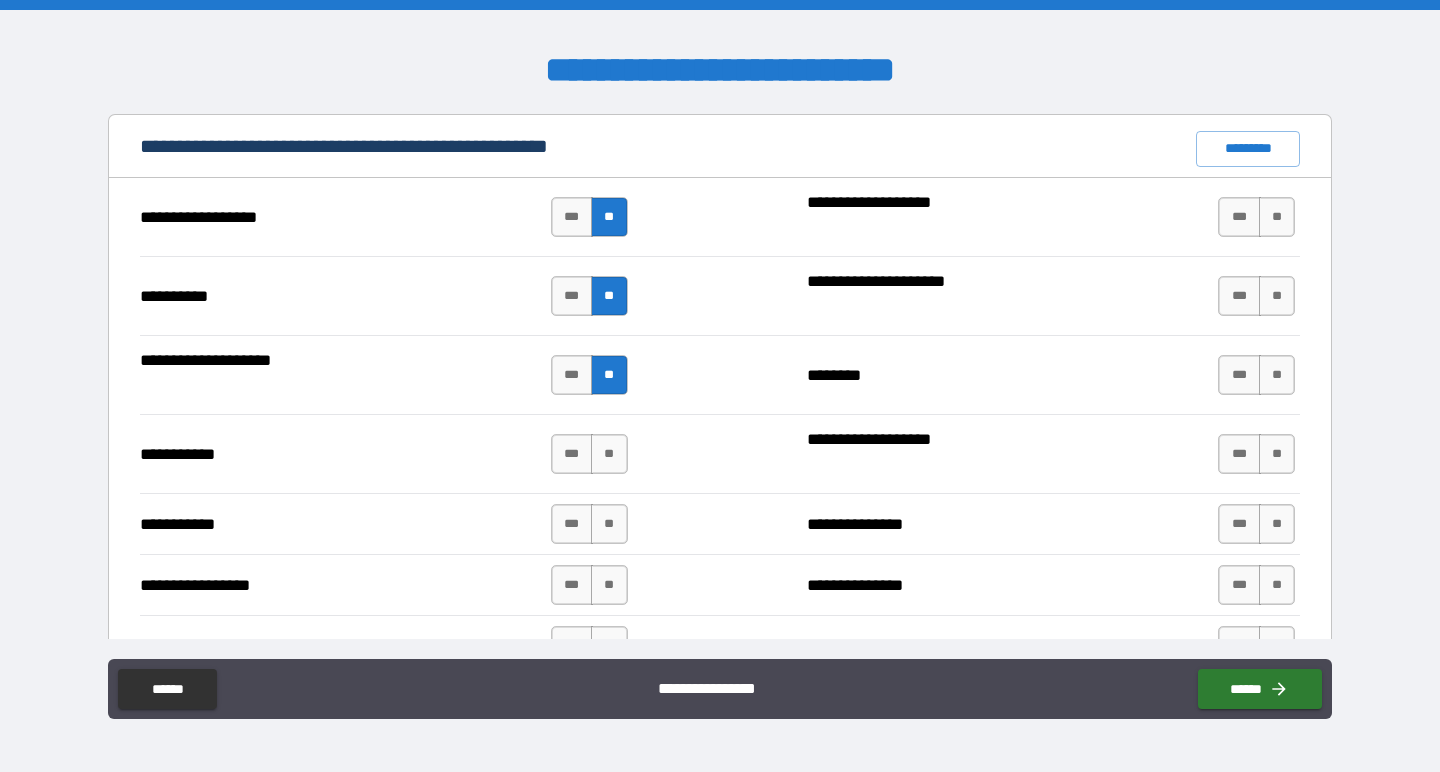 scroll, scrollTop: 1888, scrollLeft: 0, axis: vertical 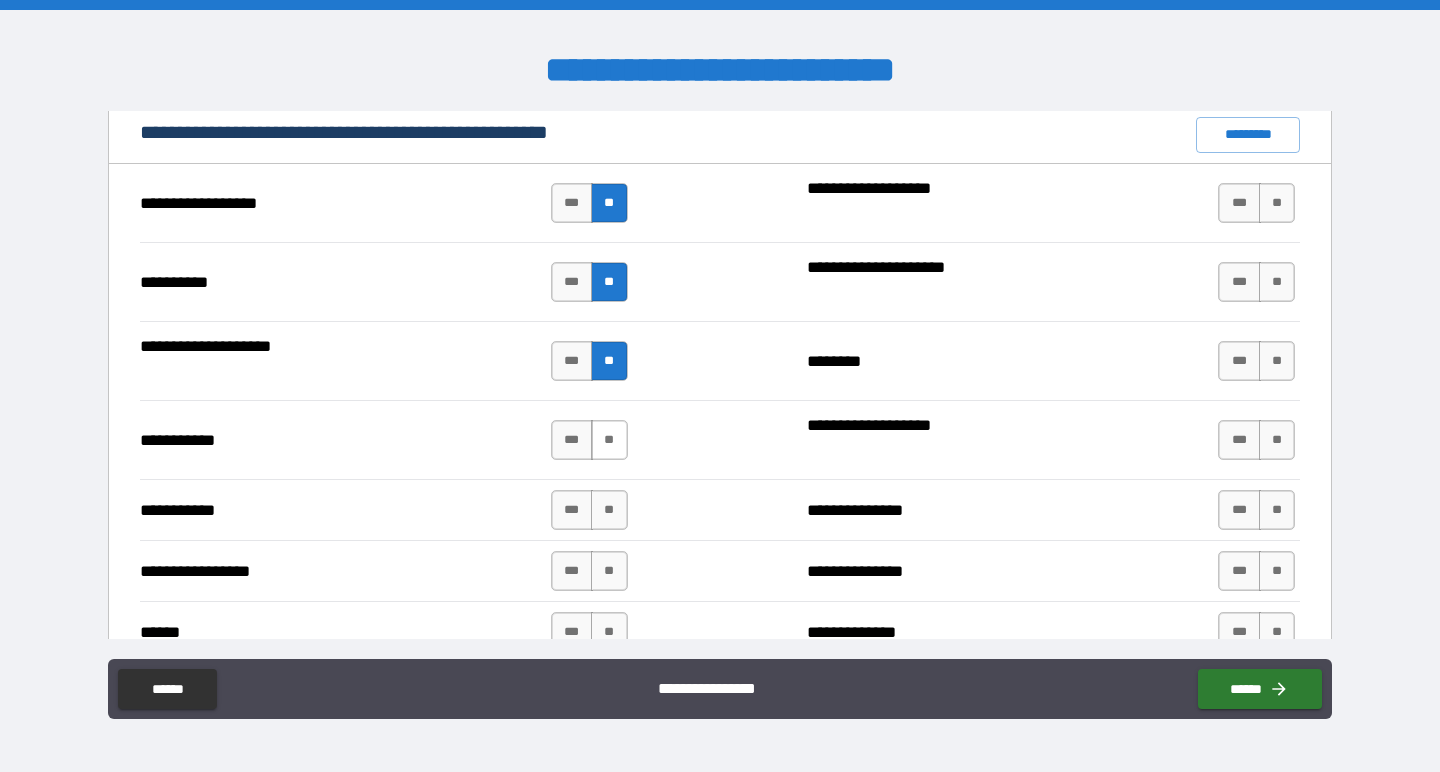 click on "**" at bounding box center (609, 440) 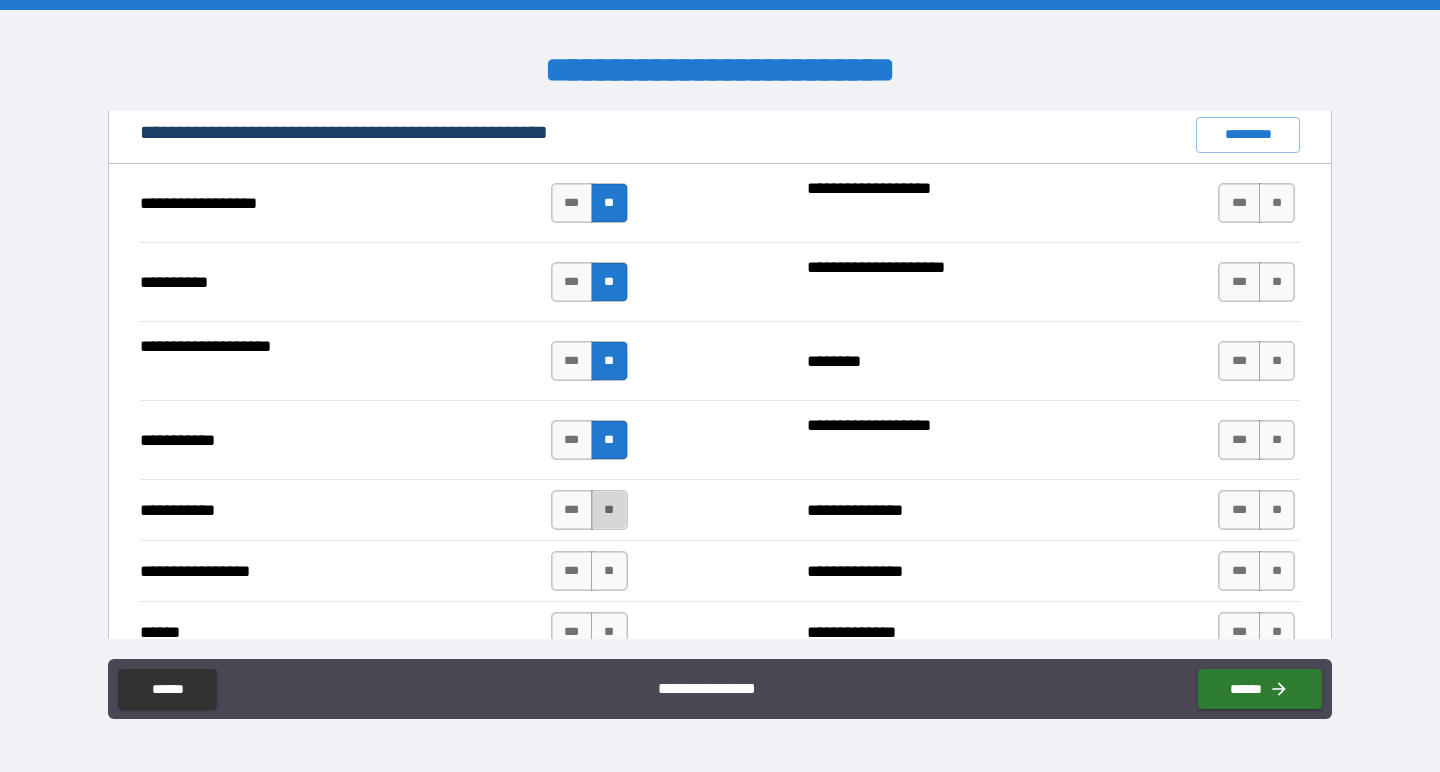 click on "**" at bounding box center (609, 510) 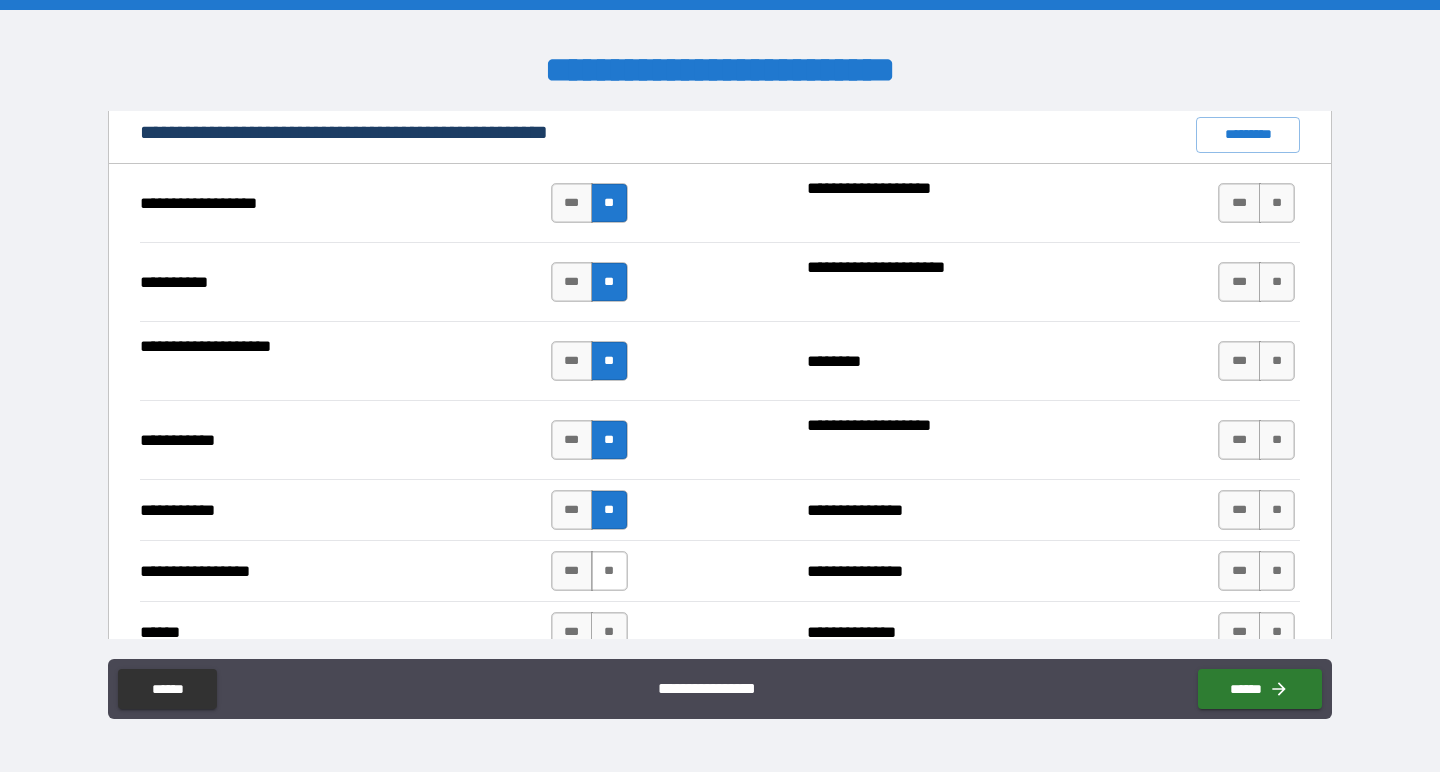 click on "**" at bounding box center [609, 571] 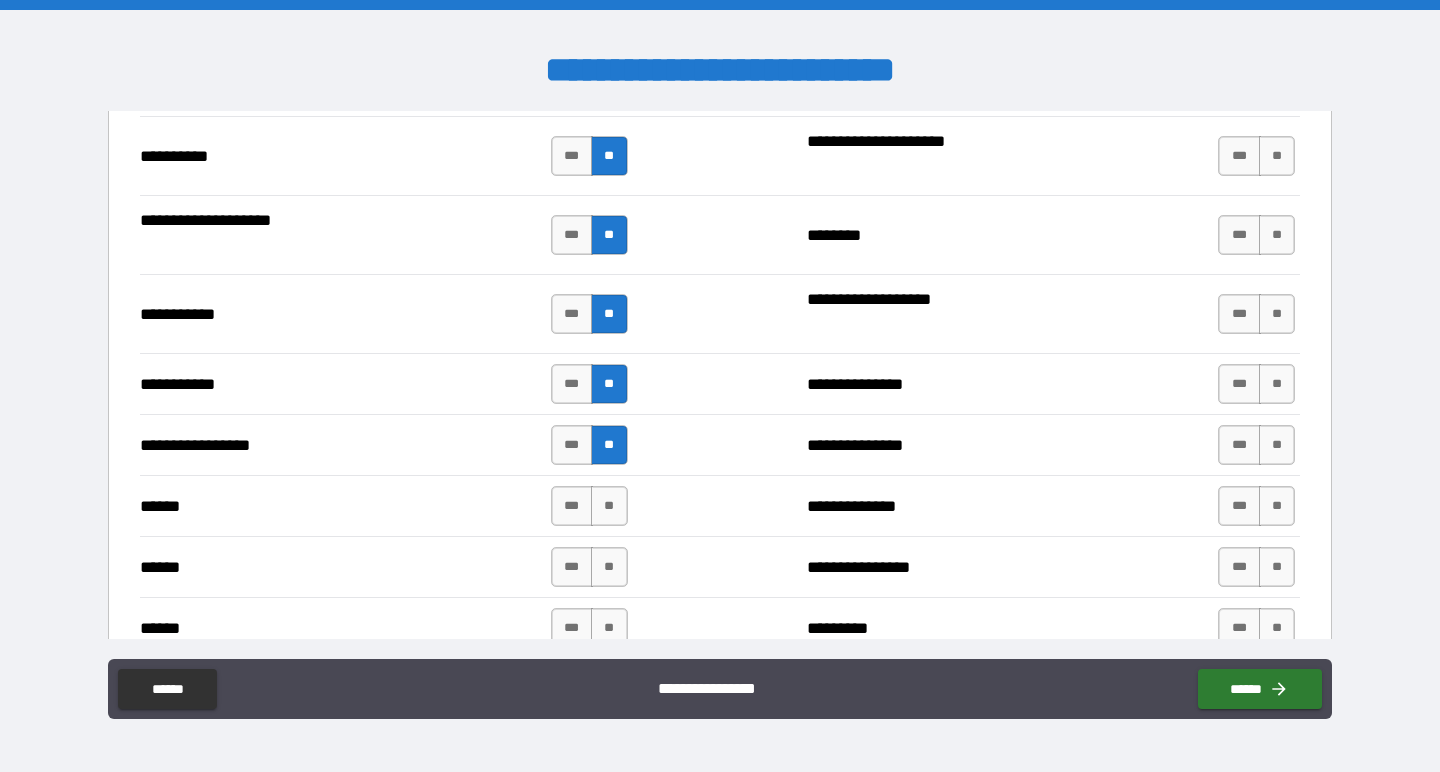 scroll, scrollTop: 2056, scrollLeft: 0, axis: vertical 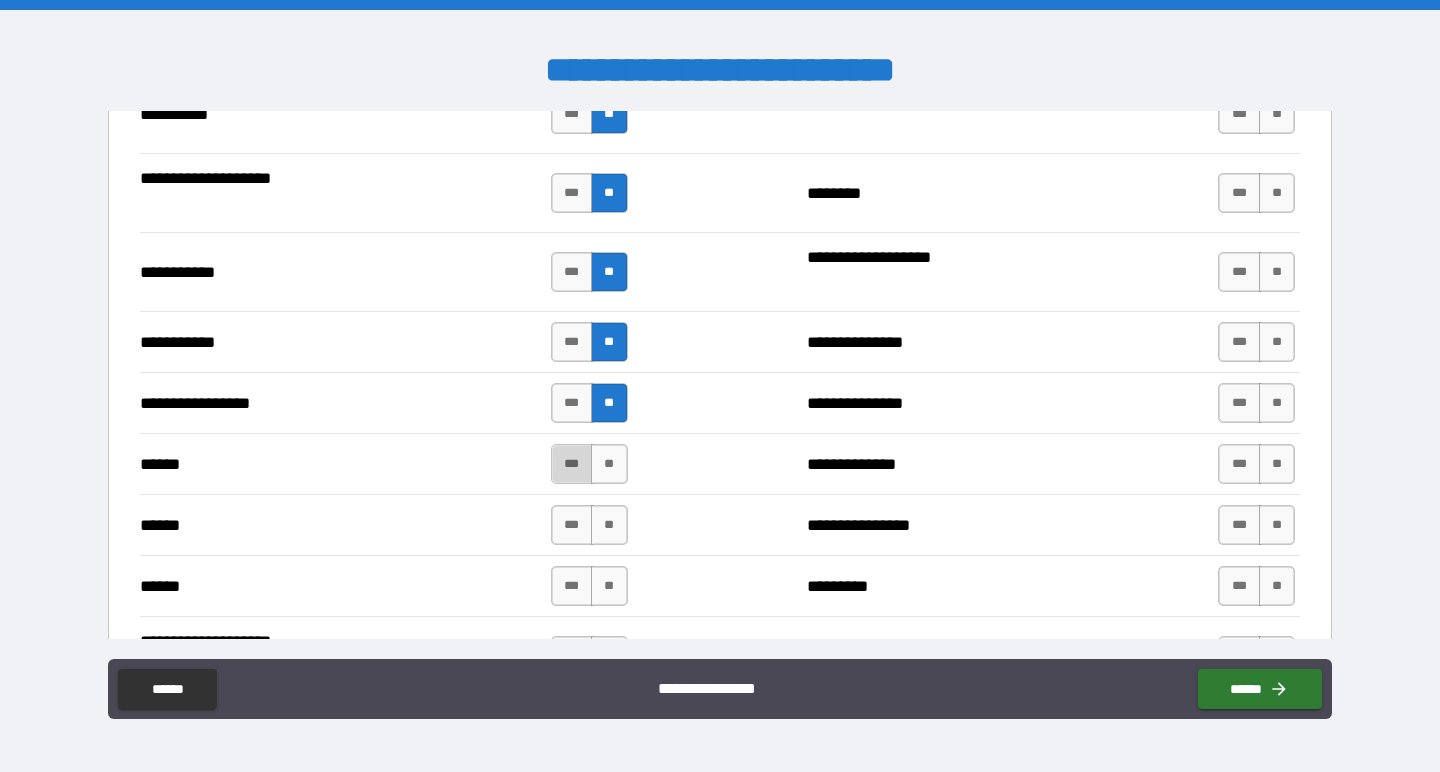 click on "***" at bounding box center (572, 464) 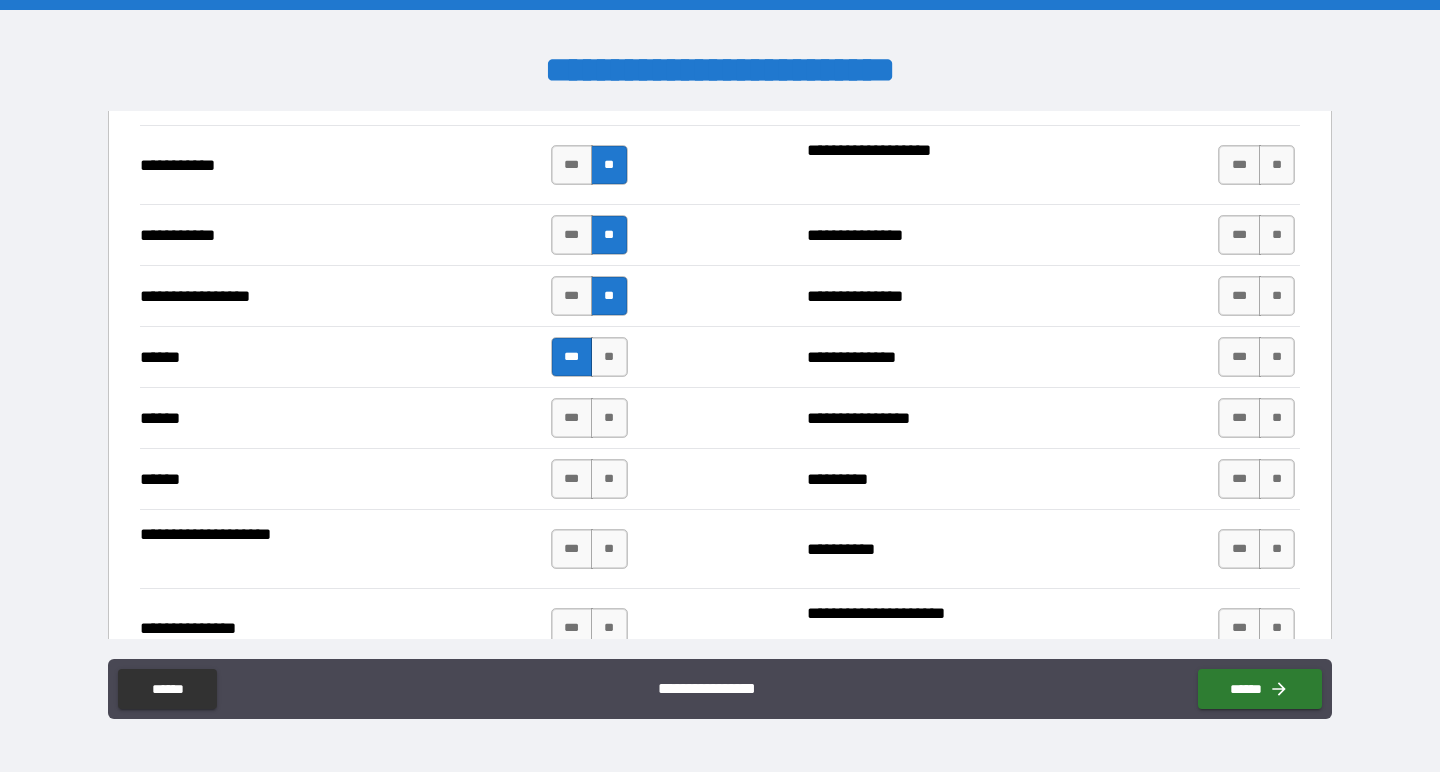 scroll, scrollTop: 2160, scrollLeft: 0, axis: vertical 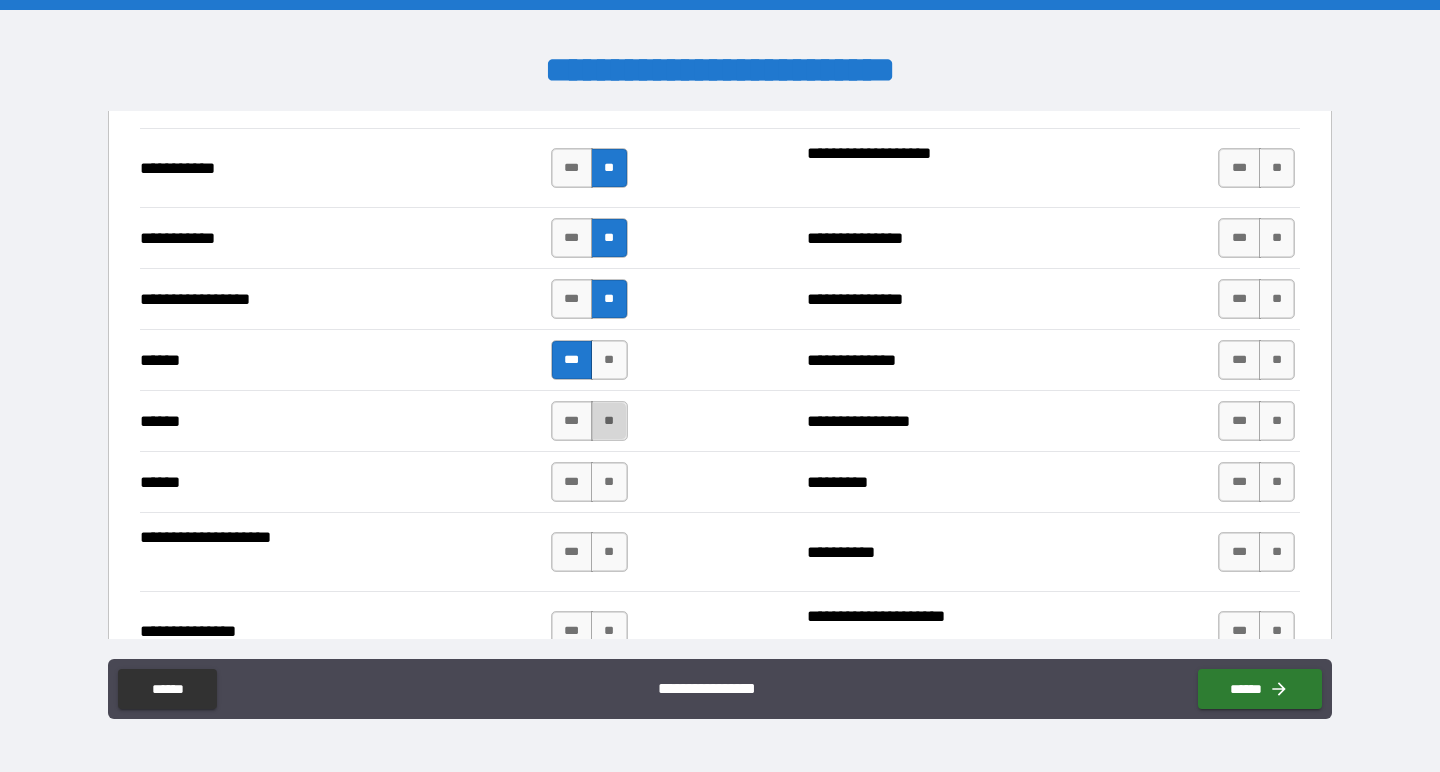 click on "**" at bounding box center (609, 421) 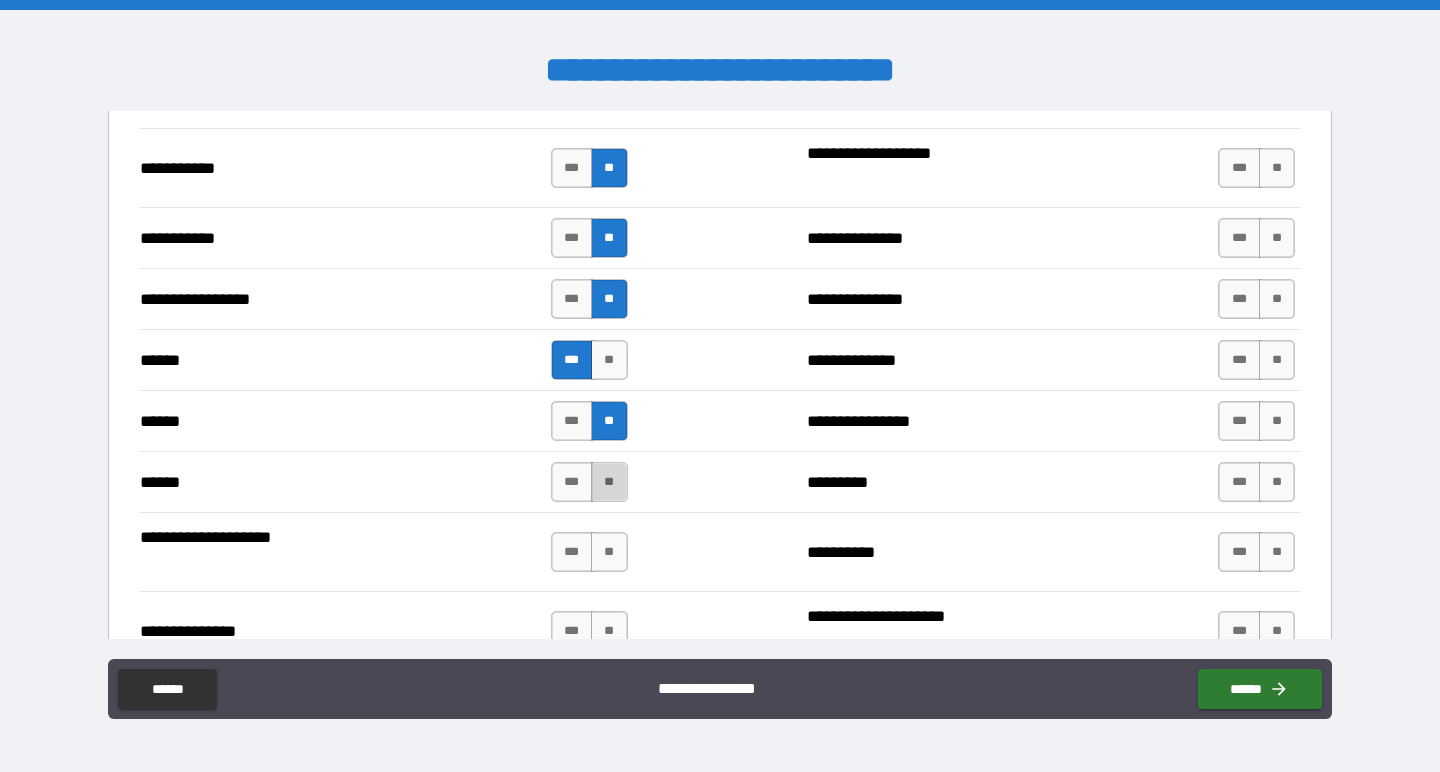 click on "**" at bounding box center [609, 482] 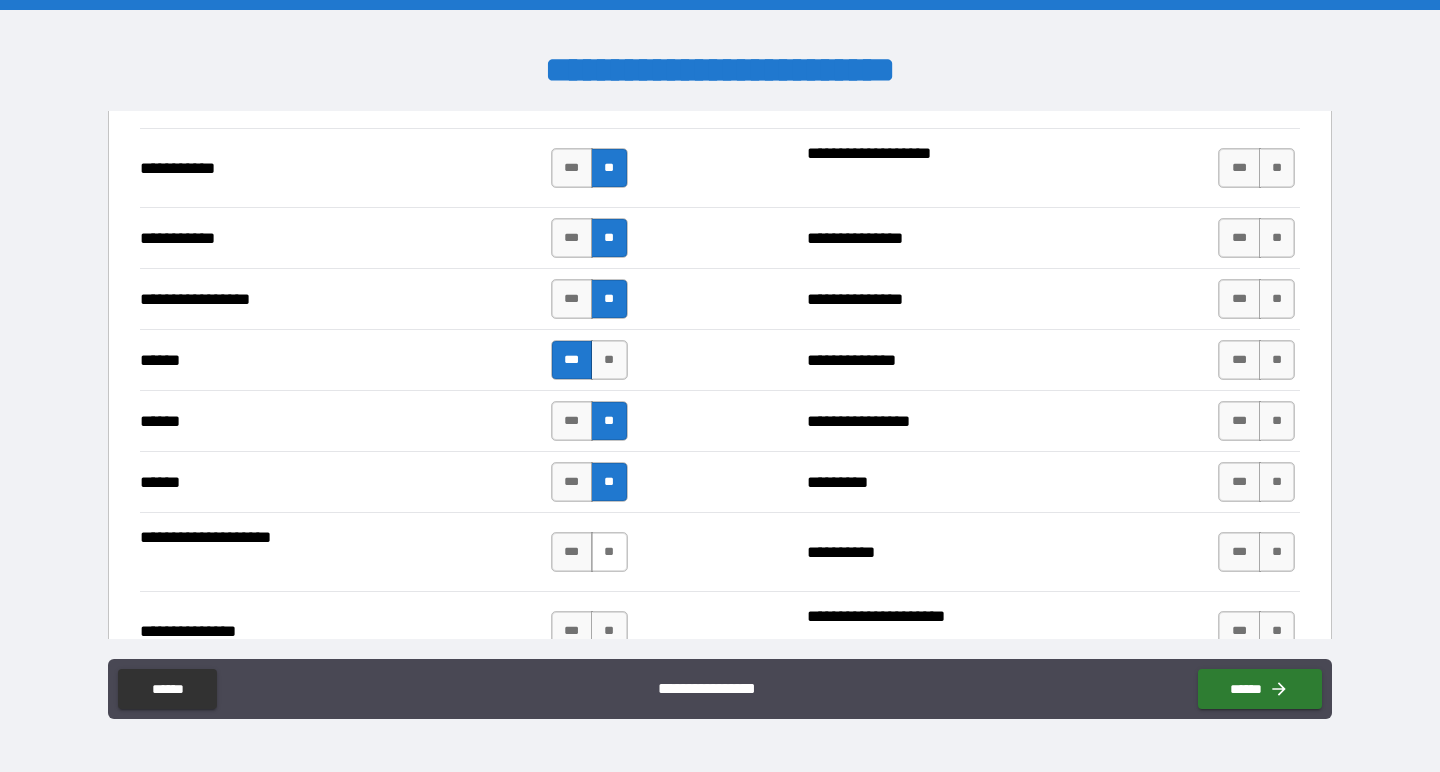 click on "**" at bounding box center [609, 552] 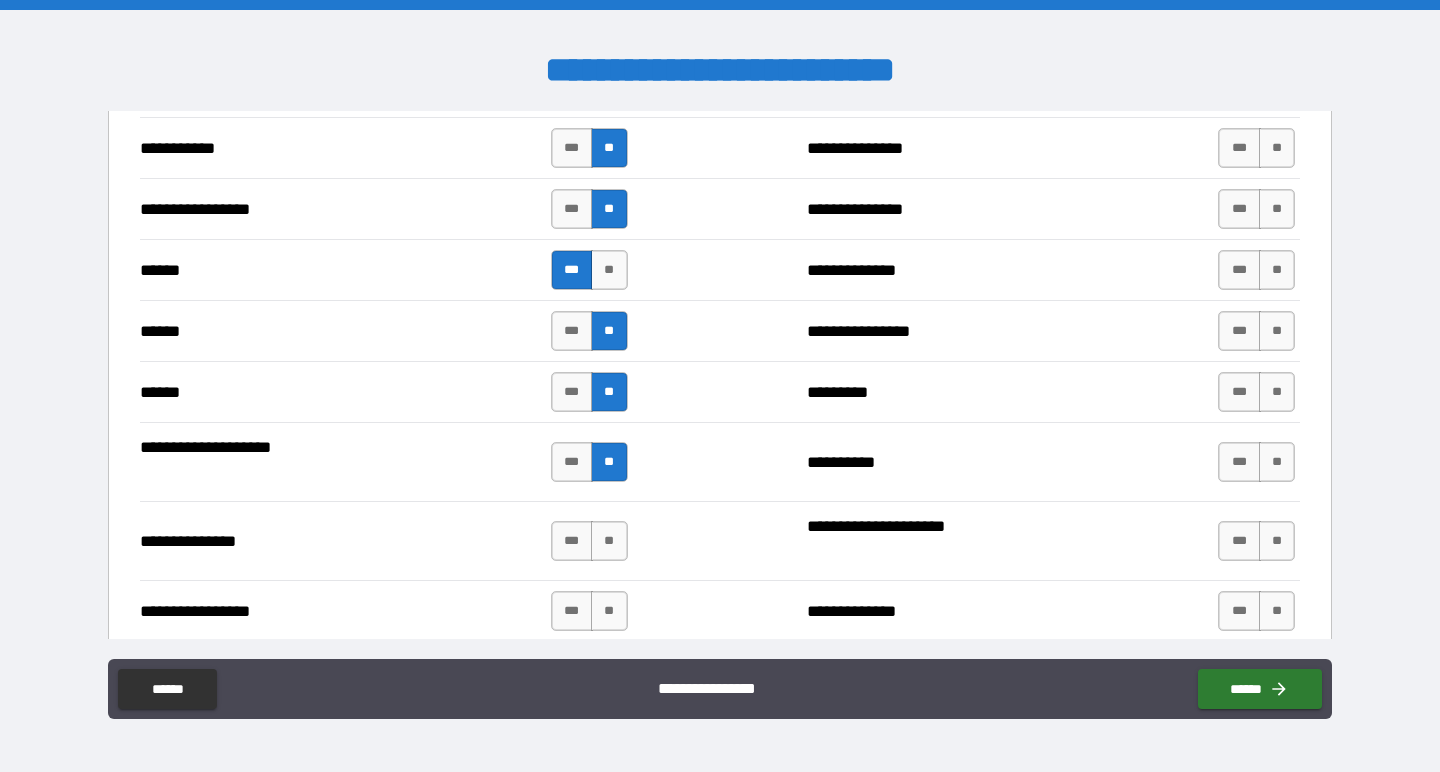 scroll, scrollTop: 2391, scrollLeft: 0, axis: vertical 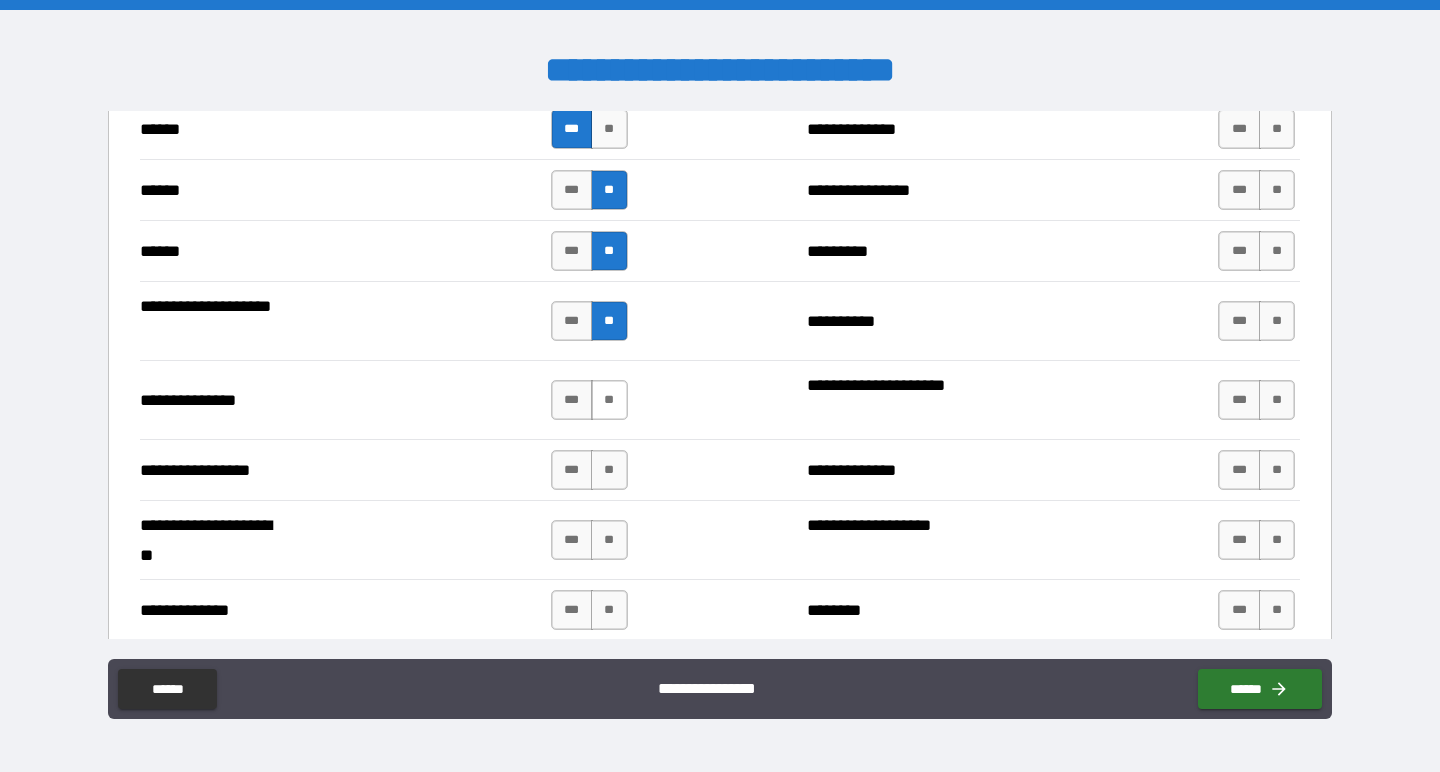 click on "**" at bounding box center (609, 400) 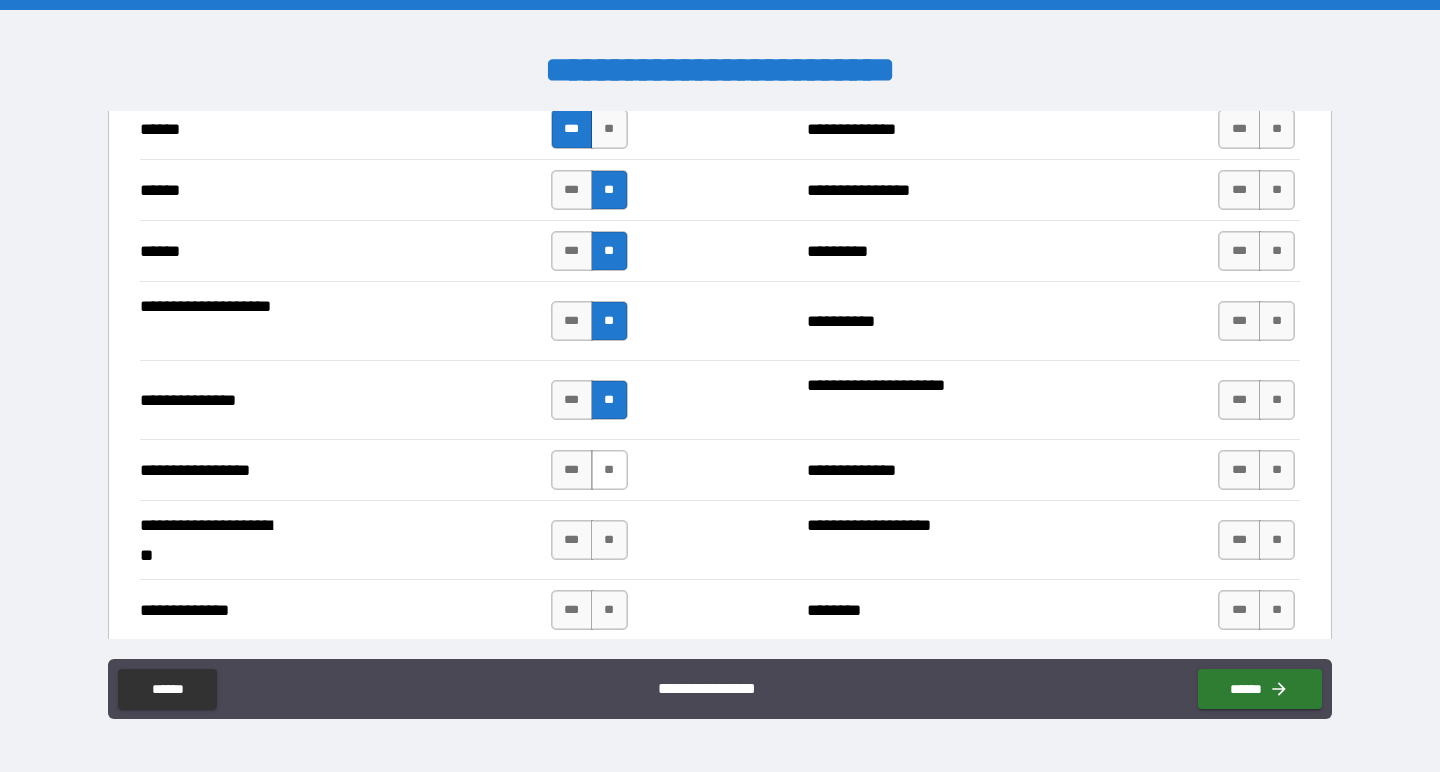 click on "**" at bounding box center (609, 470) 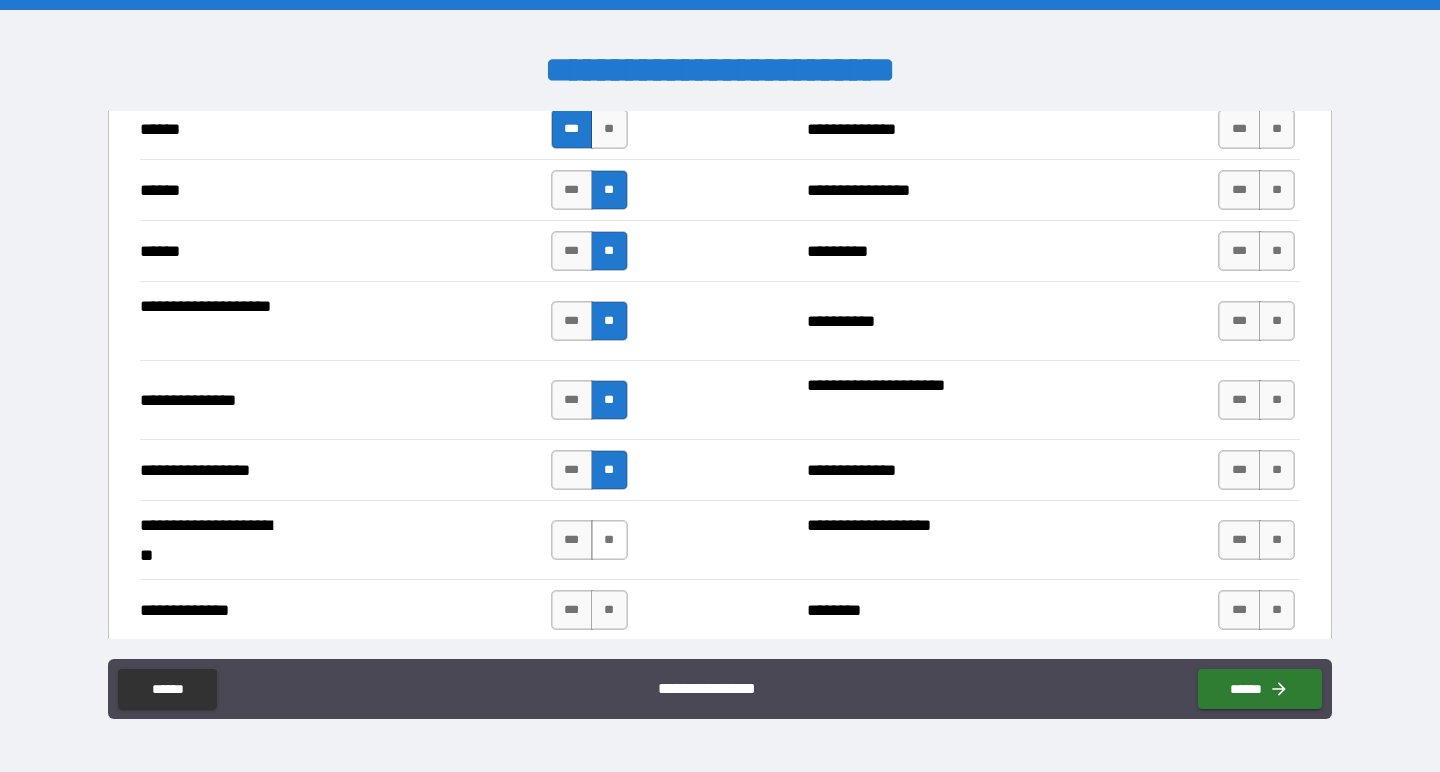 click on "**" at bounding box center (609, 540) 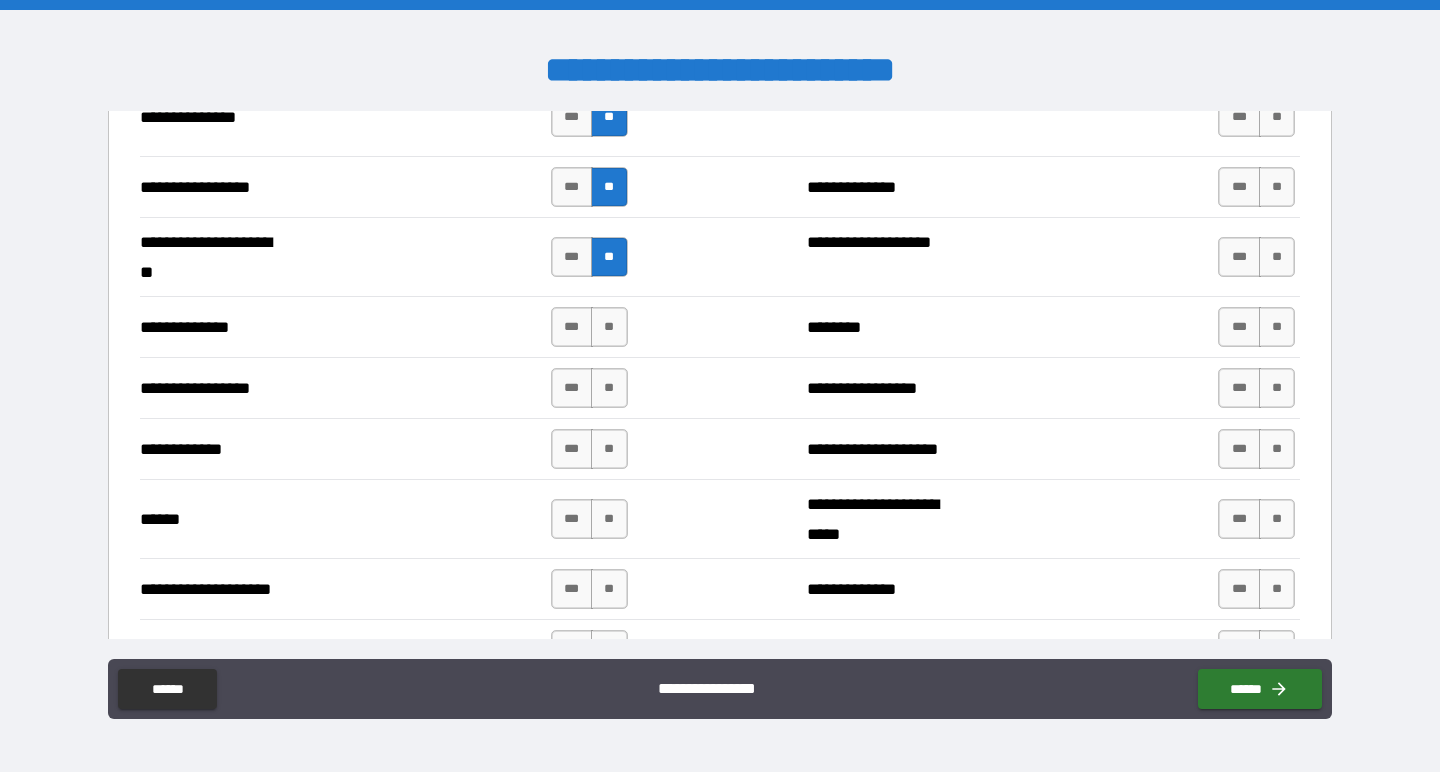 scroll, scrollTop: 2704, scrollLeft: 0, axis: vertical 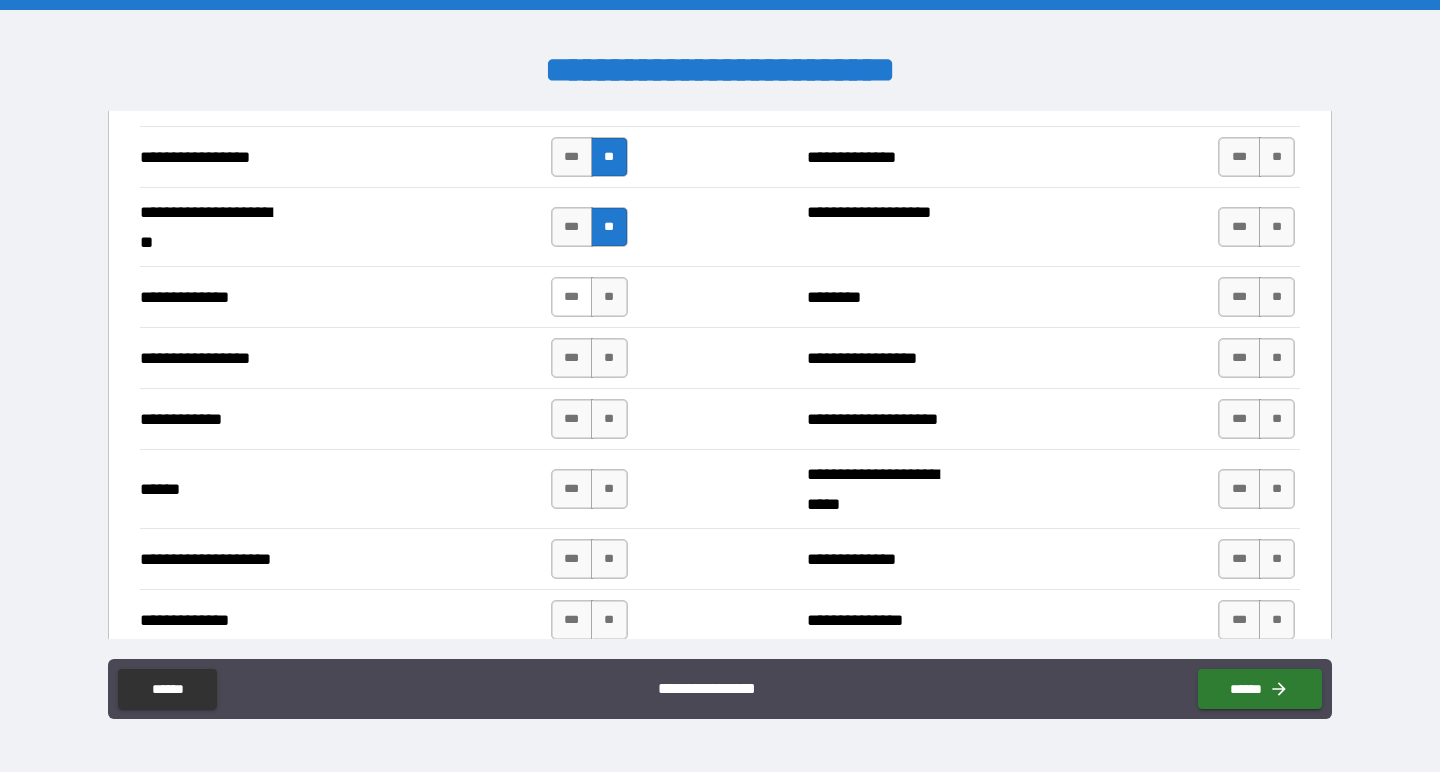 click on "***" at bounding box center (572, 297) 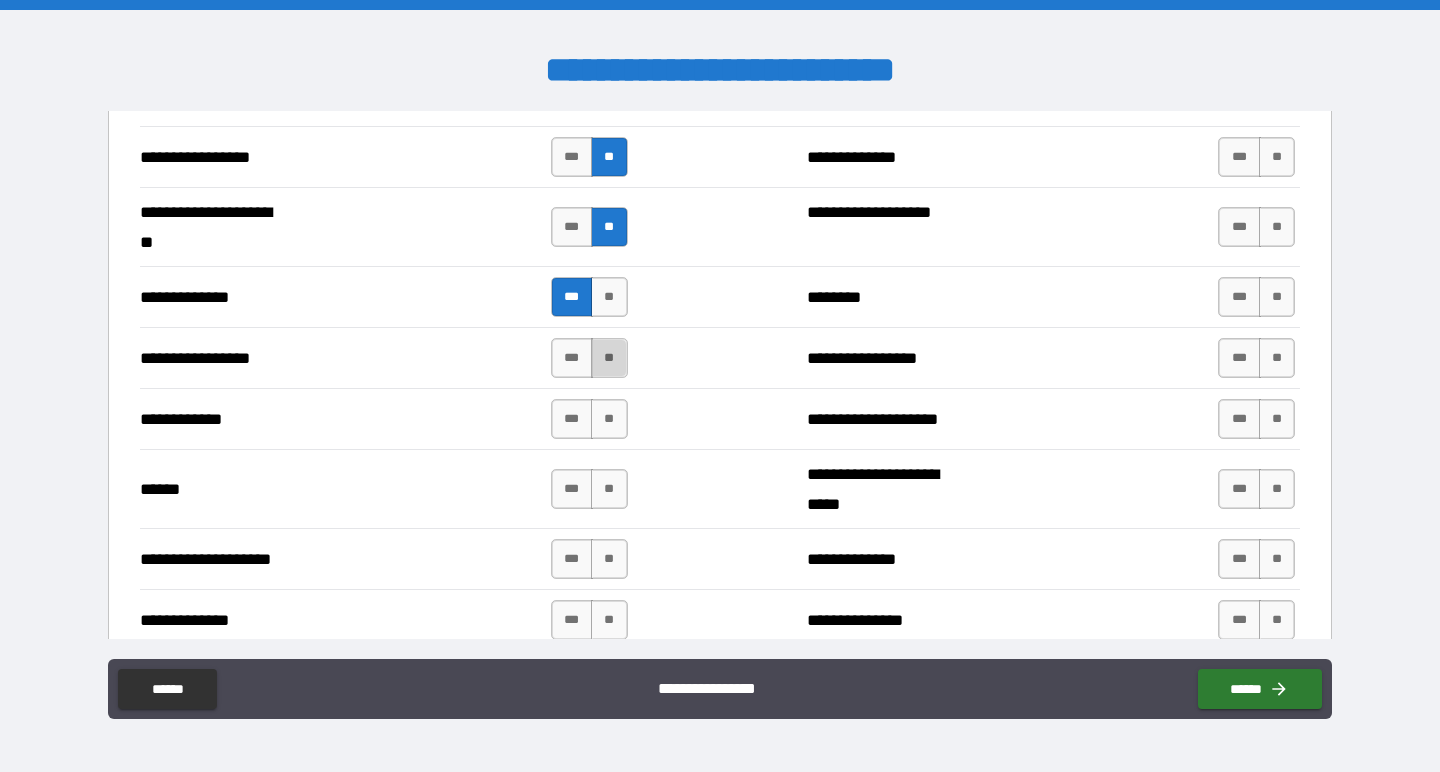click on "**" at bounding box center (609, 358) 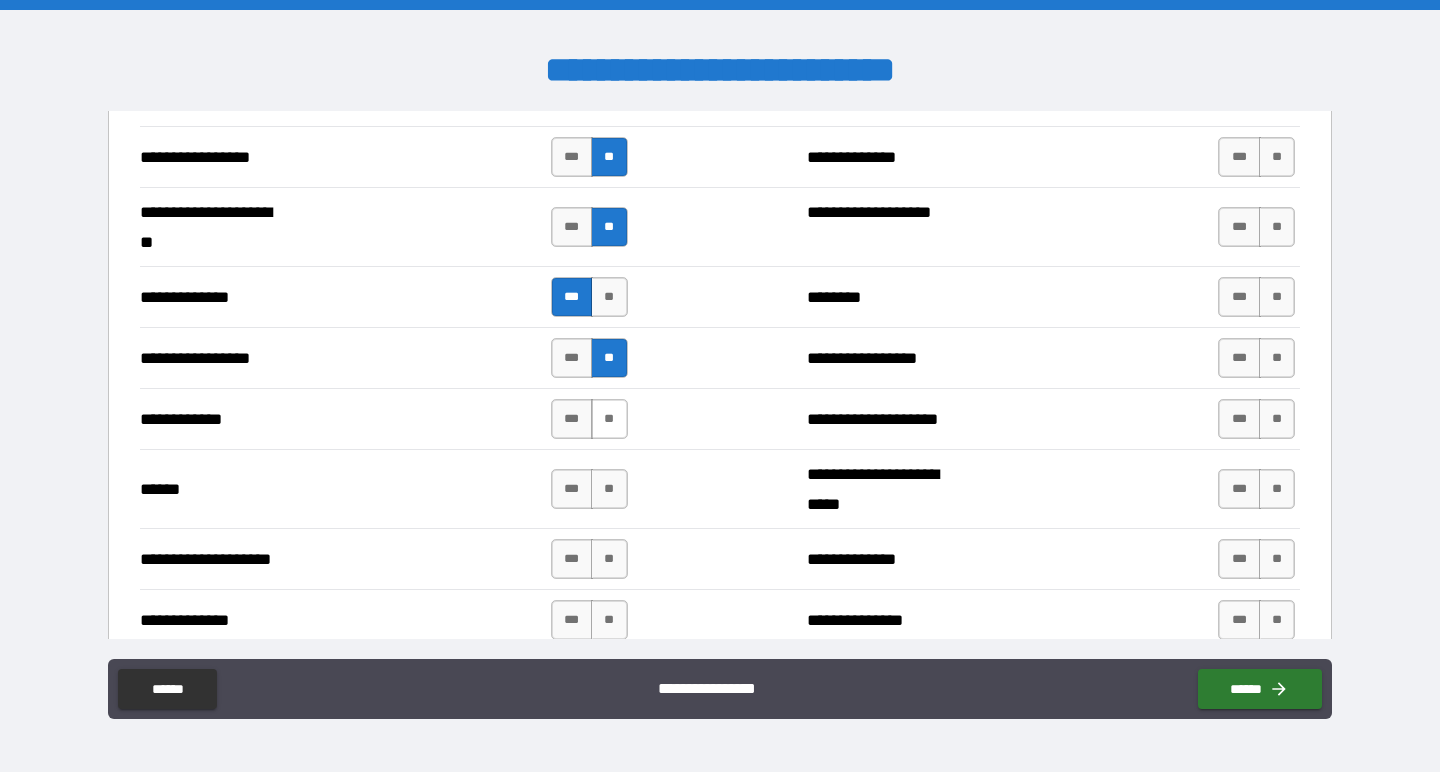 click on "**" at bounding box center [609, 419] 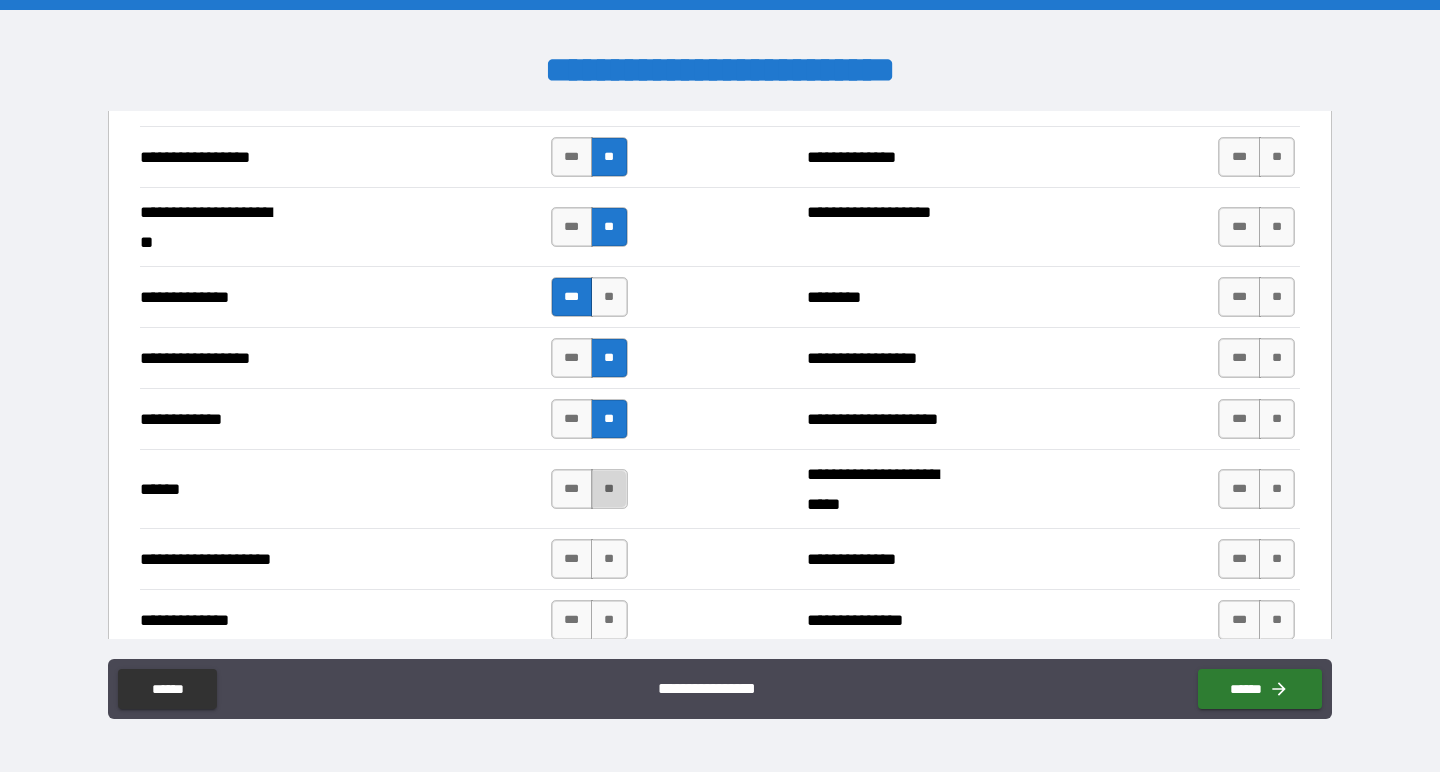 click on "**" at bounding box center [609, 489] 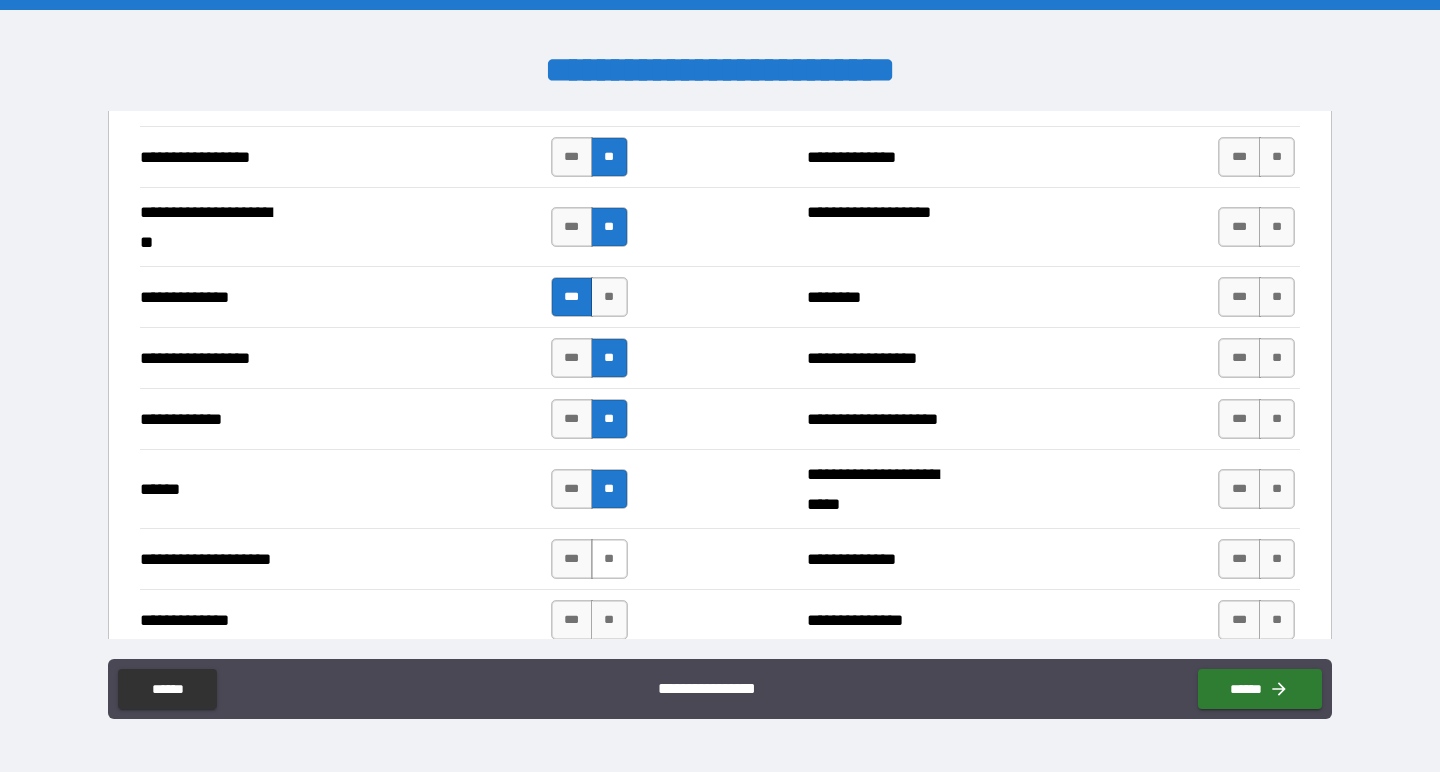 click on "**" at bounding box center (609, 559) 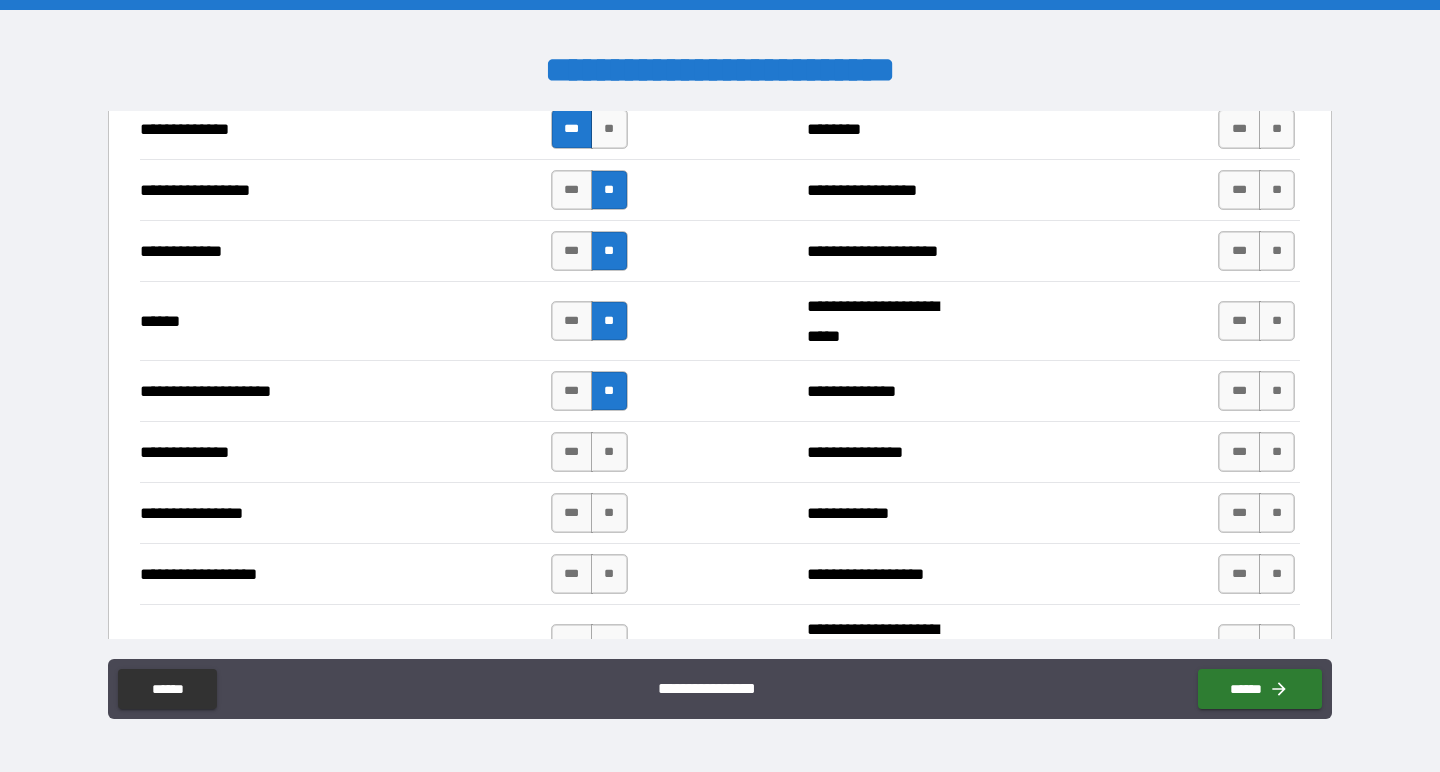 scroll, scrollTop: 2982, scrollLeft: 0, axis: vertical 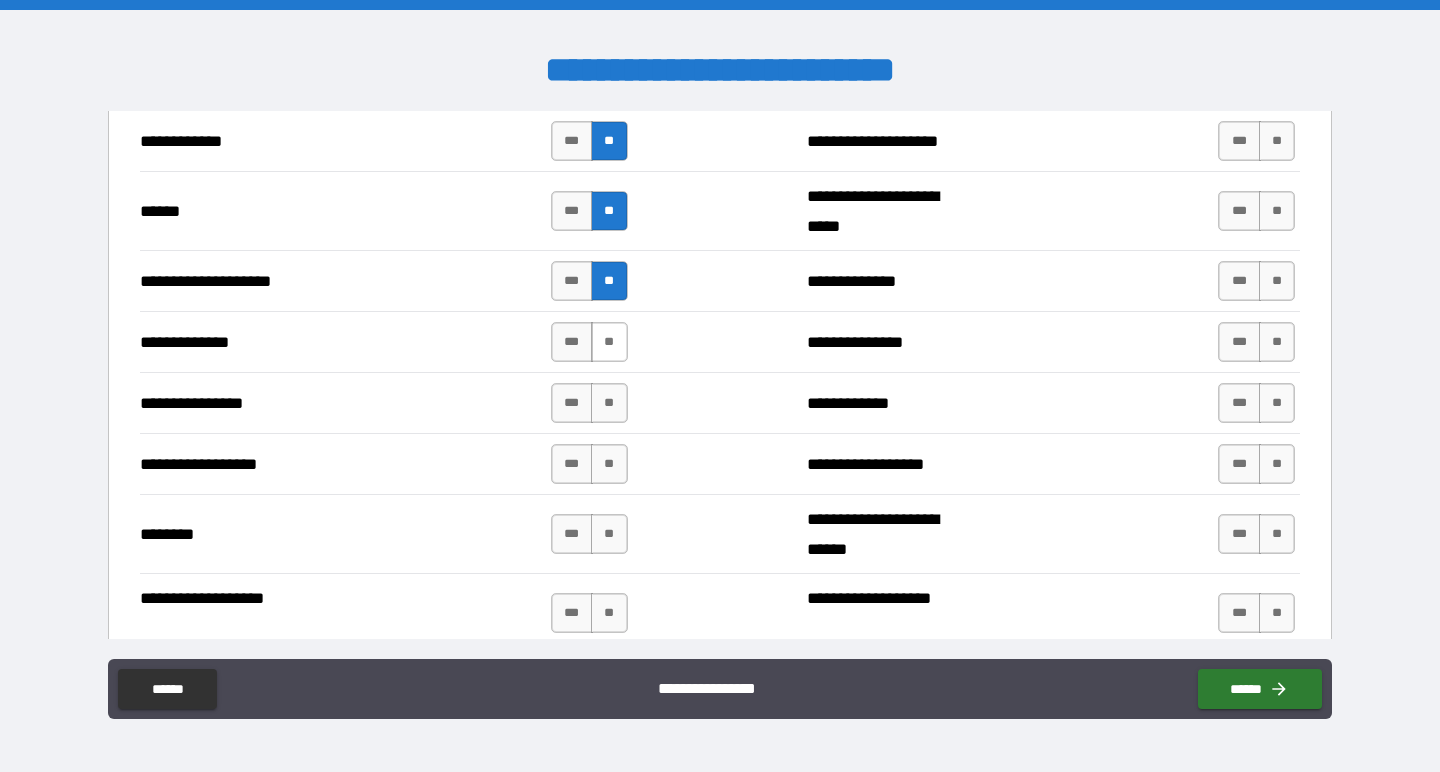 click on "**" at bounding box center (609, 342) 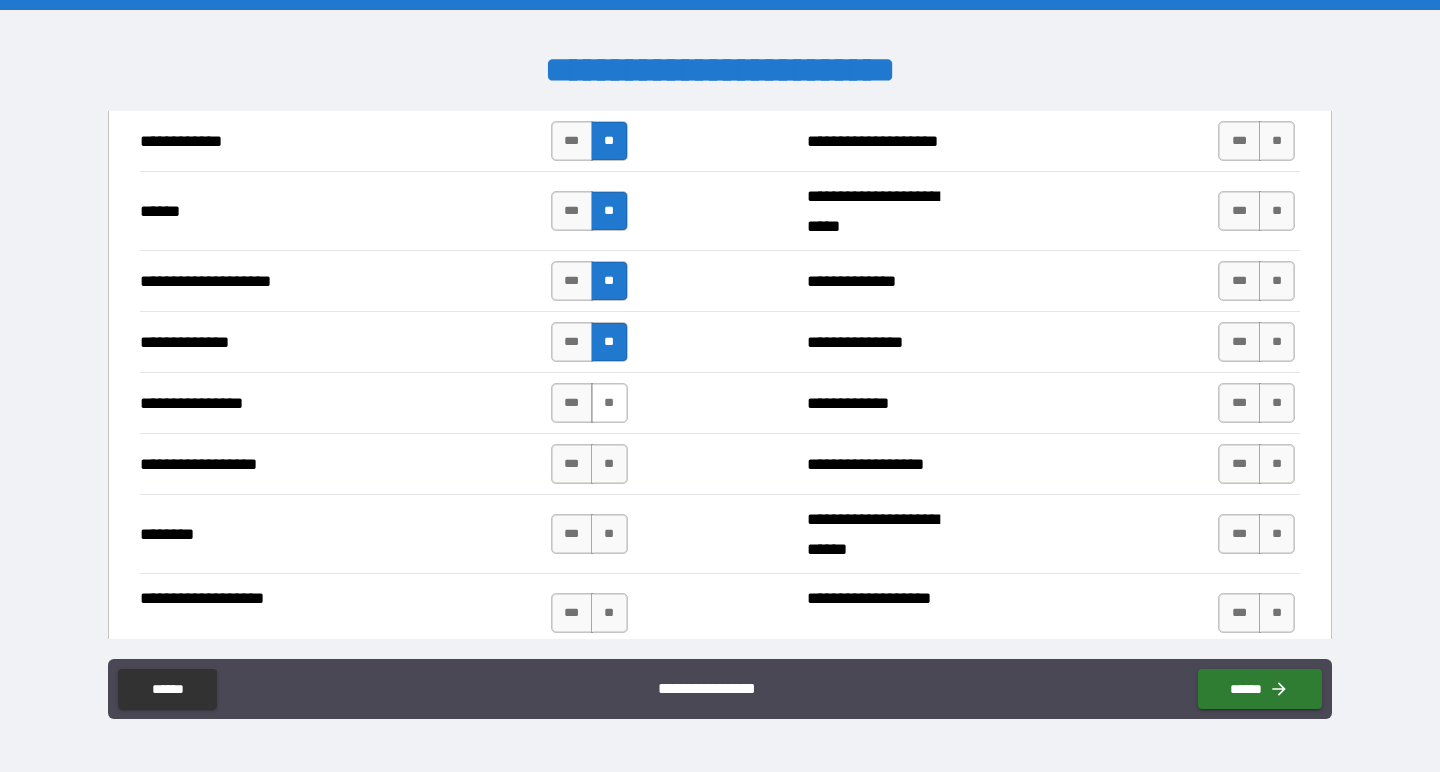 click on "**" at bounding box center [609, 403] 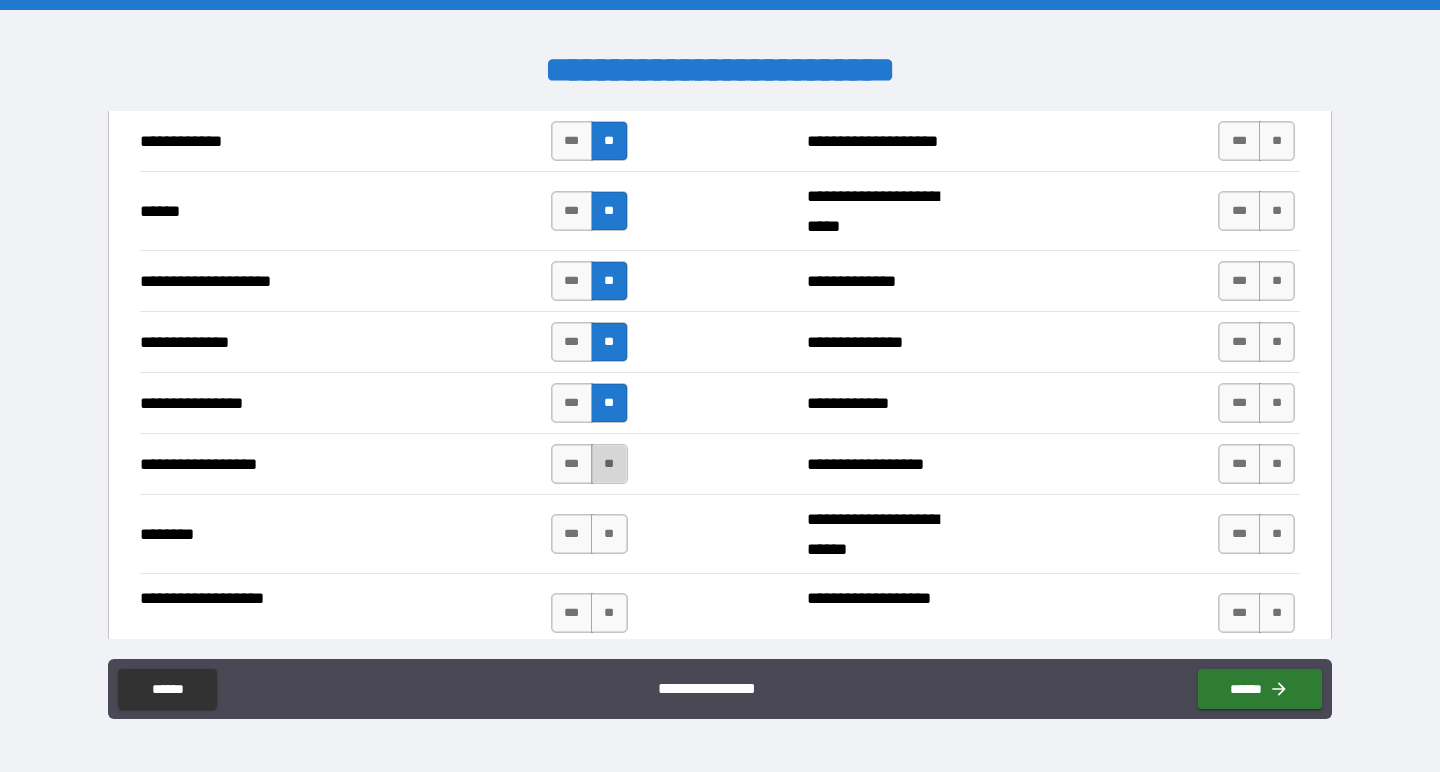 click on "**" at bounding box center [609, 464] 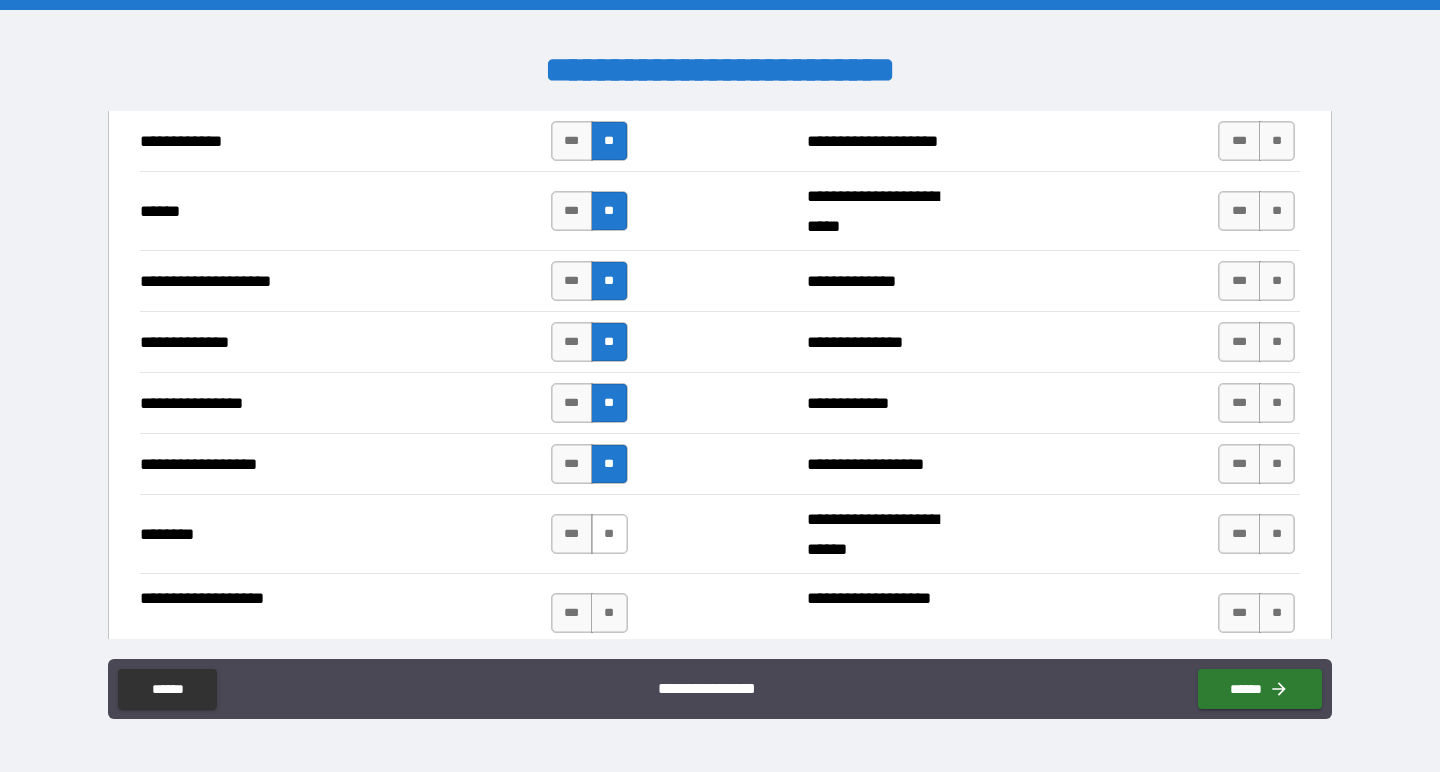 click on "**" at bounding box center (609, 534) 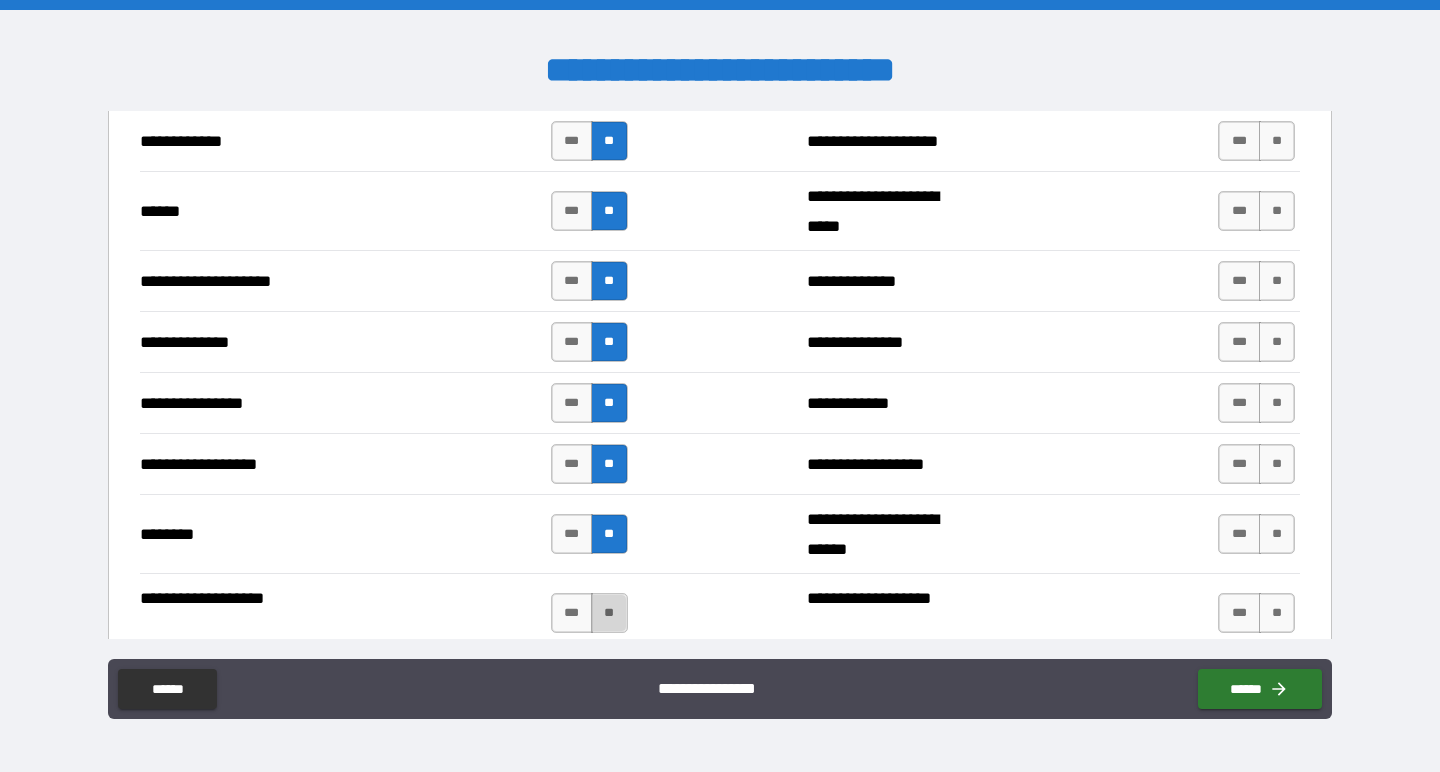 click on "**" at bounding box center (609, 613) 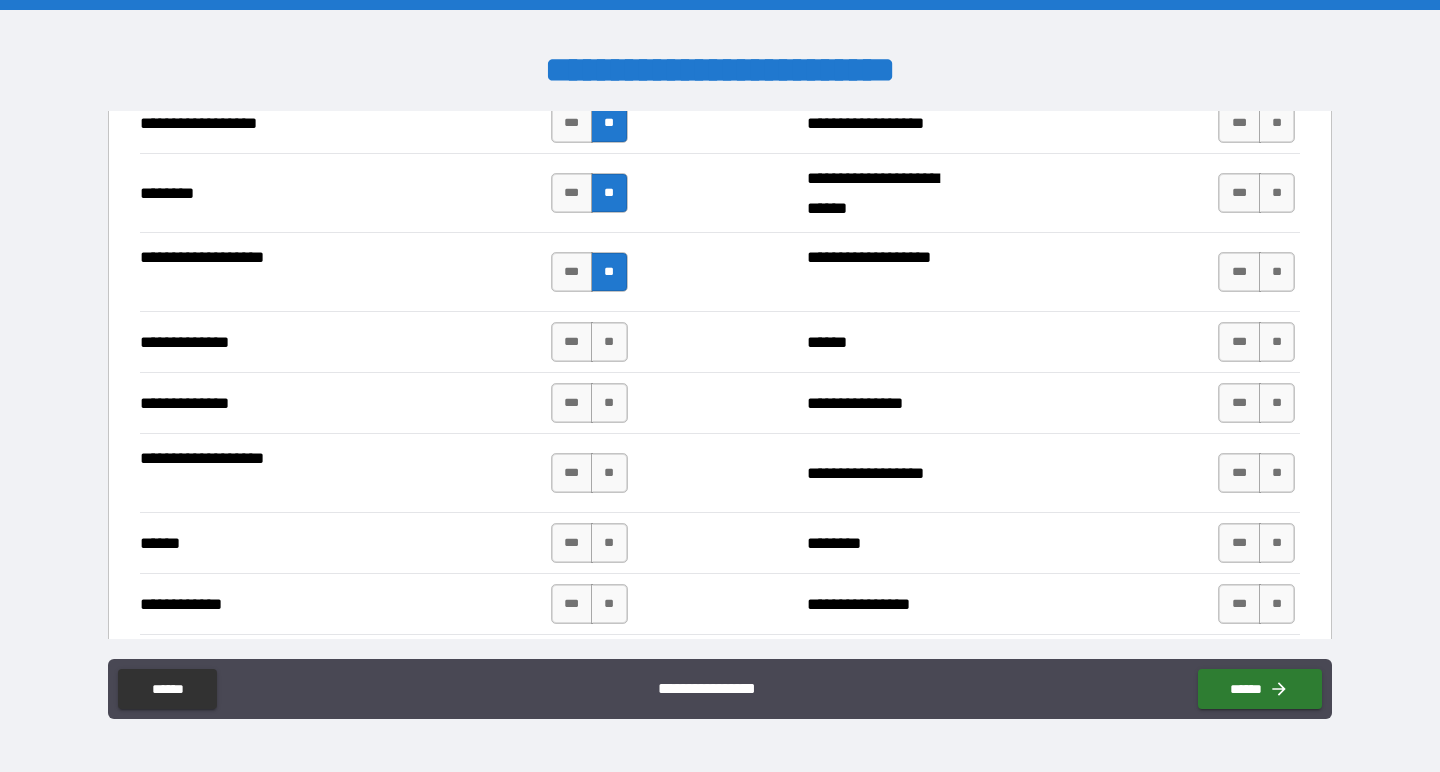 scroll, scrollTop: 3331, scrollLeft: 0, axis: vertical 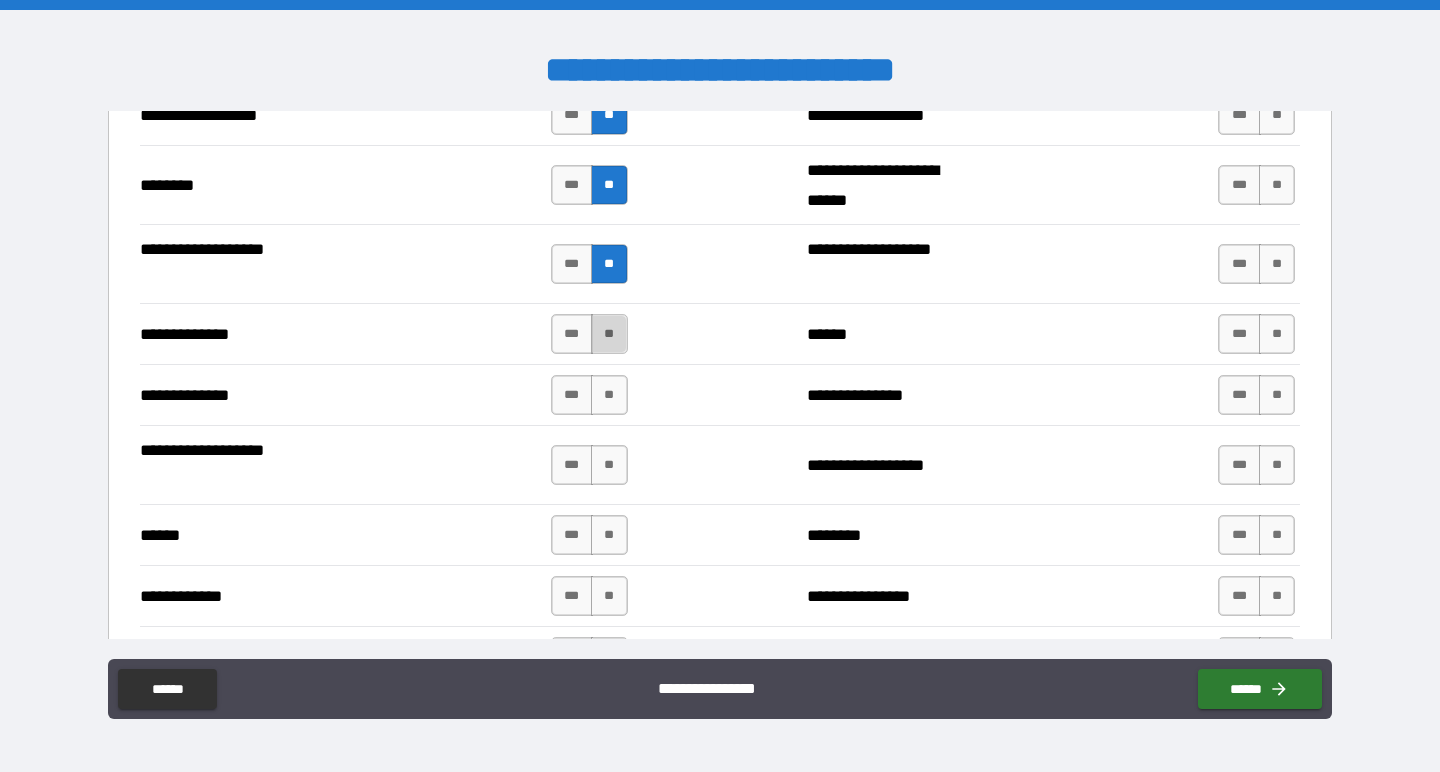 click on "**" at bounding box center [609, 334] 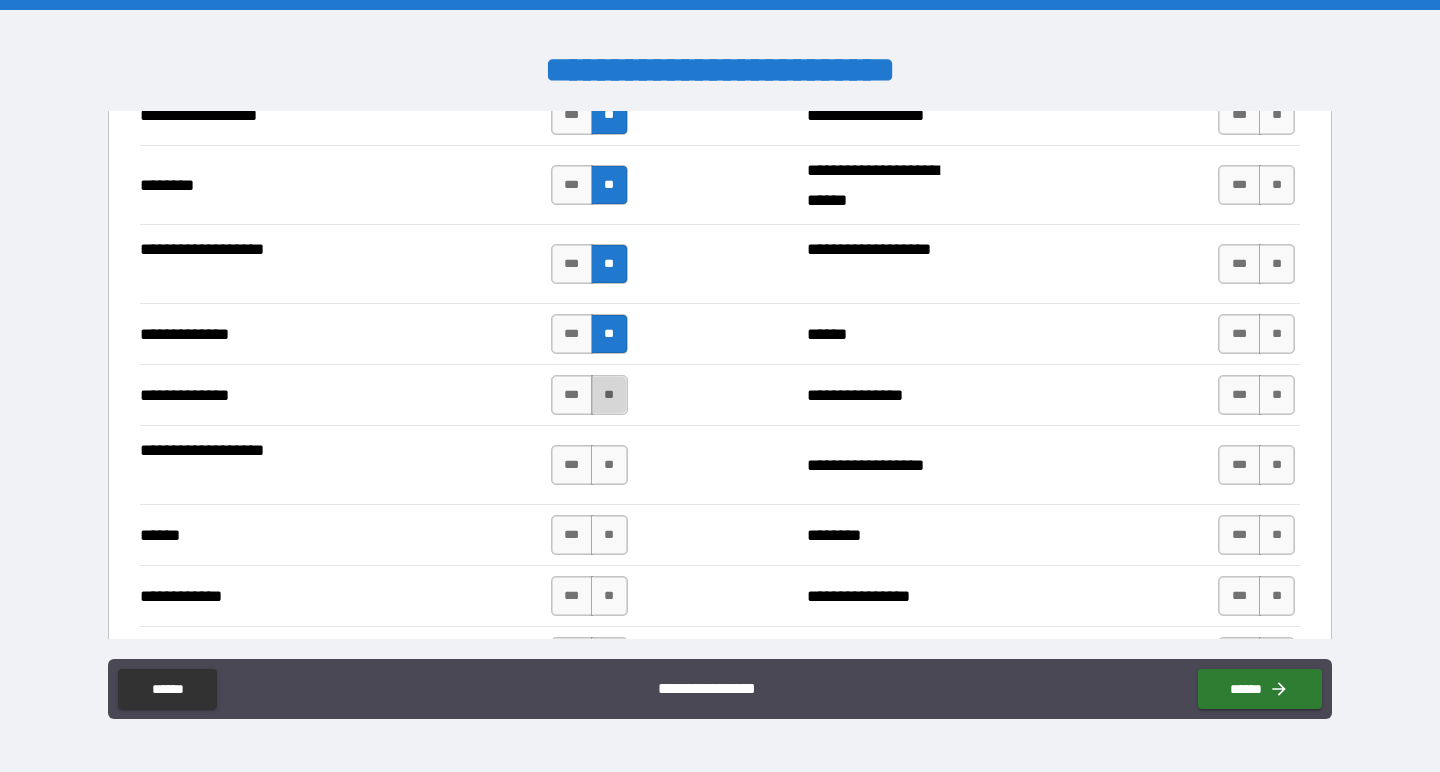 click on "**" at bounding box center (609, 395) 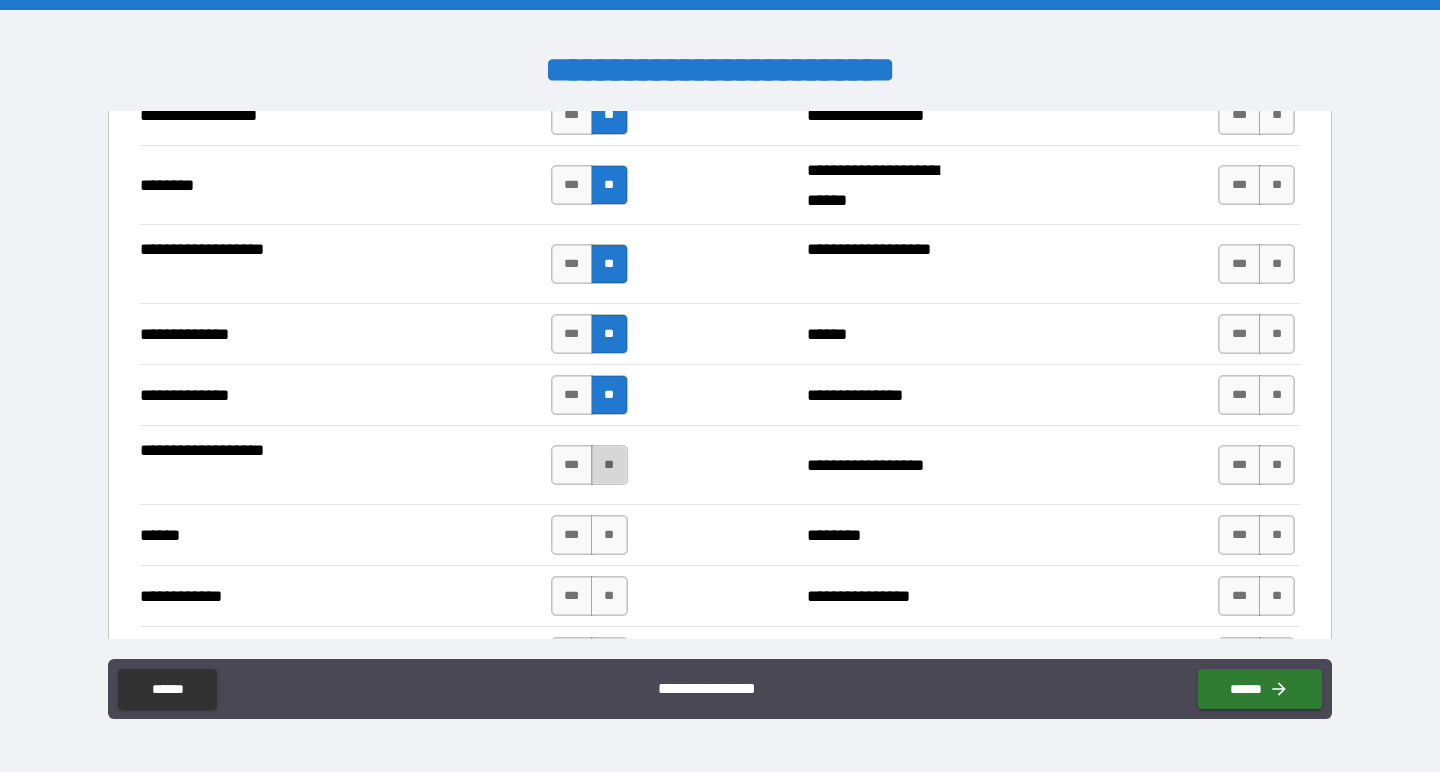 click on "**" at bounding box center (609, 465) 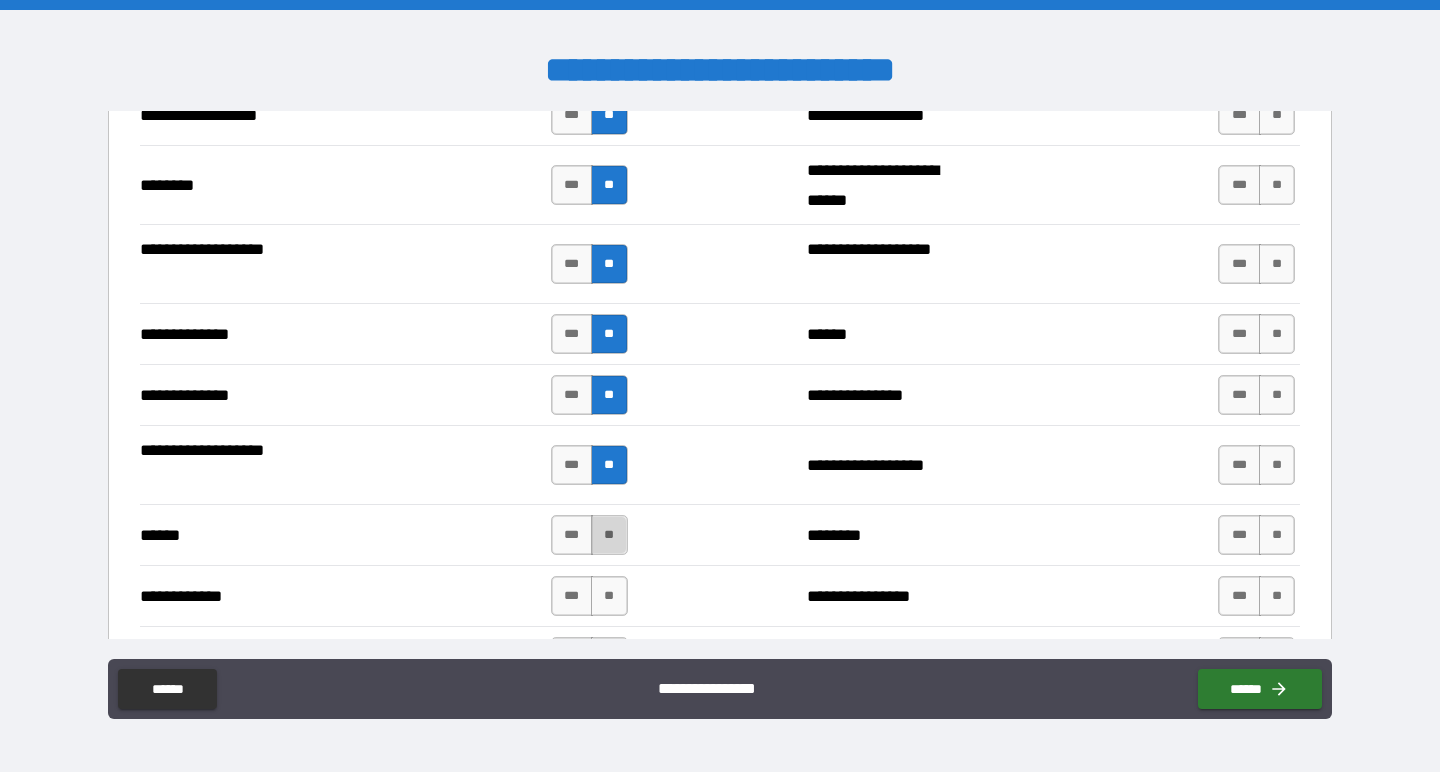 click on "**" at bounding box center [609, 535] 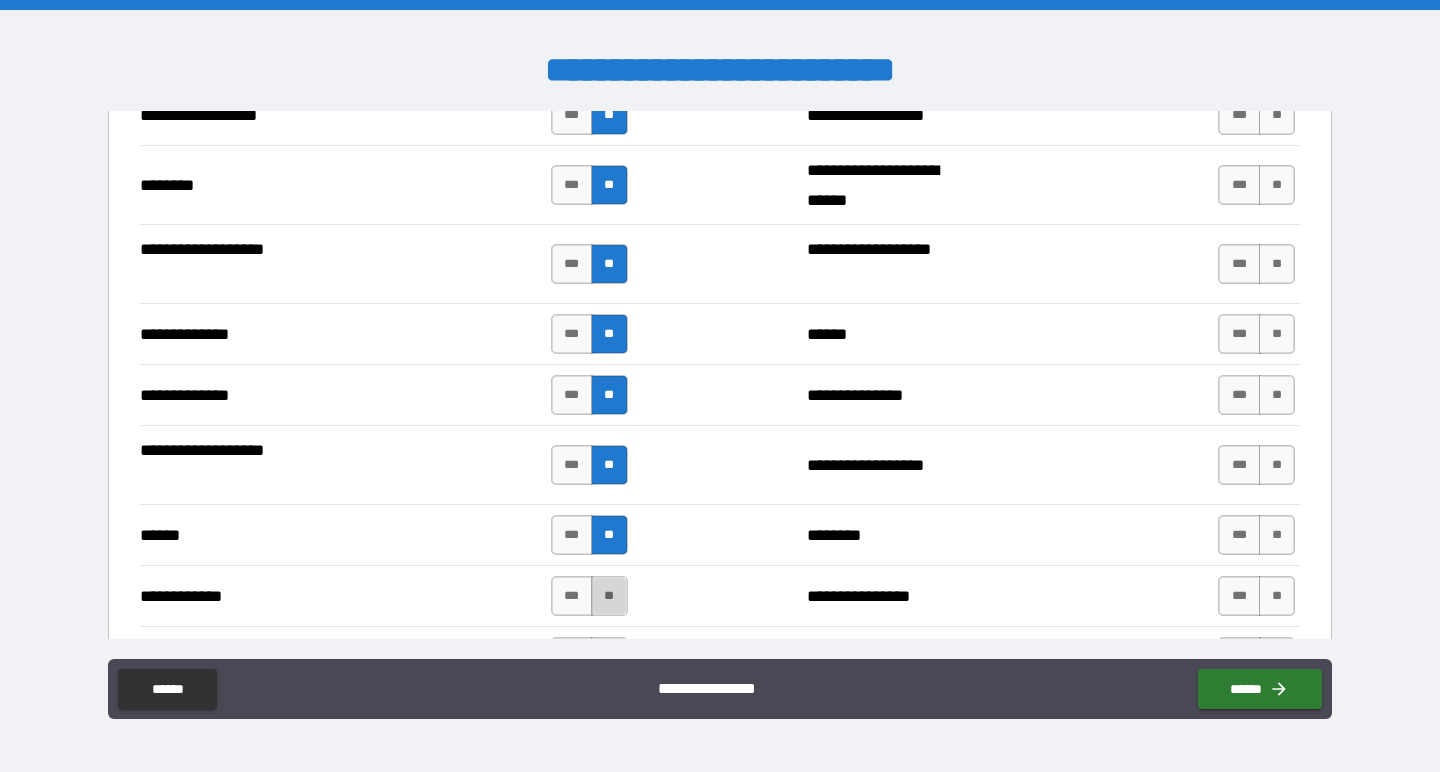 click on "**" at bounding box center [609, 596] 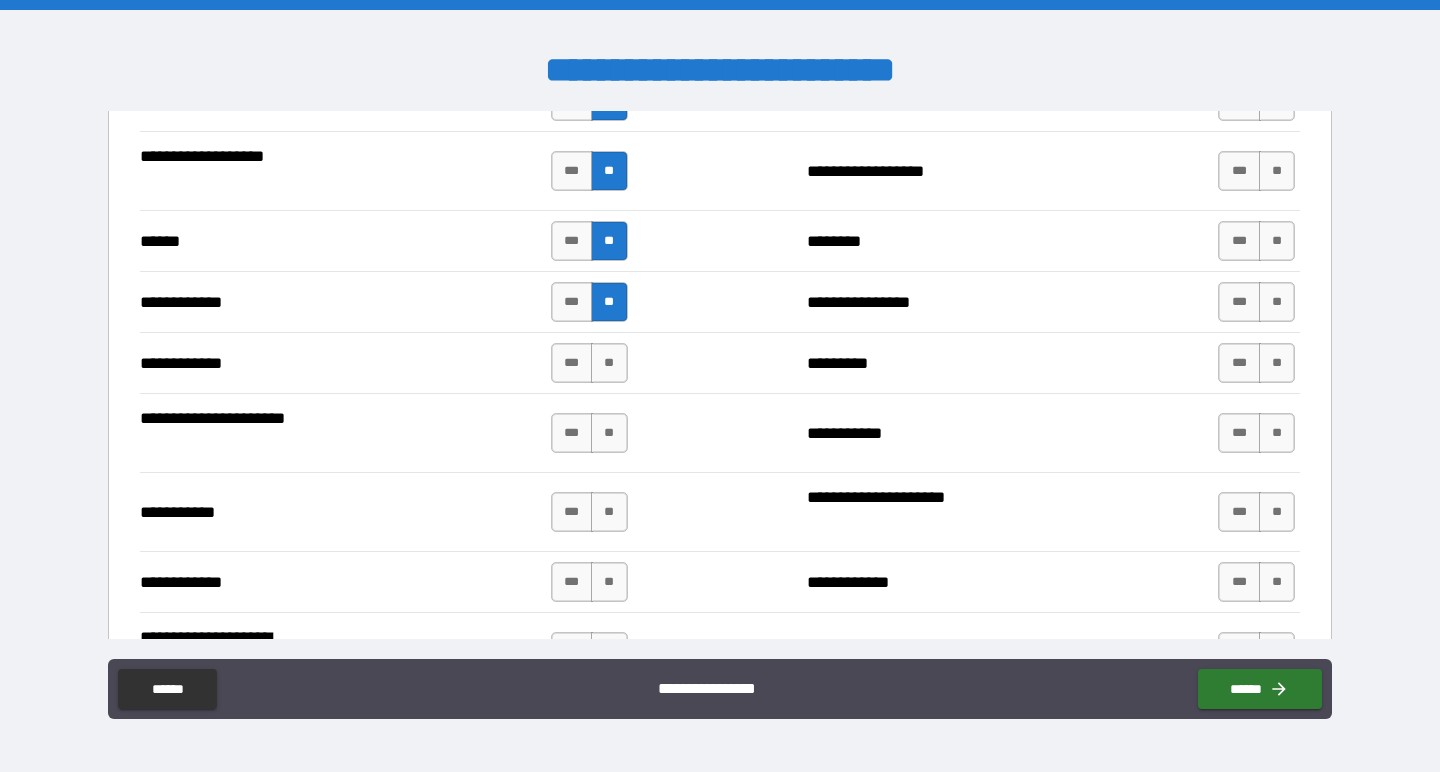 scroll, scrollTop: 3641, scrollLeft: 0, axis: vertical 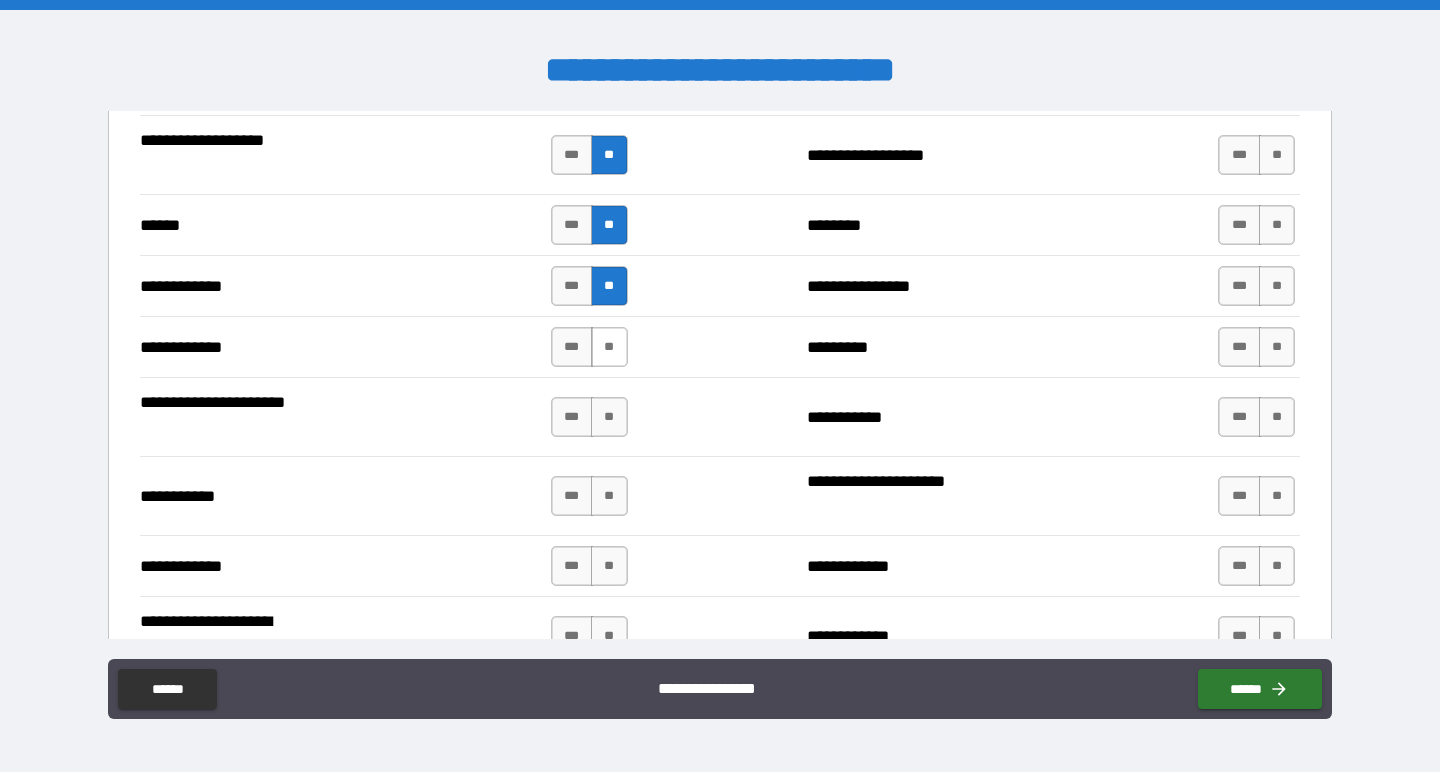 click on "**" at bounding box center (609, 347) 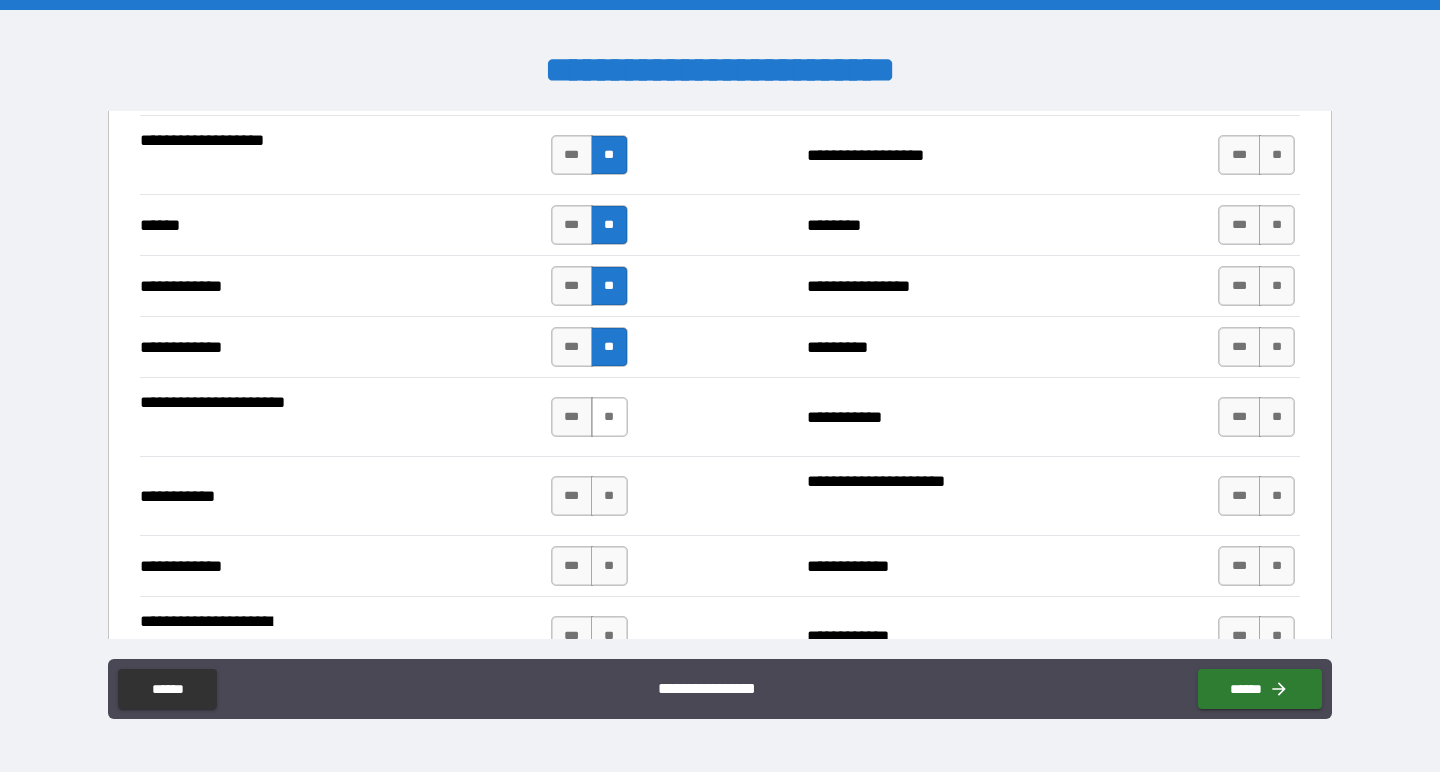 click on "**" at bounding box center [609, 417] 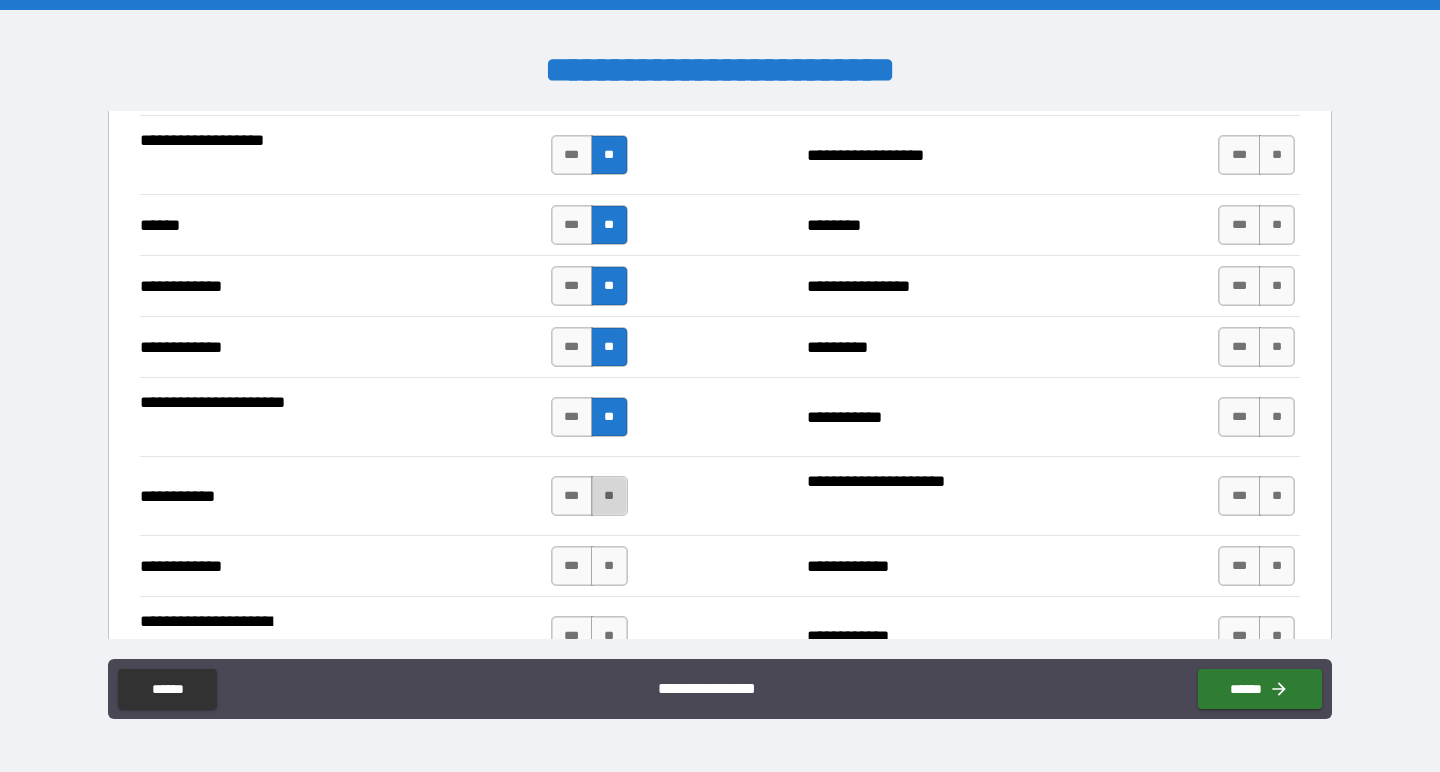 click on "**" at bounding box center (609, 496) 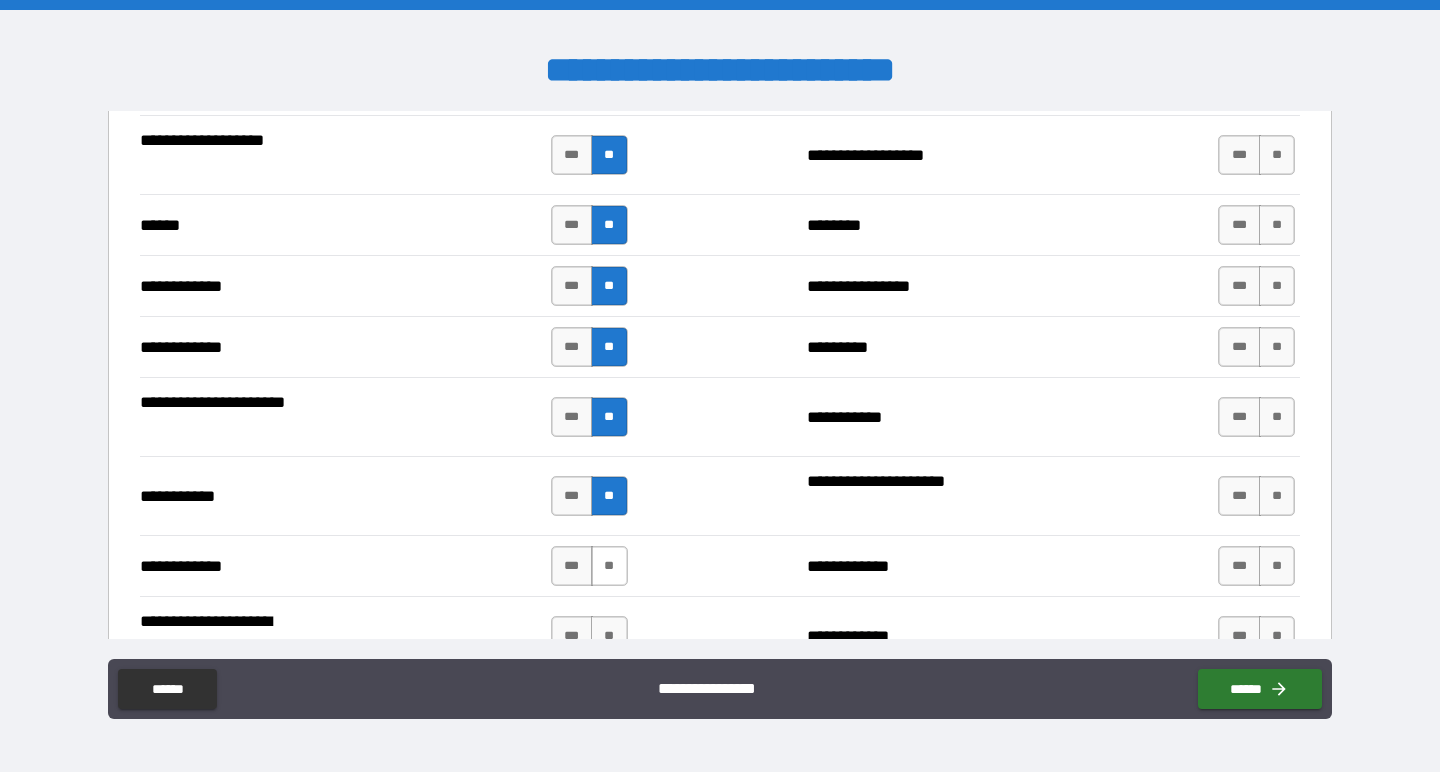 click on "**" at bounding box center (609, 566) 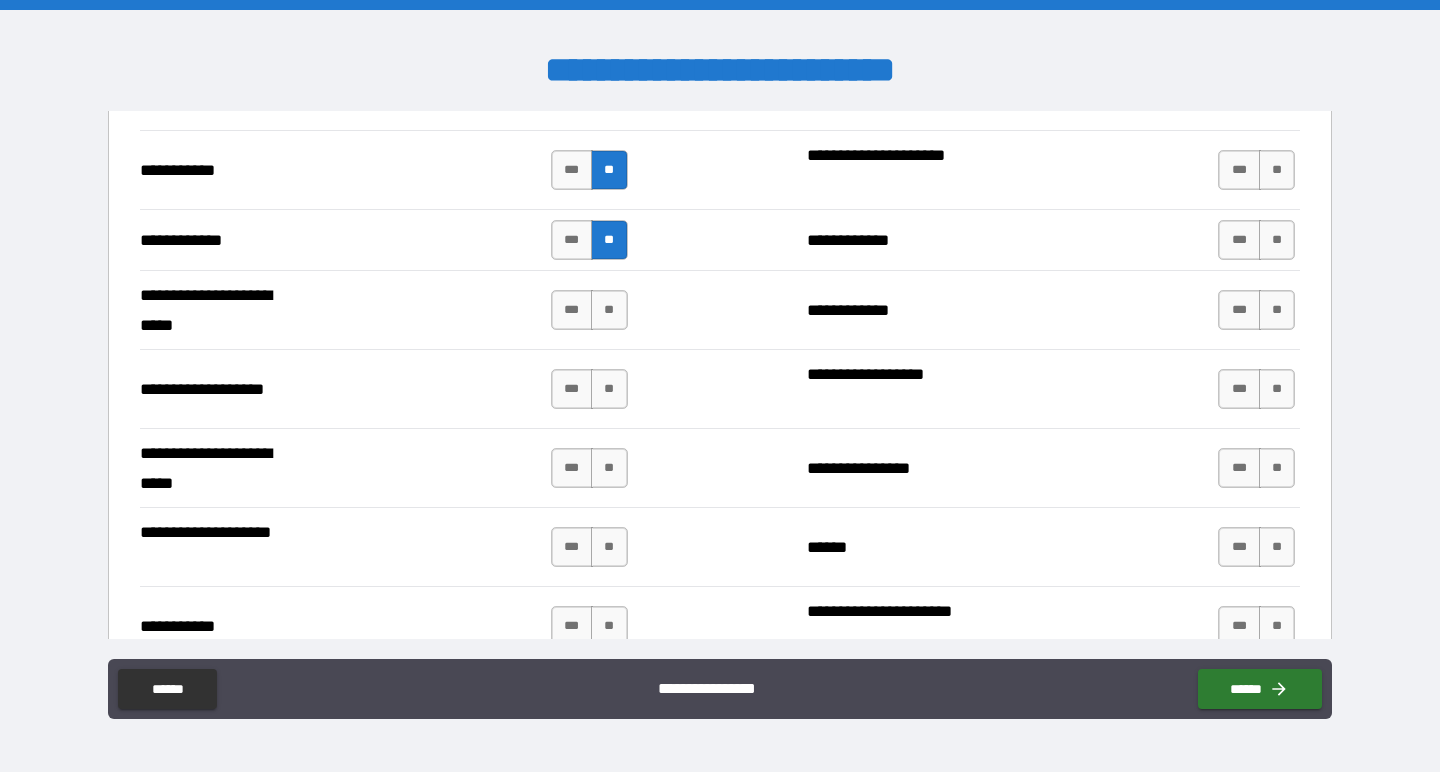scroll, scrollTop: 3972, scrollLeft: 0, axis: vertical 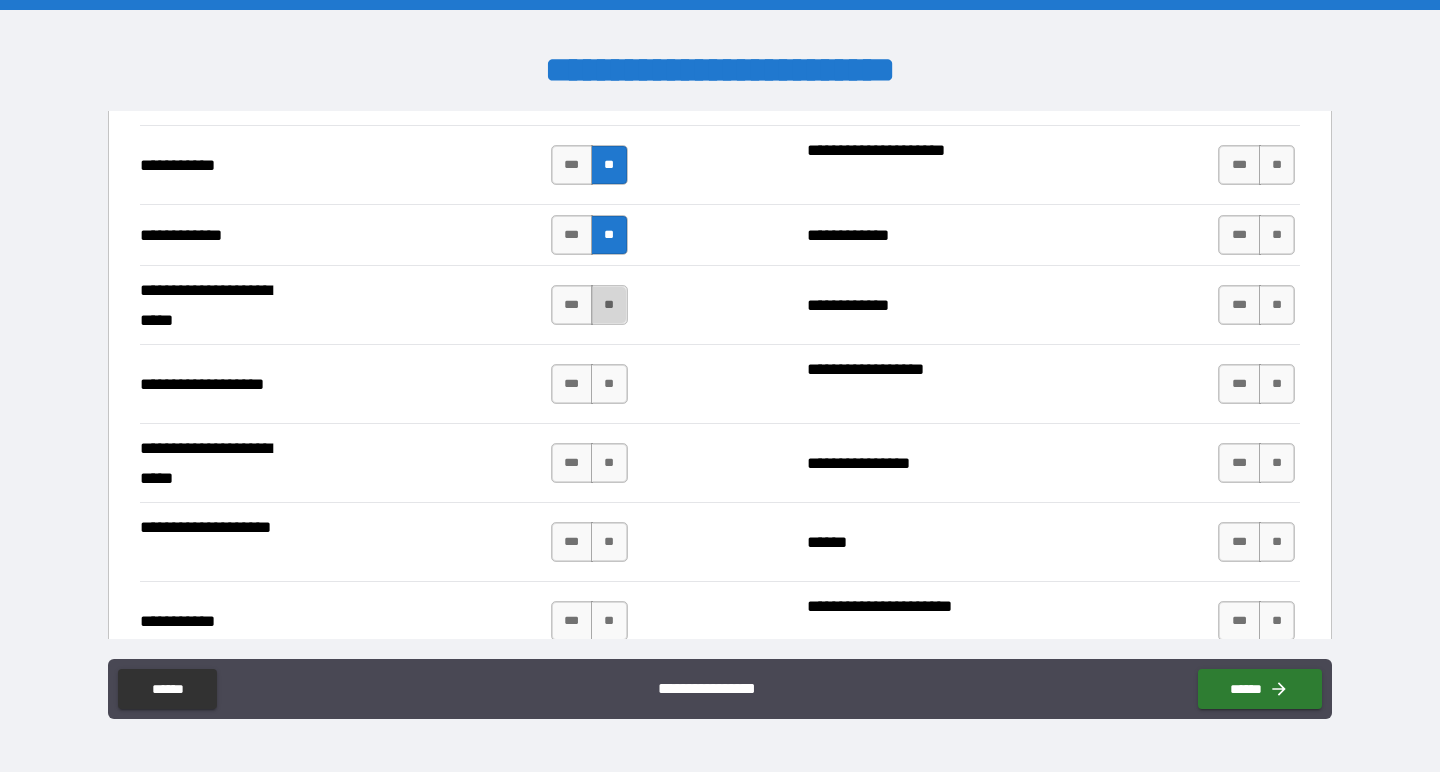 click on "**" at bounding box center [609, 305] 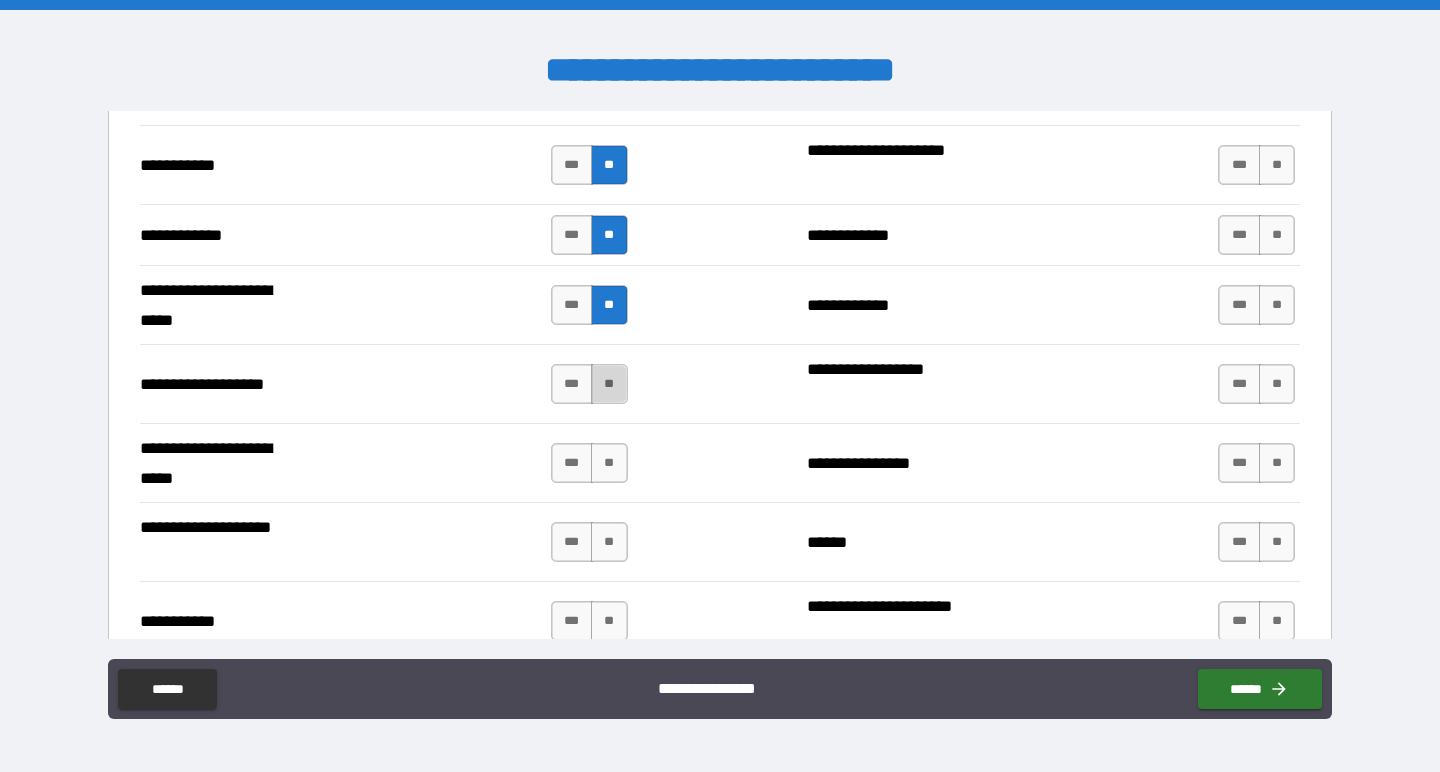 click on "**" at bounding box center [609, 384] 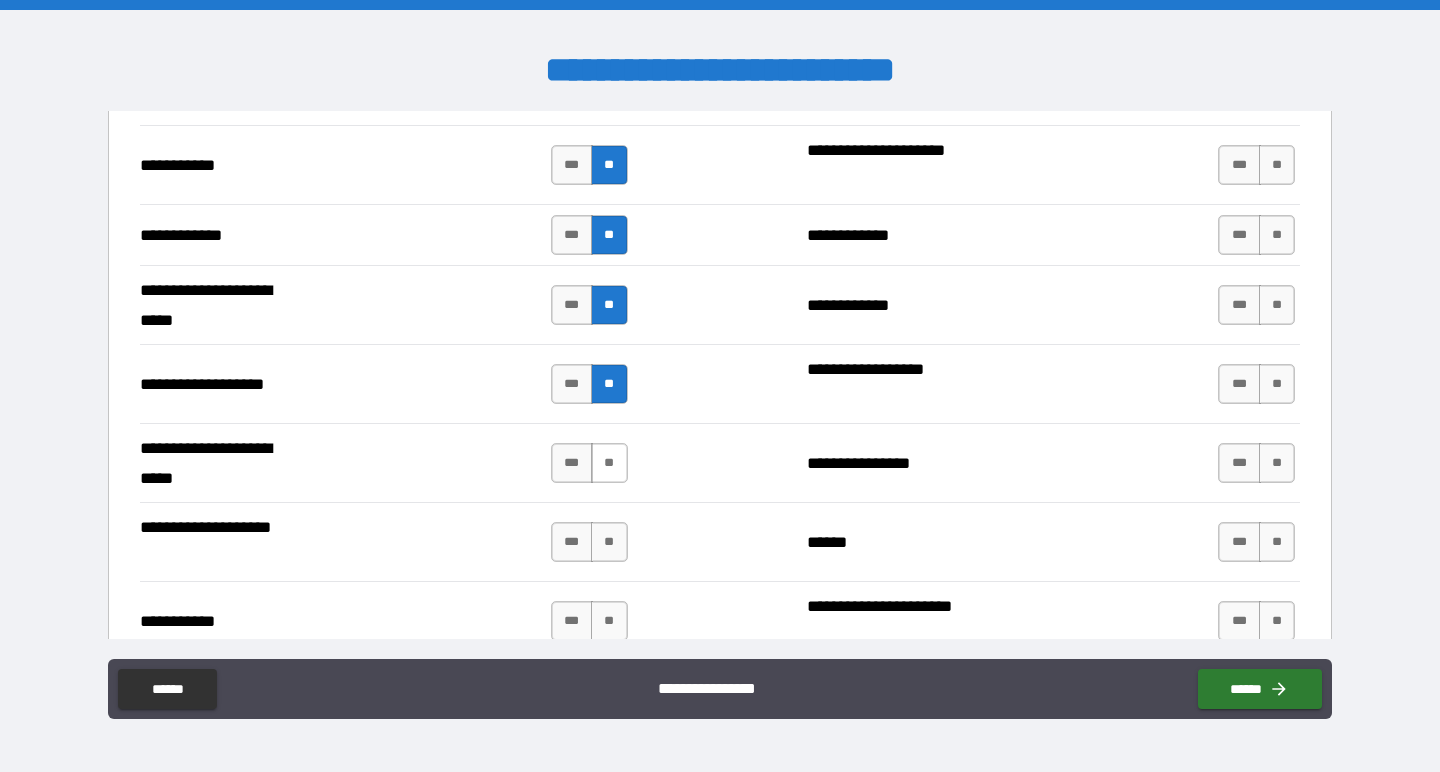 click on "**" at bounding box center [609, 463] 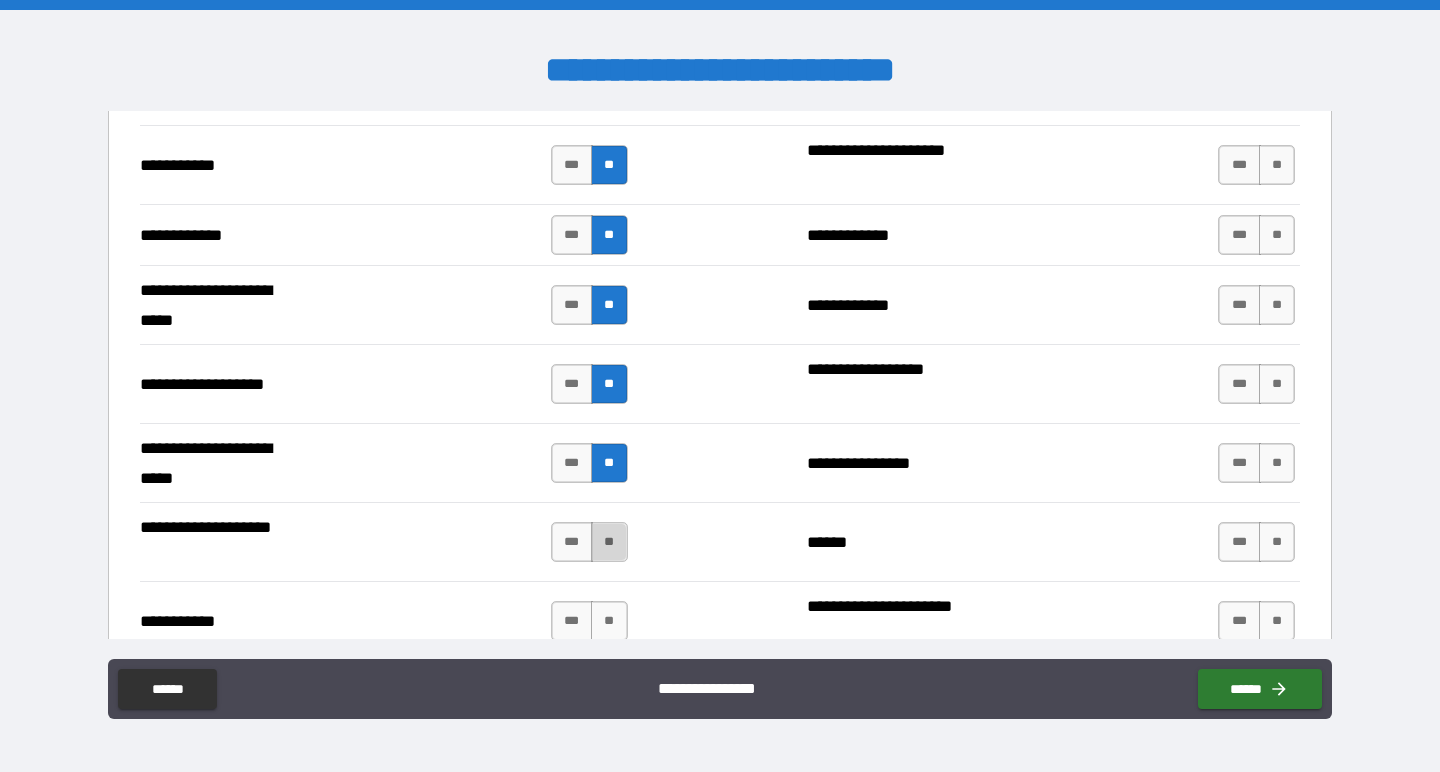 click on "**" at bounding box center [609, 542] 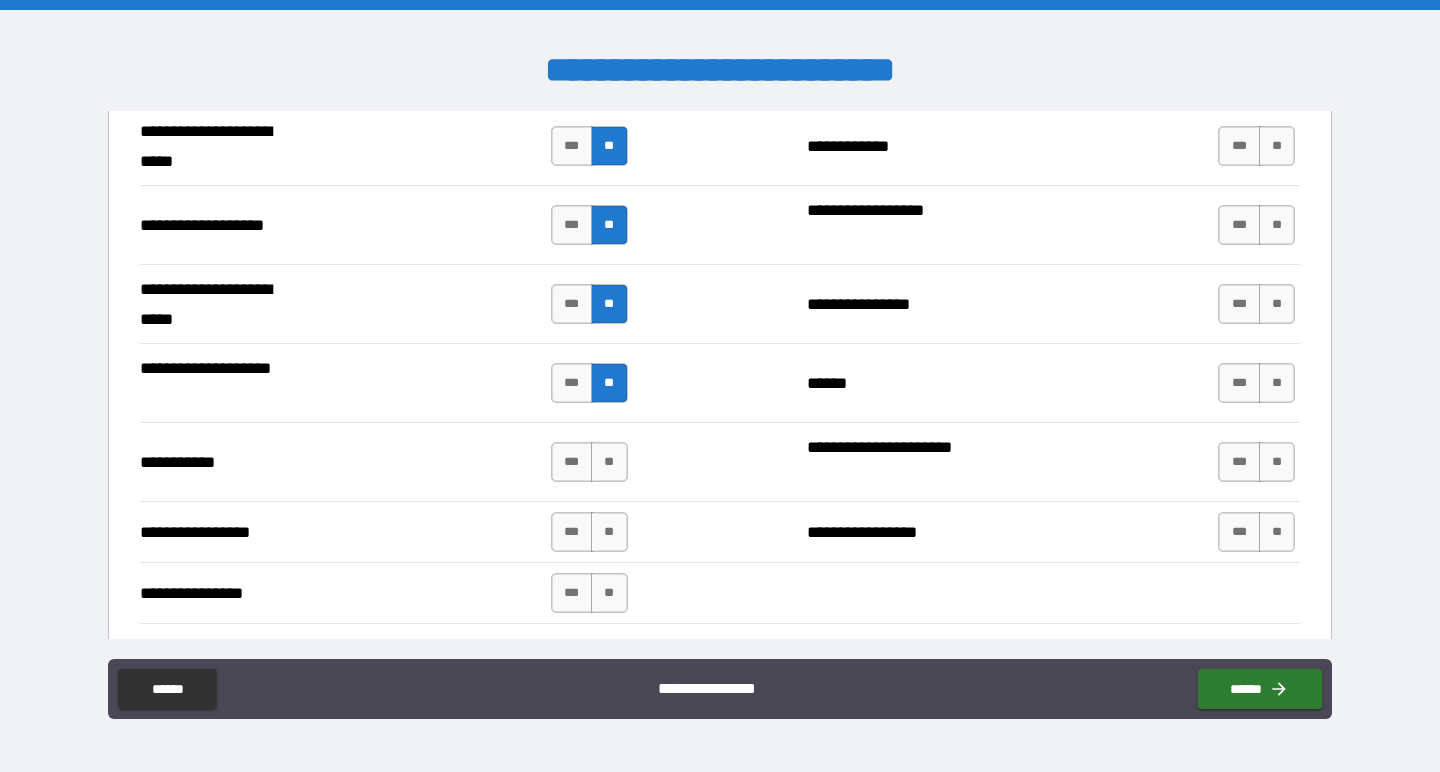 scroll, scrollTop: 4226, scrollLeft: 0, axis: vertical 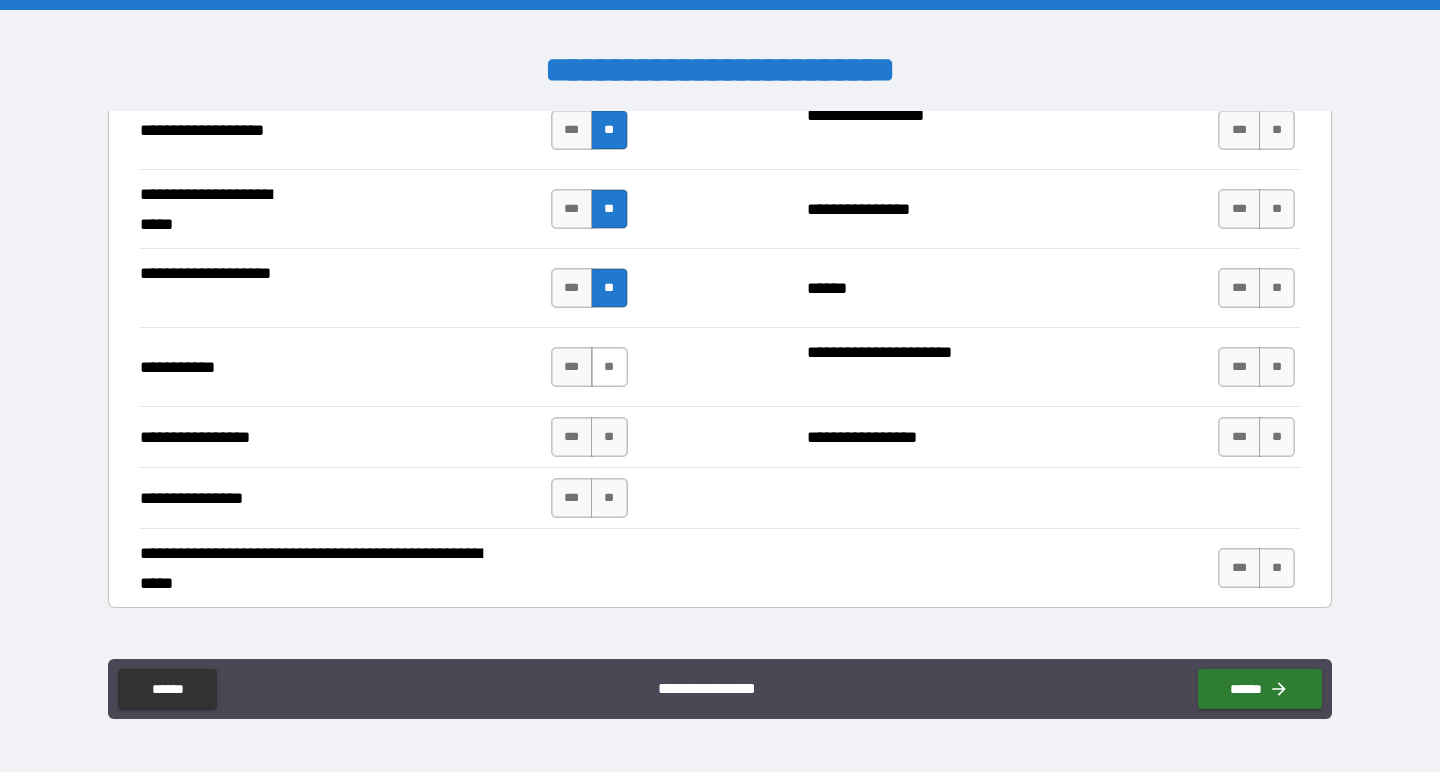click on "**" at bounding box center (609, 367) 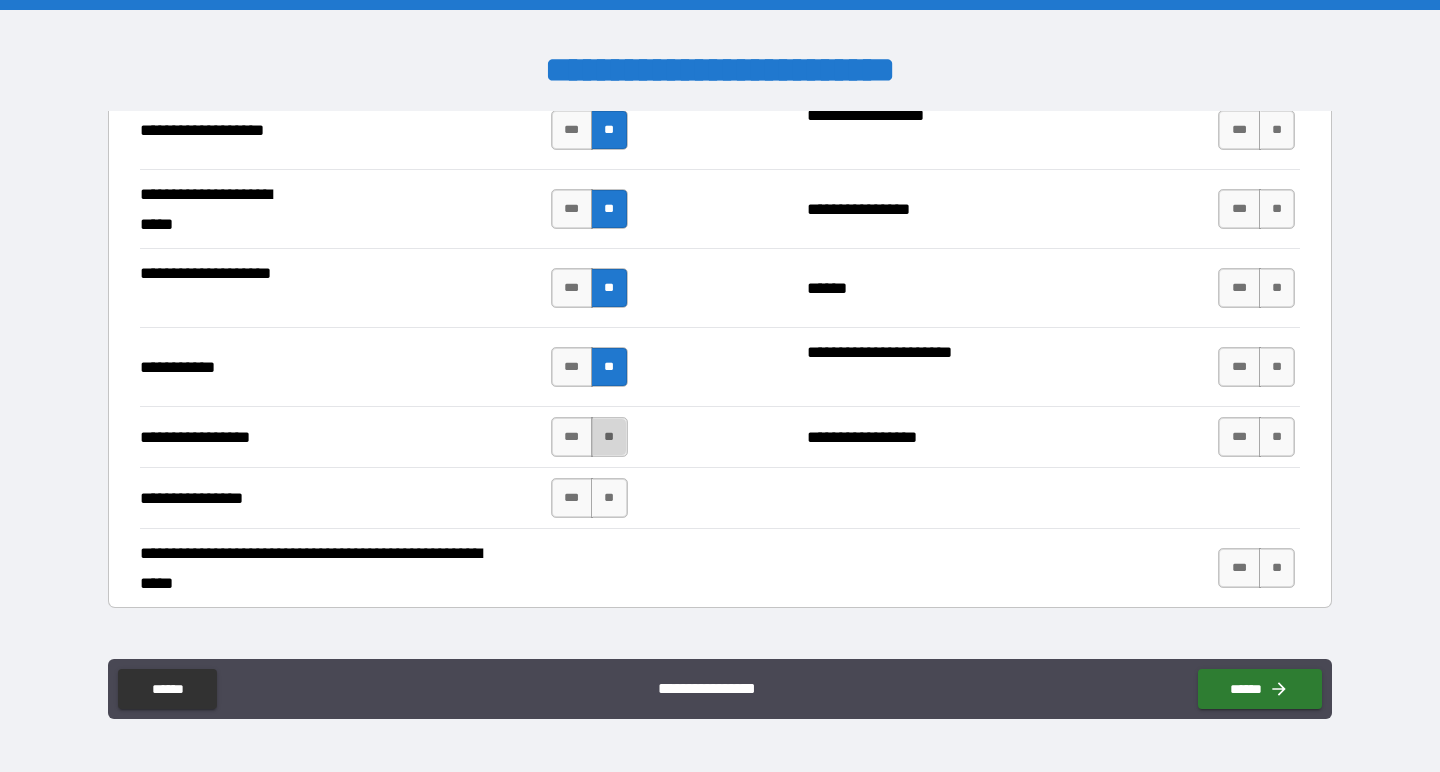 click on "**" at bounding box center (609, 437) 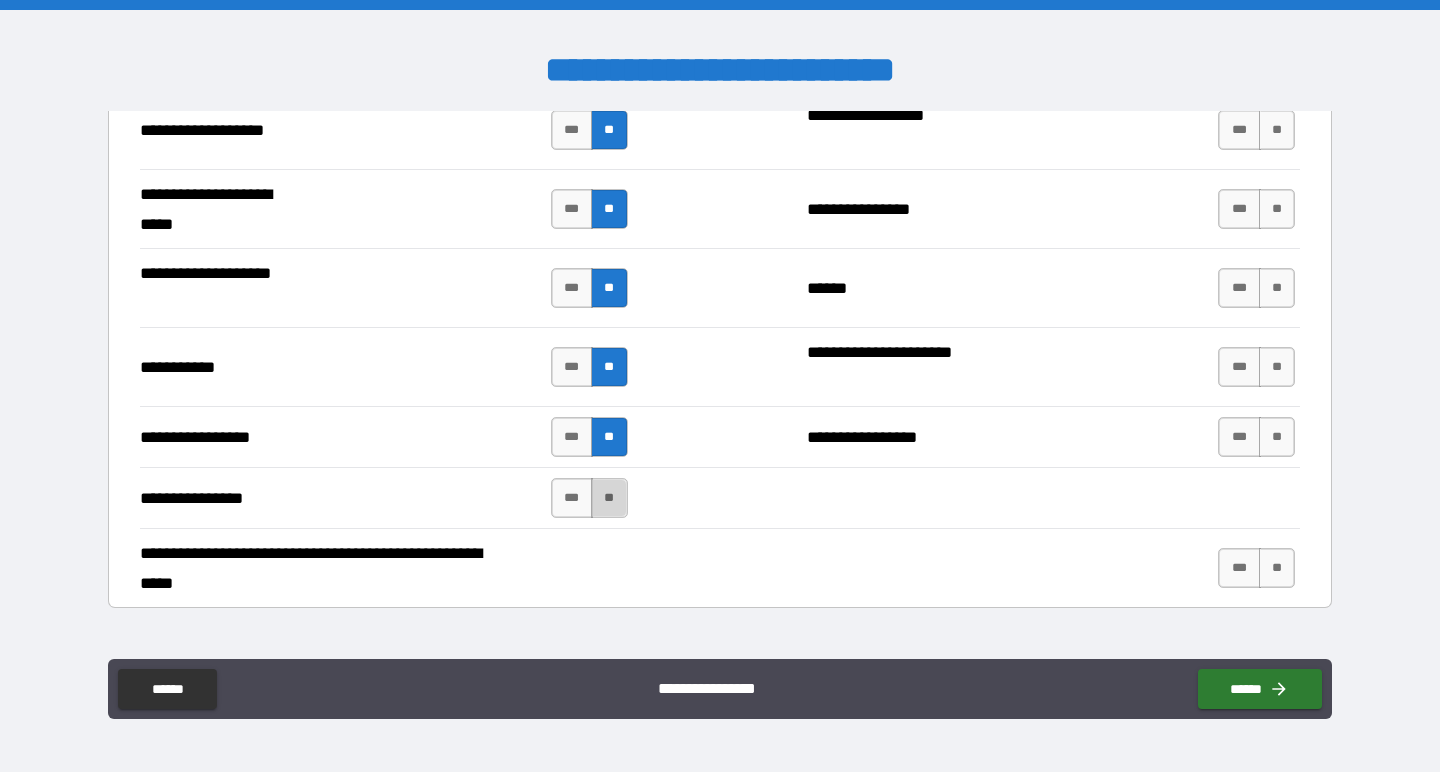 click on "**" at bounding box center (609, 498) 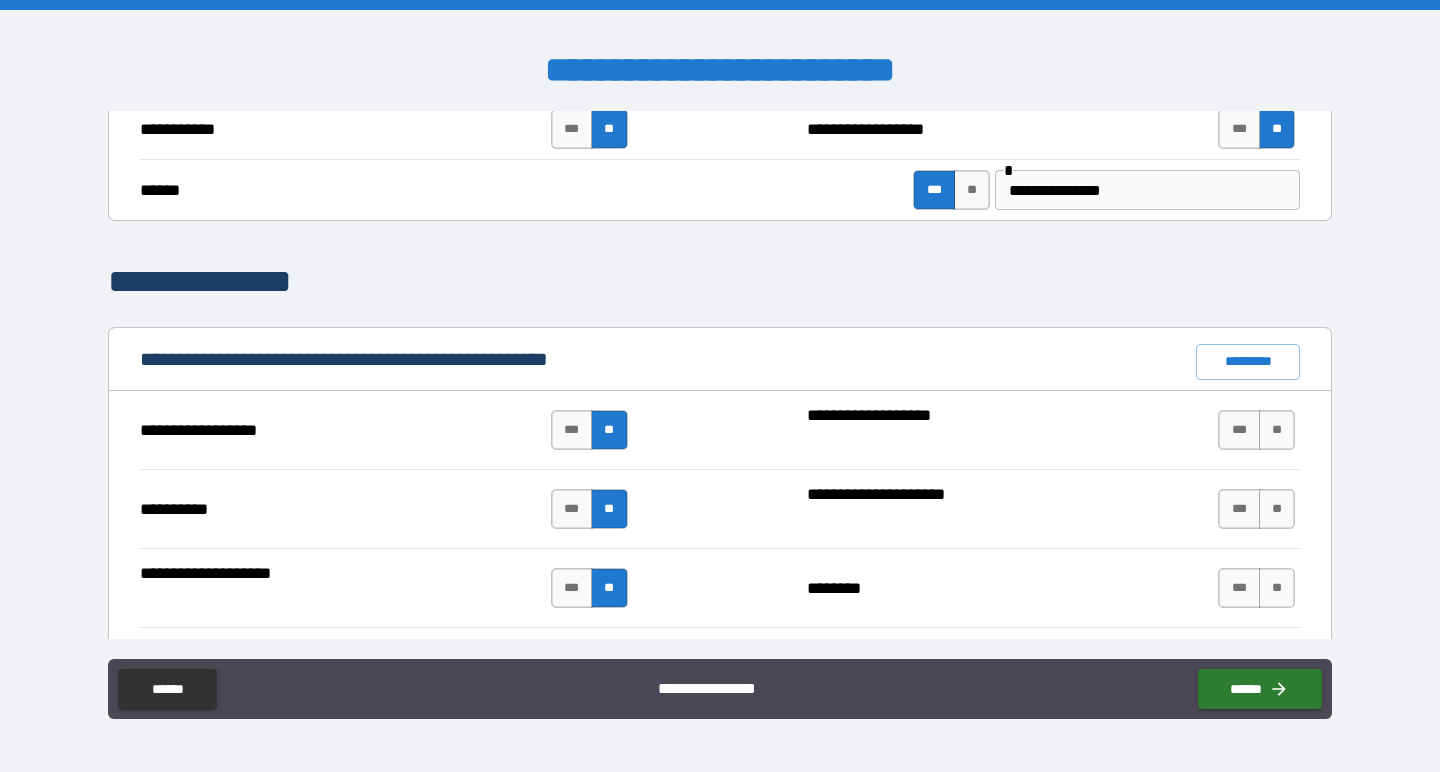 scroll, scrollTop: 1646, scrollLeft: 0, axis: vertical 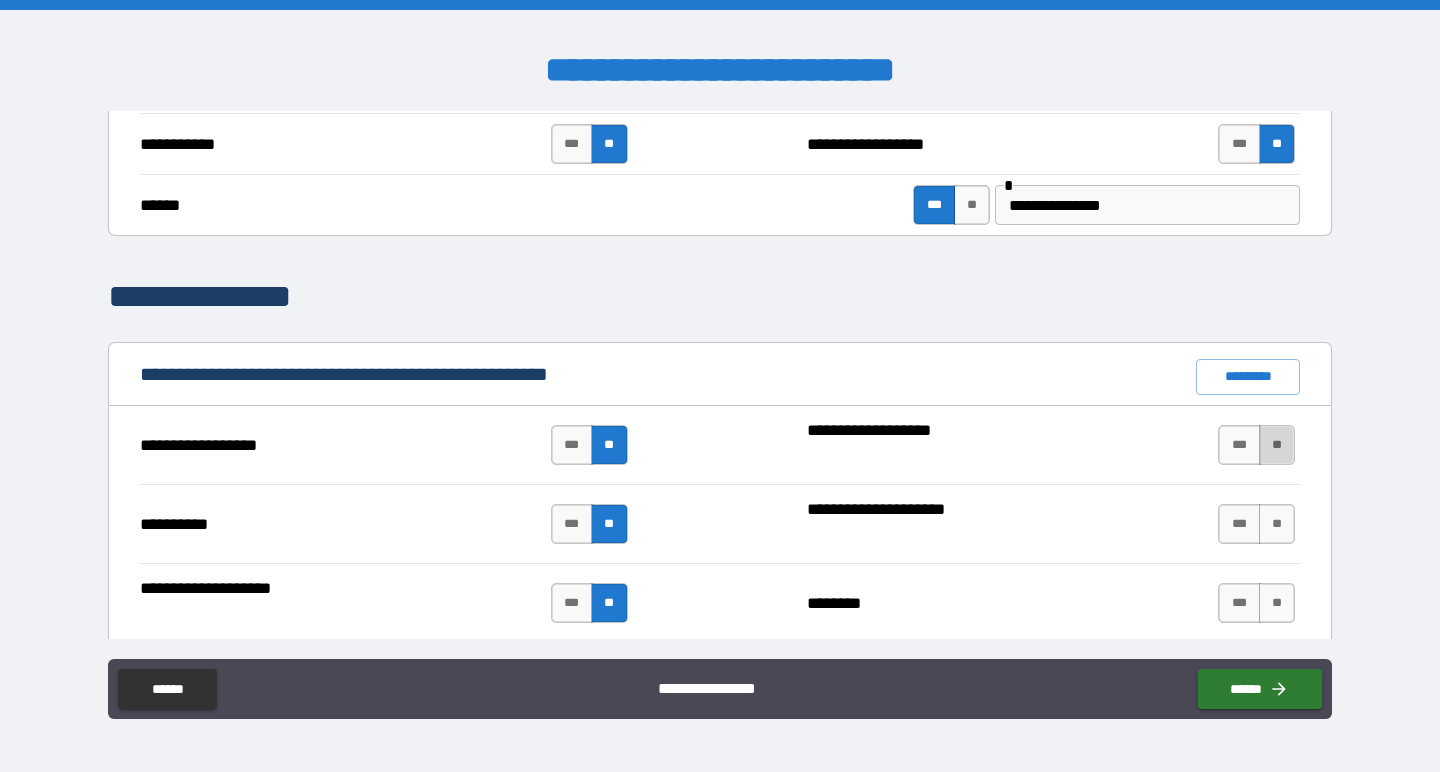 click on "**" at bounding box center (1277, 445) 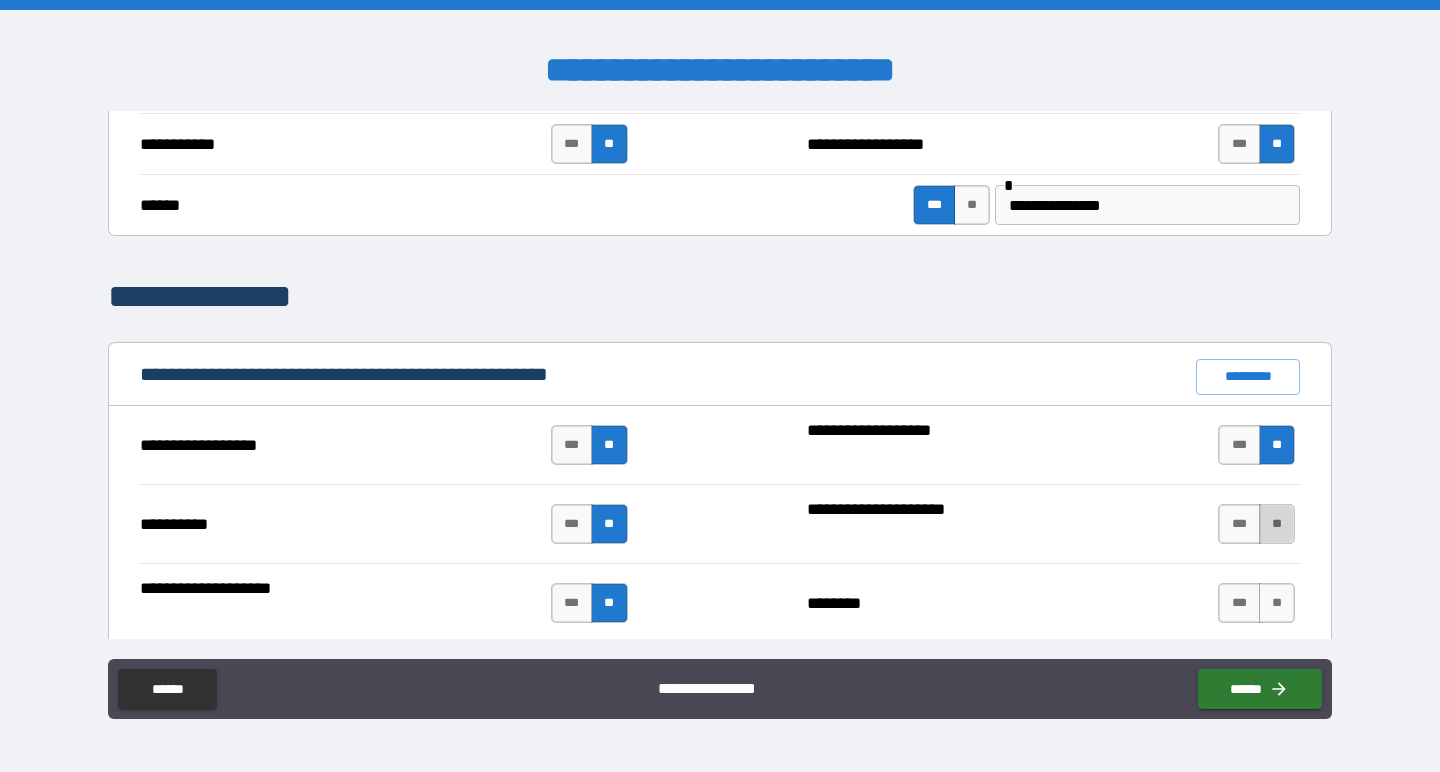 click on "**" at bounding box center (1277, 524) 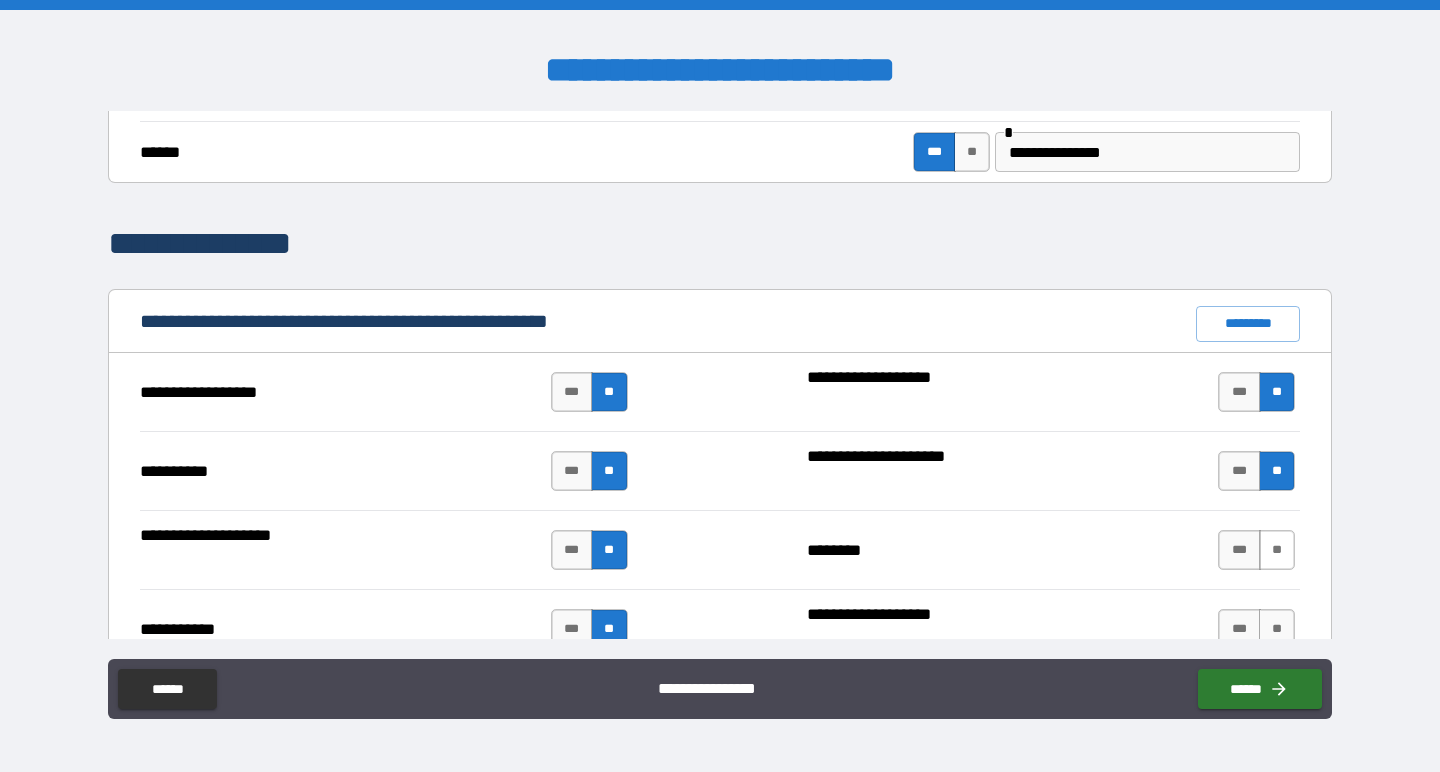 scroll, scrollTop: 1703, scrollLeft: 0, axis: vertical 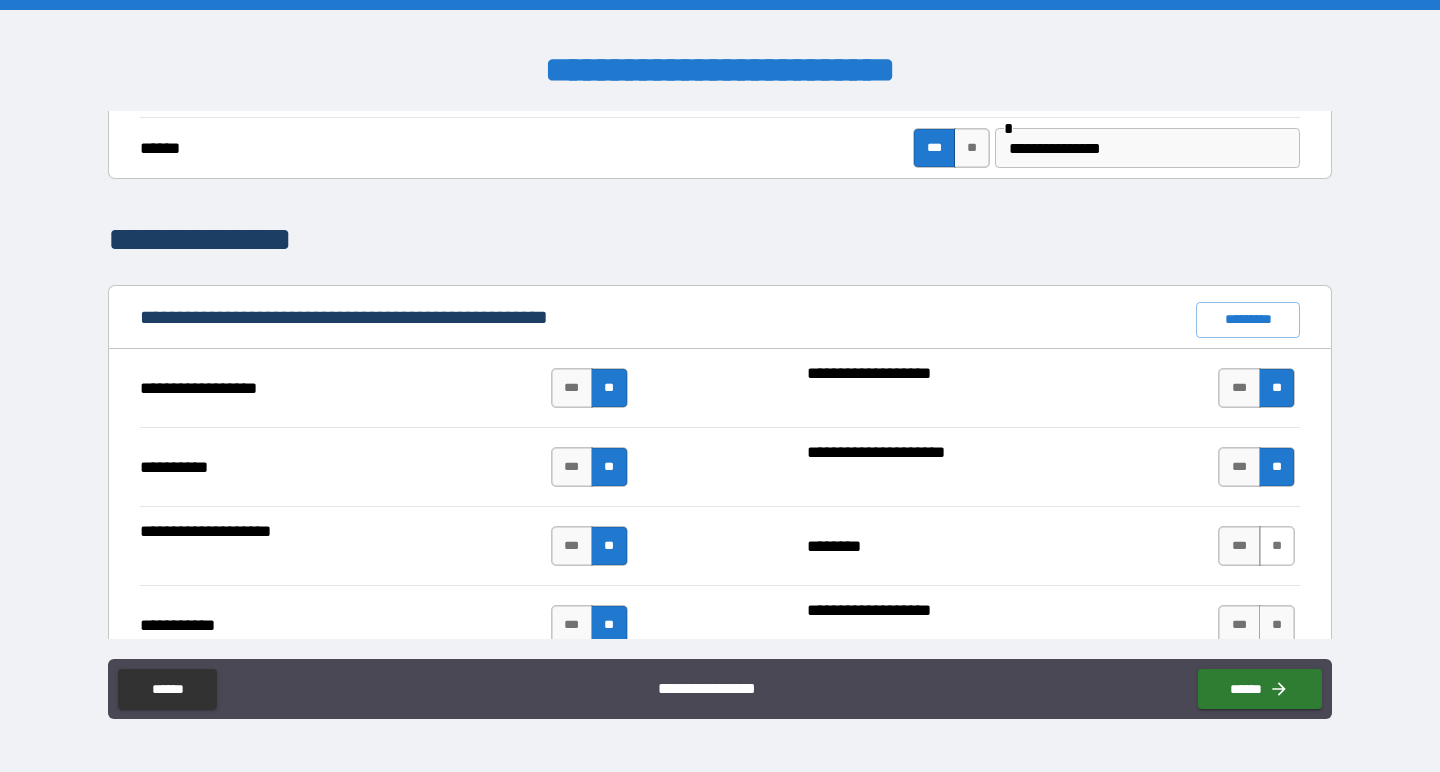click on "**" at bounding box center [1277, 546] 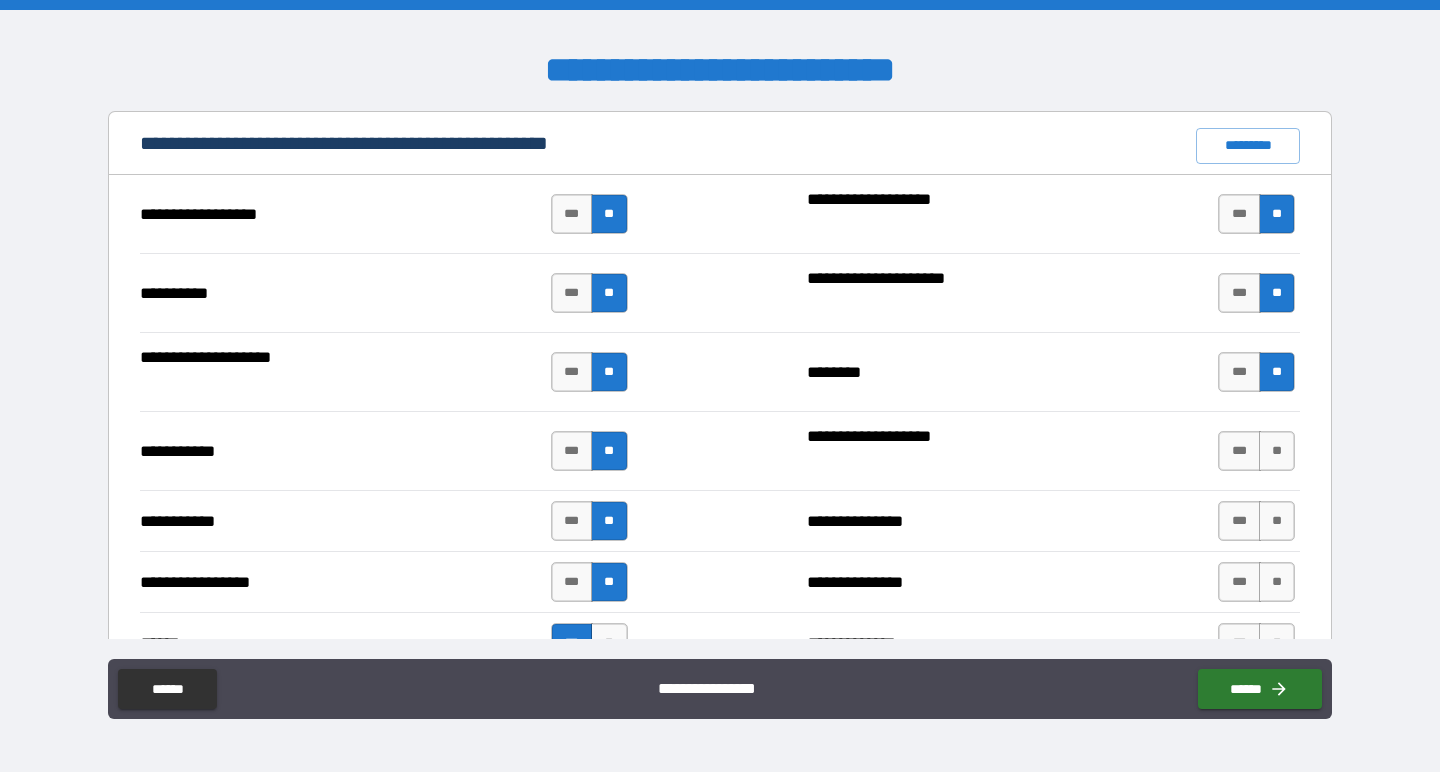 scroll, scrollTop: 1891, scrollLeft: 0, axis: vertical 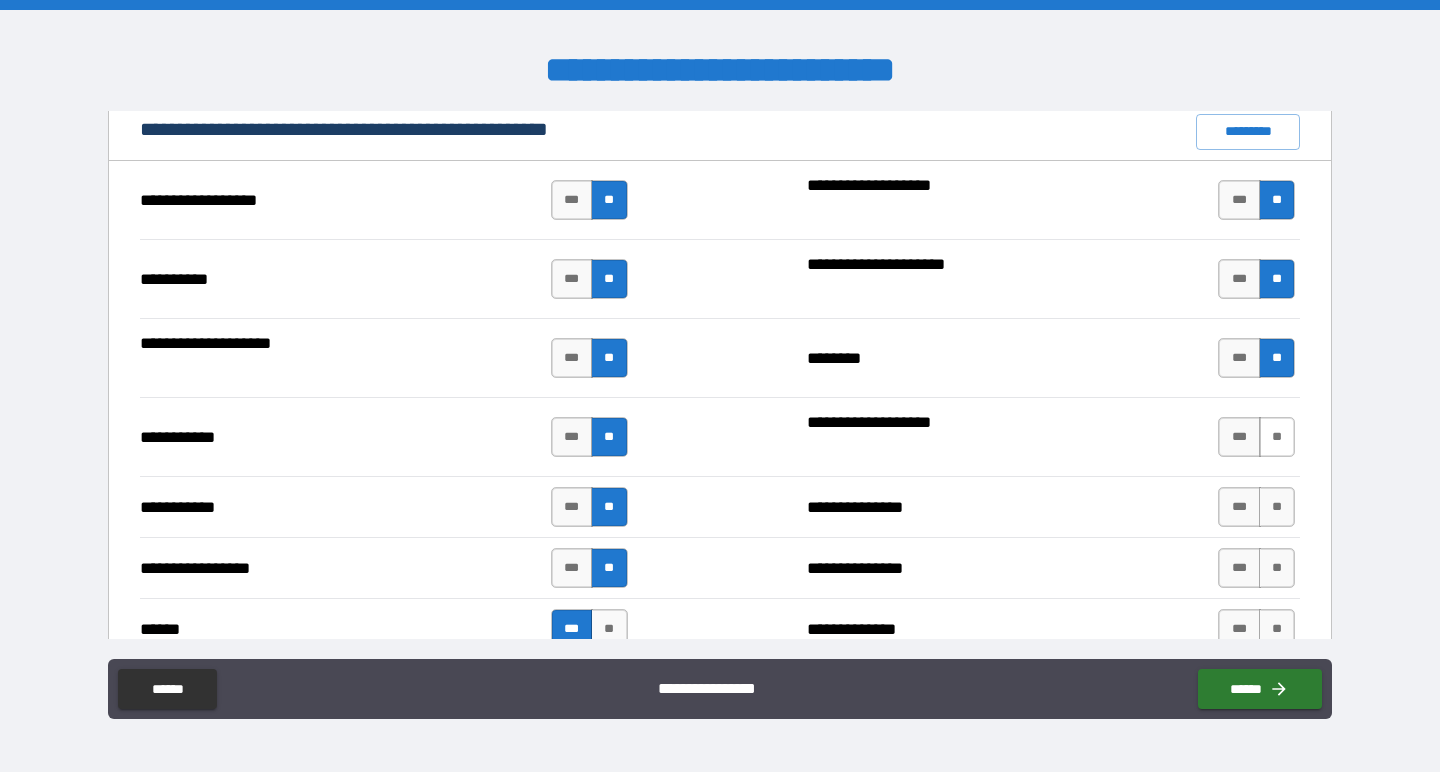 click on "**" at bounding box center (1277, 437) 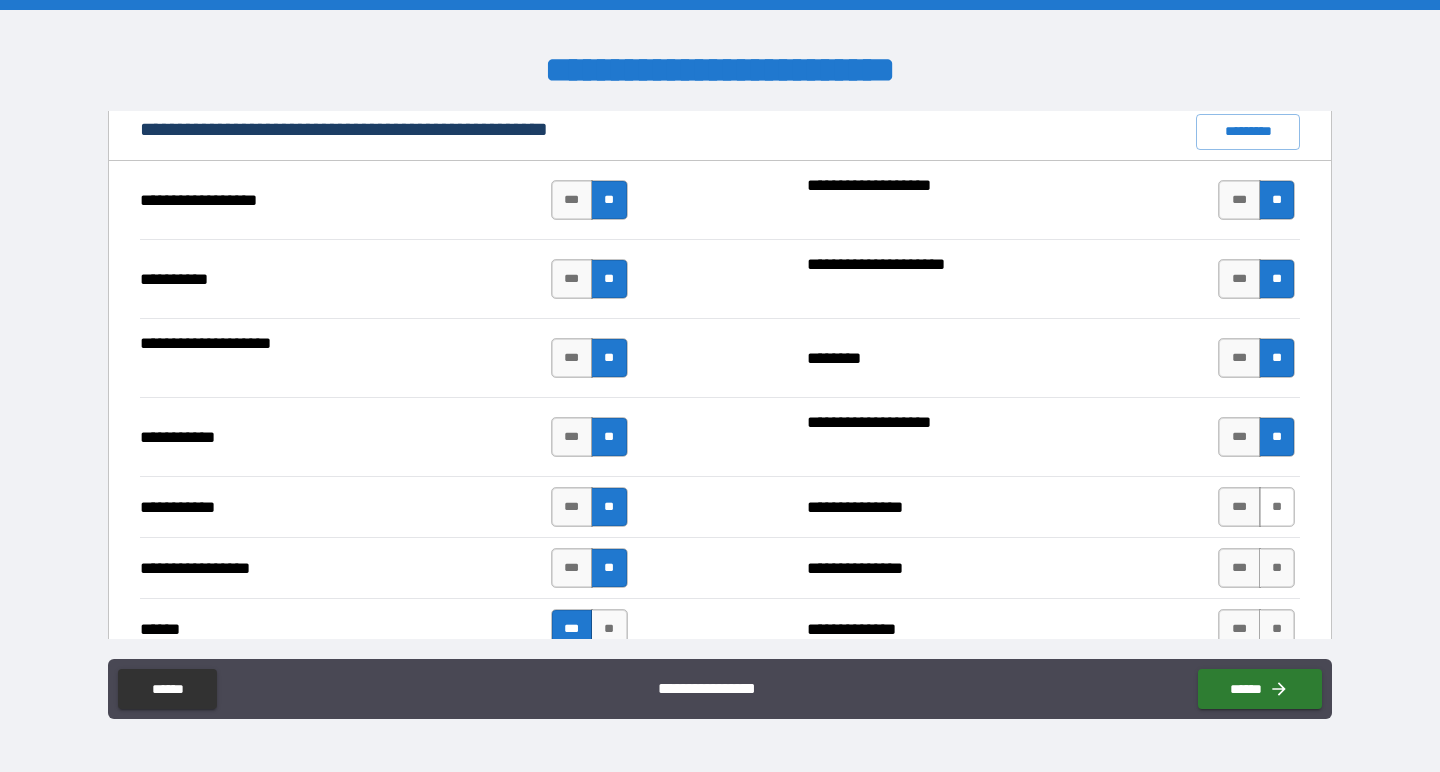 click on "**" at bounding box center (1277, 507) 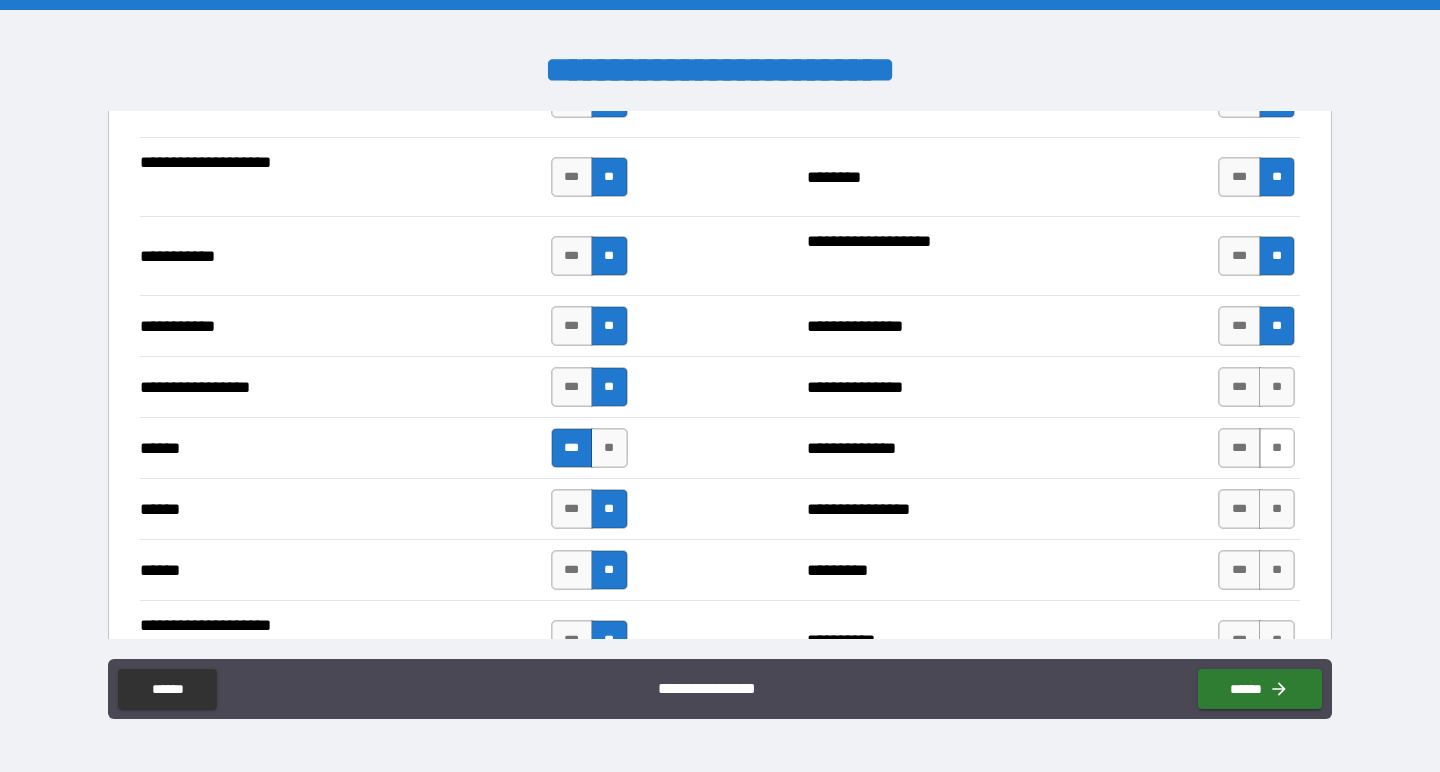 scroll, scrollTop: 2079, scrollLeft: 0, axis: vertical 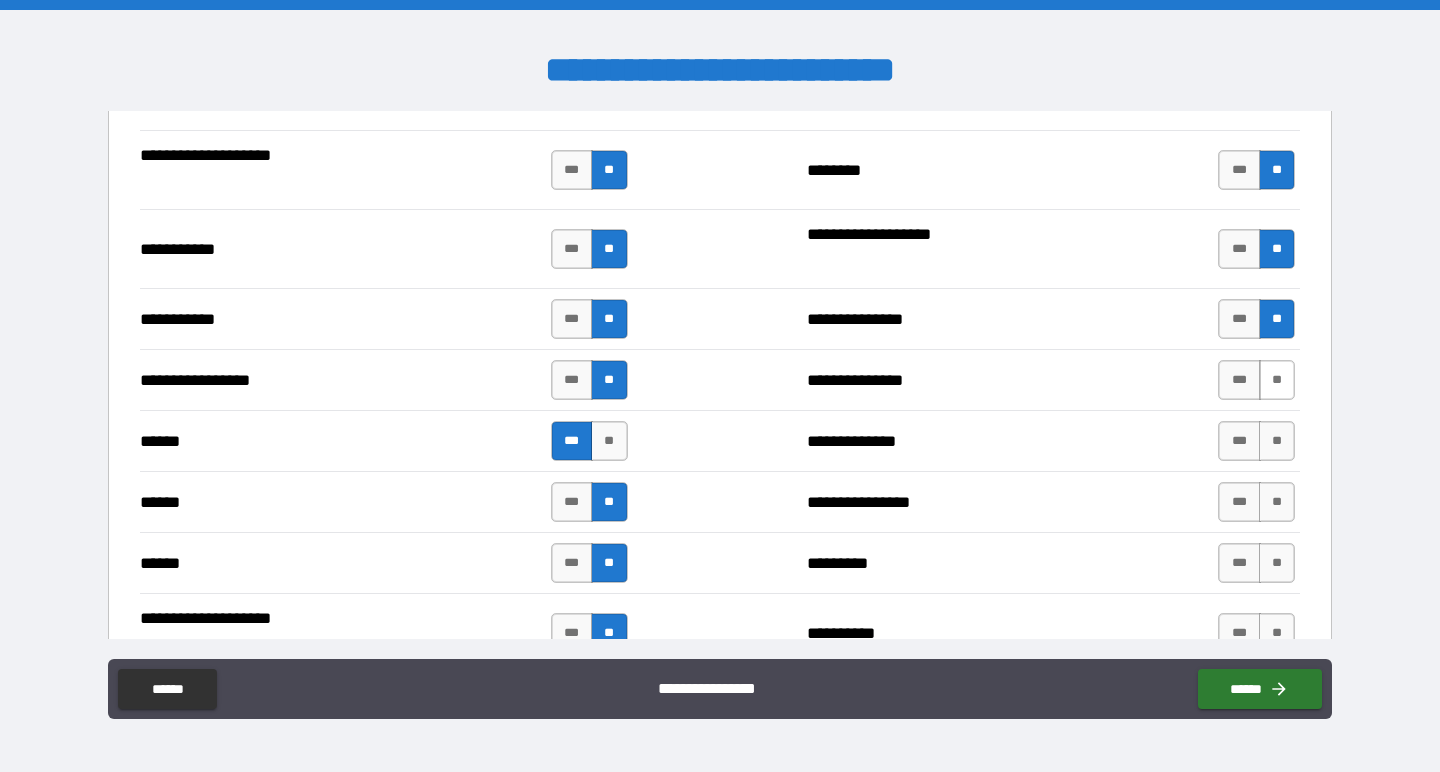 click on "**" at bounding box center [1277, 380] 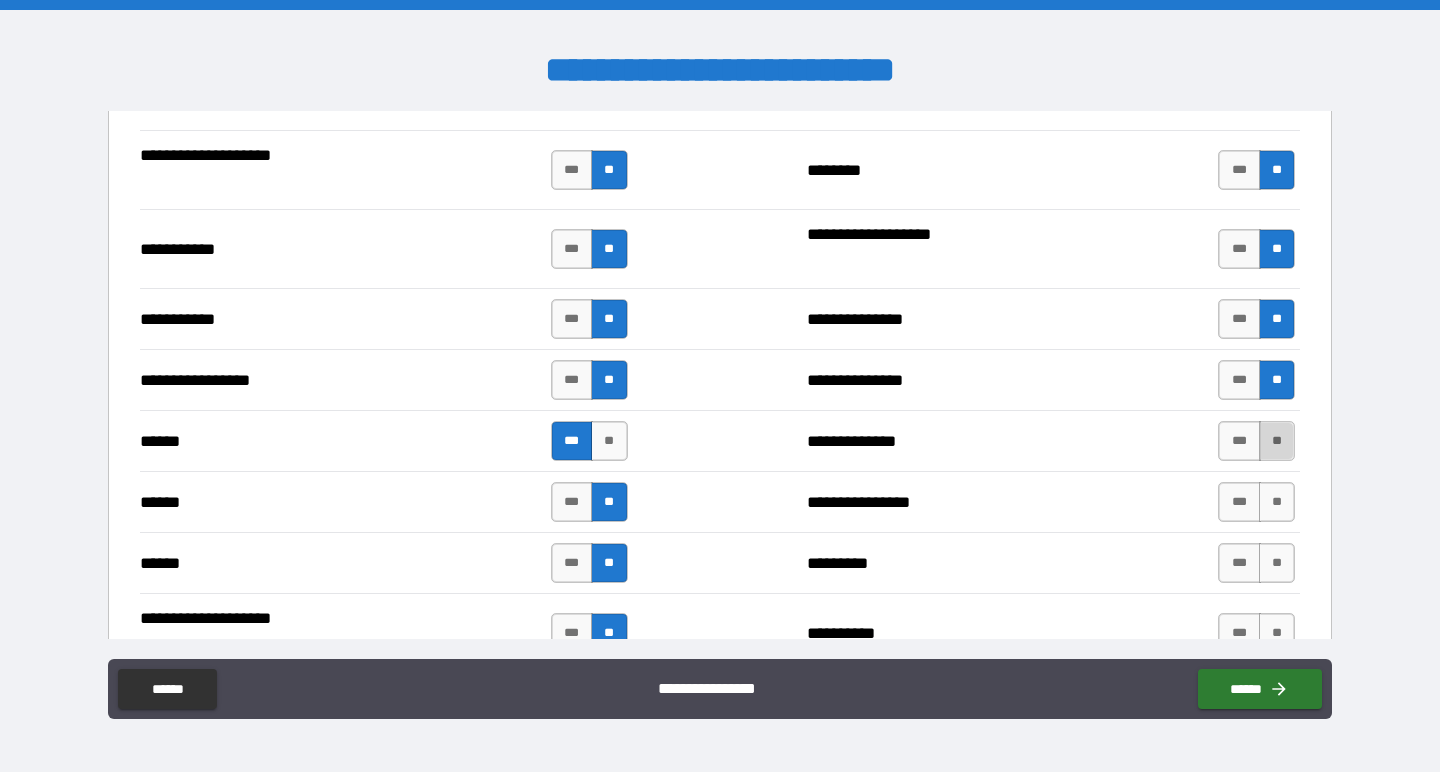 click on "**" at bounding box center [1277, 441] 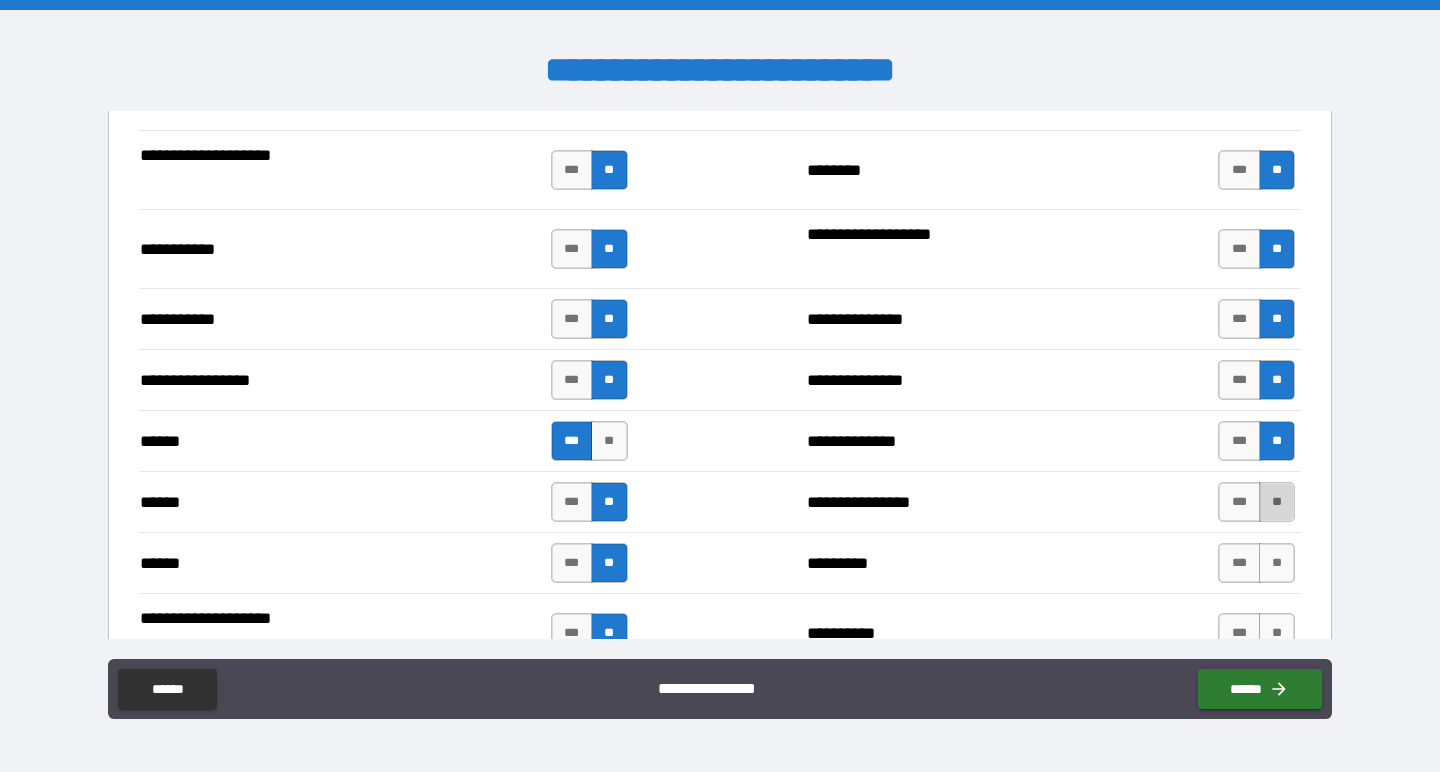 click on "**" at bounding box center [1277, 502] 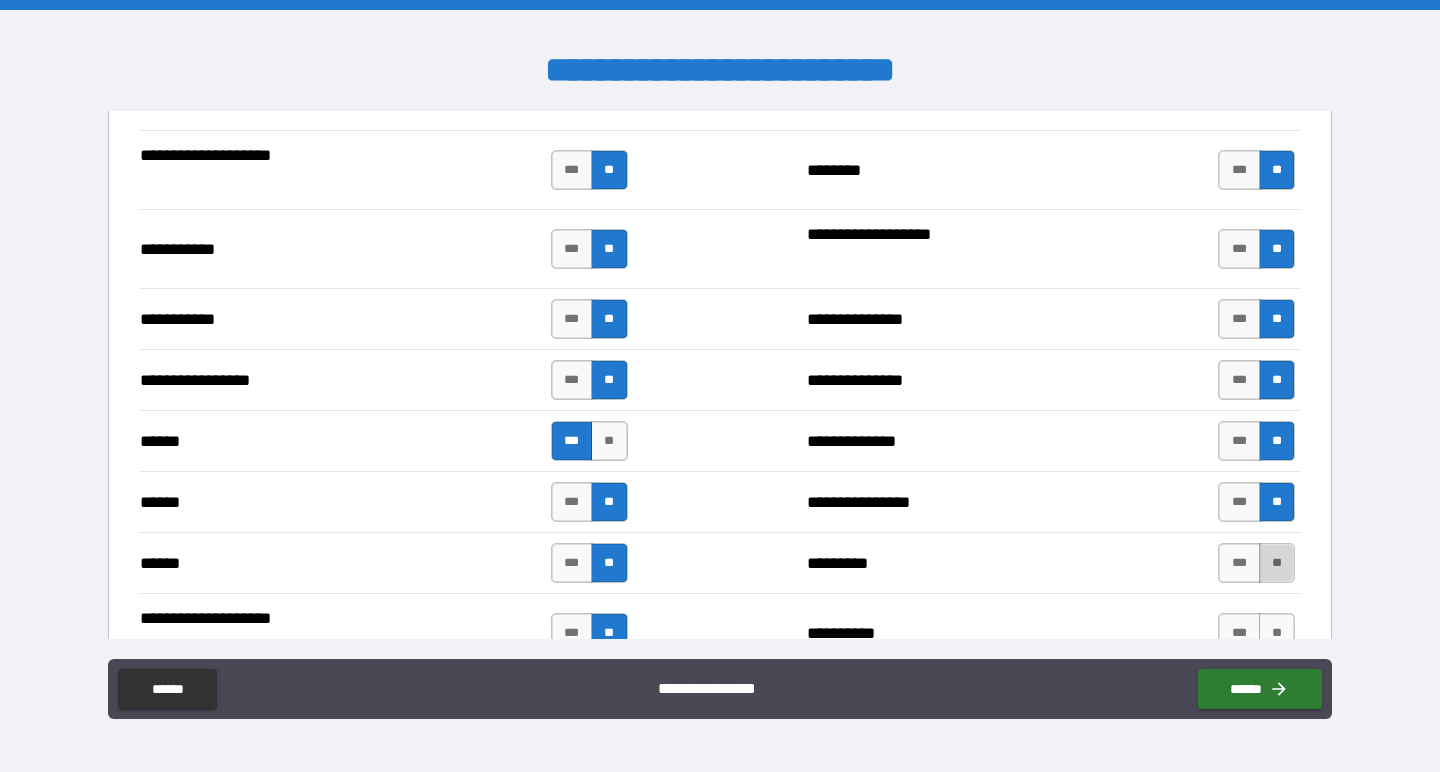 click on "**" at bounding box center [1277, 563] 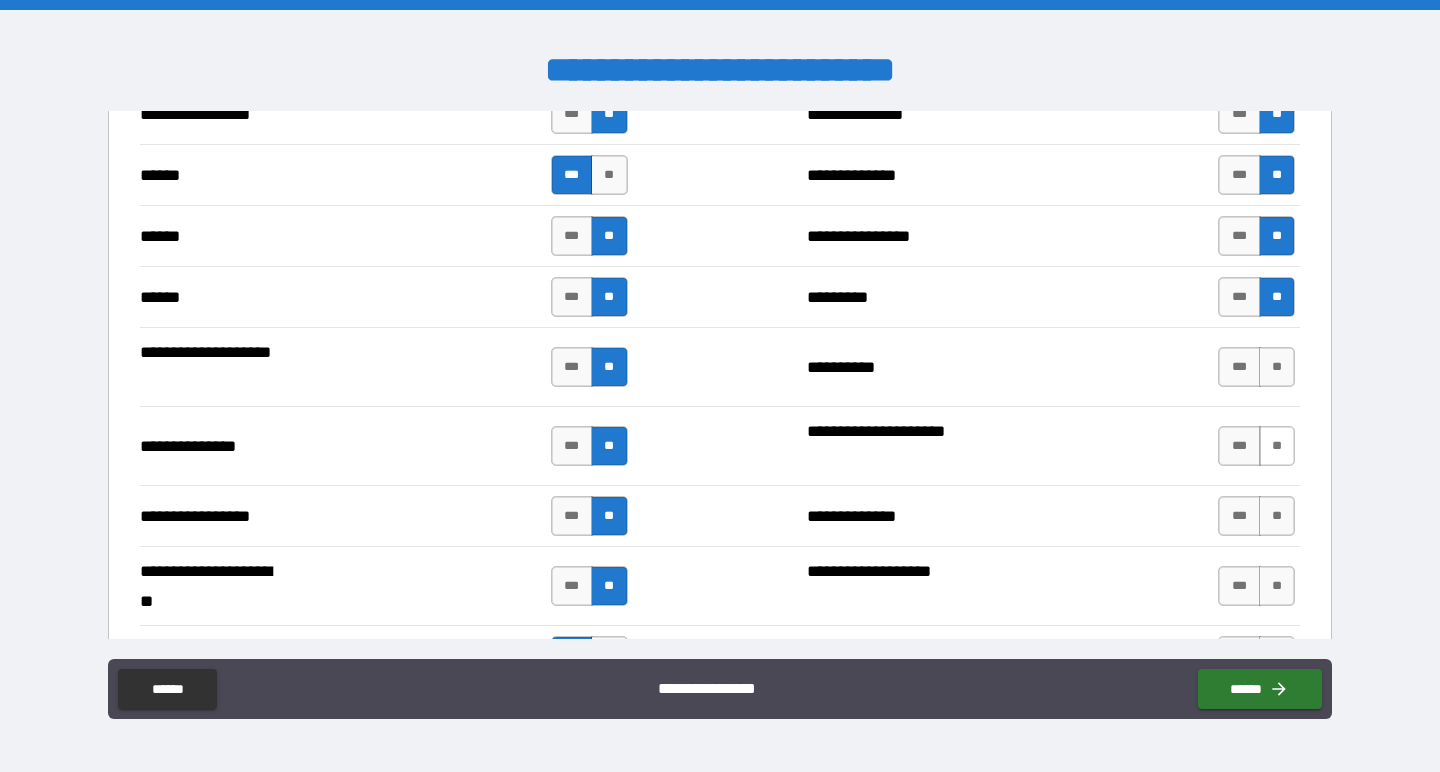 scroll, scrollTop: 2354, scrollLeft: 0, axis: vertical 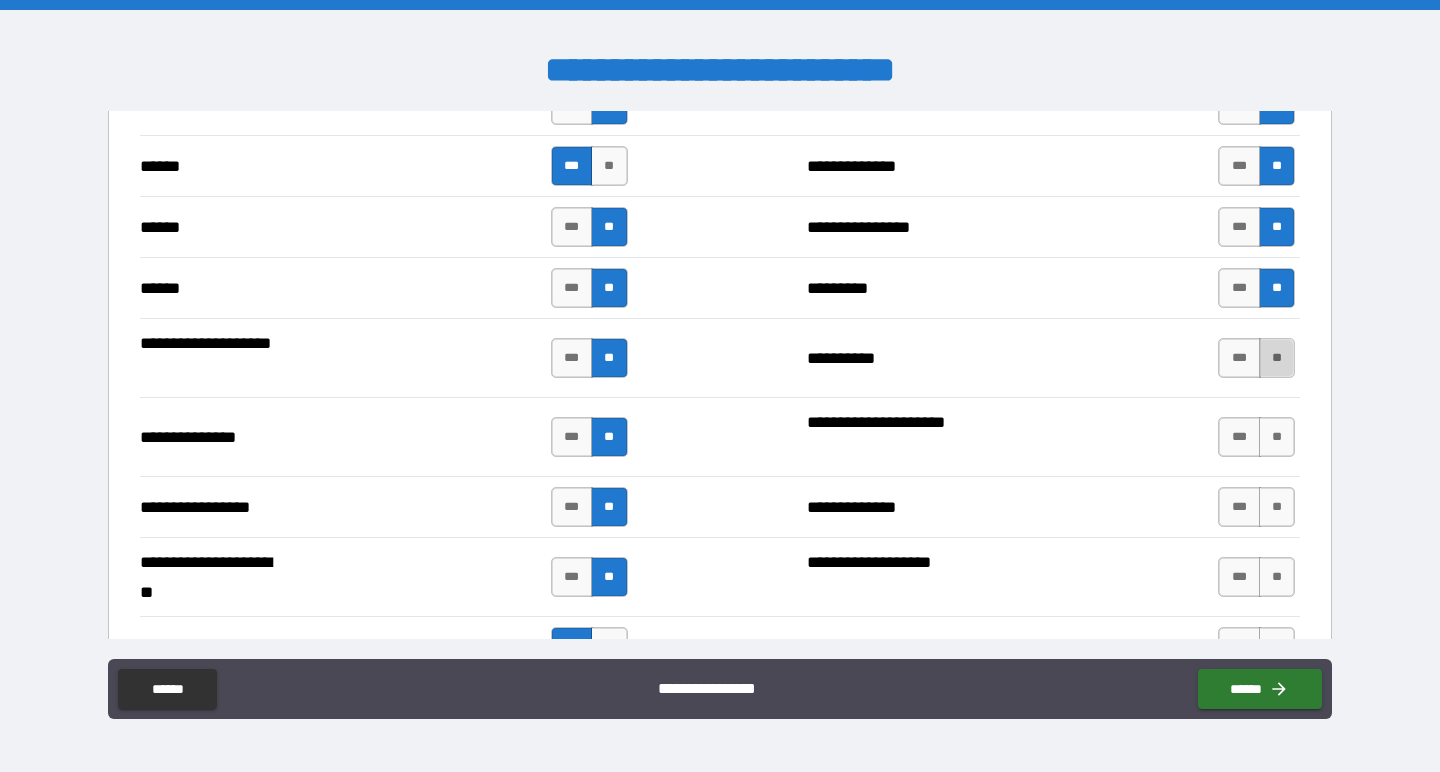 click on "**" at bounding box center (1277, 358) 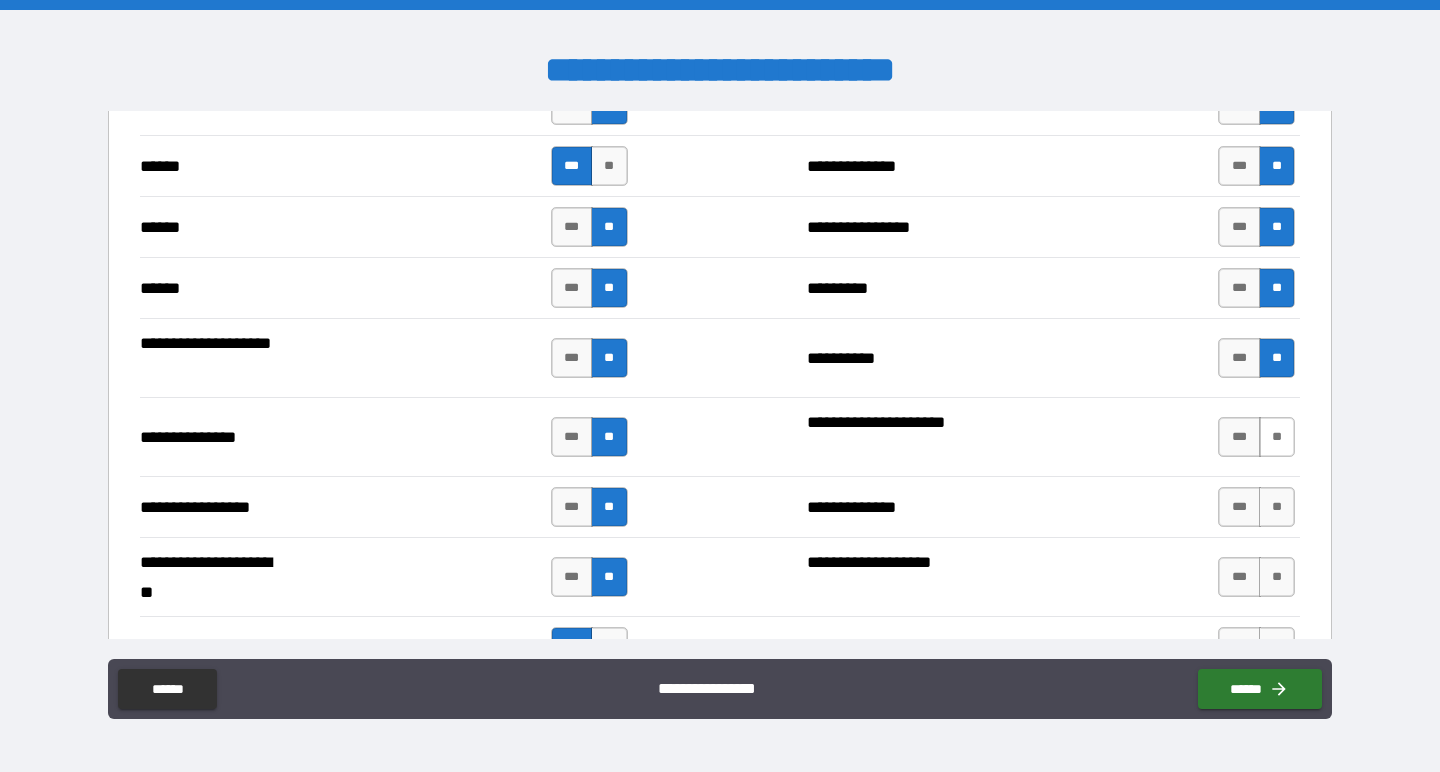 click on "**" at bounding box center [1277, 437] 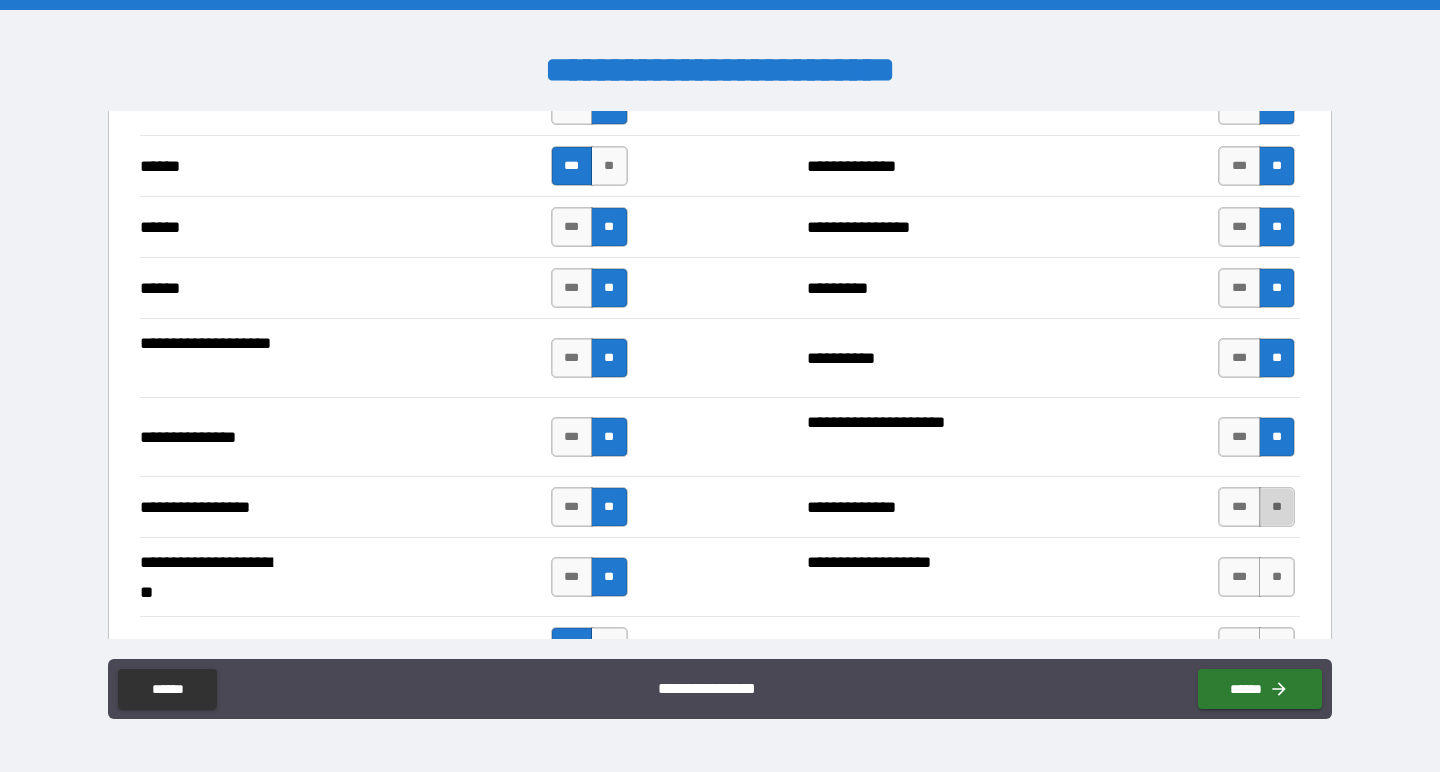 click on "**" at bounding box center [1277, 507] 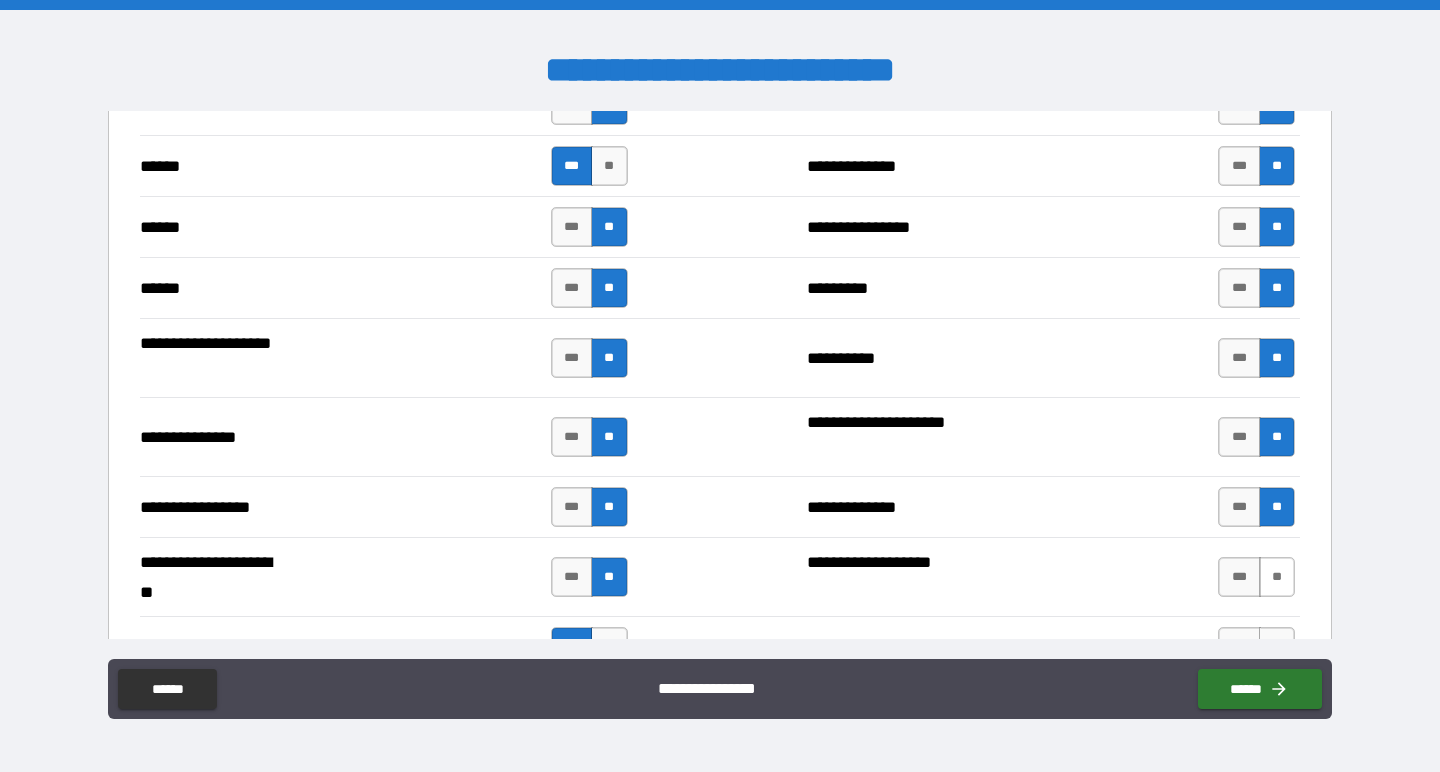 click on "**" at bounding box center [1277, 577] 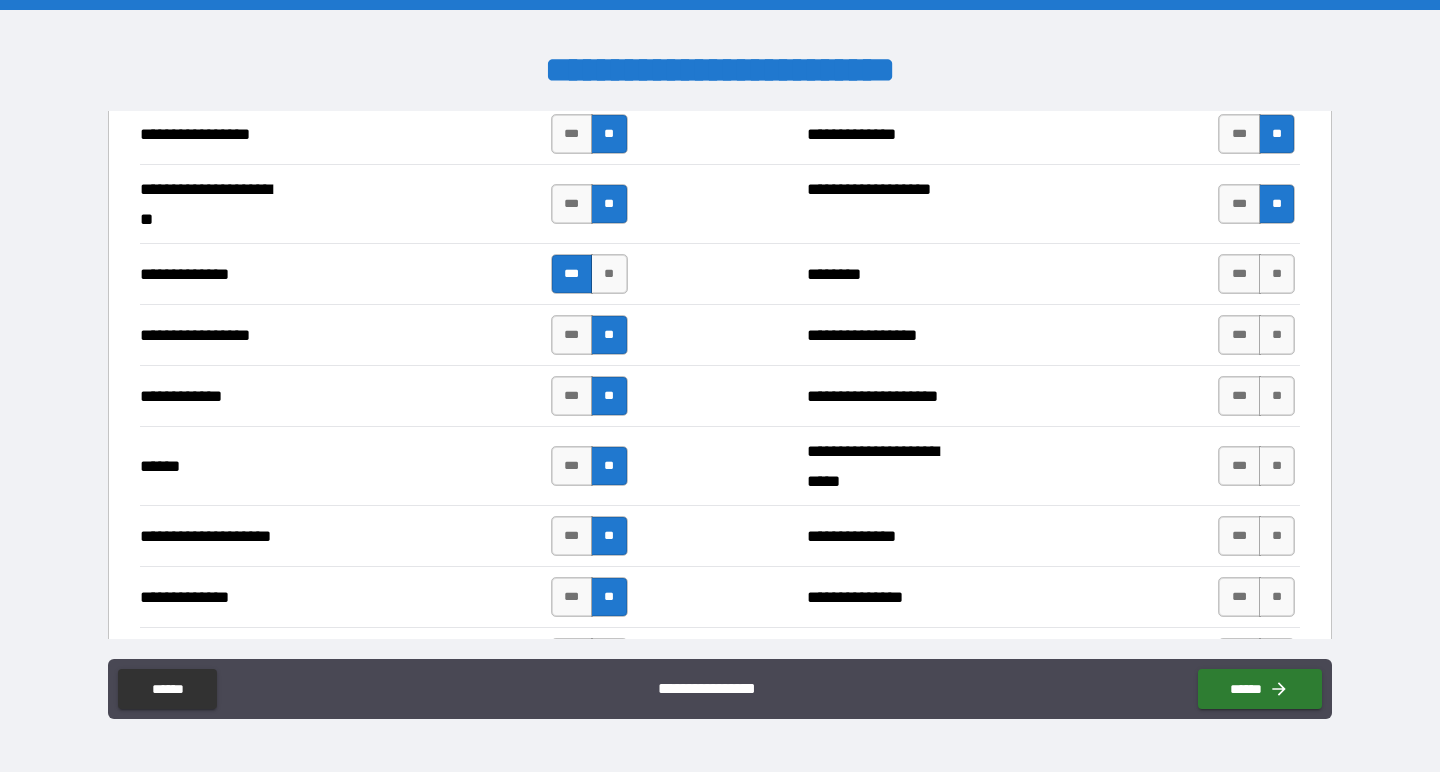 scroll, scrollTop: 2769, scrollLeft: 0, axis: vertical 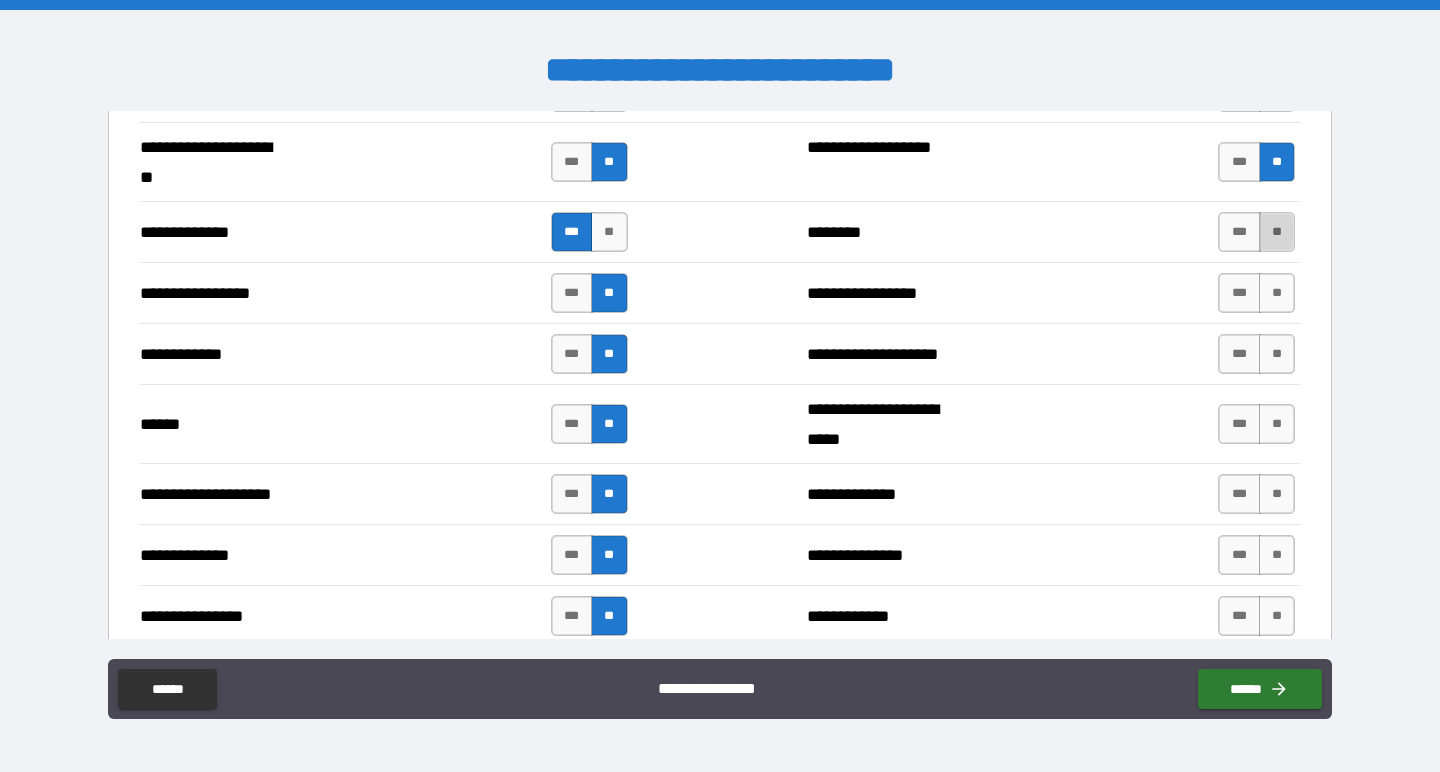 click on "**" at bounding box center [1277, 232] 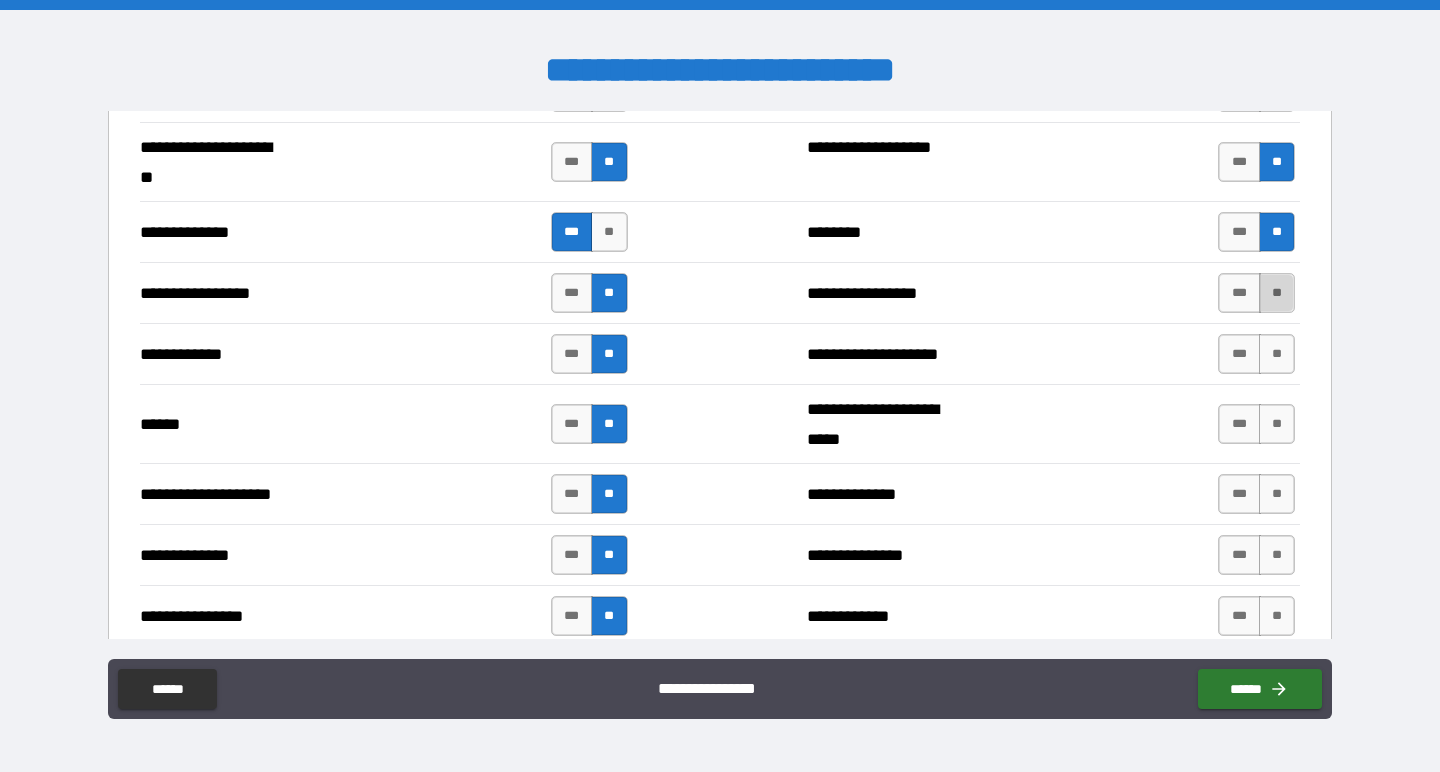 click on "**" at bounding box center [1277, 293] 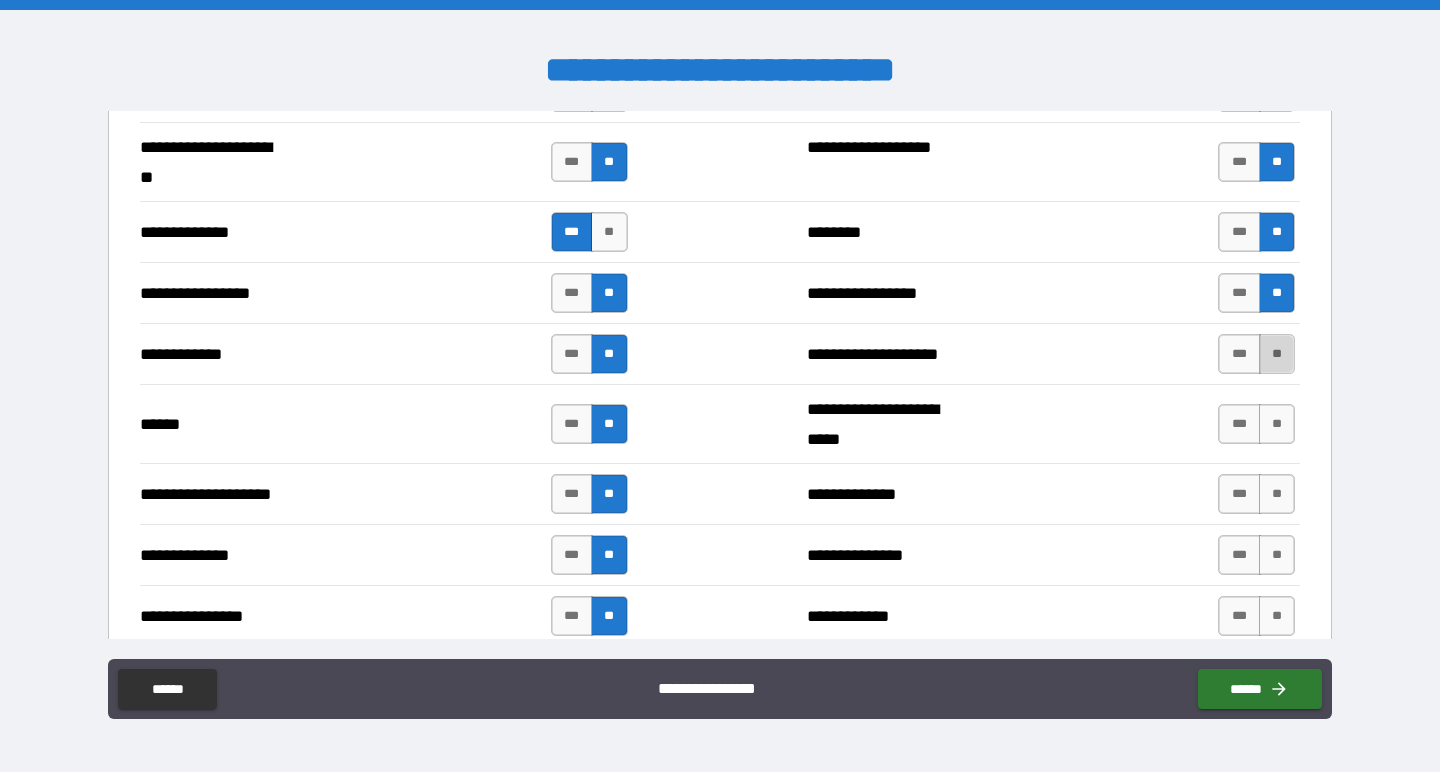 click on "**" at bounding box center (1277, 354) 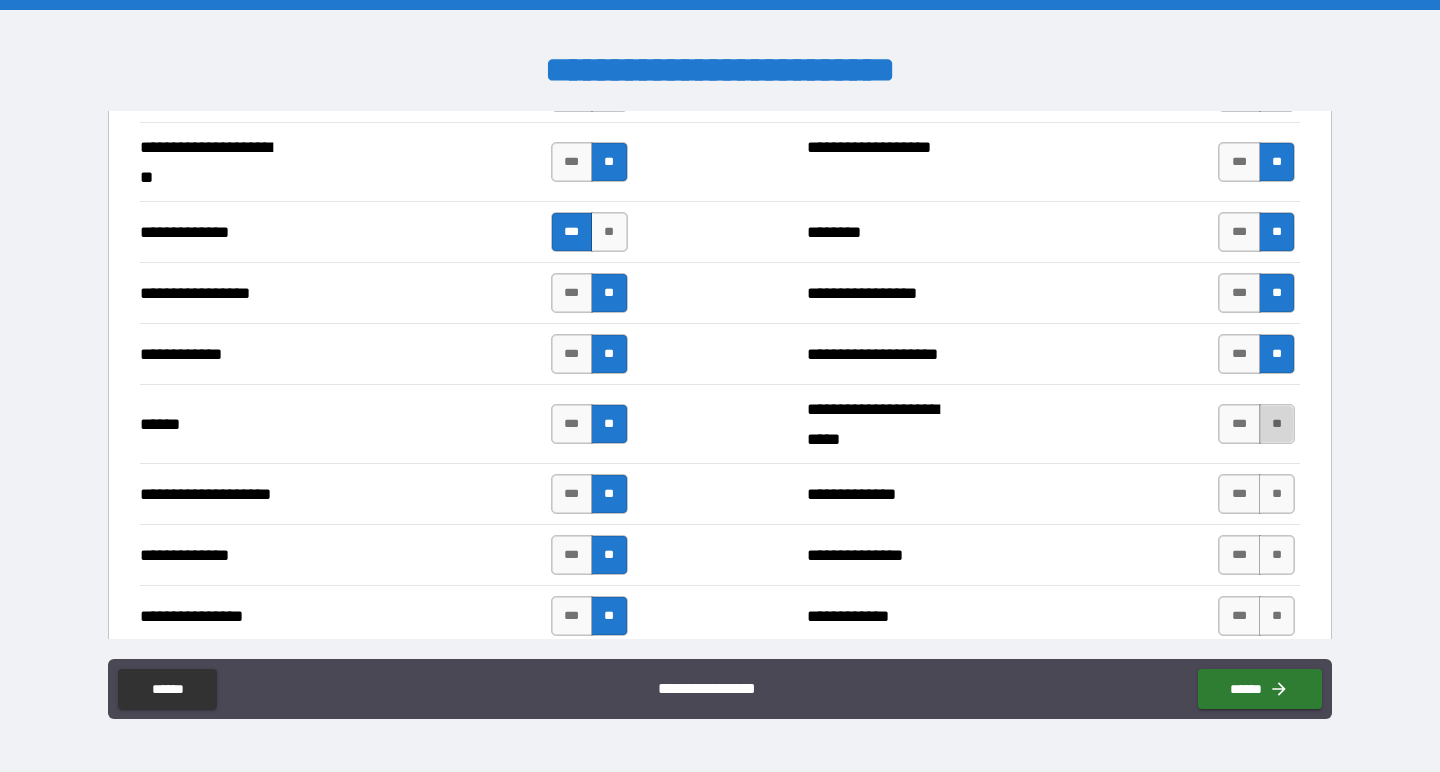 click on "**" at bounding box center (1277, 424) 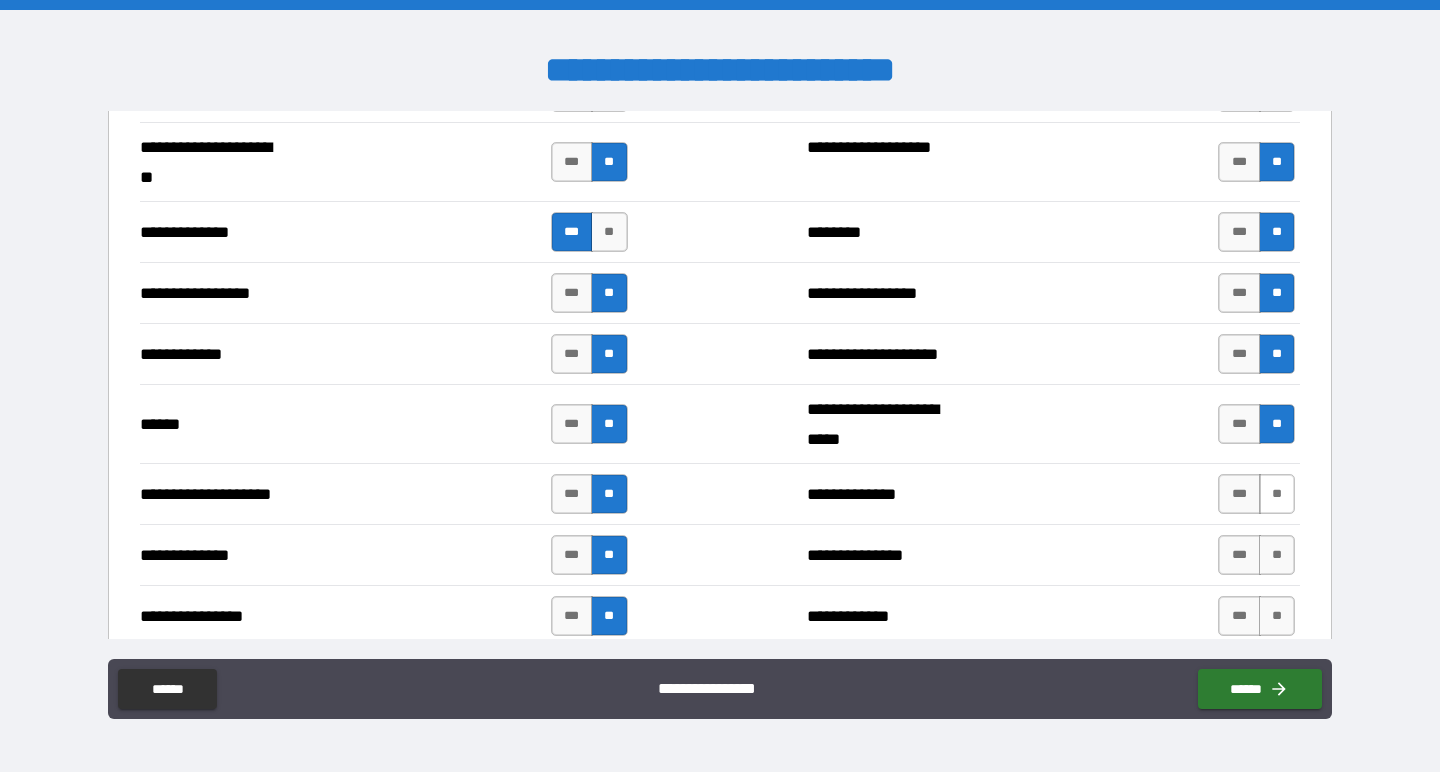 click on "**" at bounding box center [1277, 494] 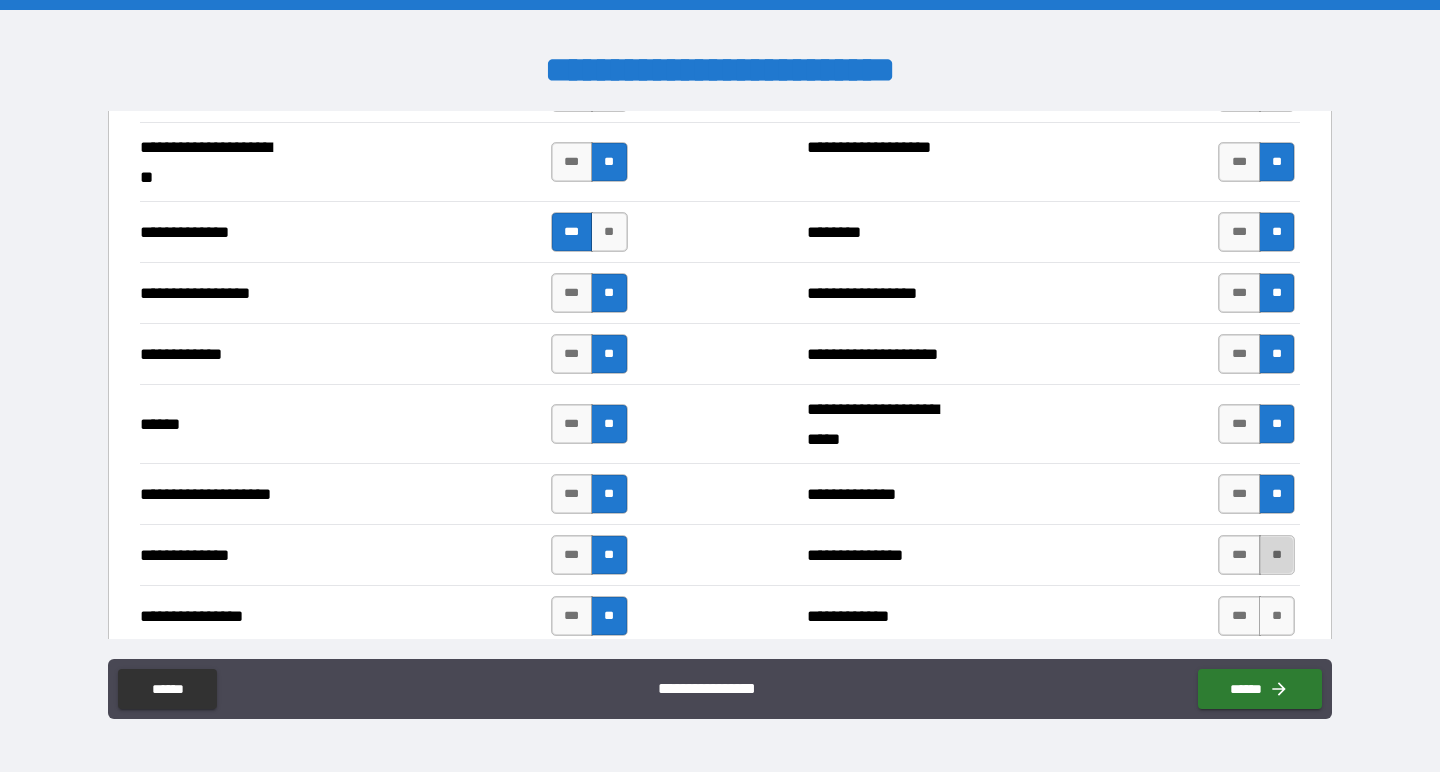 click on "**" at bounding box center (1277, 555) 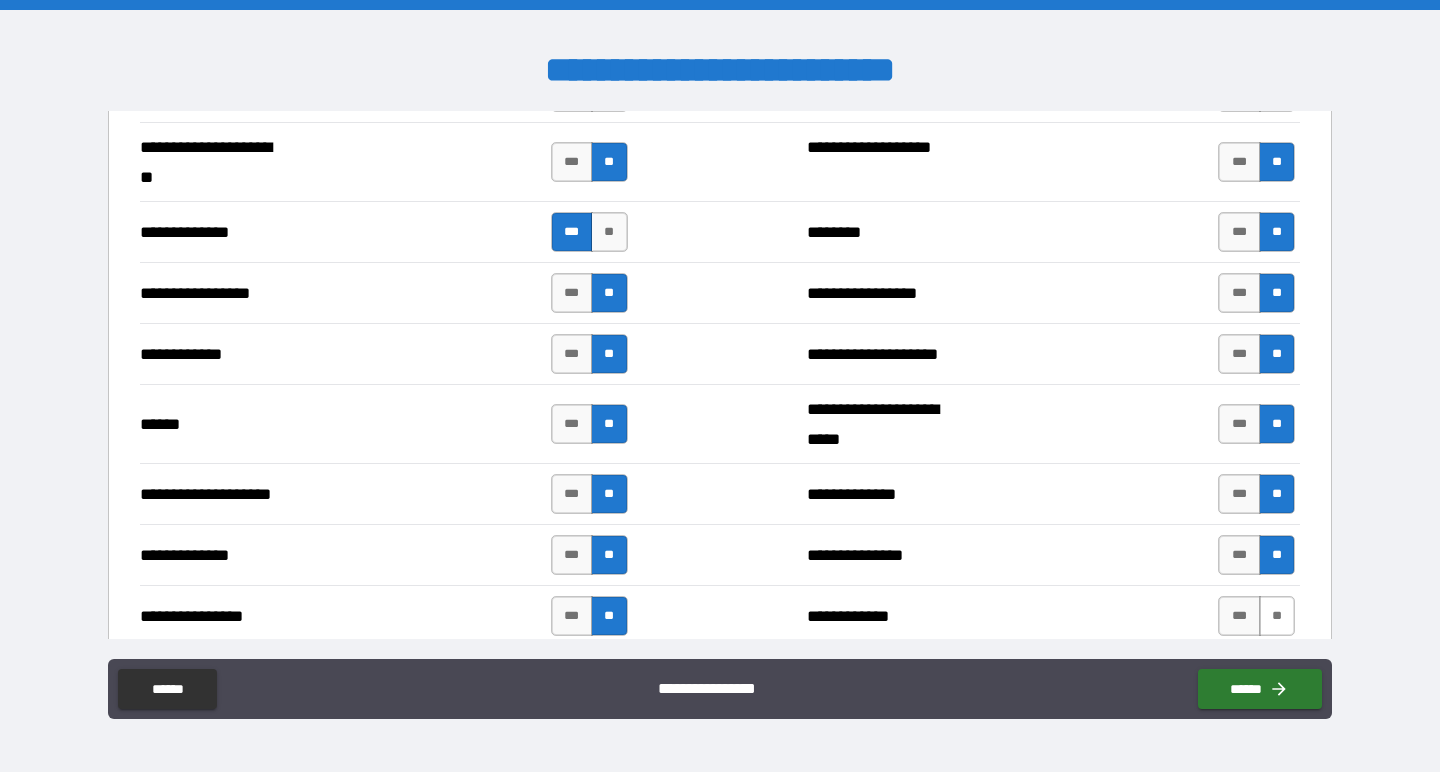click on "**" at bounding box center [1277, 616] 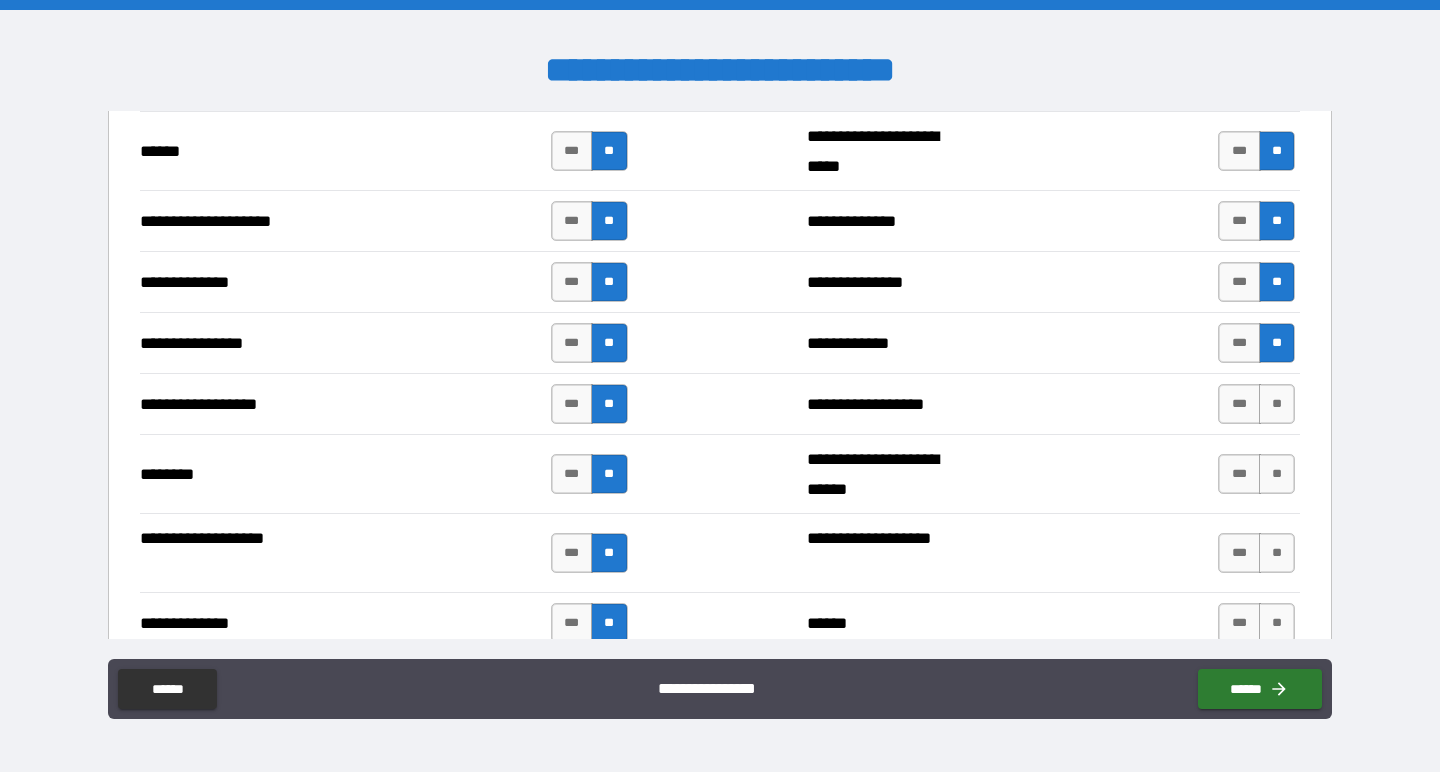 scroll, scrollTop: 3071, scrollLeft: 0, axis: vertical 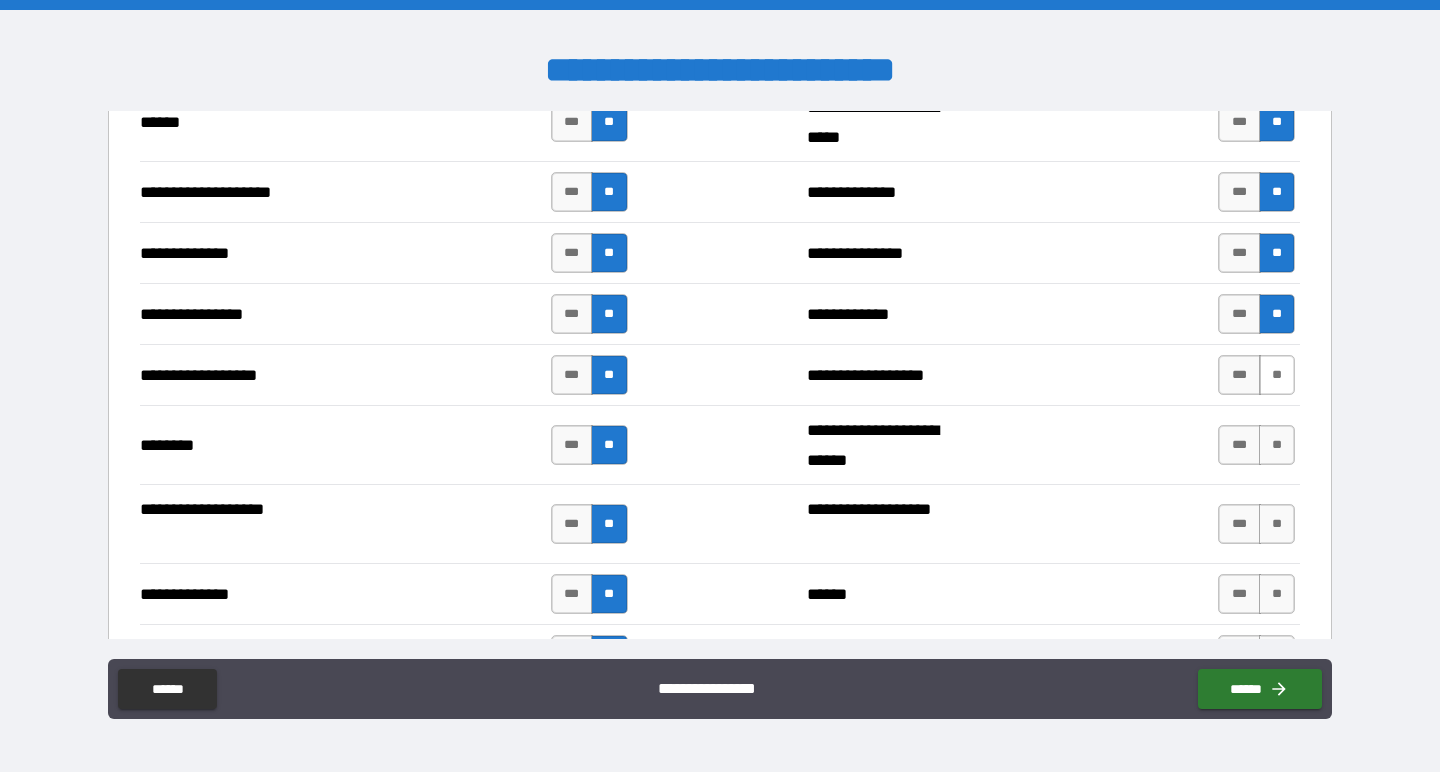 click on "**" at bounding box center (1277, 375) 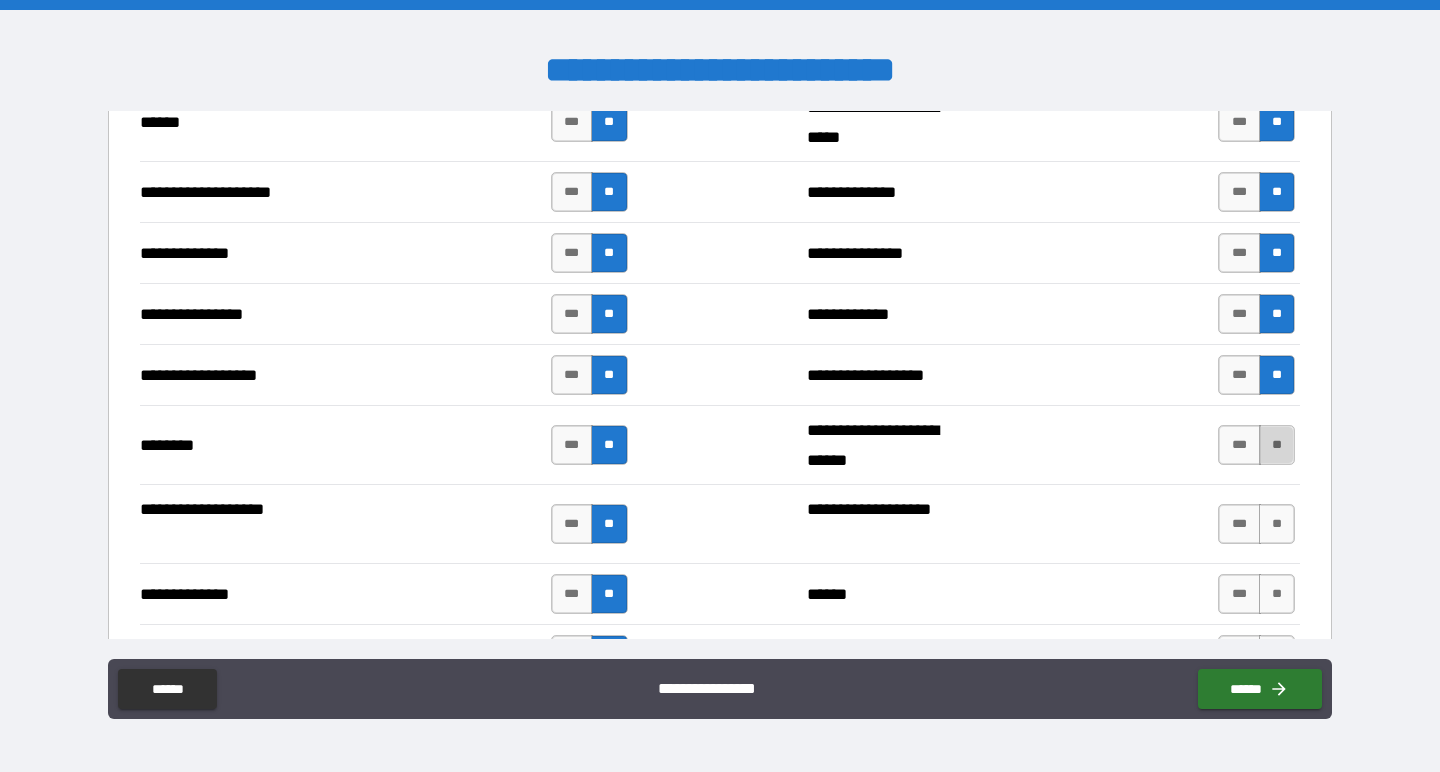 click on "**" at bounding box center [1277, 445] 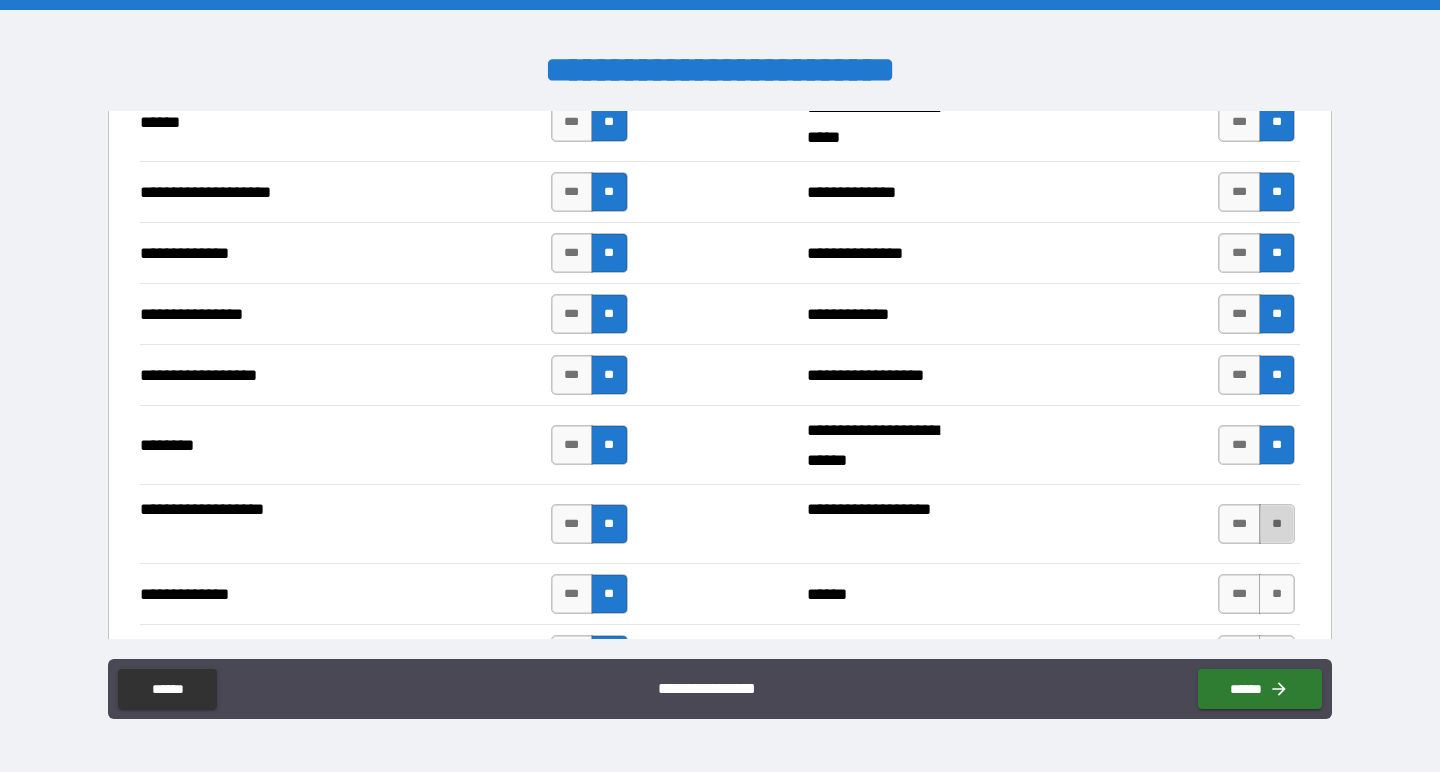 click on "**" at bounding box center (1277, 524) 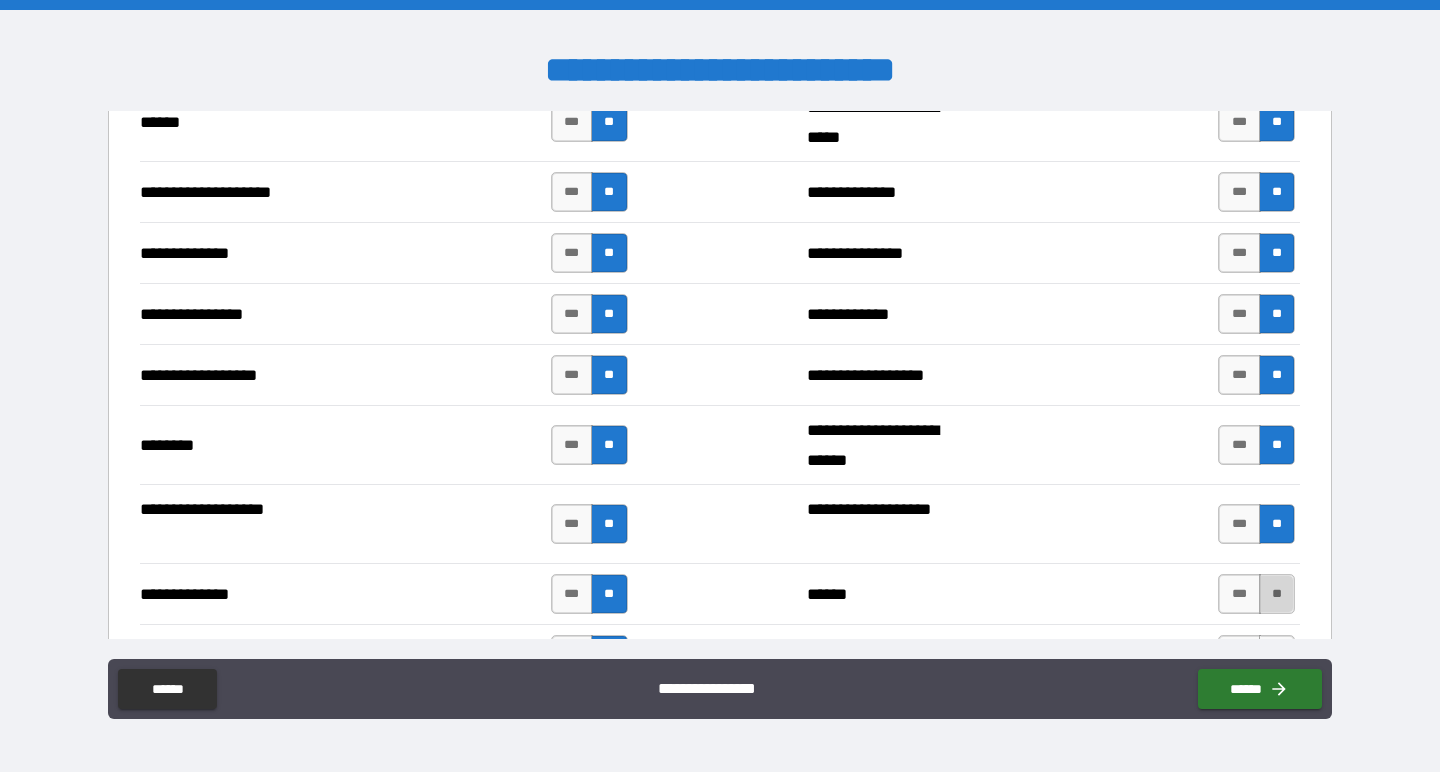 click on "**" at bounding box center (1277, 594) 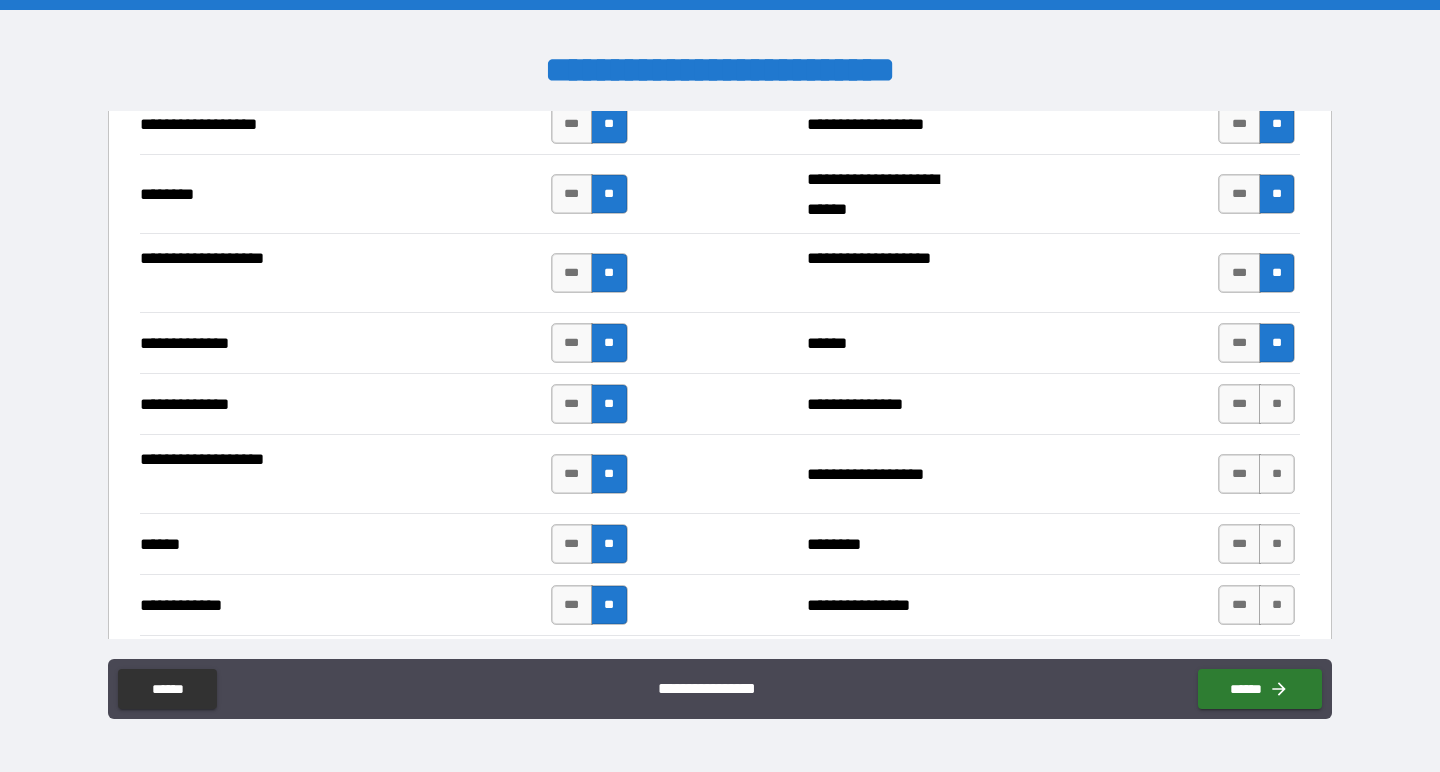 scroll, scrollTop: 3361, scrollLeft: 0, axis: vertical 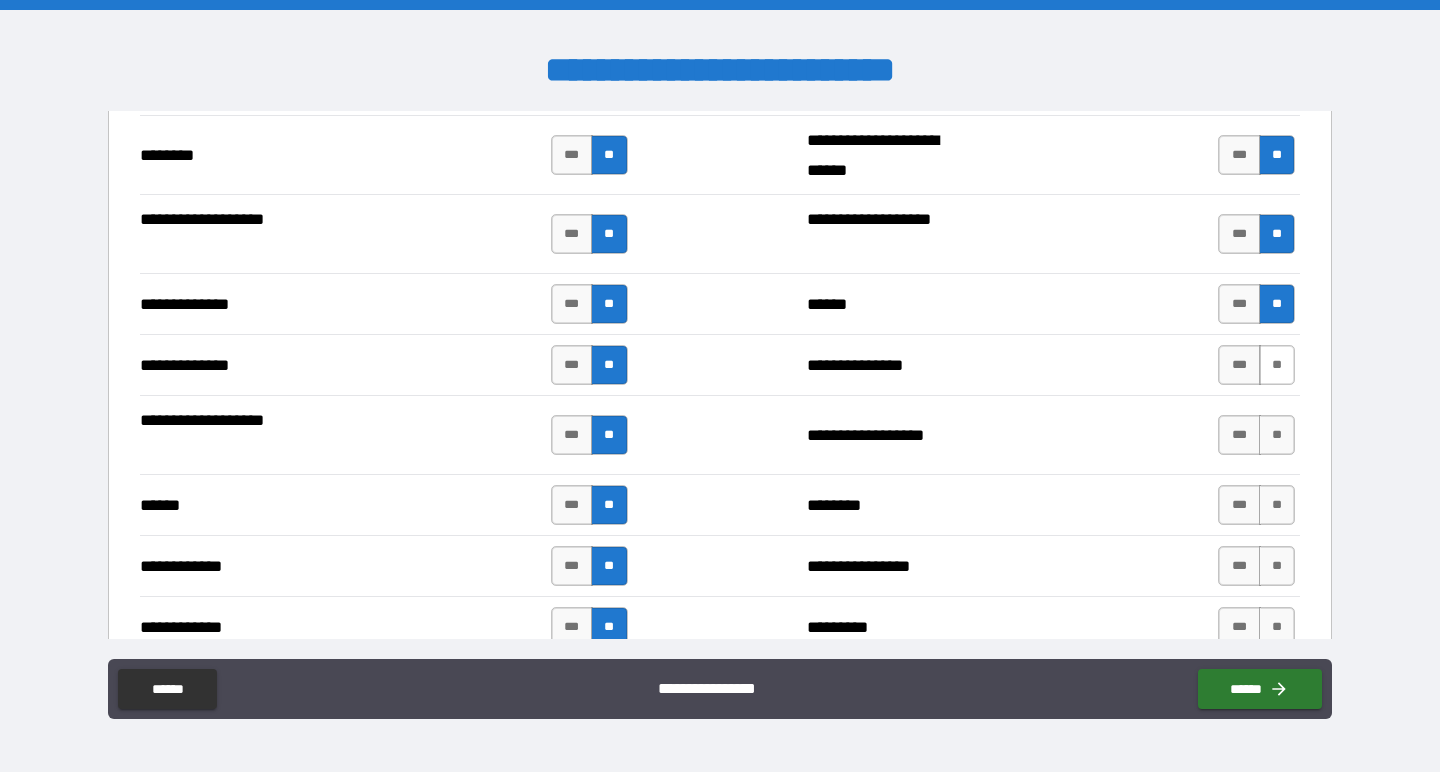 click on "**" at bounding box center (1277, 365) 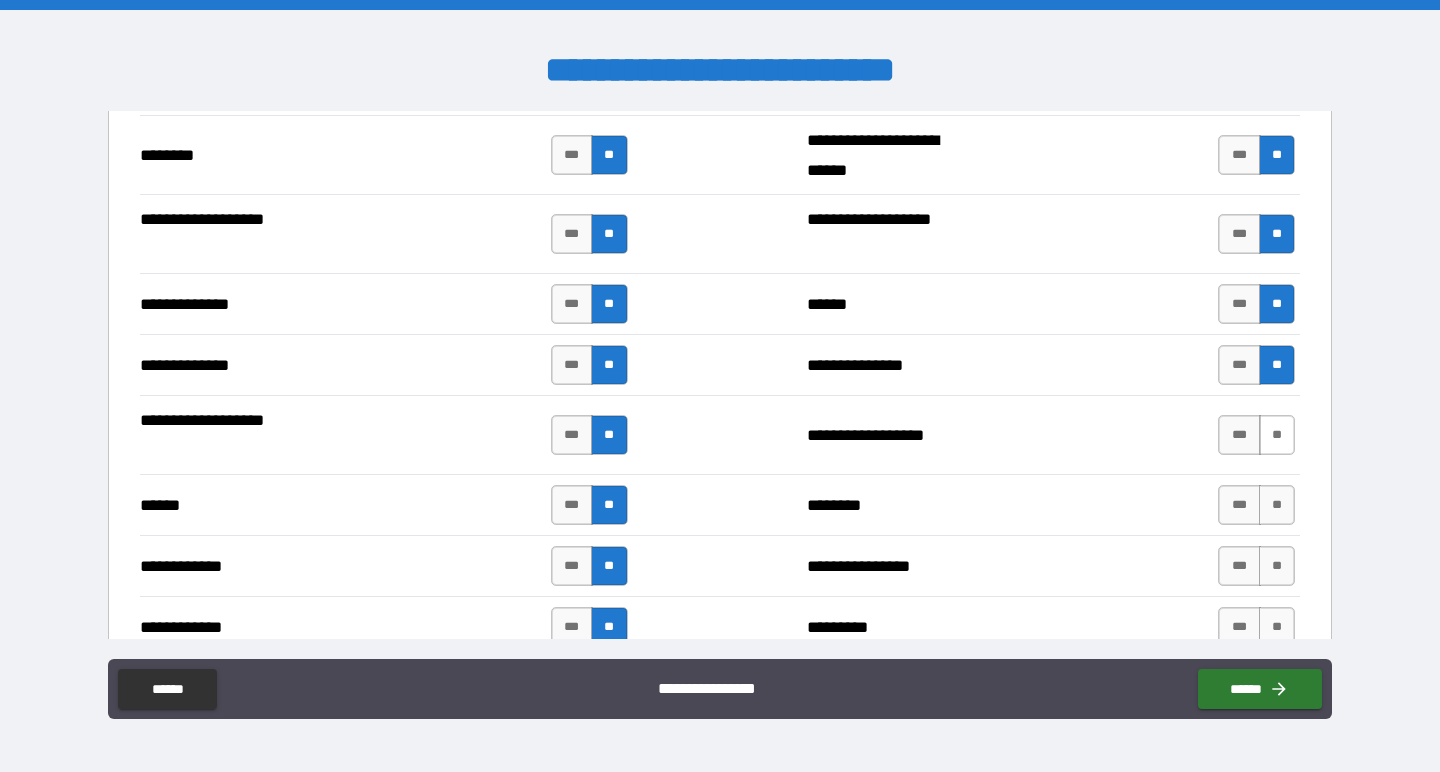 click on "**" at bounding box center [1277, 435] 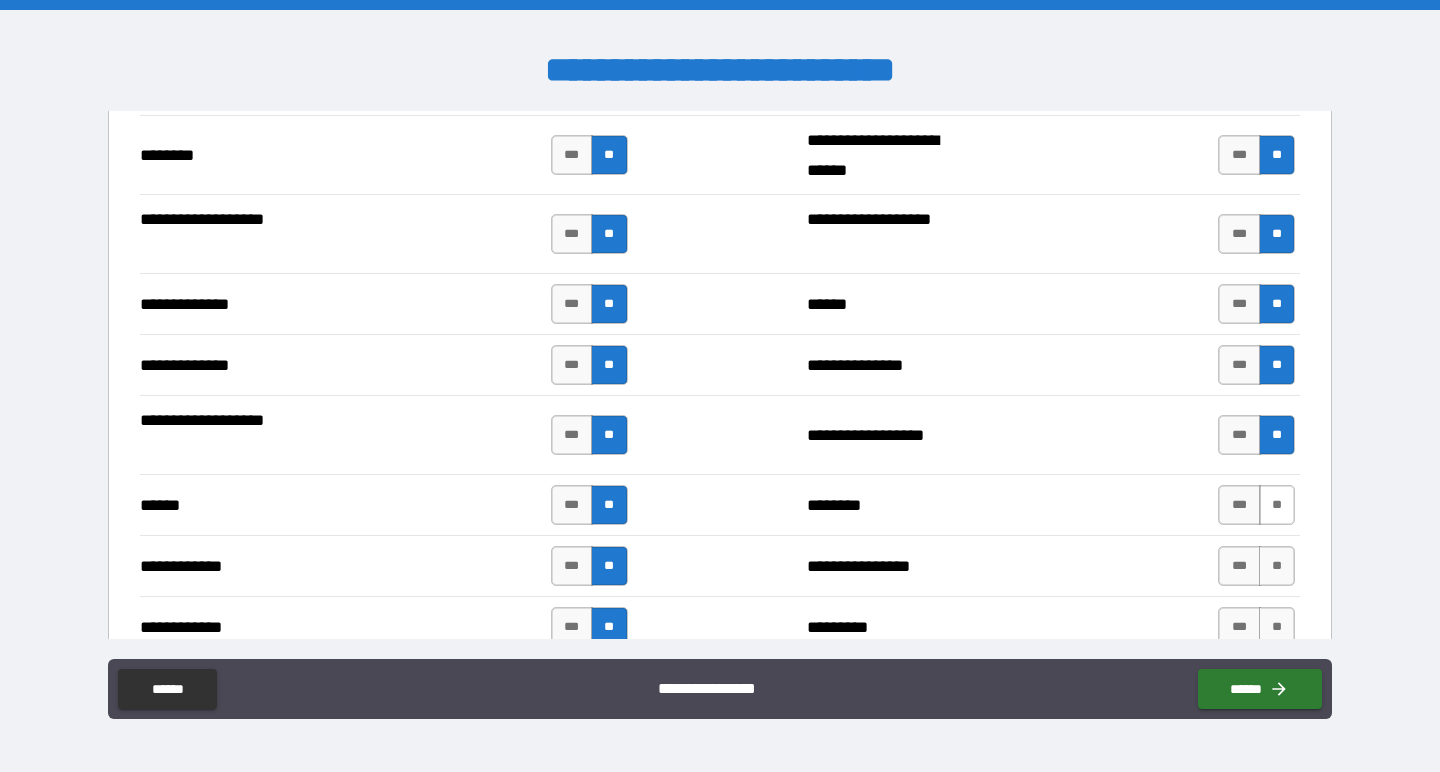 click on "**" at bounding box center (1277, 505) 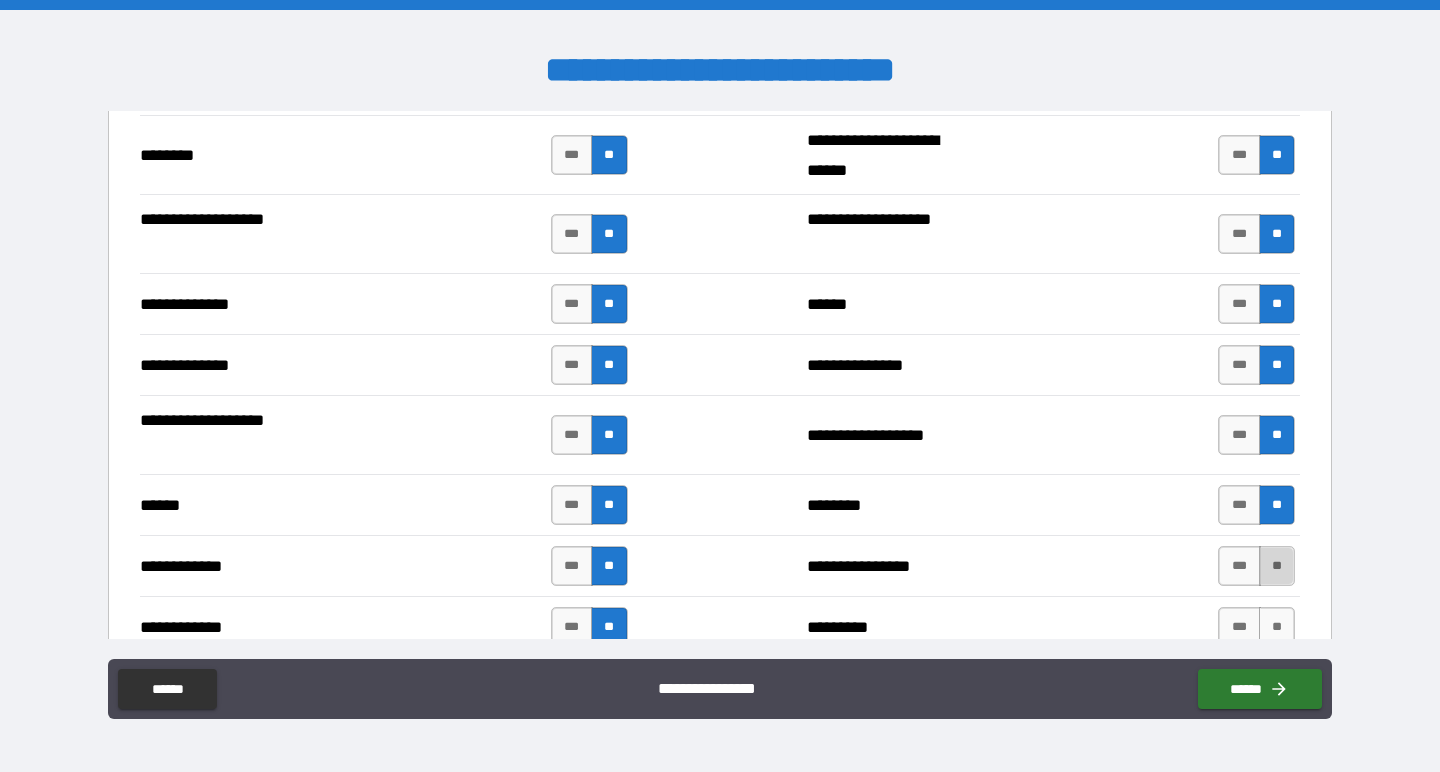 click on "**" at bounding box center [1277, 566] 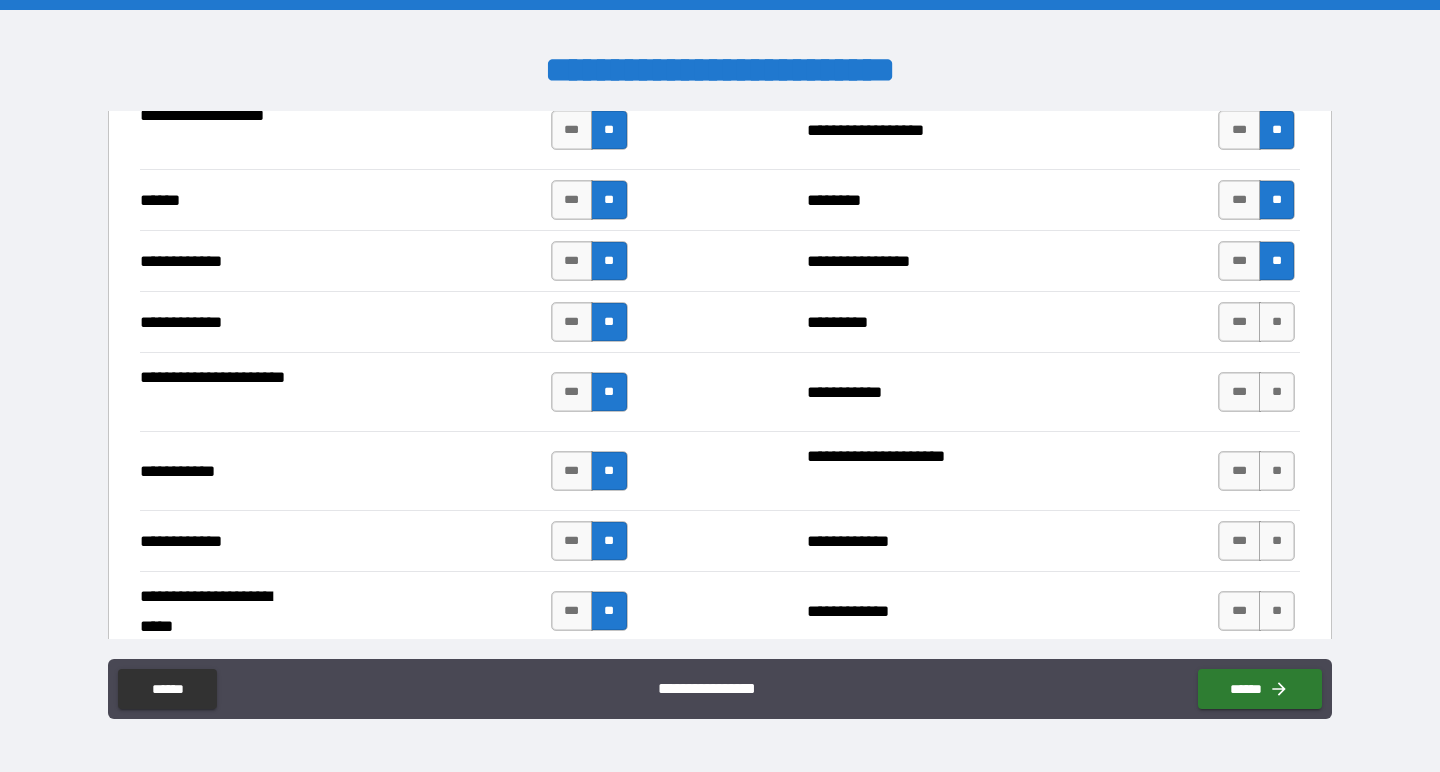 scroll, scrollTop: 3706, scrollLeft: 0, axis: vertical 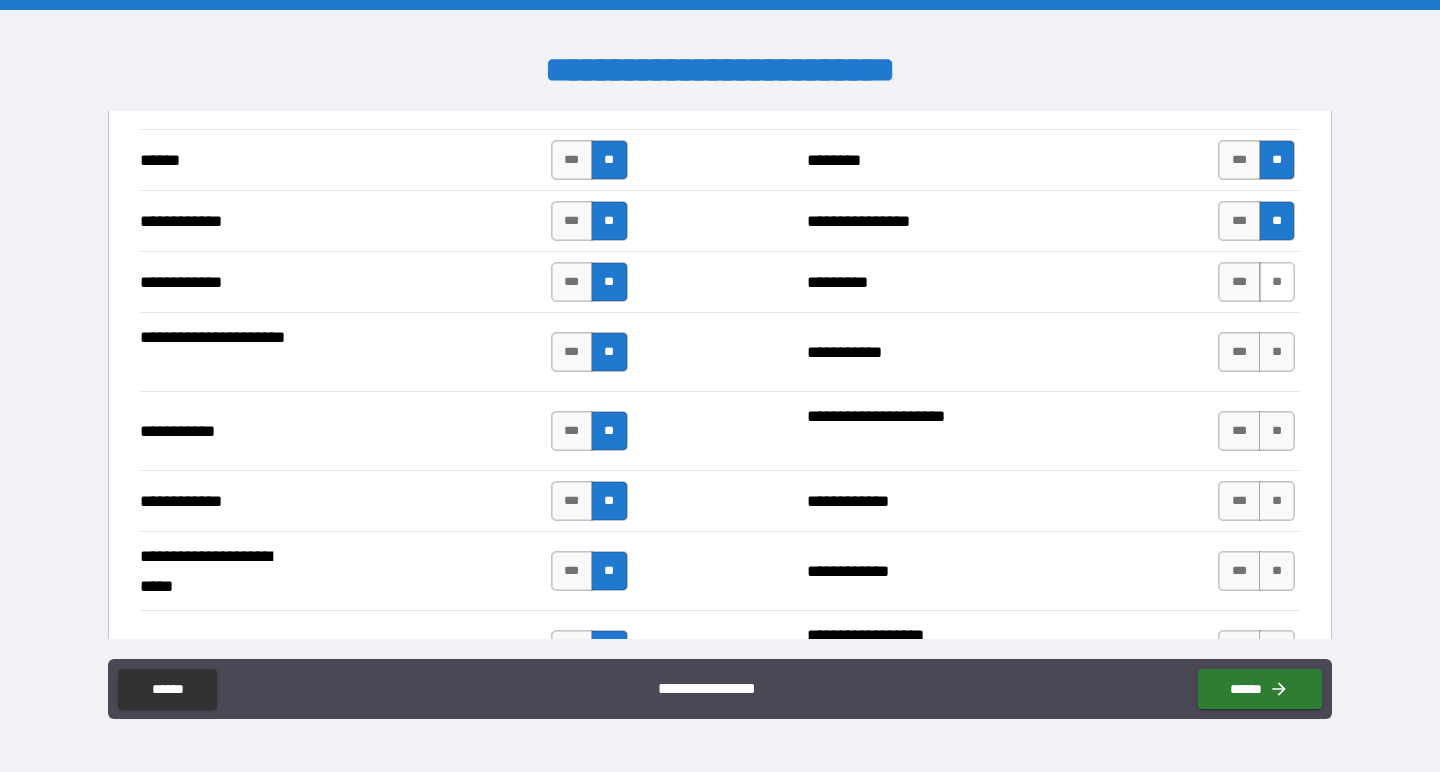 click on "**" at bounding box center [1277, 282] 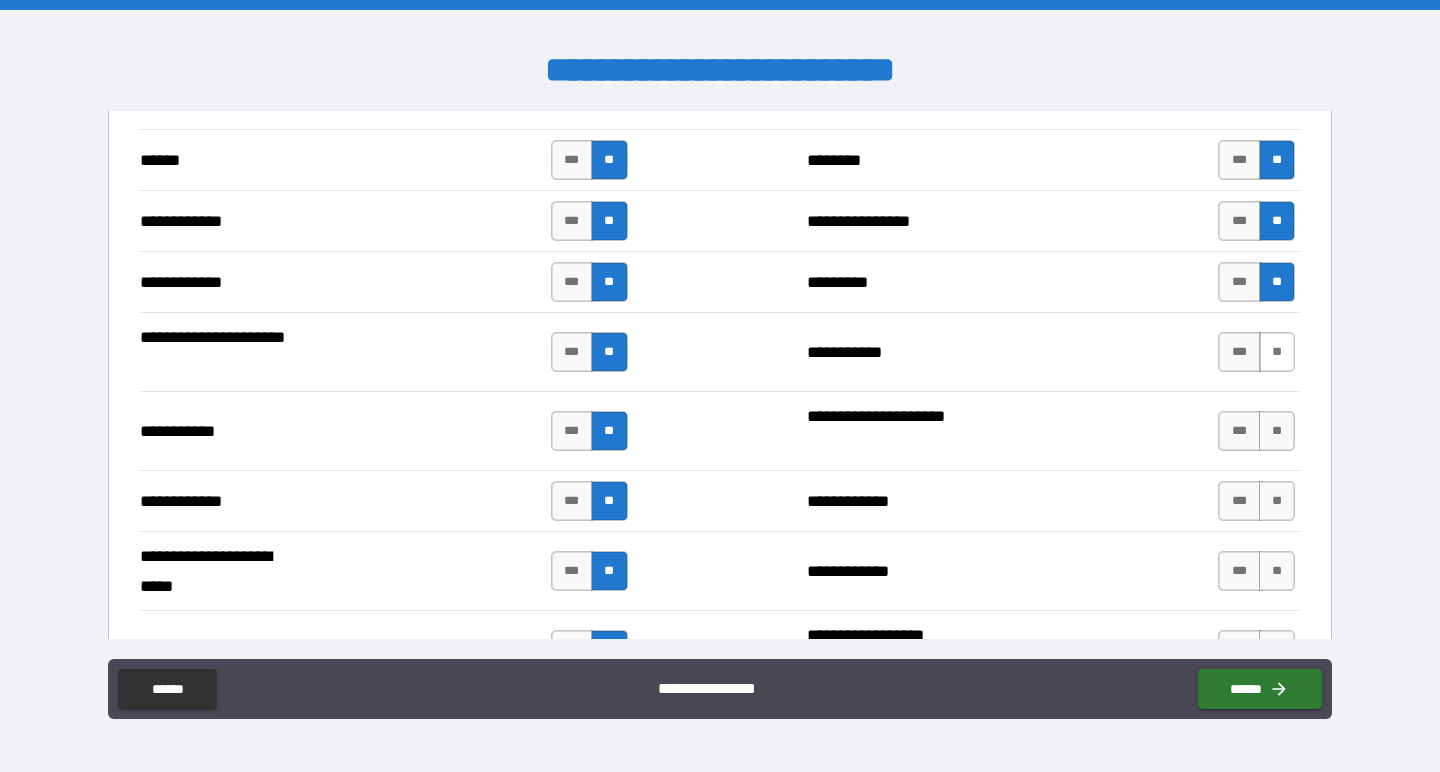 click on "**" at bounding box center (1277, 352) 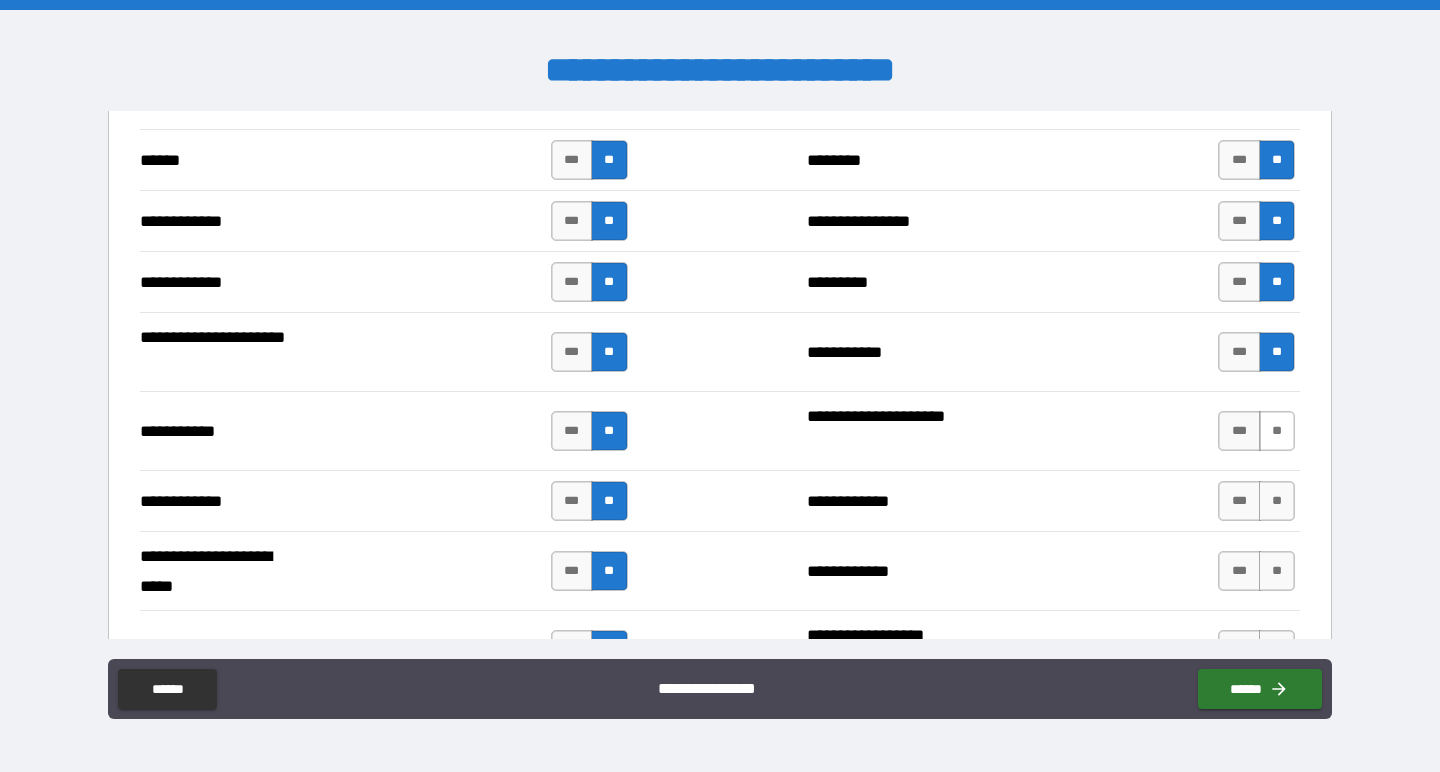 click on "**" at bounding box center [1277, 431] 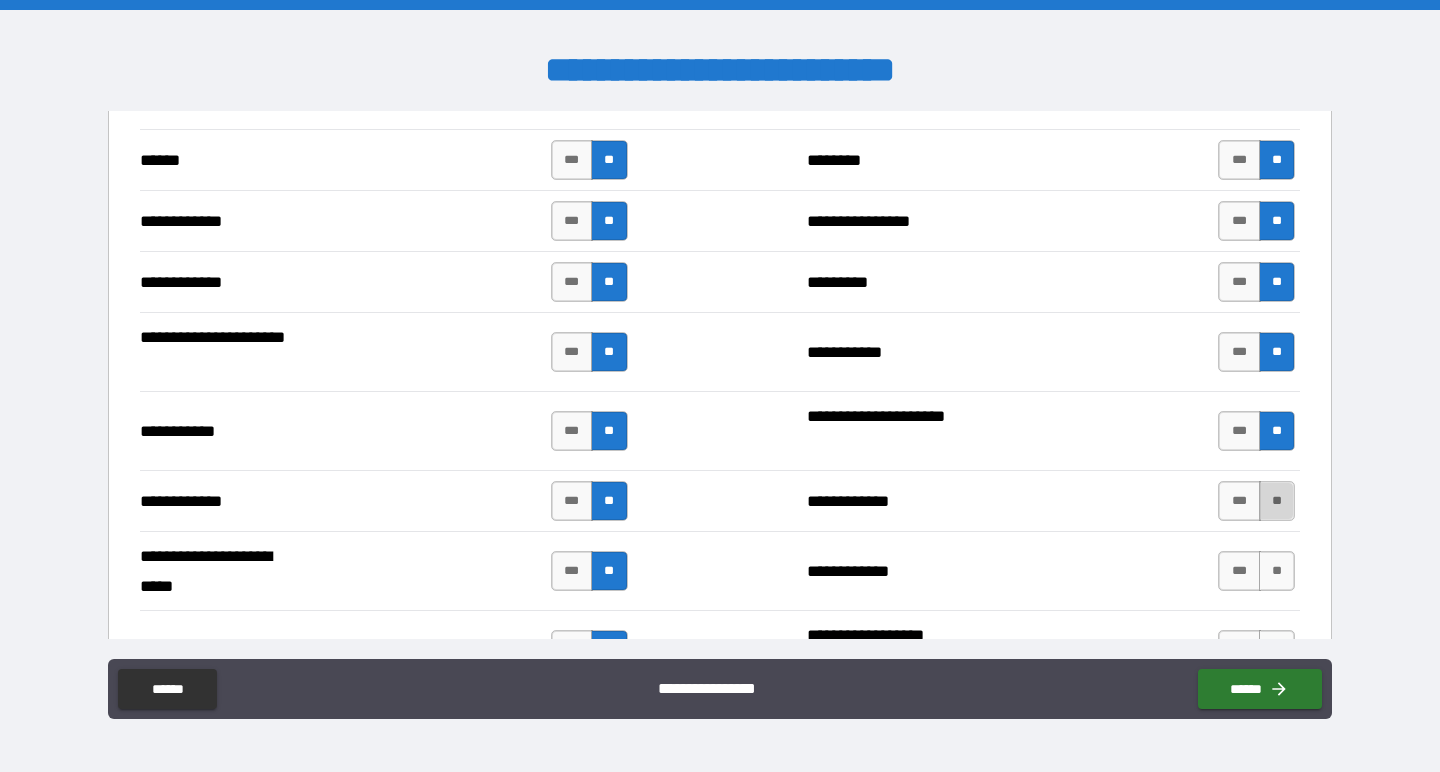 click on "**" at bounding box center [1277, 501] 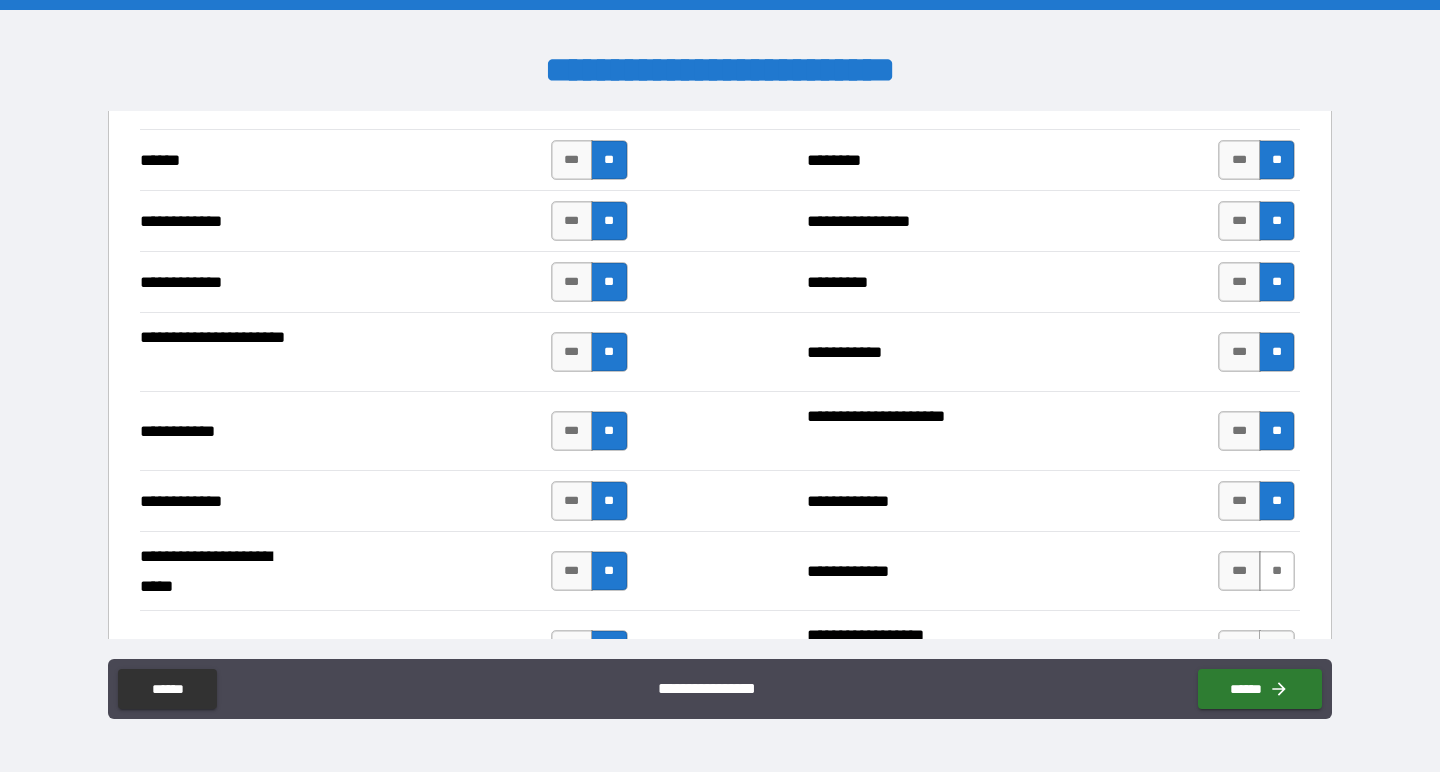 click on "**" at bounding box center (1277, 571) 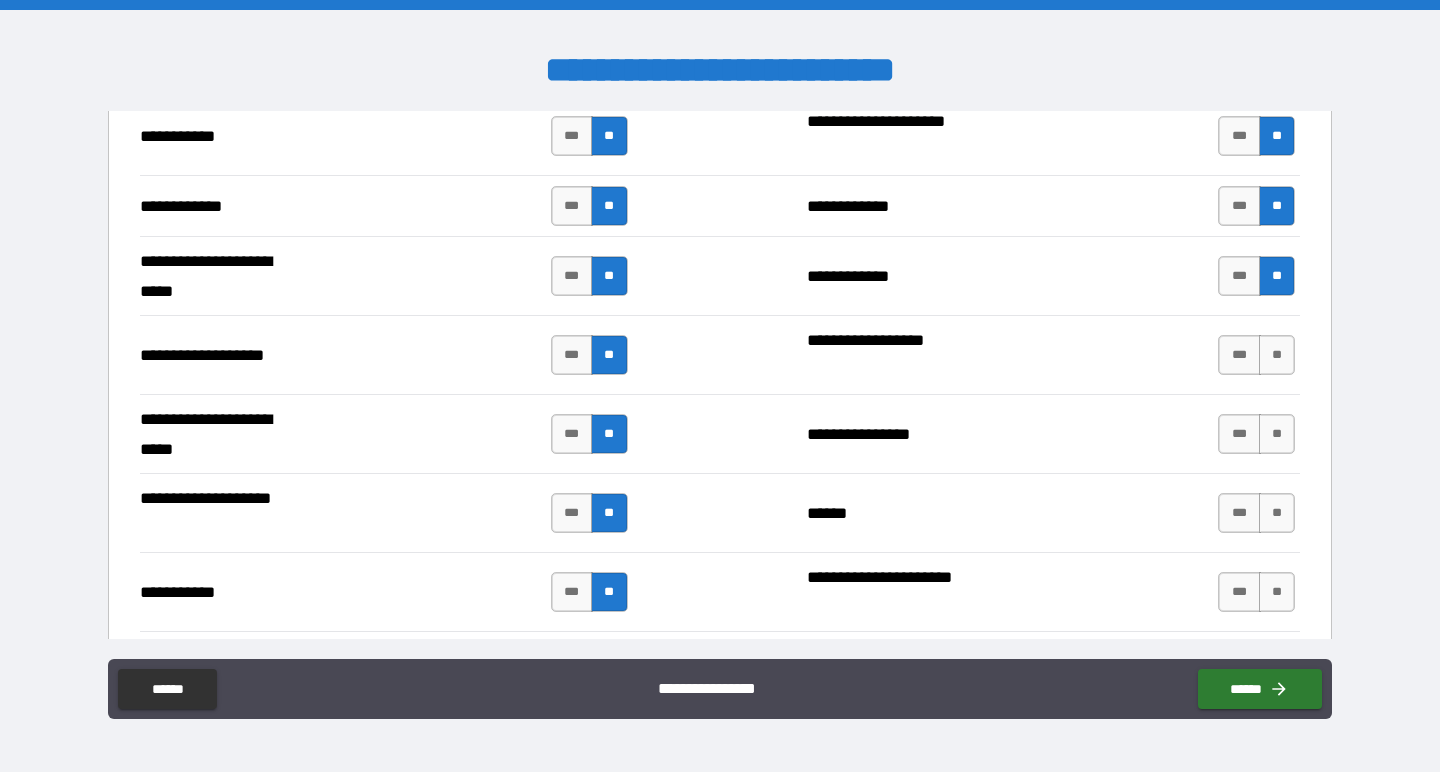 scroll, scrollTop: 4039, scrollLeft: 0, axis: vertical 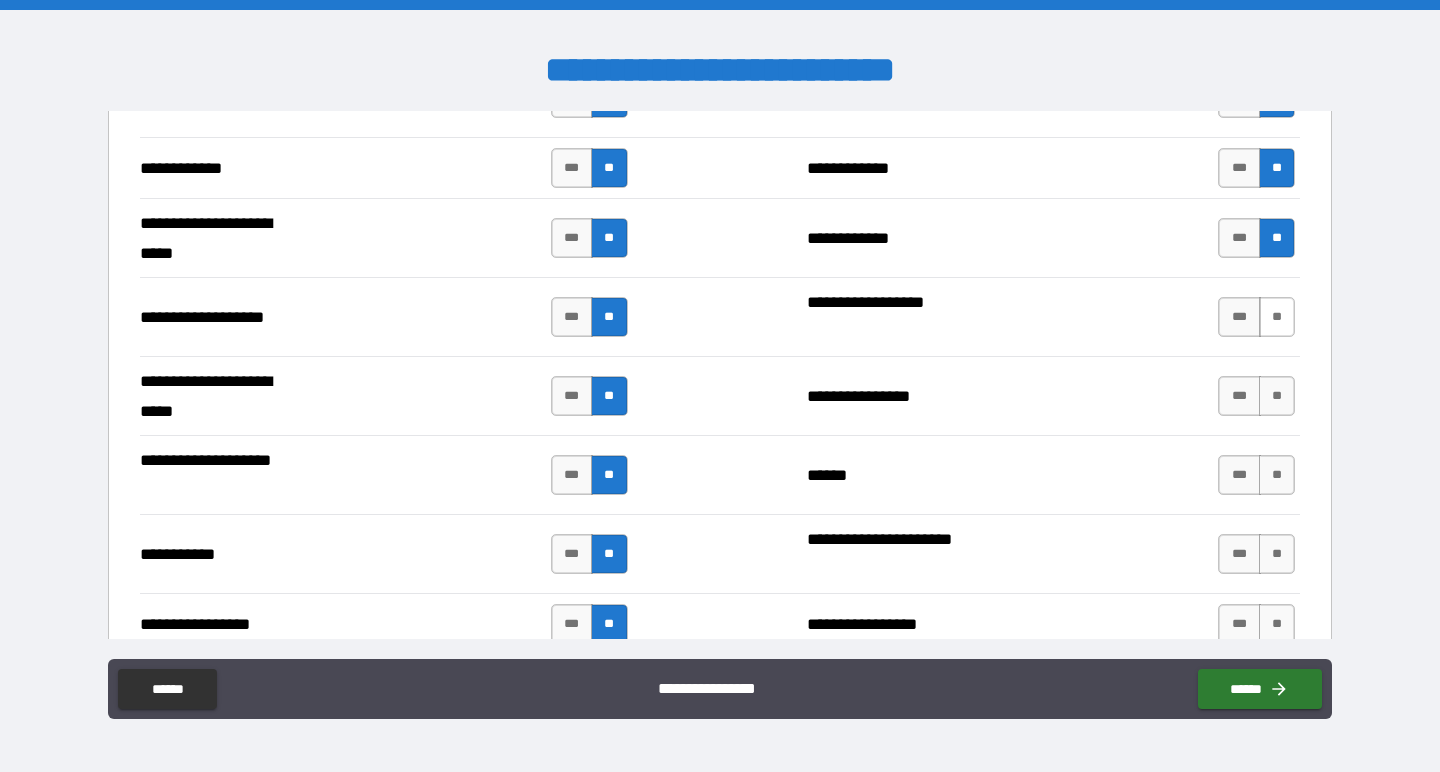 click on "**" at bounding box center (1277, 317) 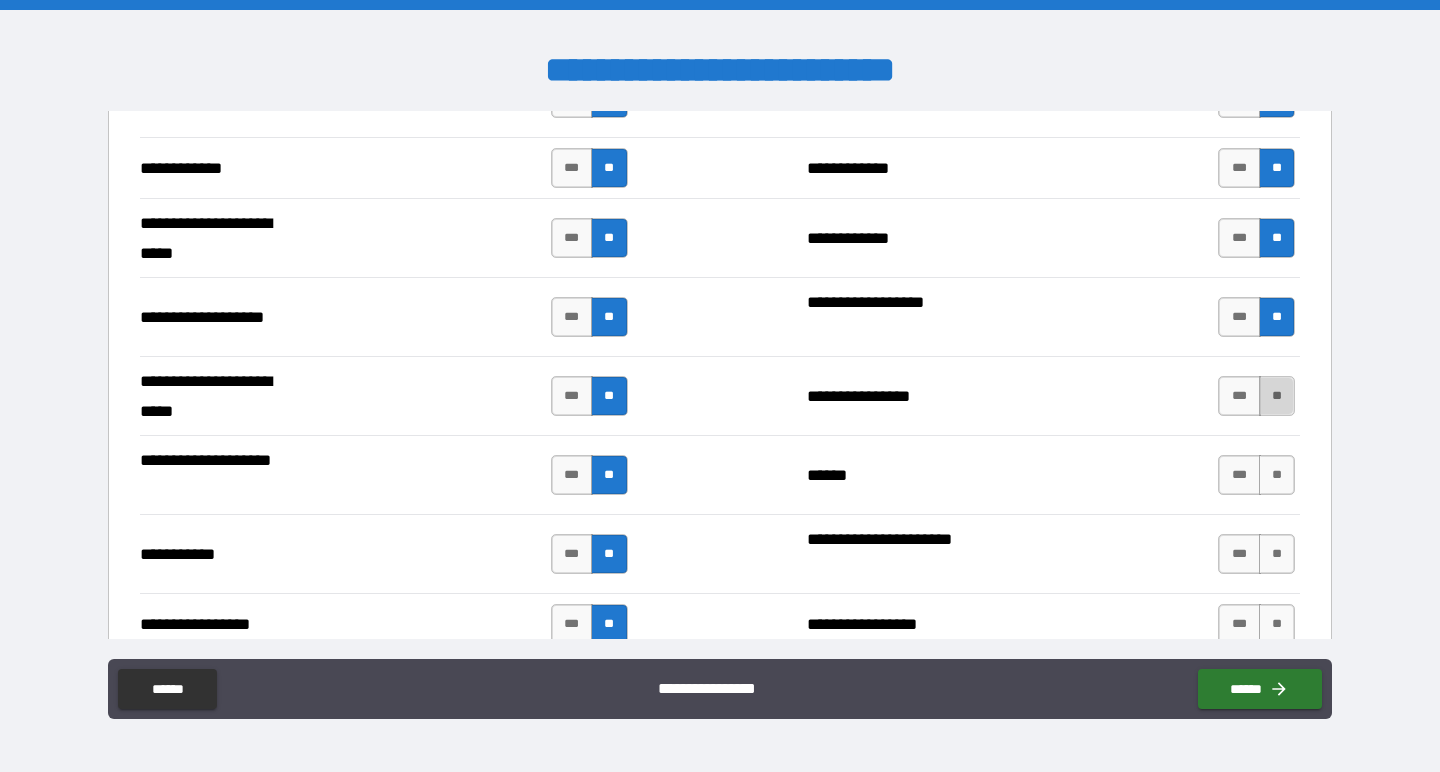 click on "**" at bounding box center [1277, 396] 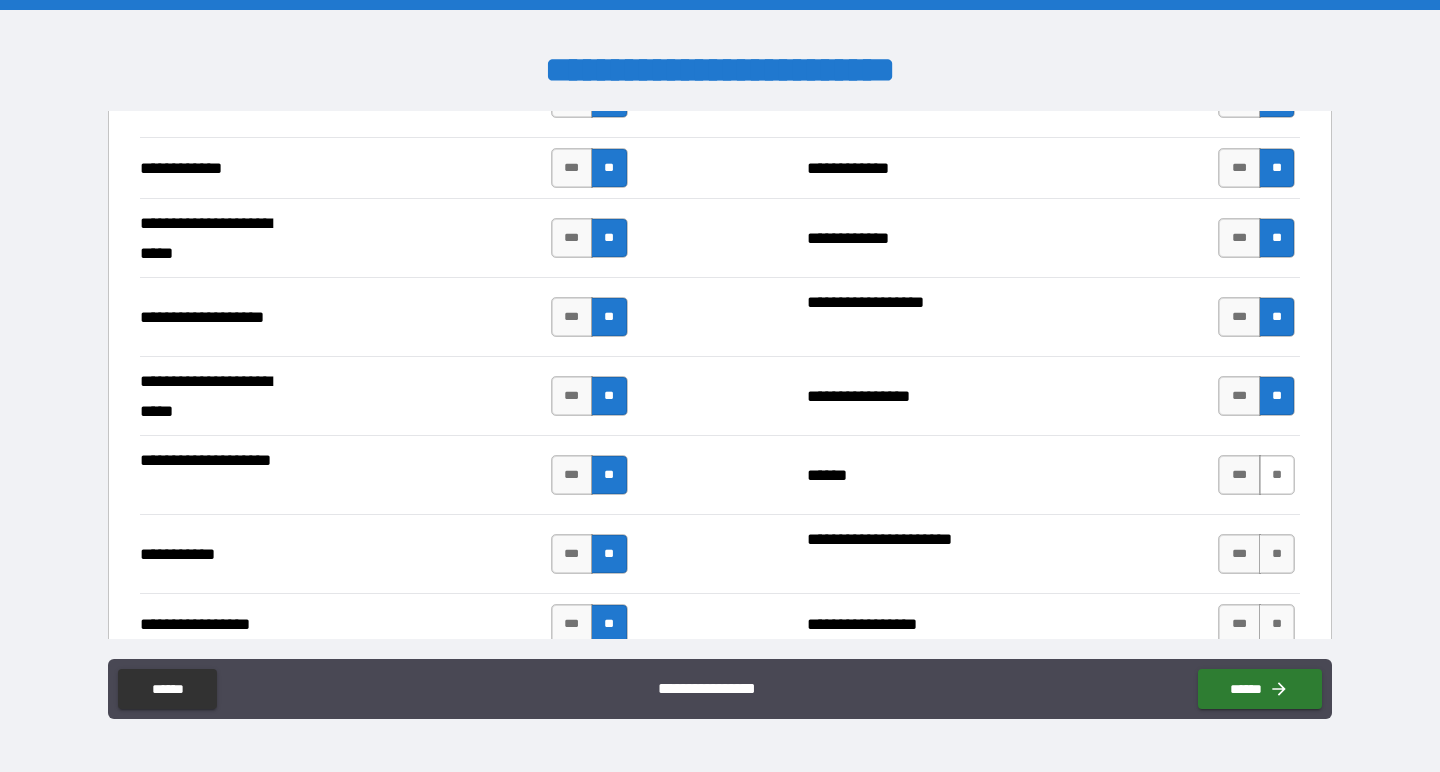 click on "**" at bounding box center (1277, 475) 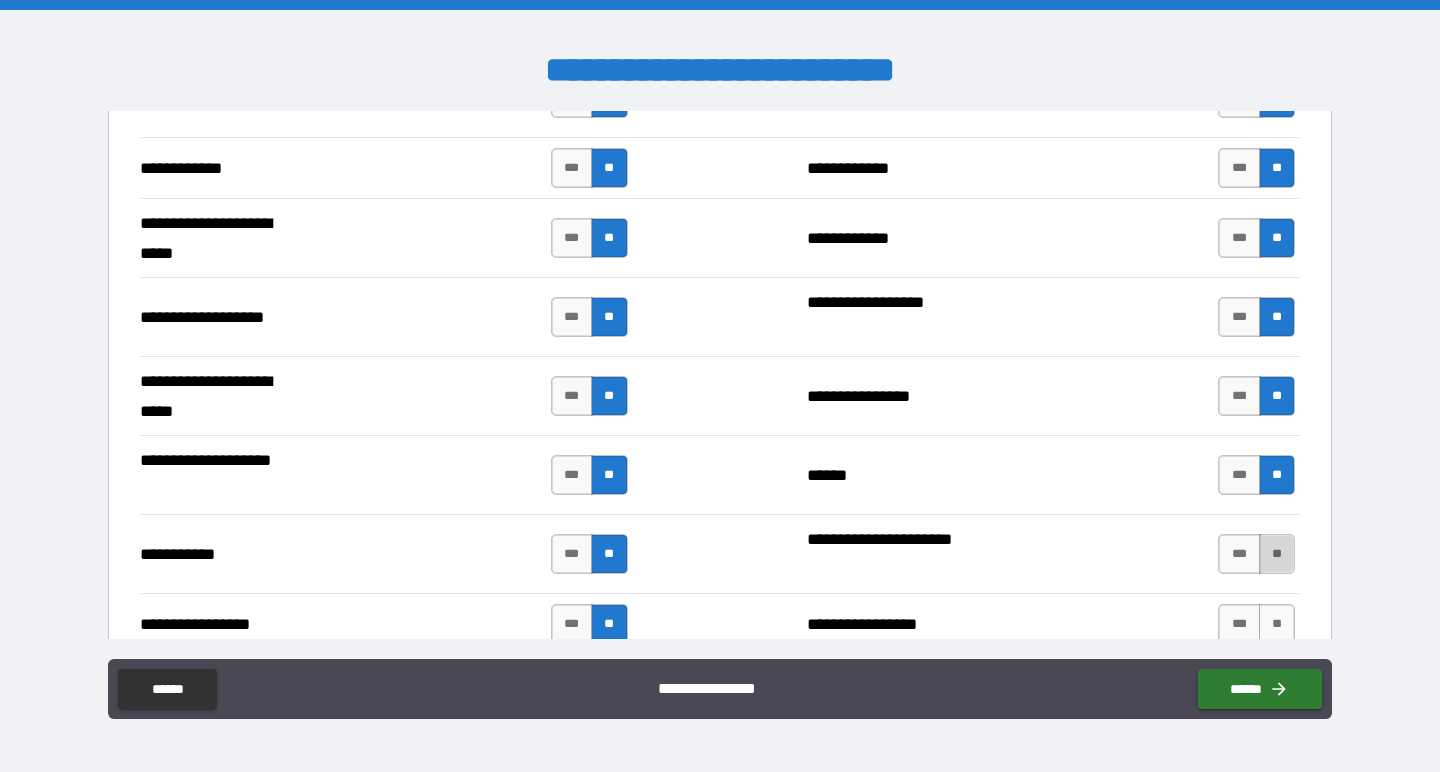 click on "**" at bounding box center [1277, 554] 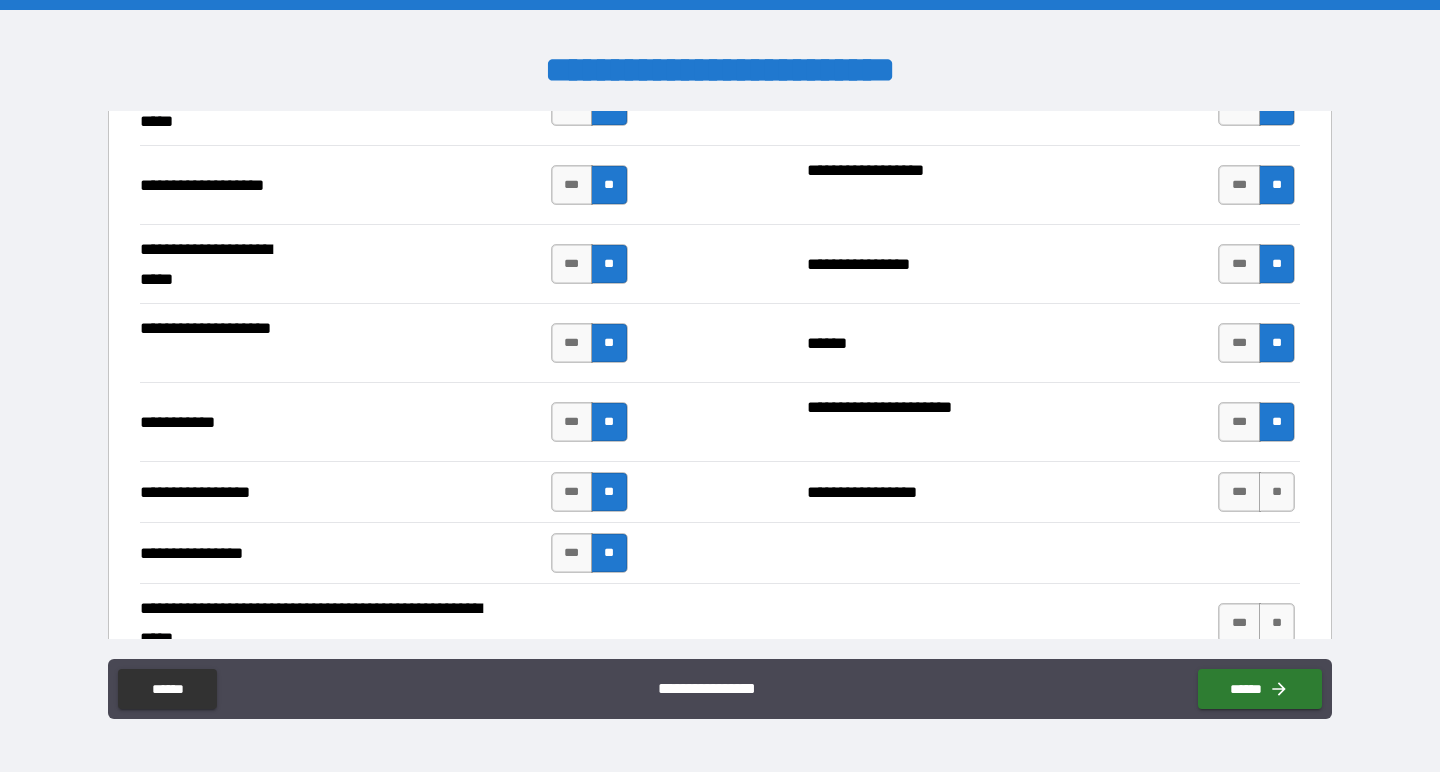 scroll, scrollTop: 4278, scrollLeft: 0, axis: vertical 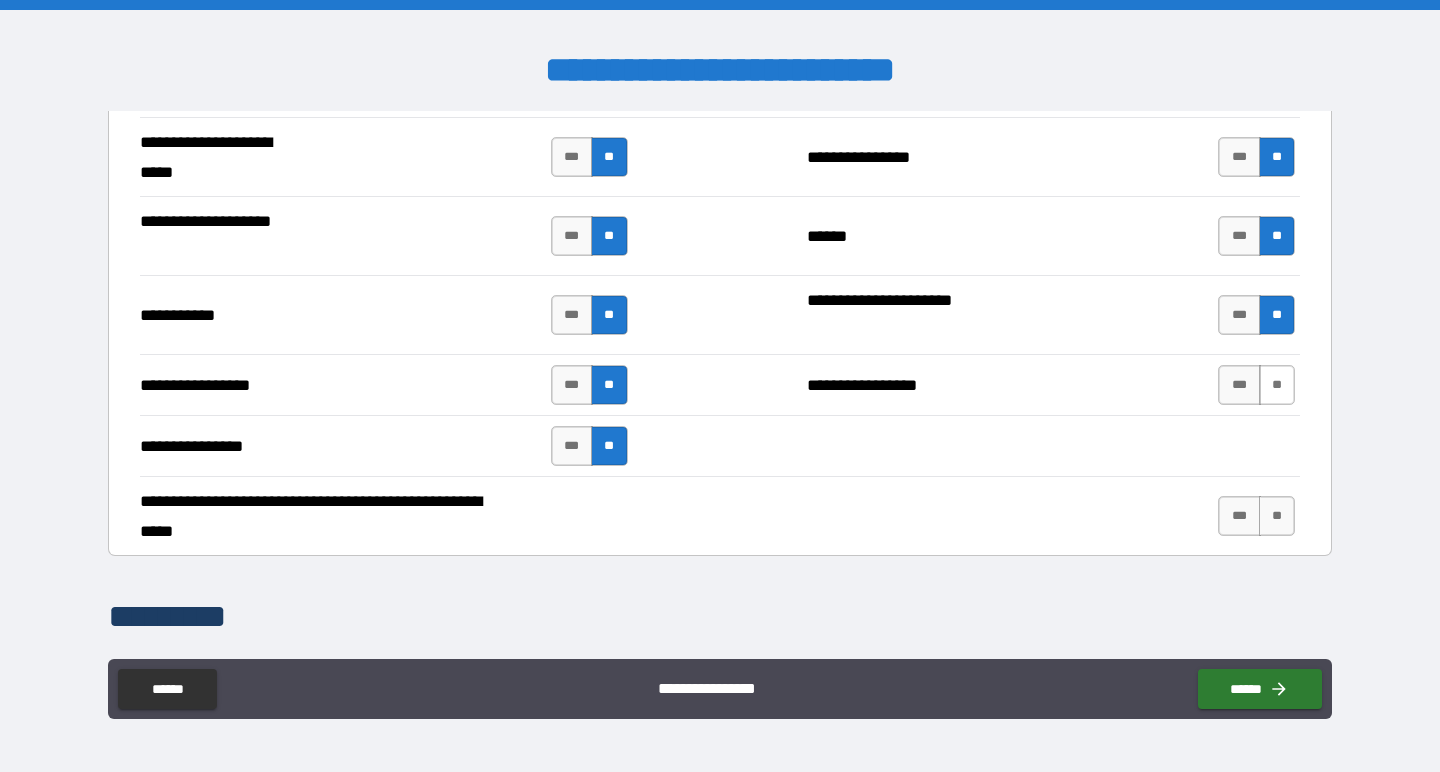 click on "**" at bounding box center (1277, 385) 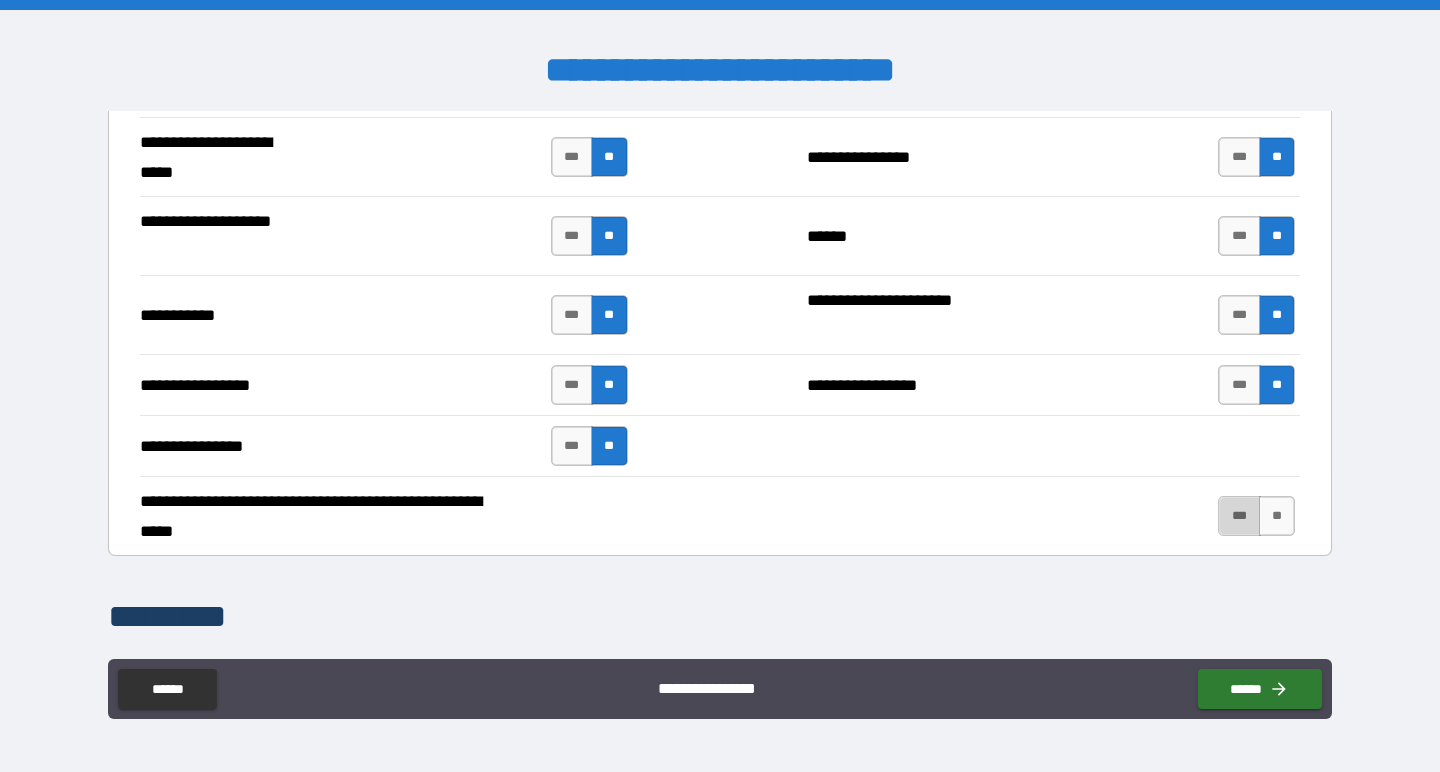 click on "***" at bounding box center (1239, 516) 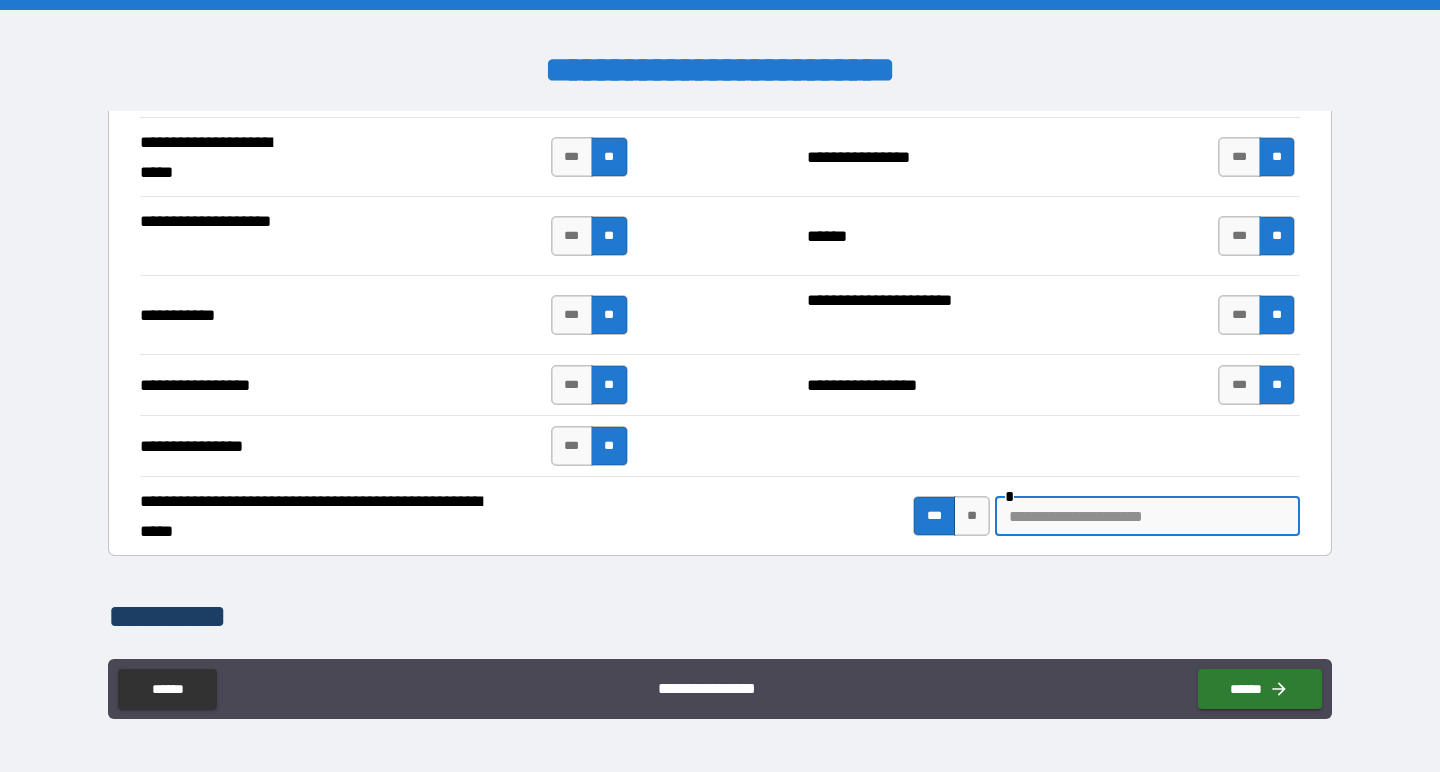 click at bounding box center [1147, 516] 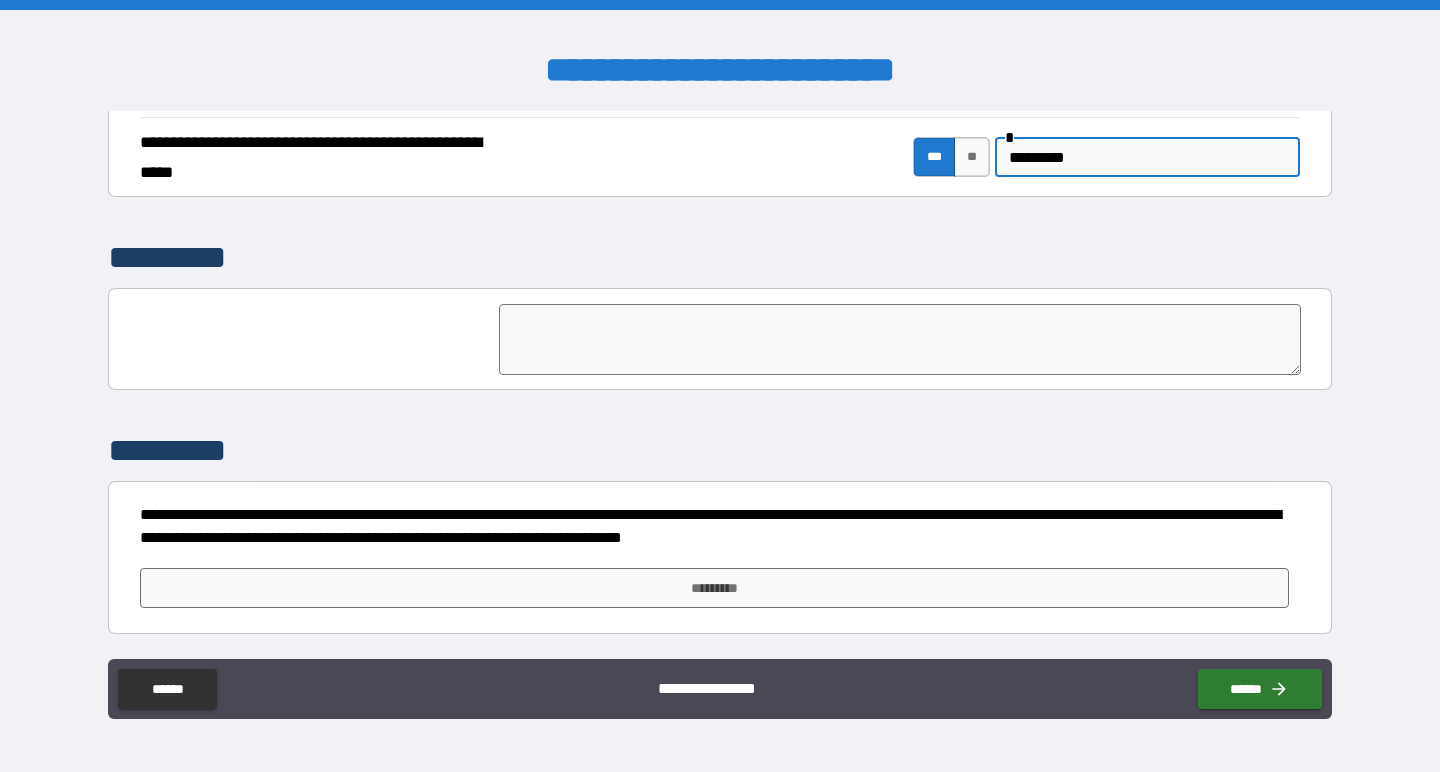 scroll, scrollTop: 4637, scrollLeft: 0, axis: vertical 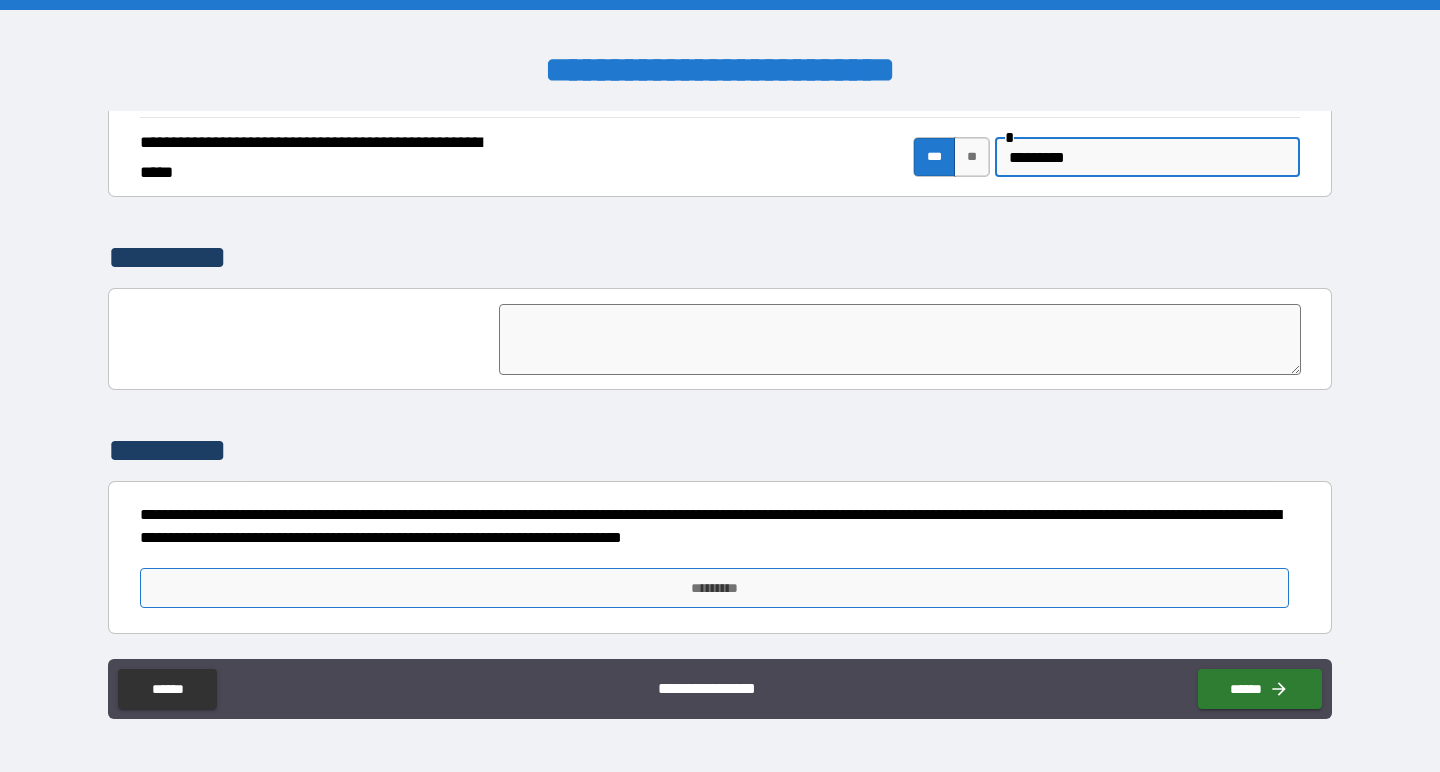 type on "*********" 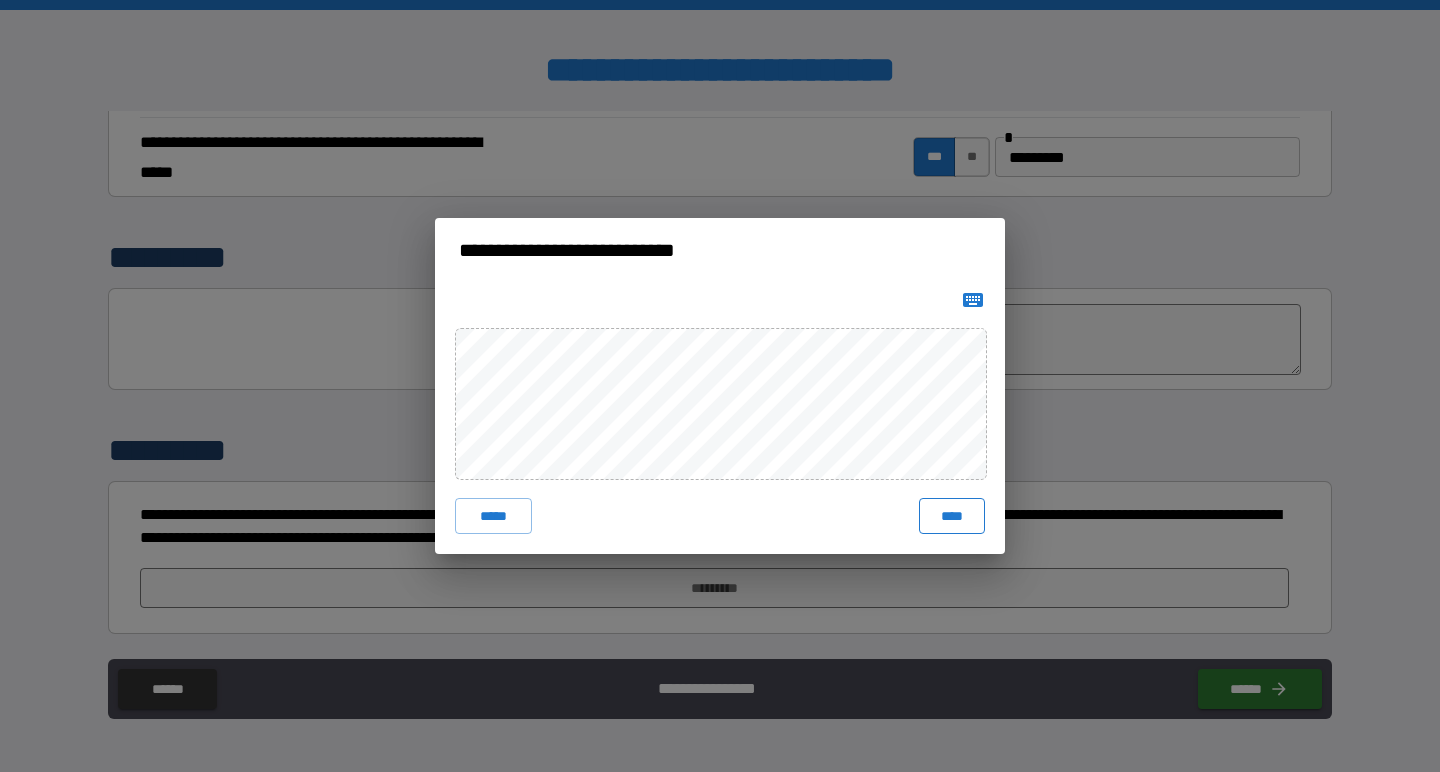 click on "****" at bounding box center (952, 516) 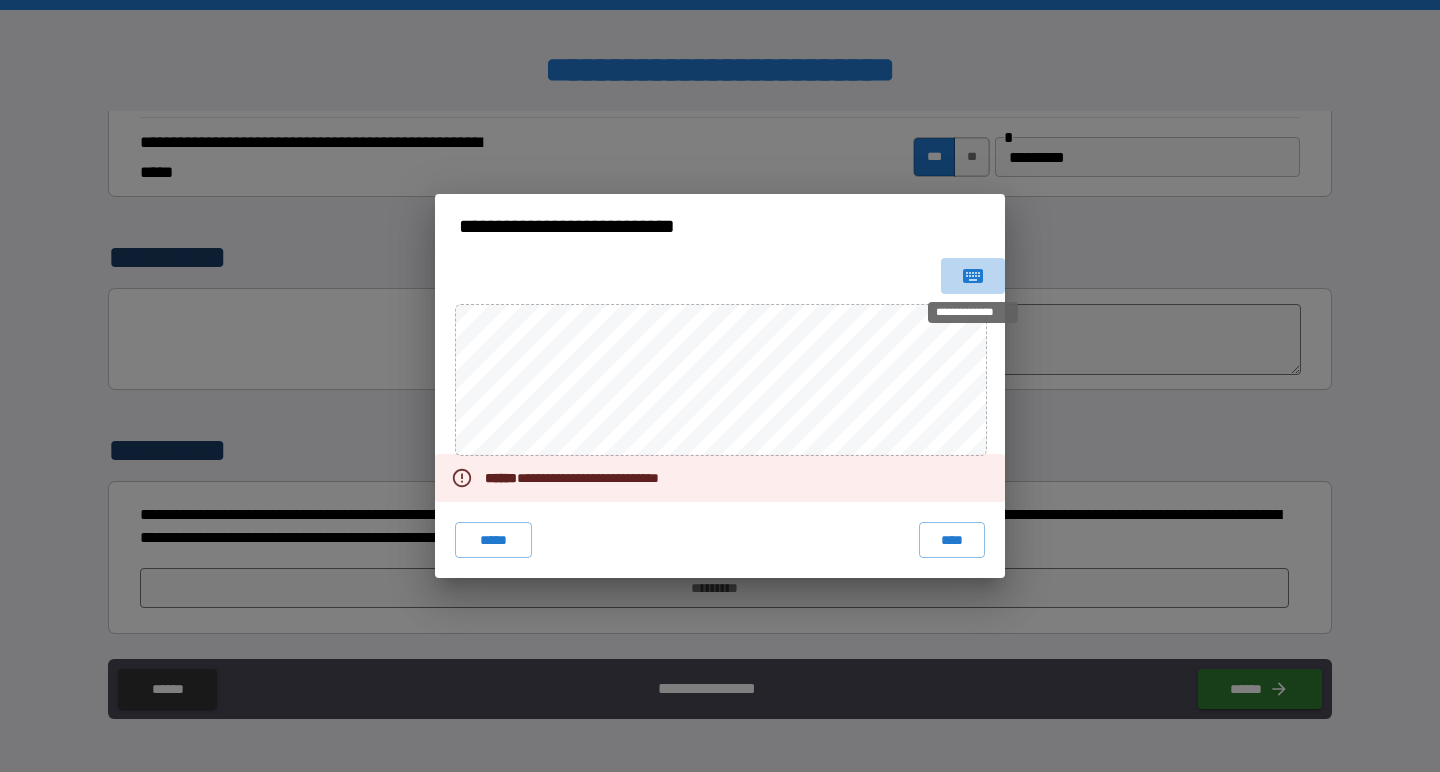 click 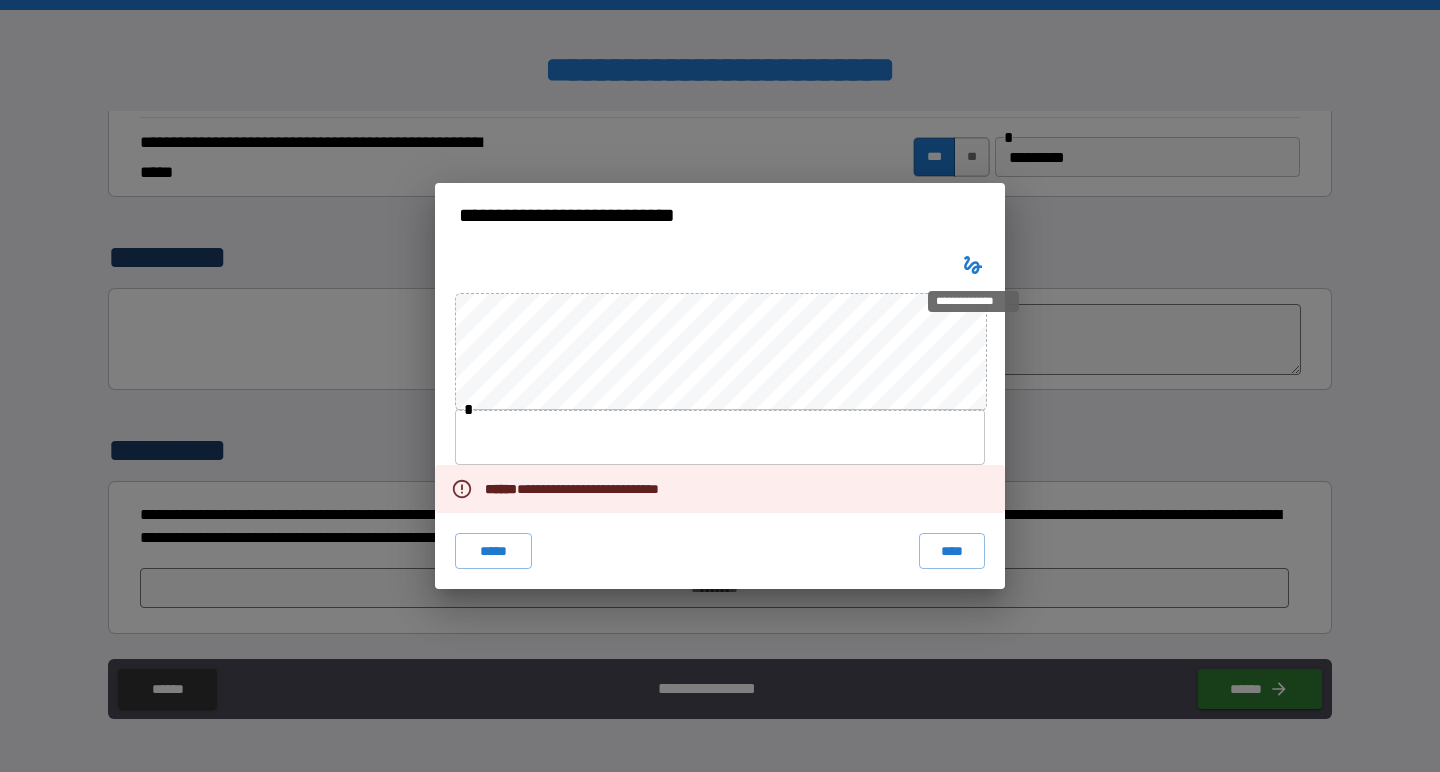 click on "**********" at bounding box center [973, 295] 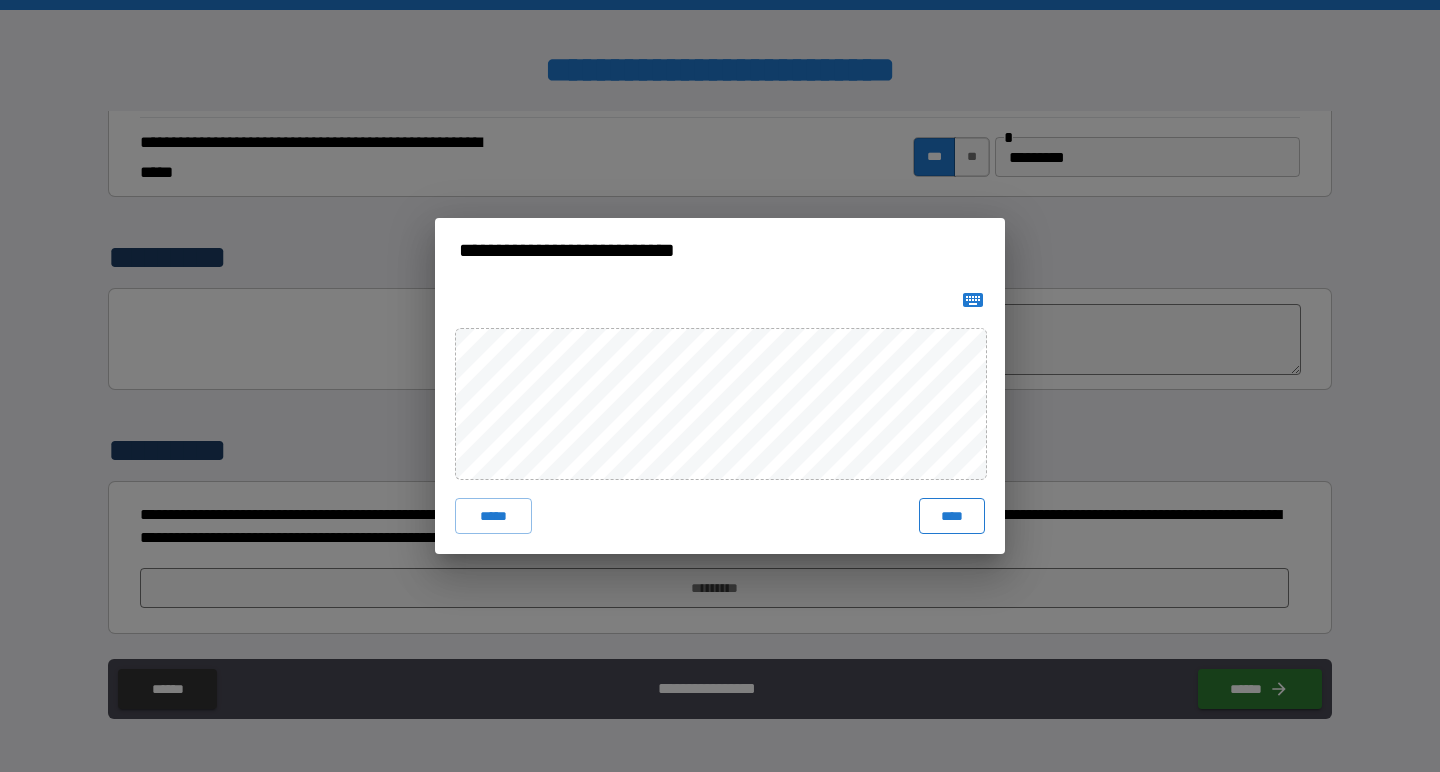 click on "****" at bounding box center (952, 516) 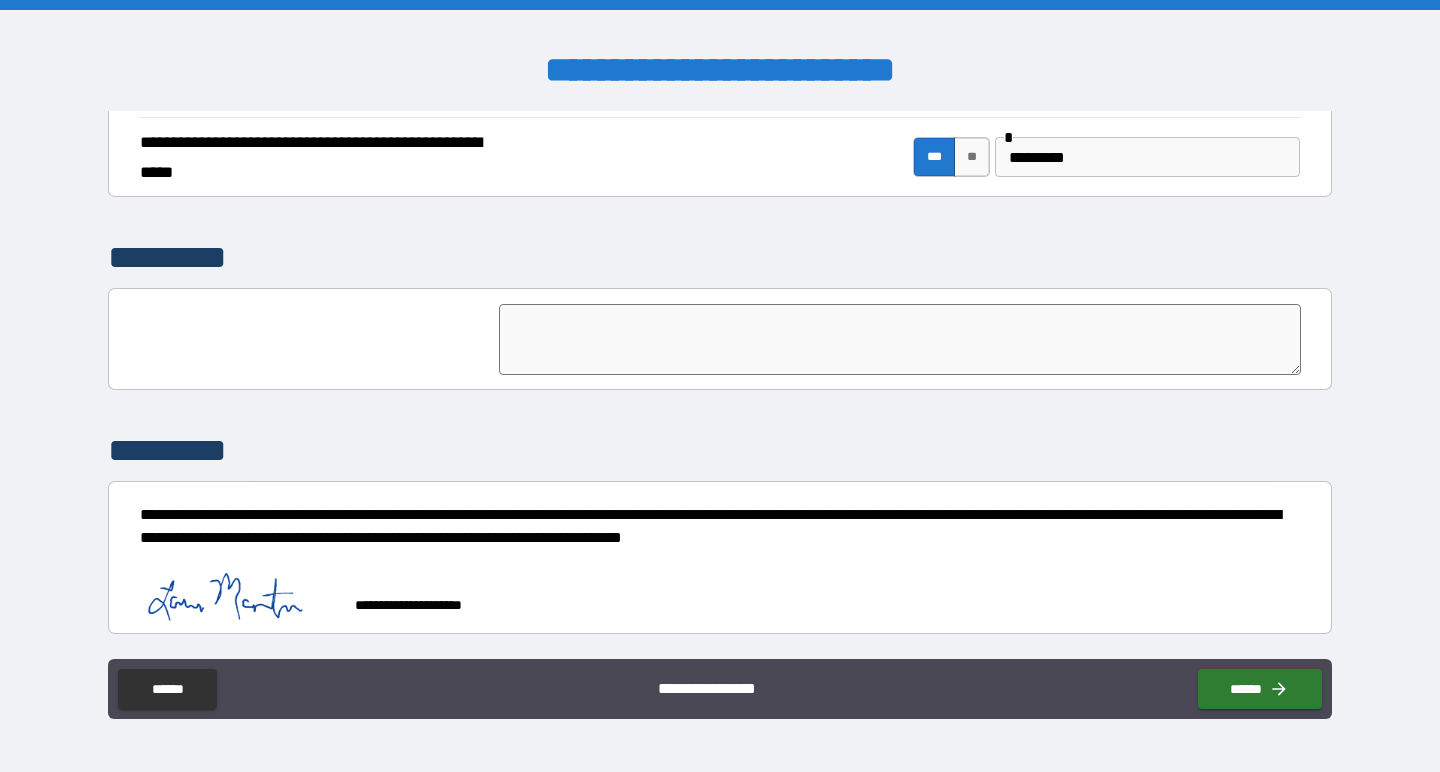 scroll, scrollTop: 4627, scrollLeft: 0, axis: vertical 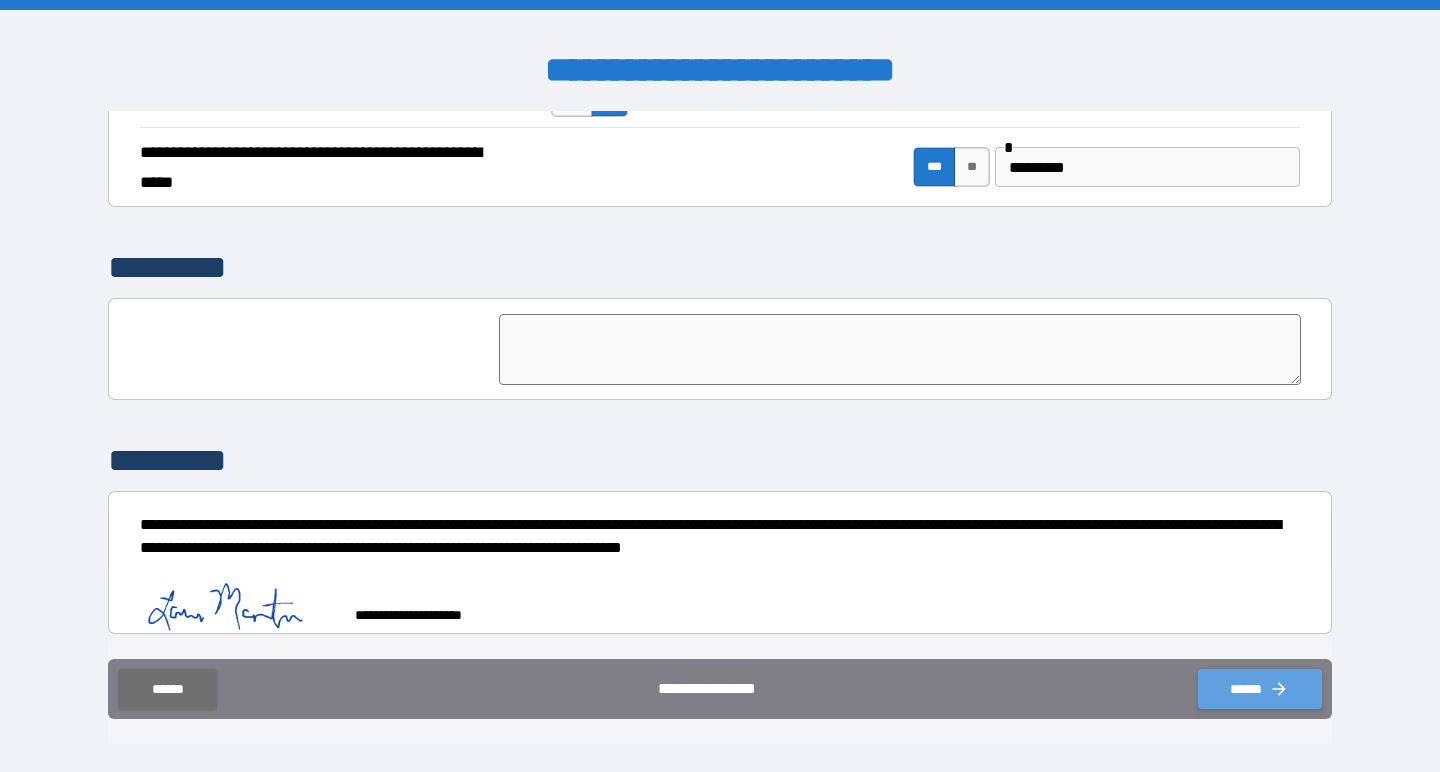 click on "******" at bounding box center (1260, 689) 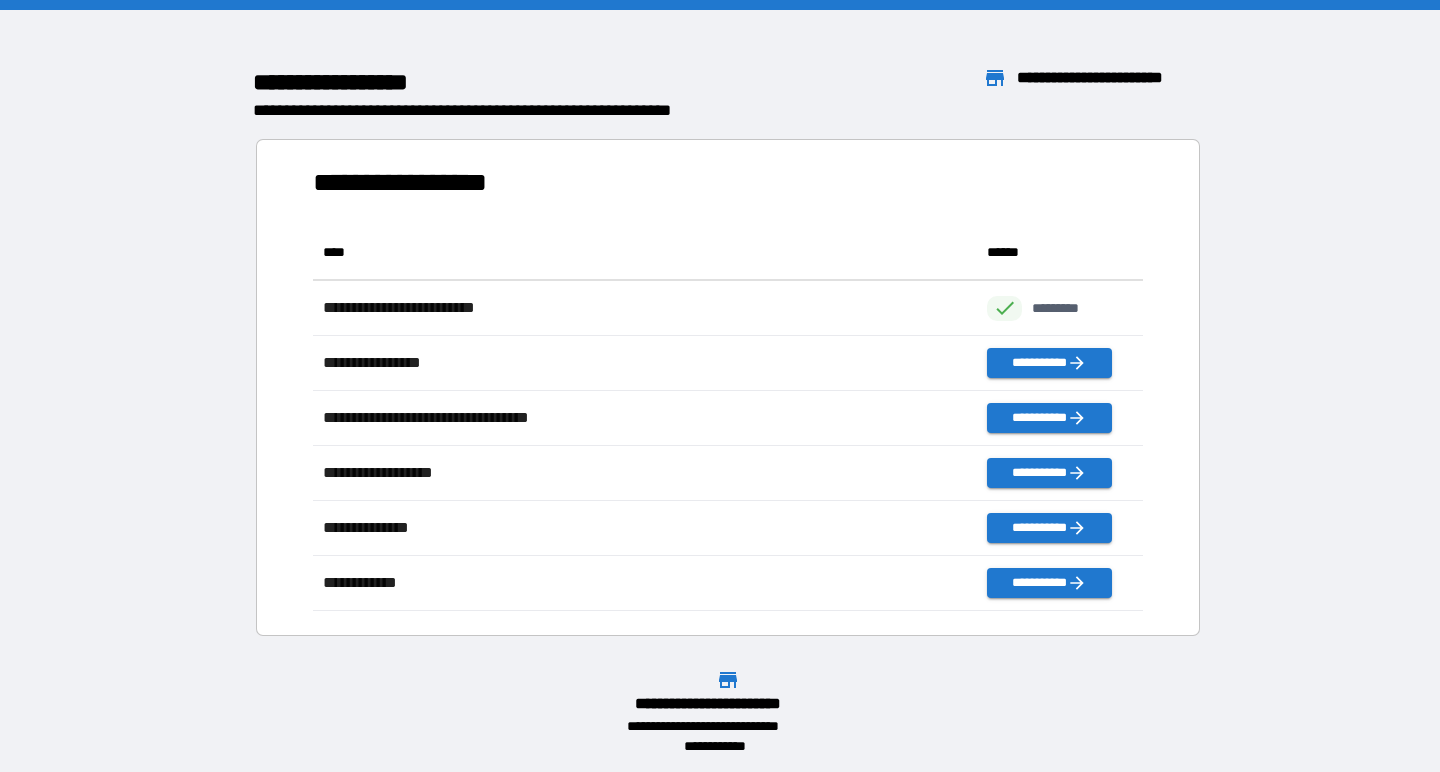 scroll, scrollTop: 1, scrollLeft: 1, axis: both 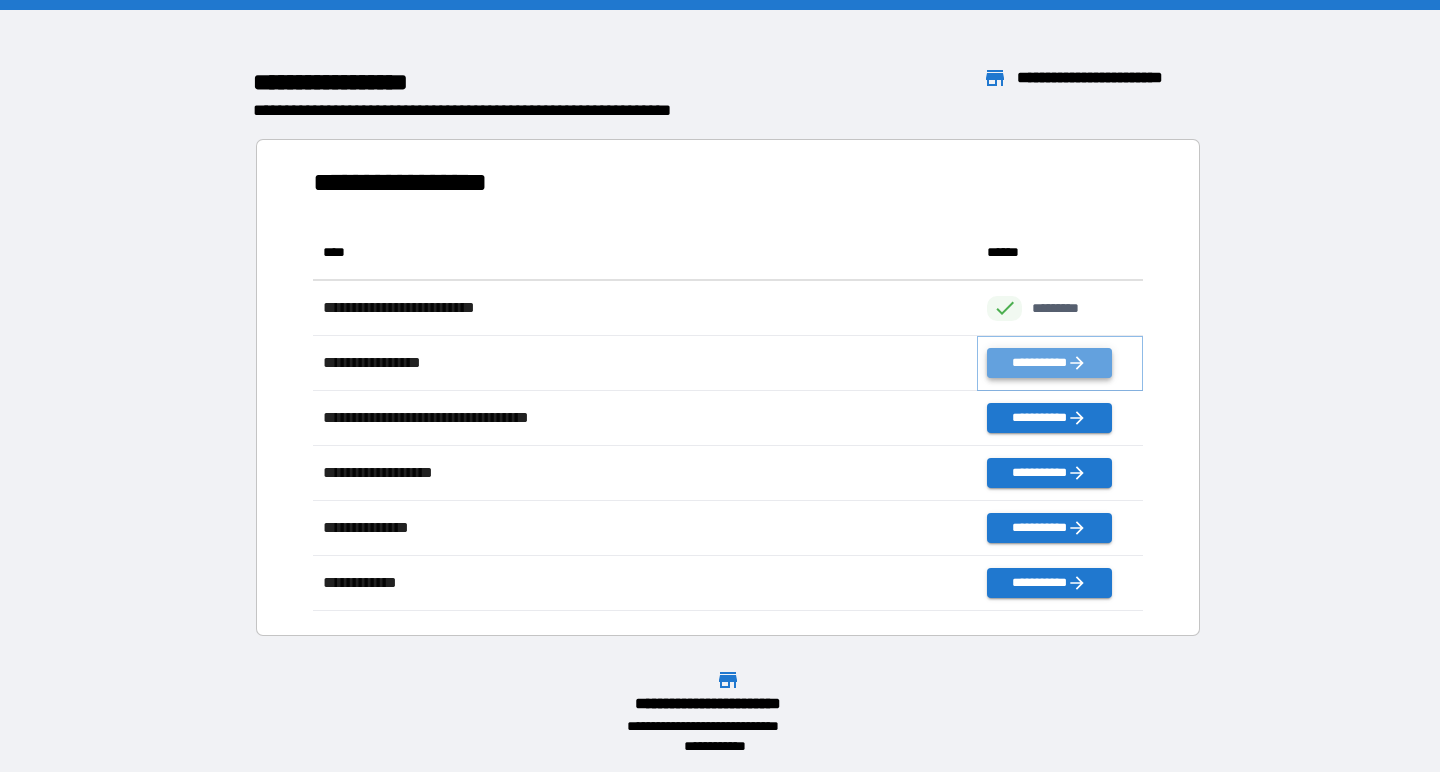 click on "**********" at bounding box center [1049, 363] 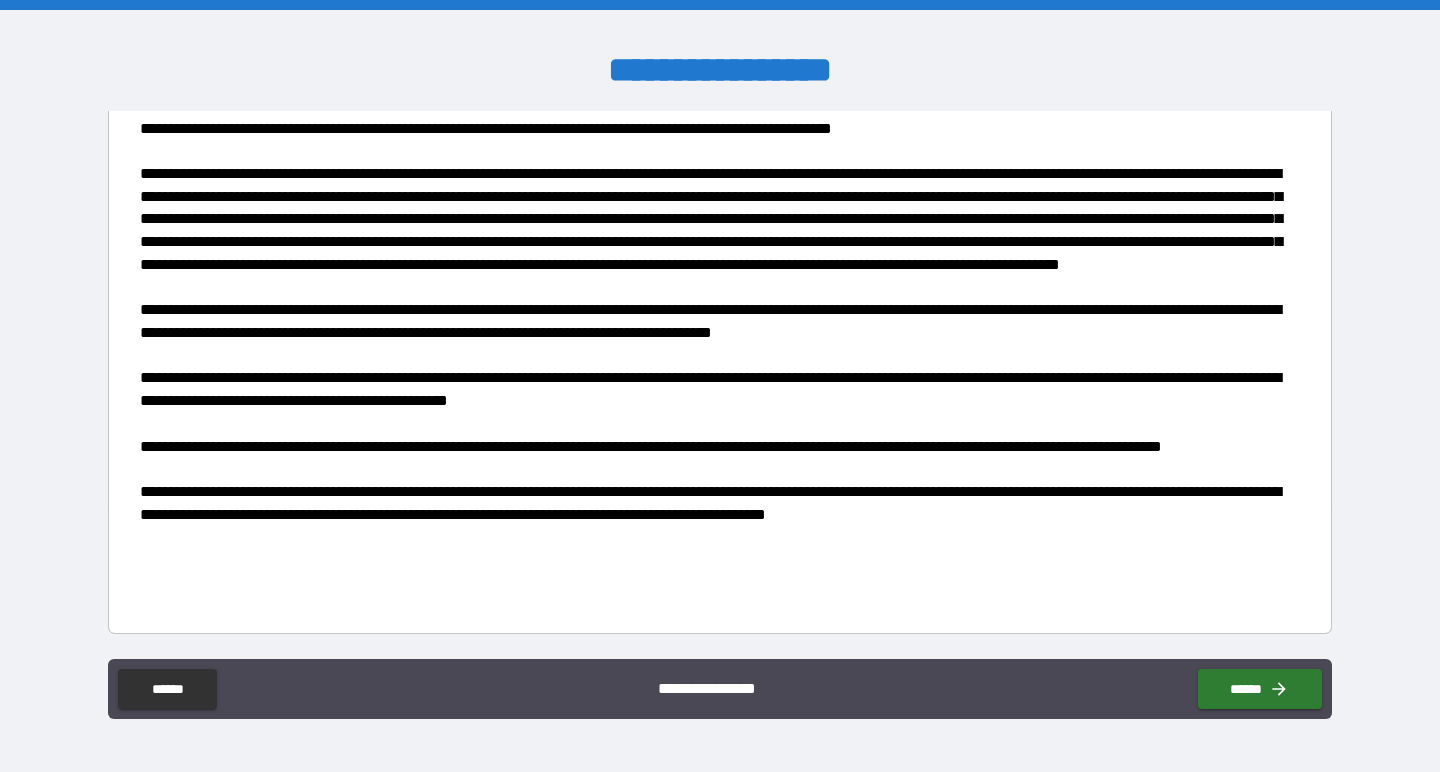 scroll, scrollTop: 722, scrollLeft: 0, axis: vertical 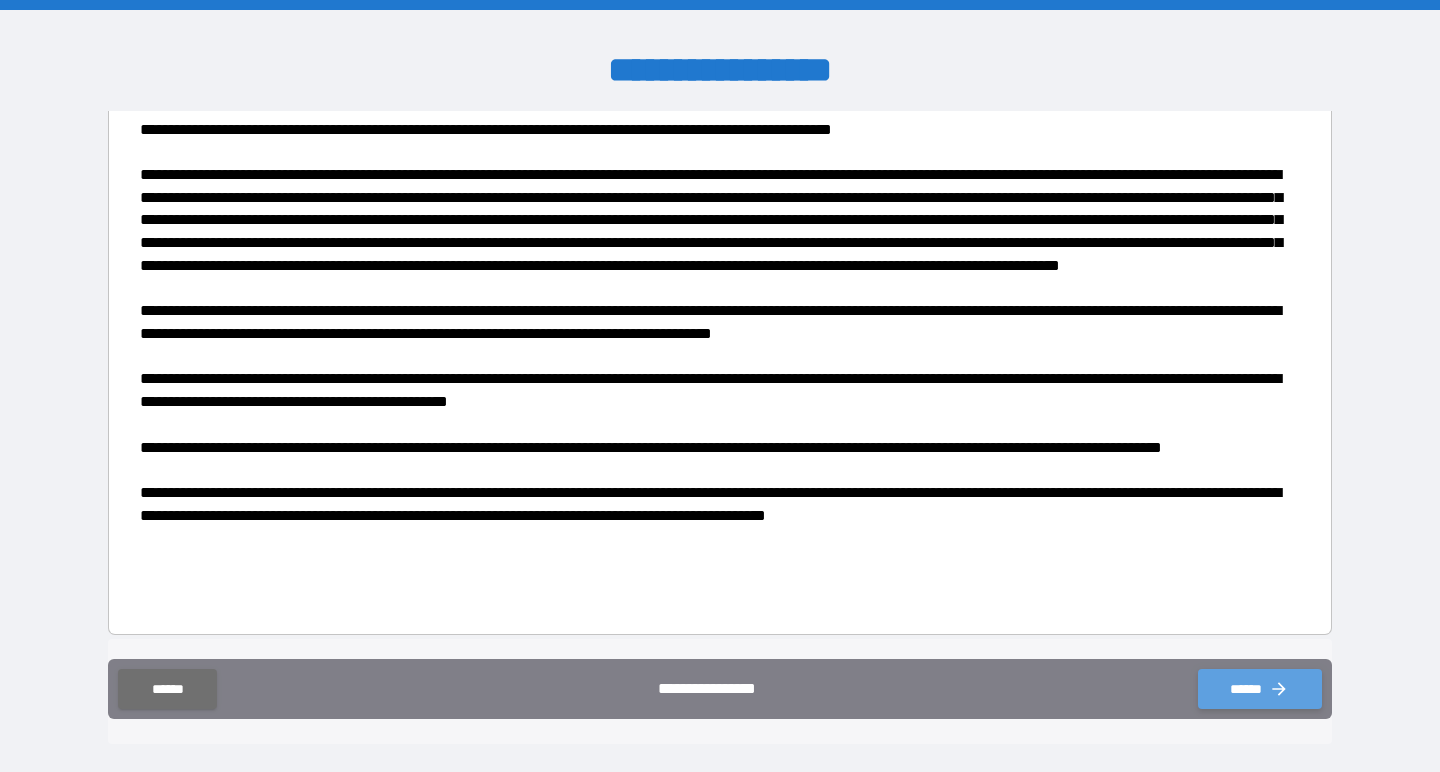 click on "******" at bounding box center (1260, 689) 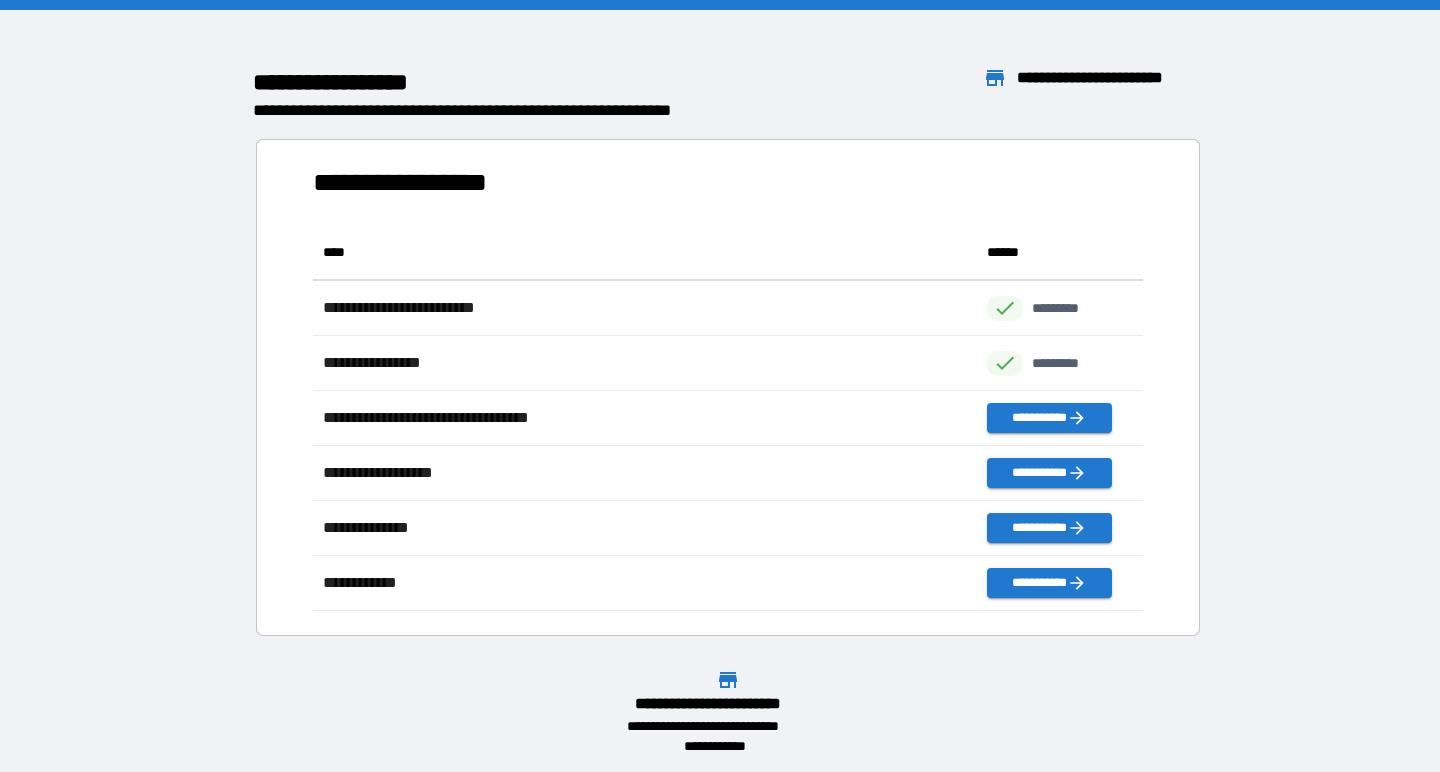 scroll, scrollTop: 1, scrollLeft: 1, axis: both 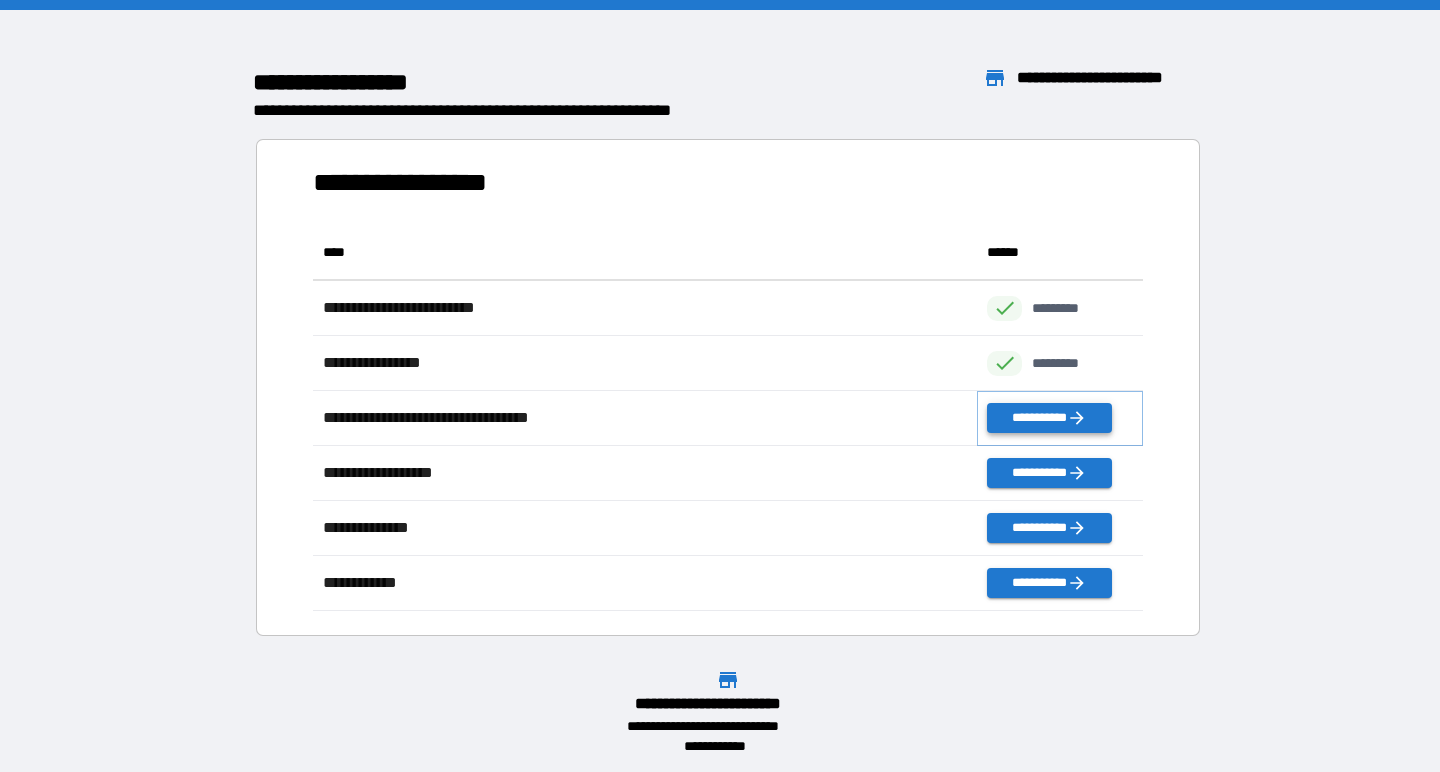 click on "**********" at bounding box center (1049, 418) 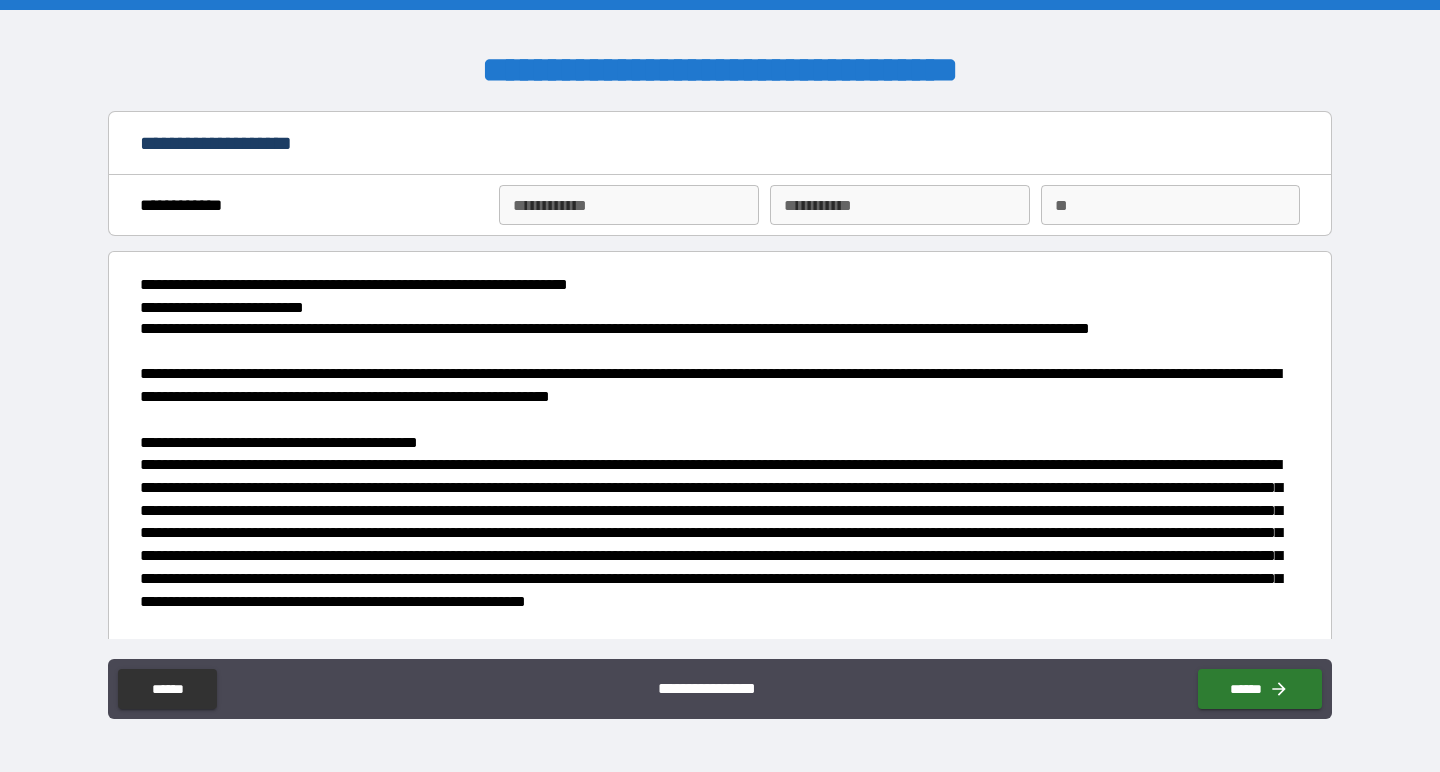 click on "**********" at bounding box center [628, 205] 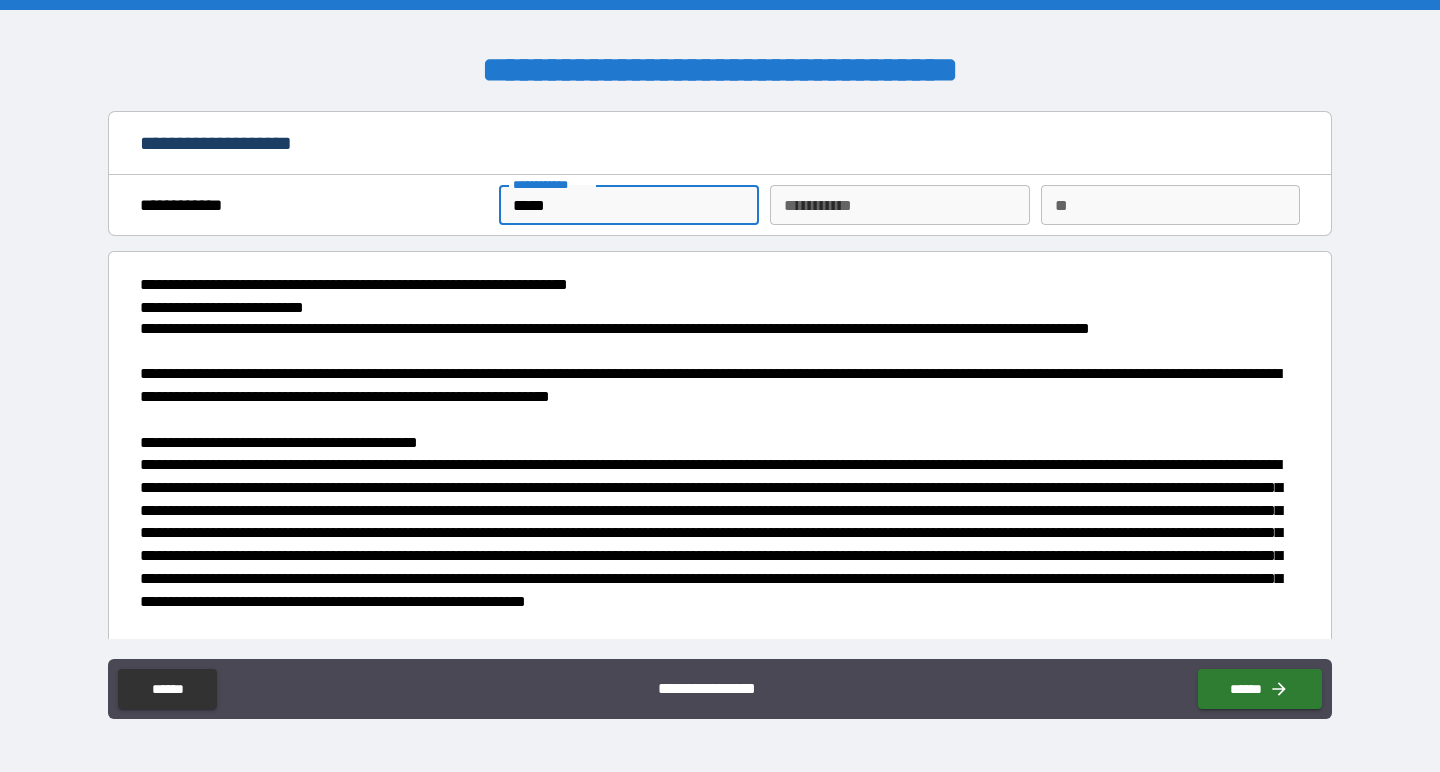 type on "*****" 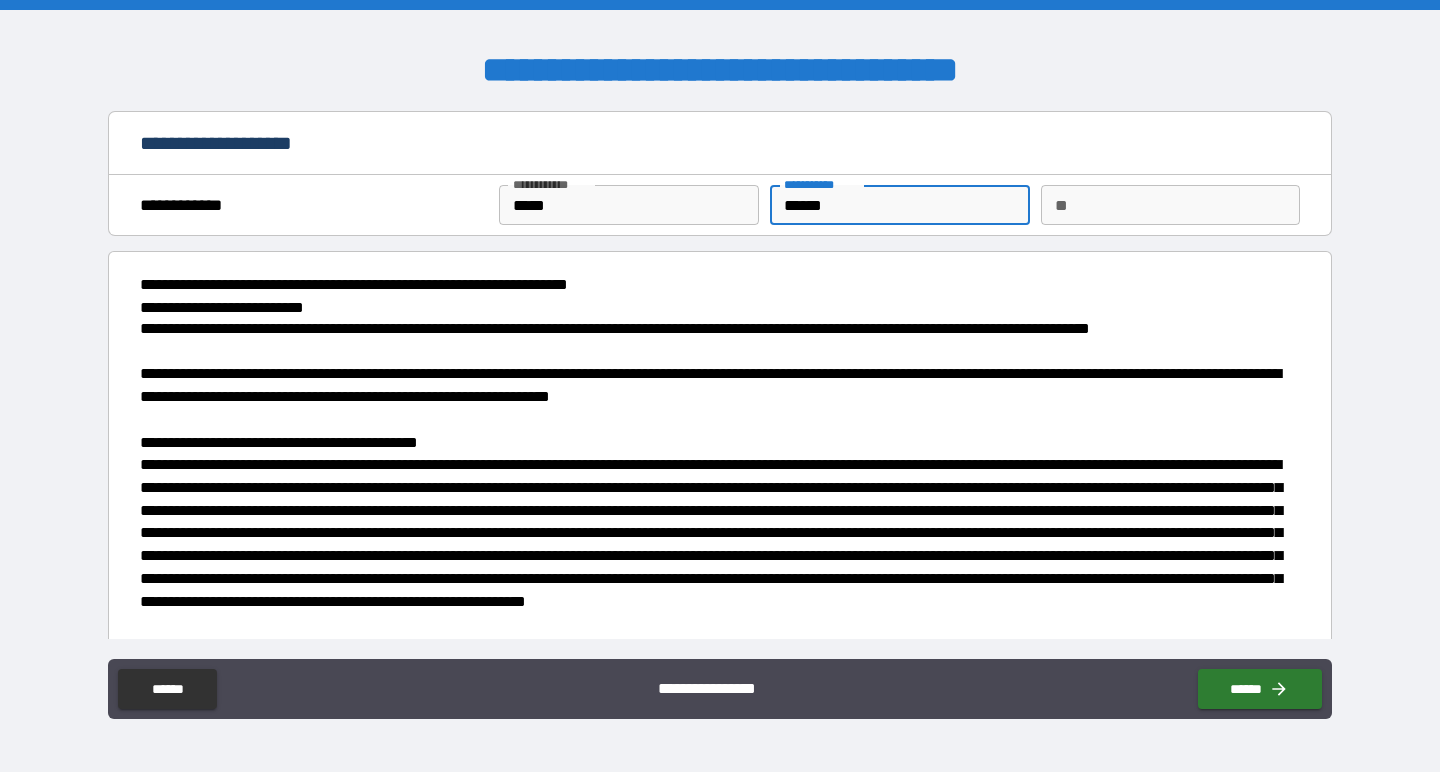 type on "******" 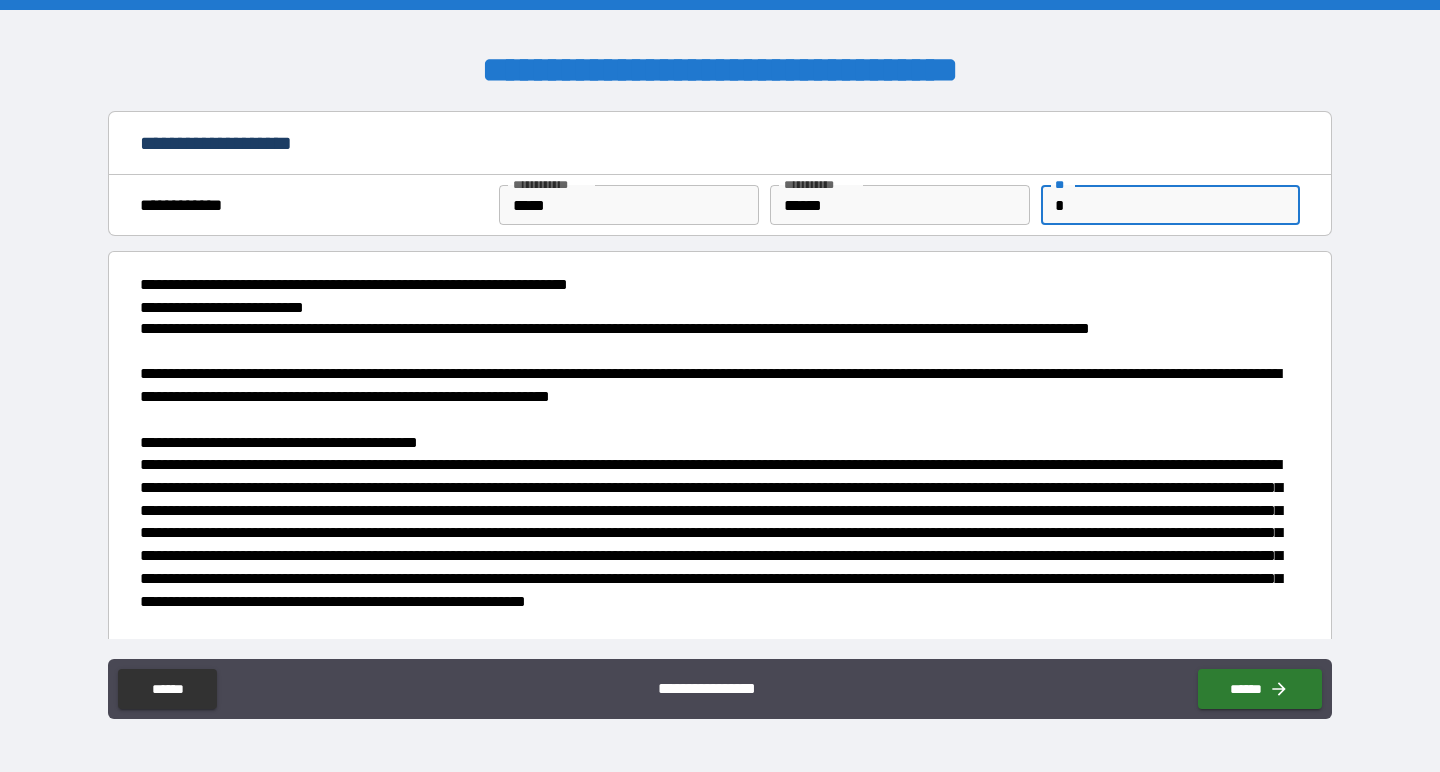 type on "*" 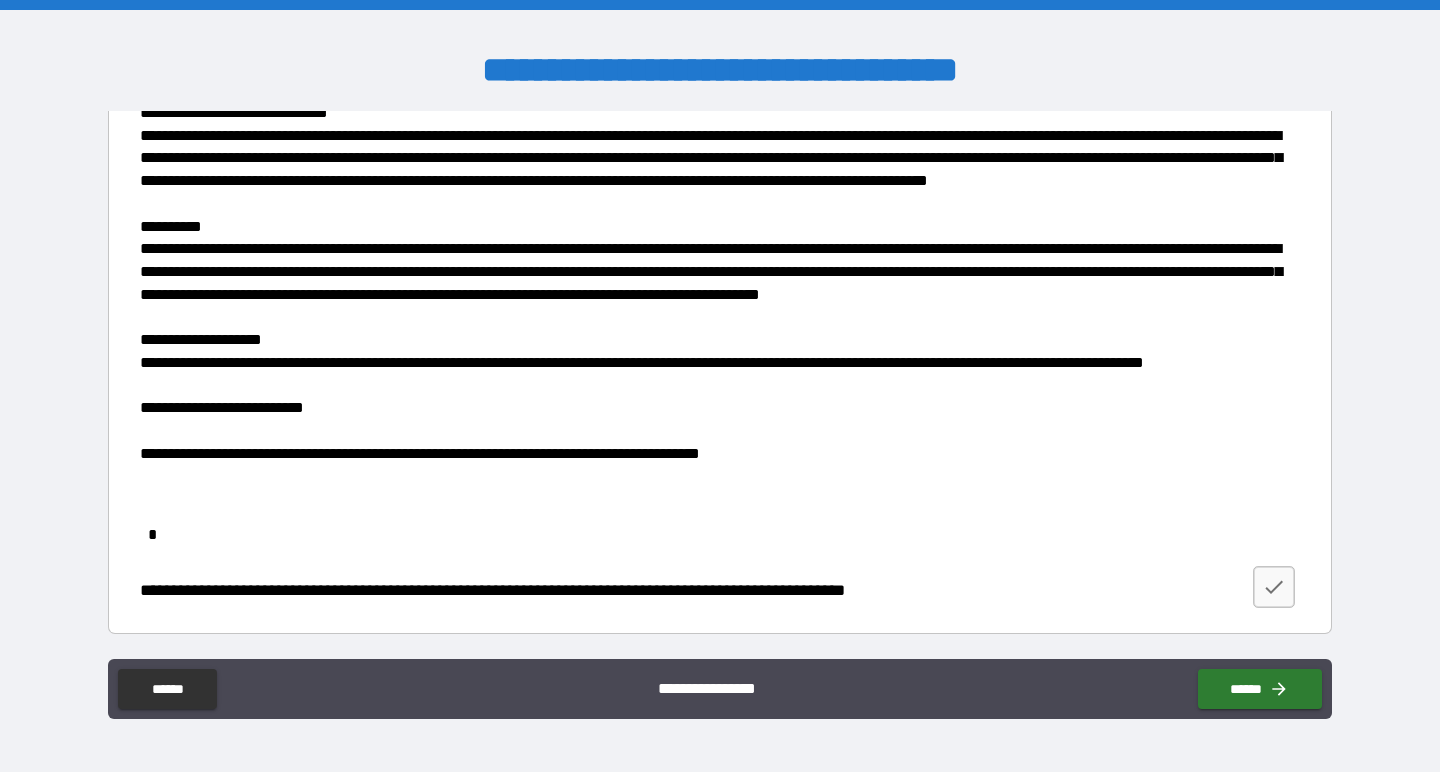 scroll, scrollTop: 2170, scrollLeft: 0, axis: vertical 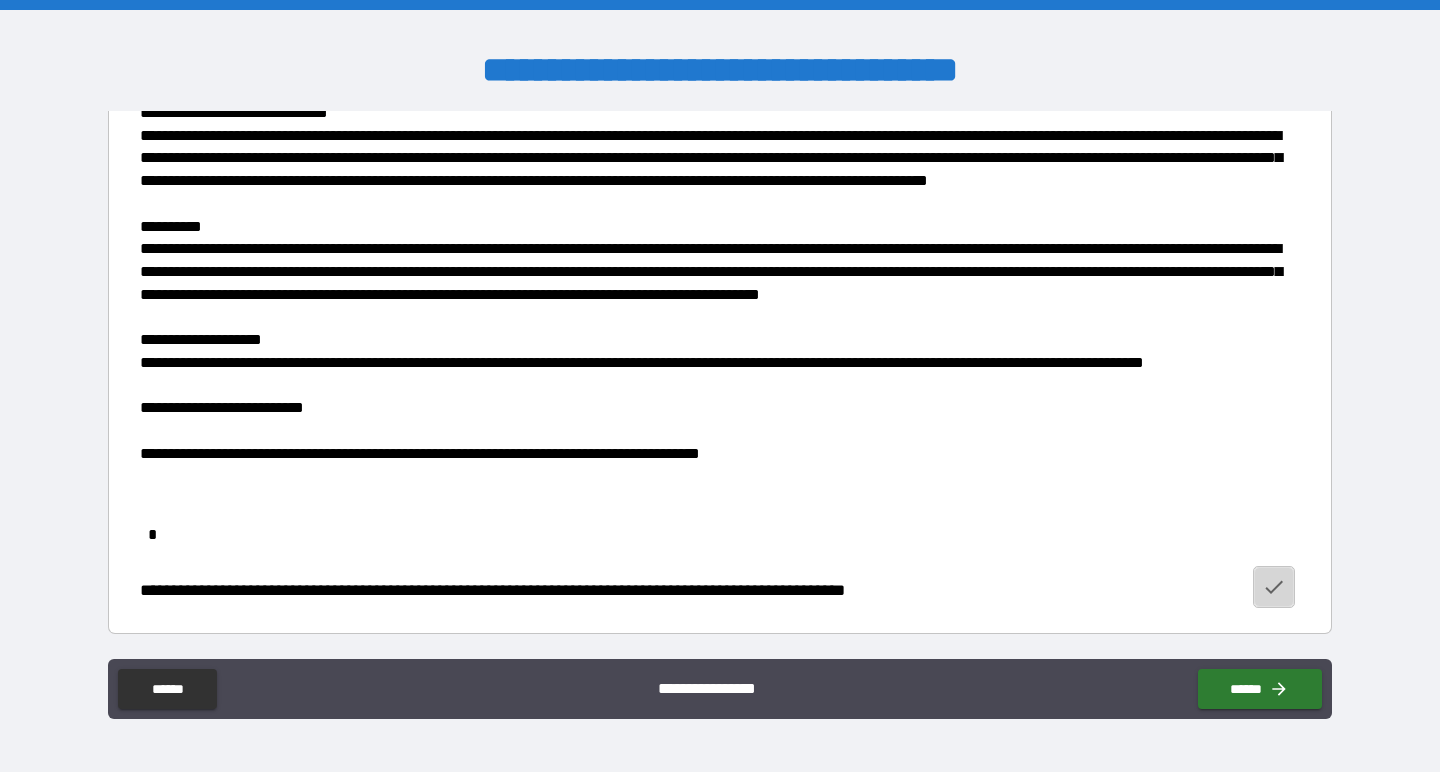 click 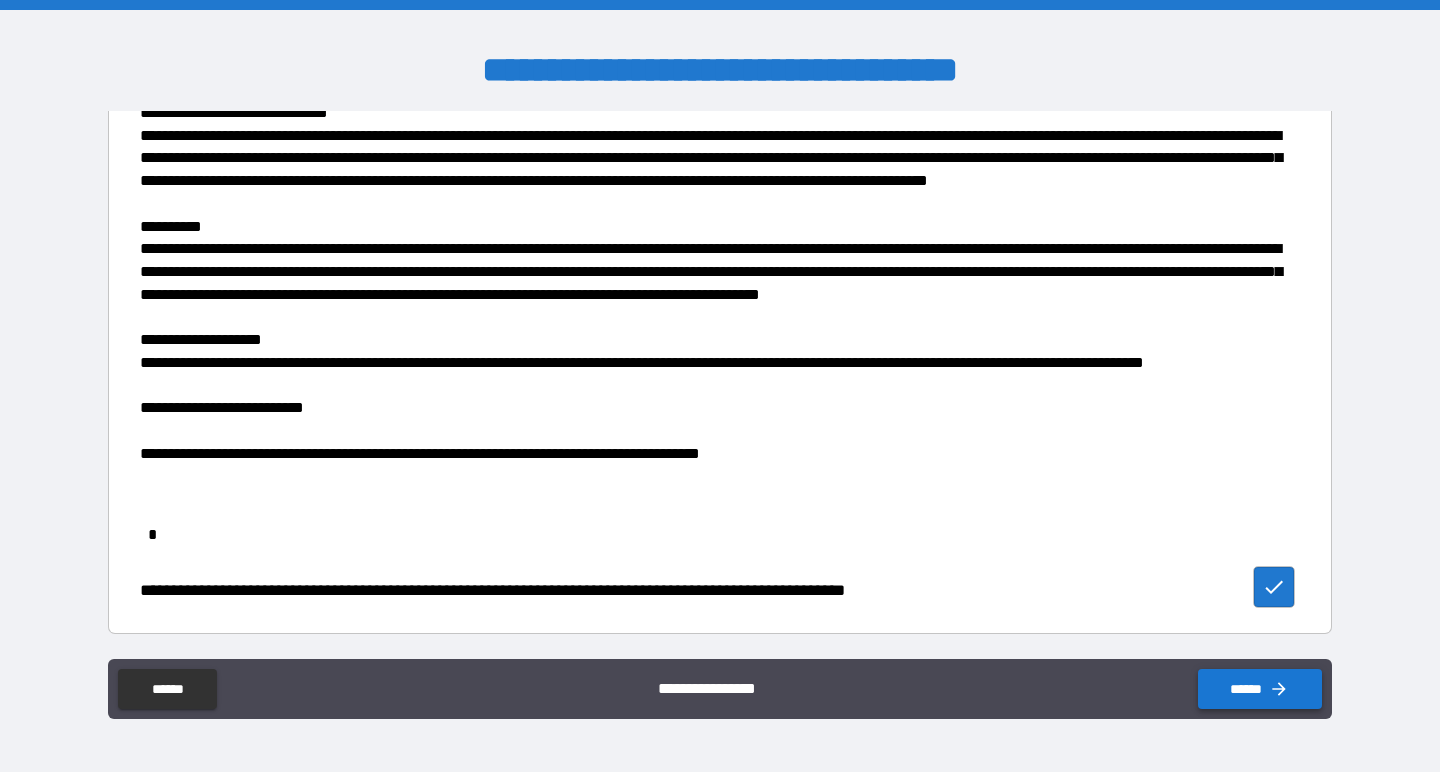 click on "******" at bounding box center (1260, 689) 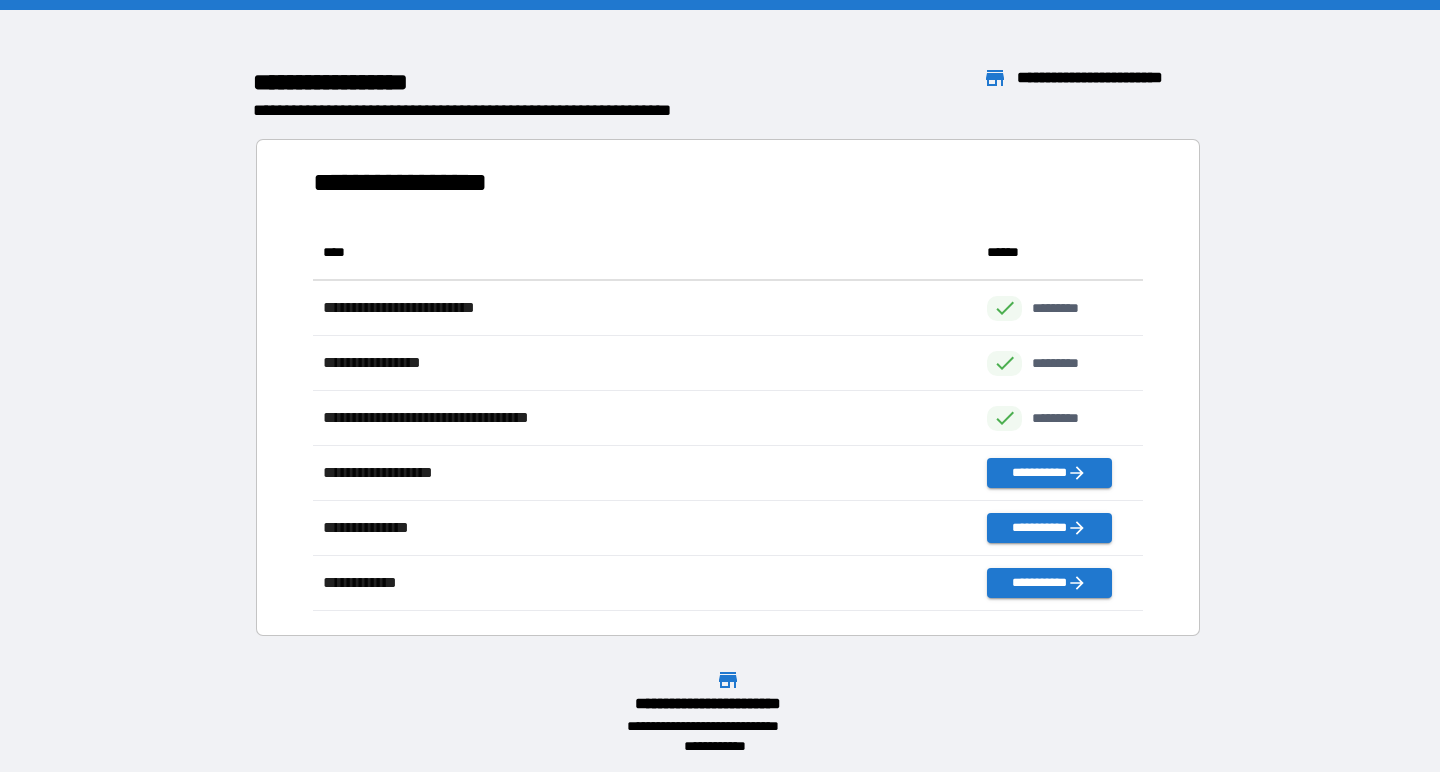 scroll, scrollTop: 1, scrollLeft: 1, axis: both 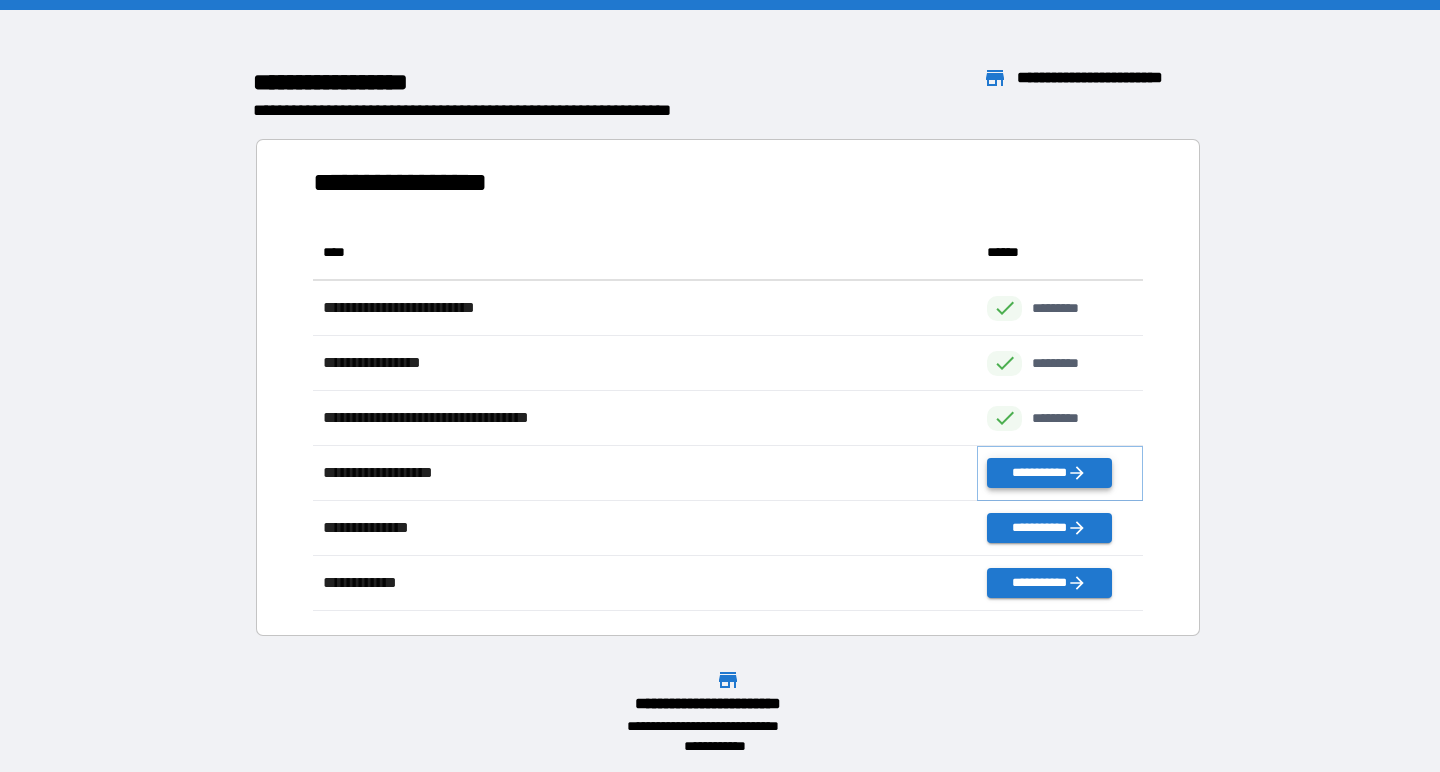 click on "**********" at bounding box center [1049, 473] 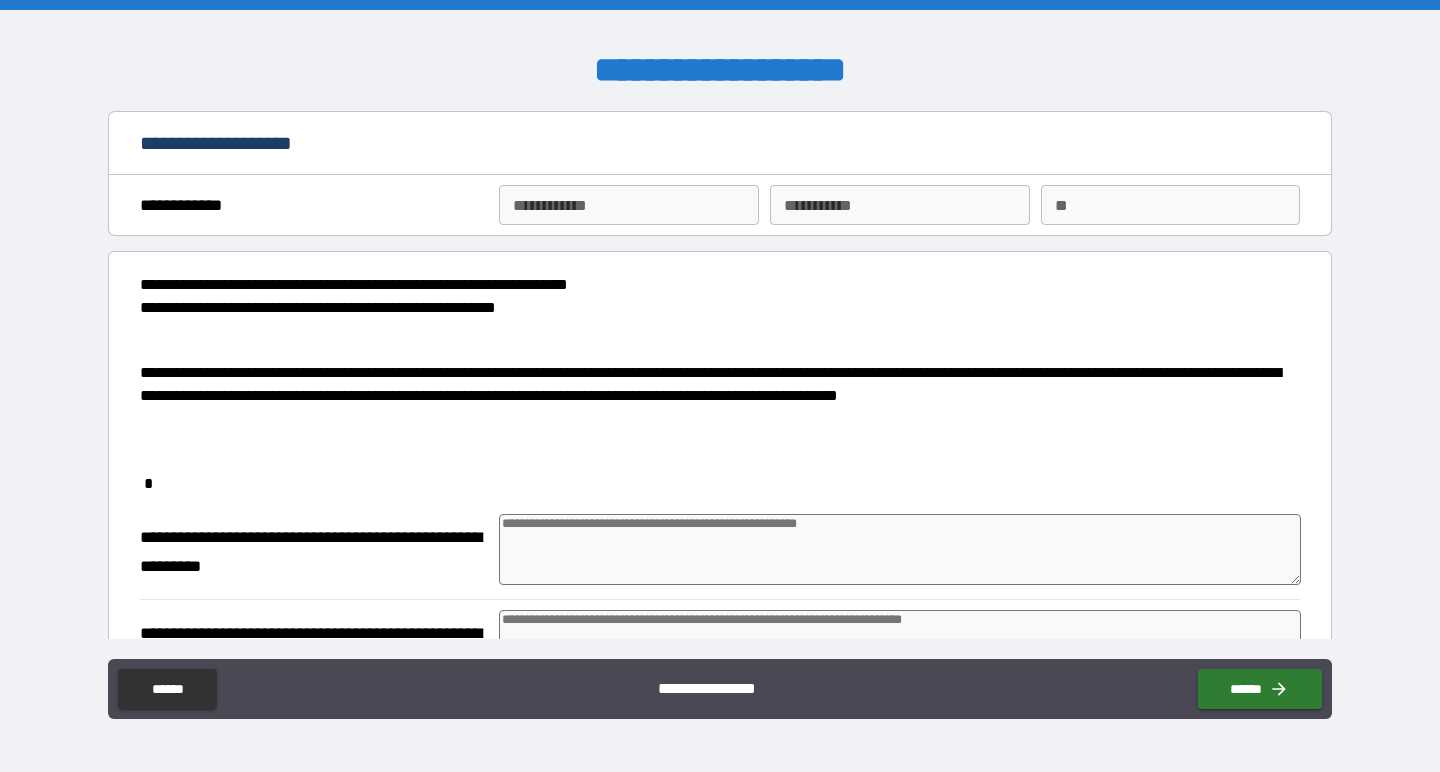 type on "*" 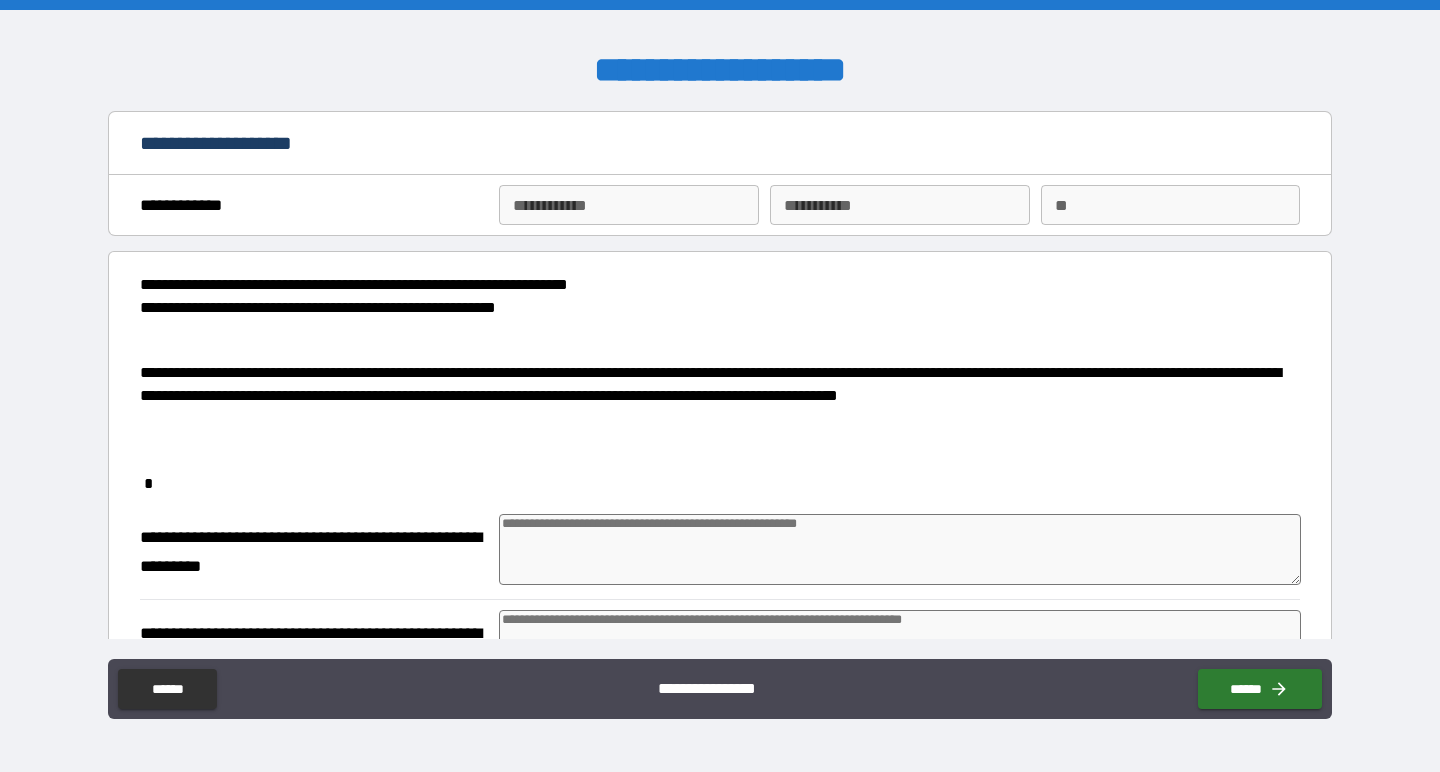 type on "*" 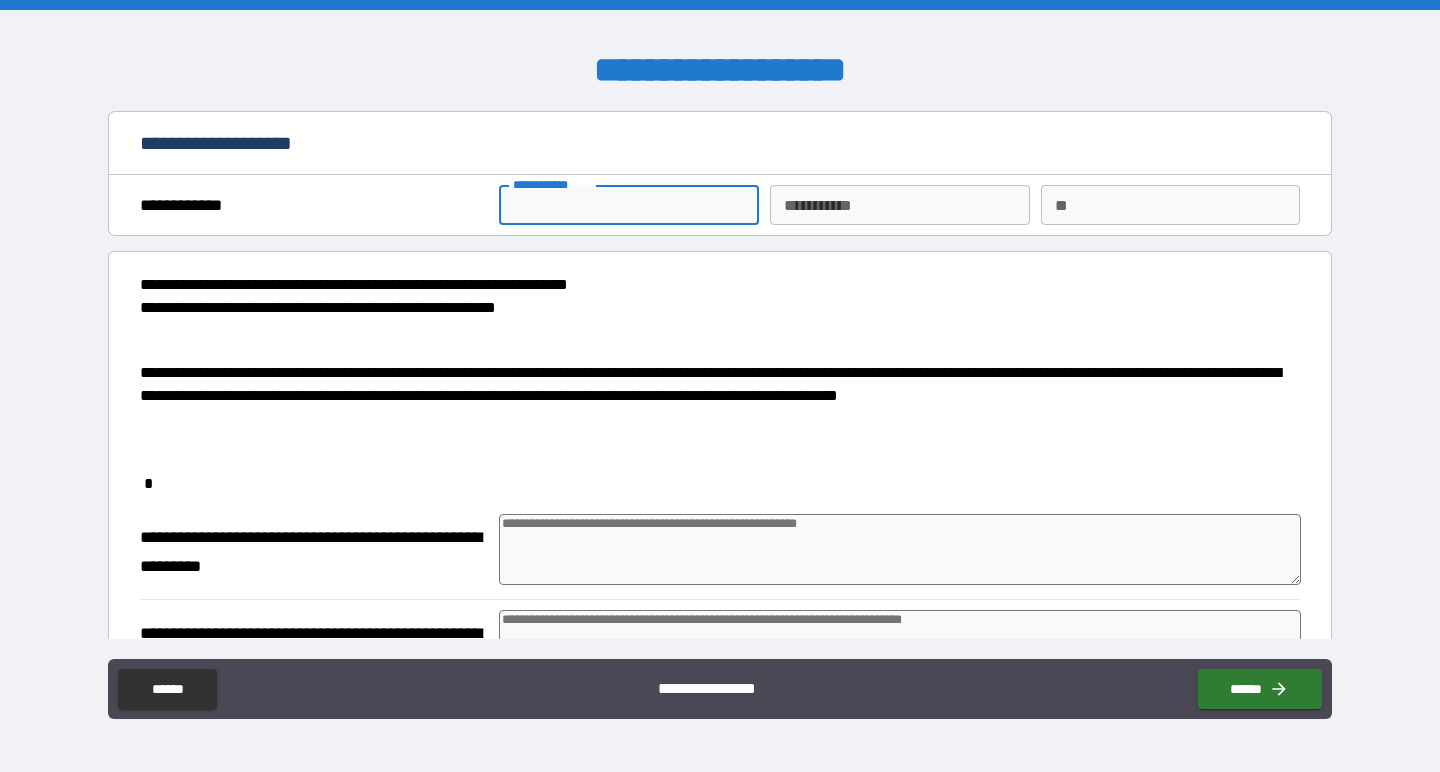 type on "*" 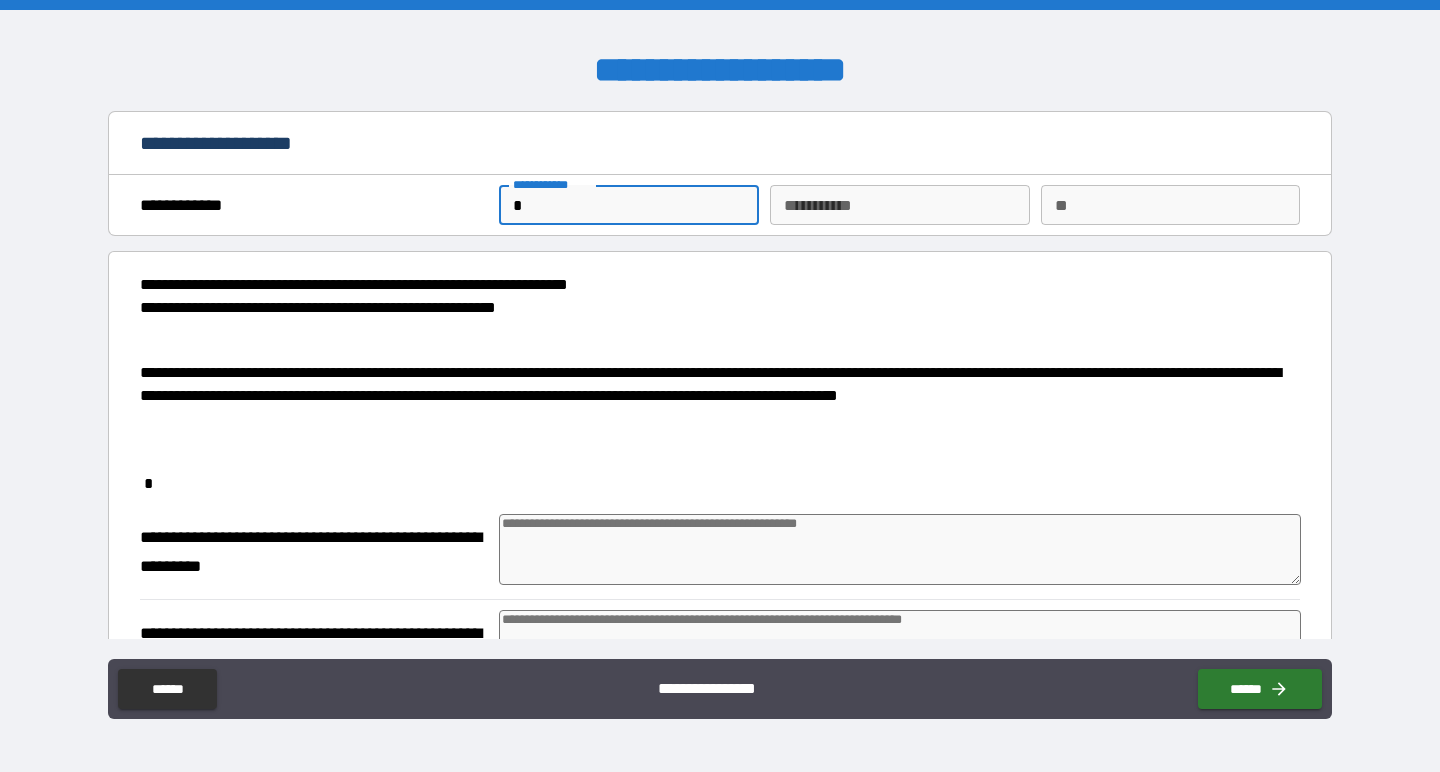 type on "**" 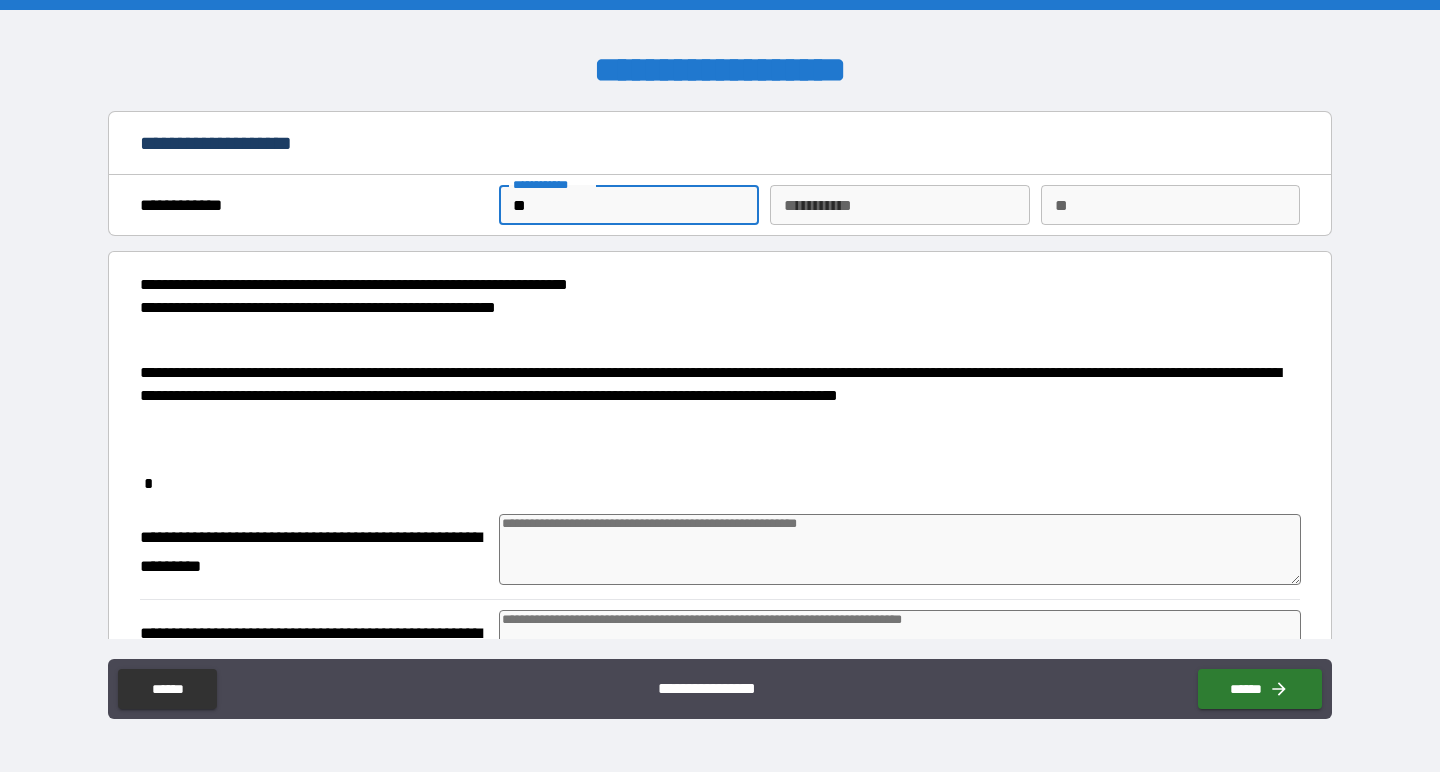 type on "***" 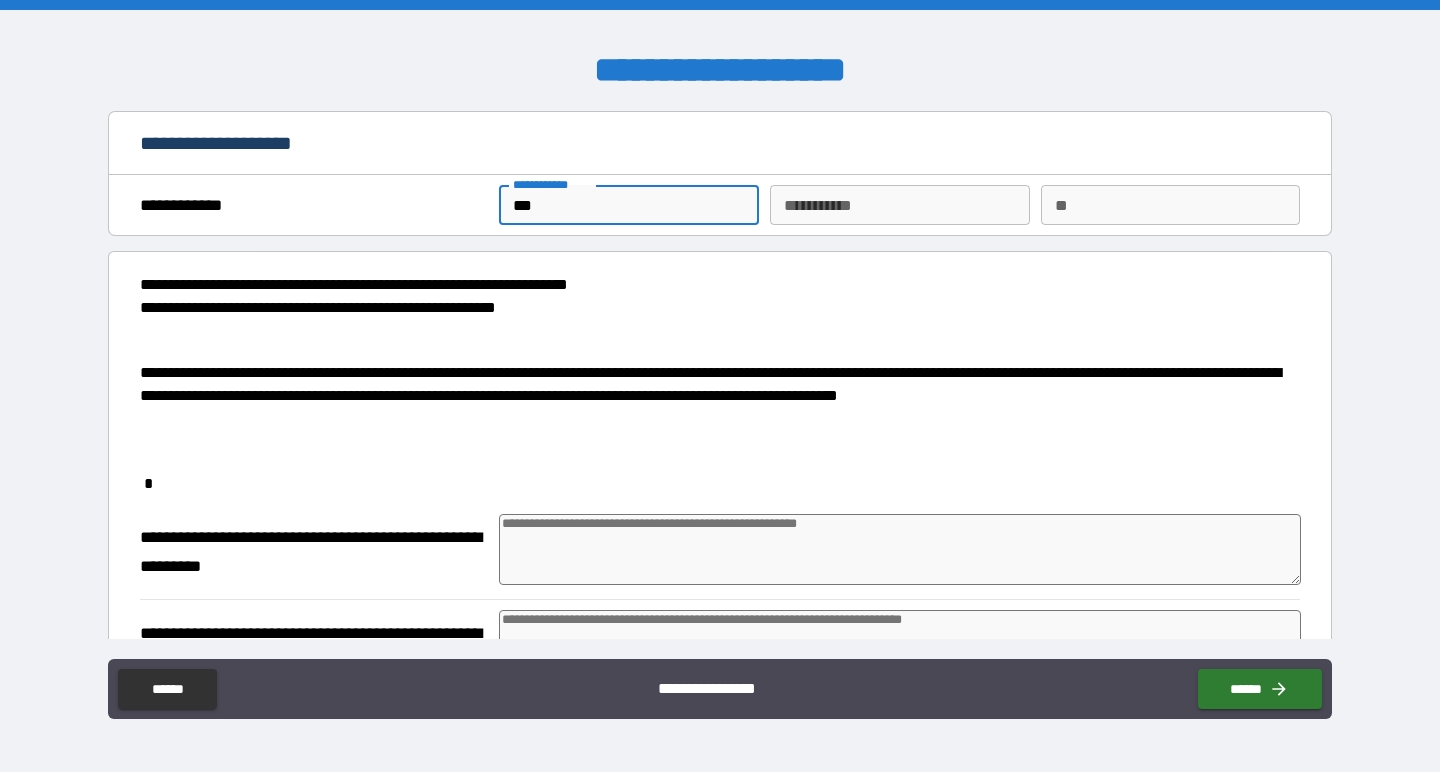 type on "****" 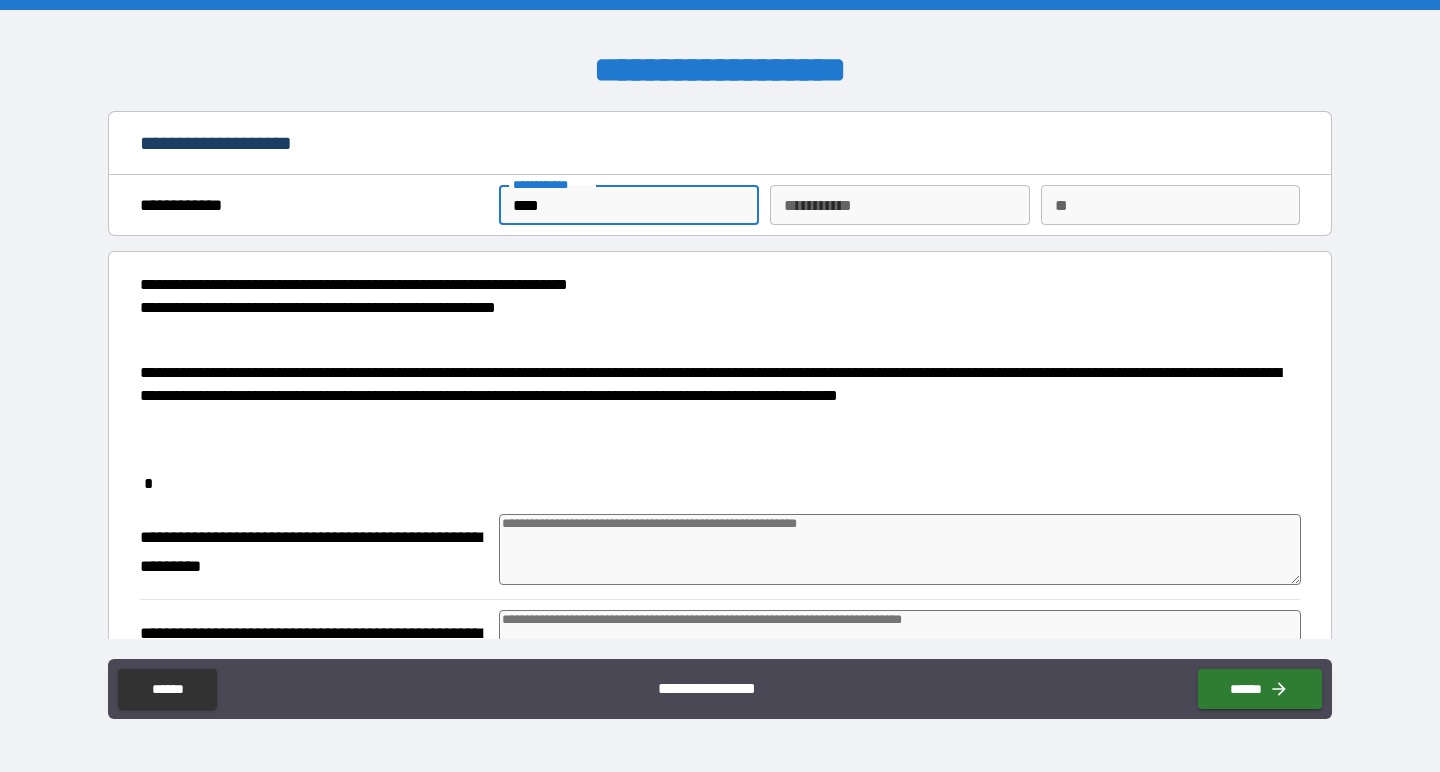 type on "*****" 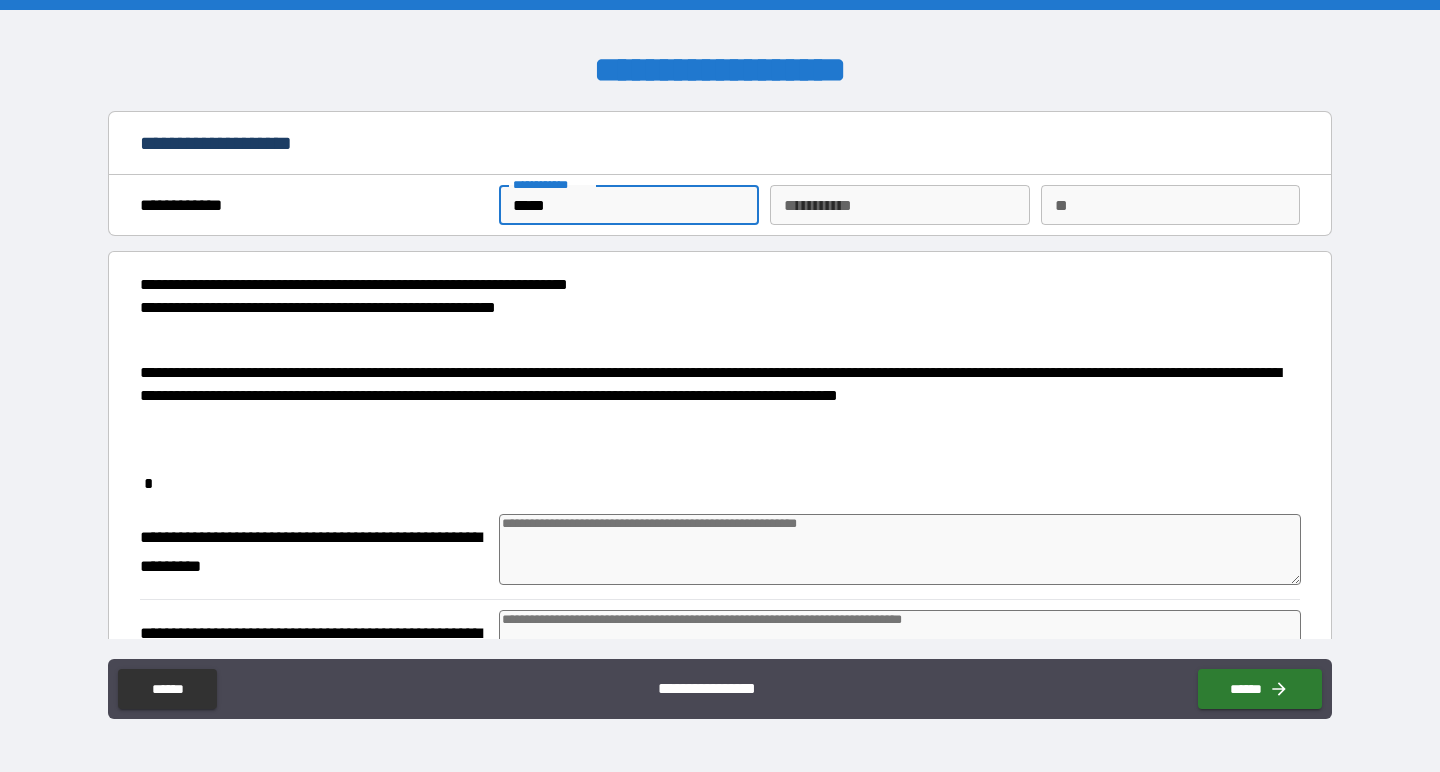 type on "*" 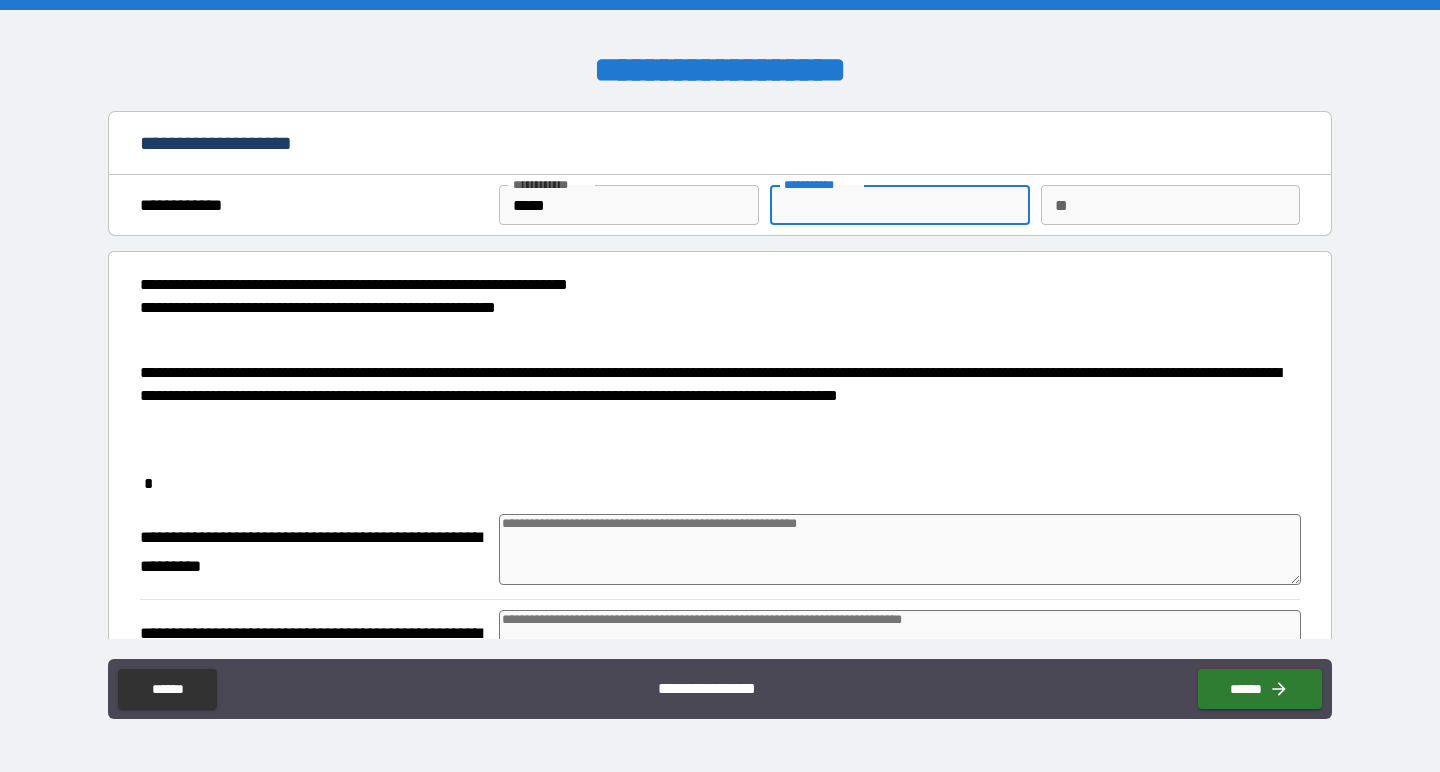 type on "*" 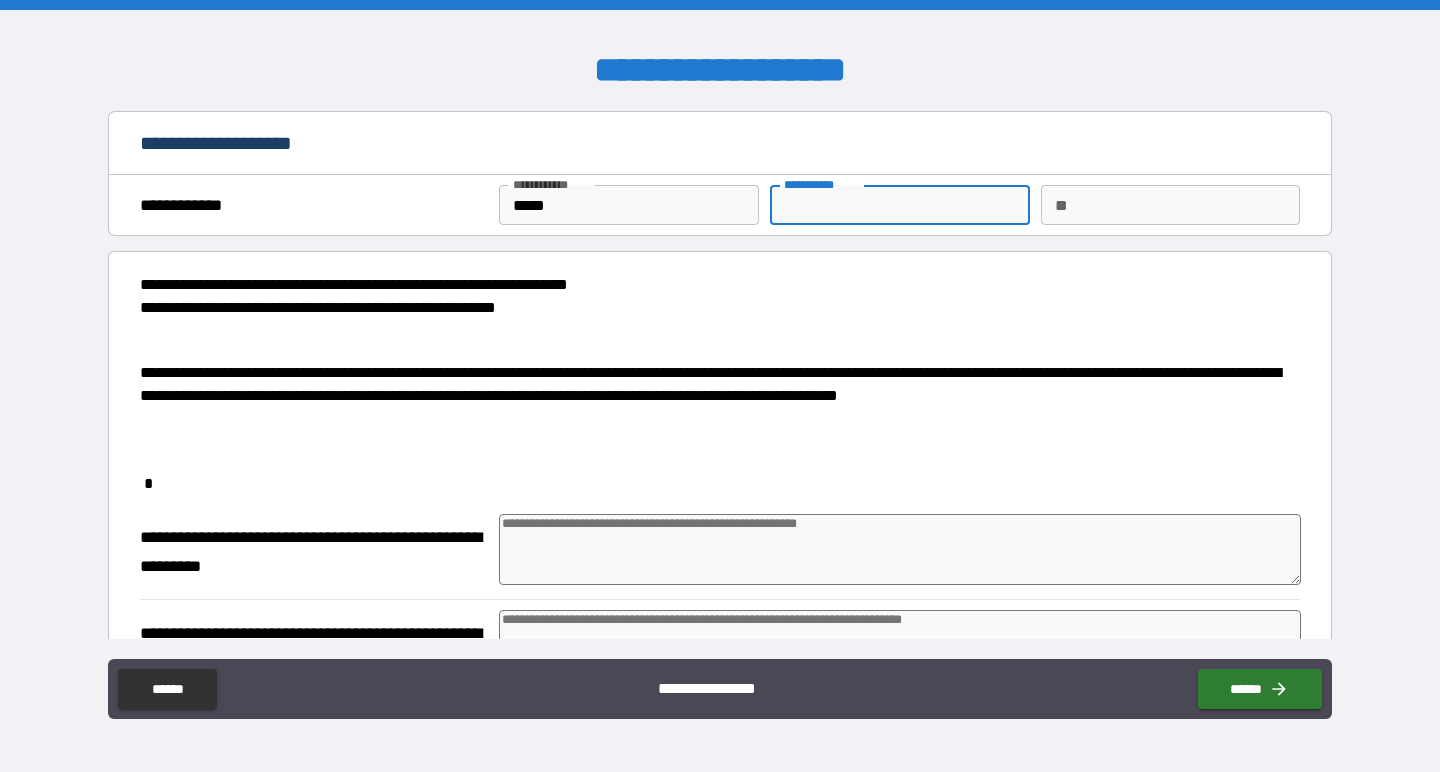 type on "*" 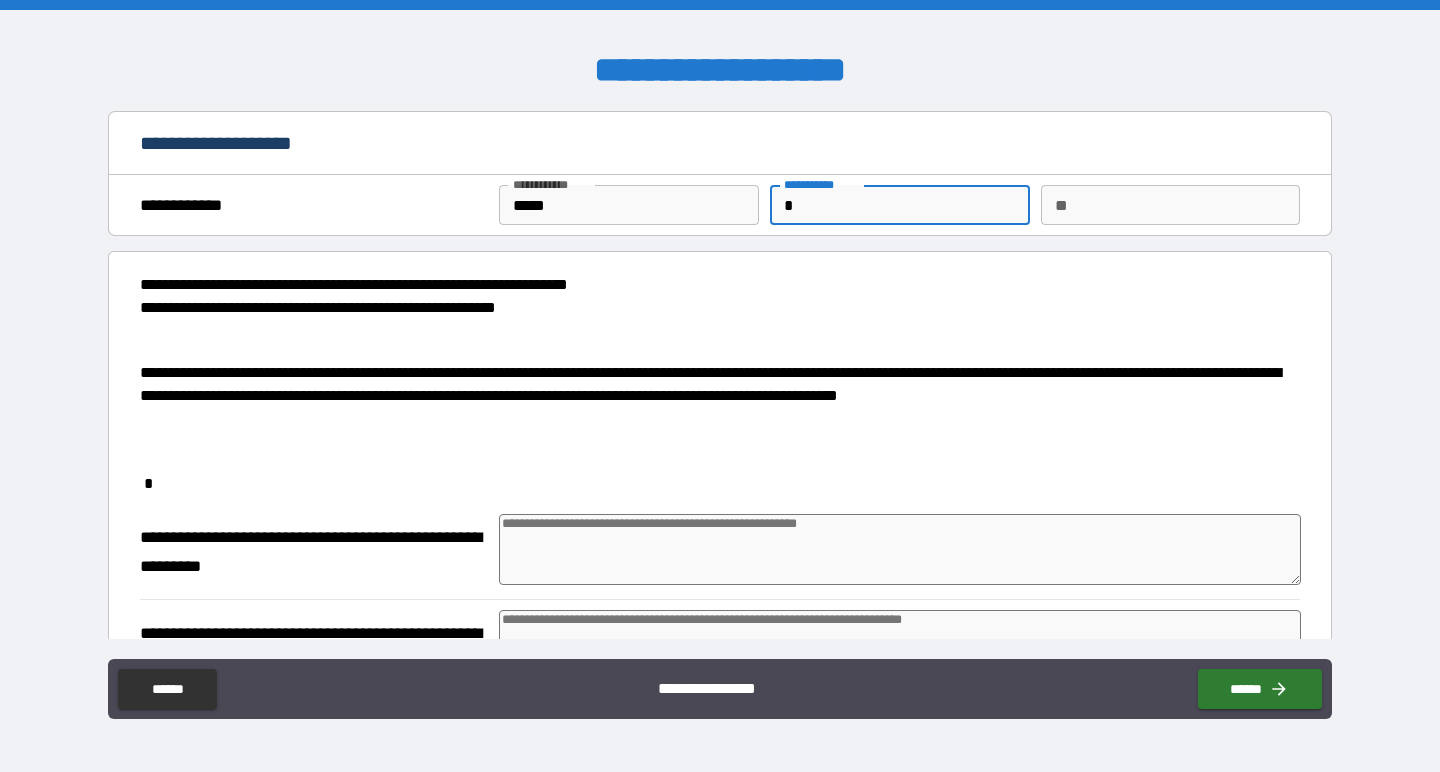 type on "**" 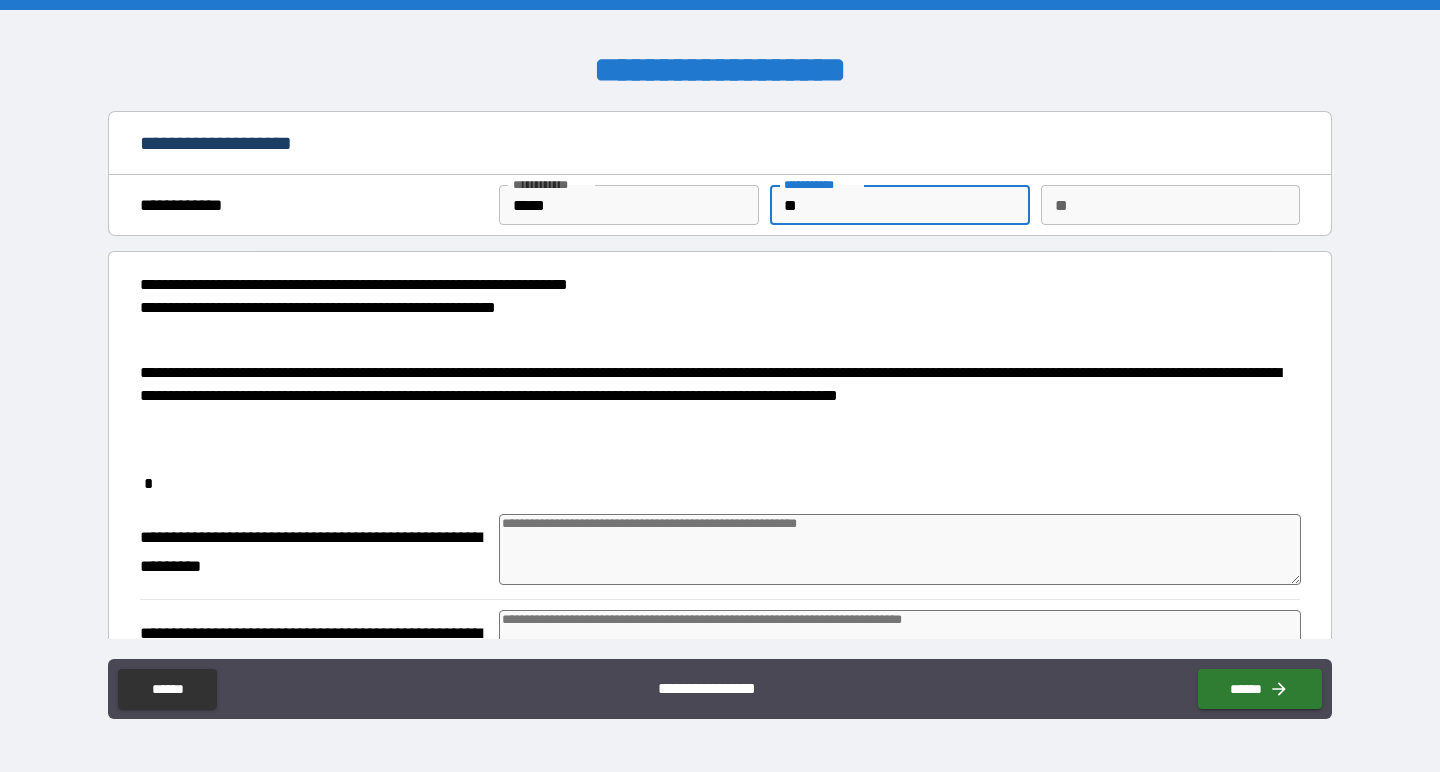 type on "***" 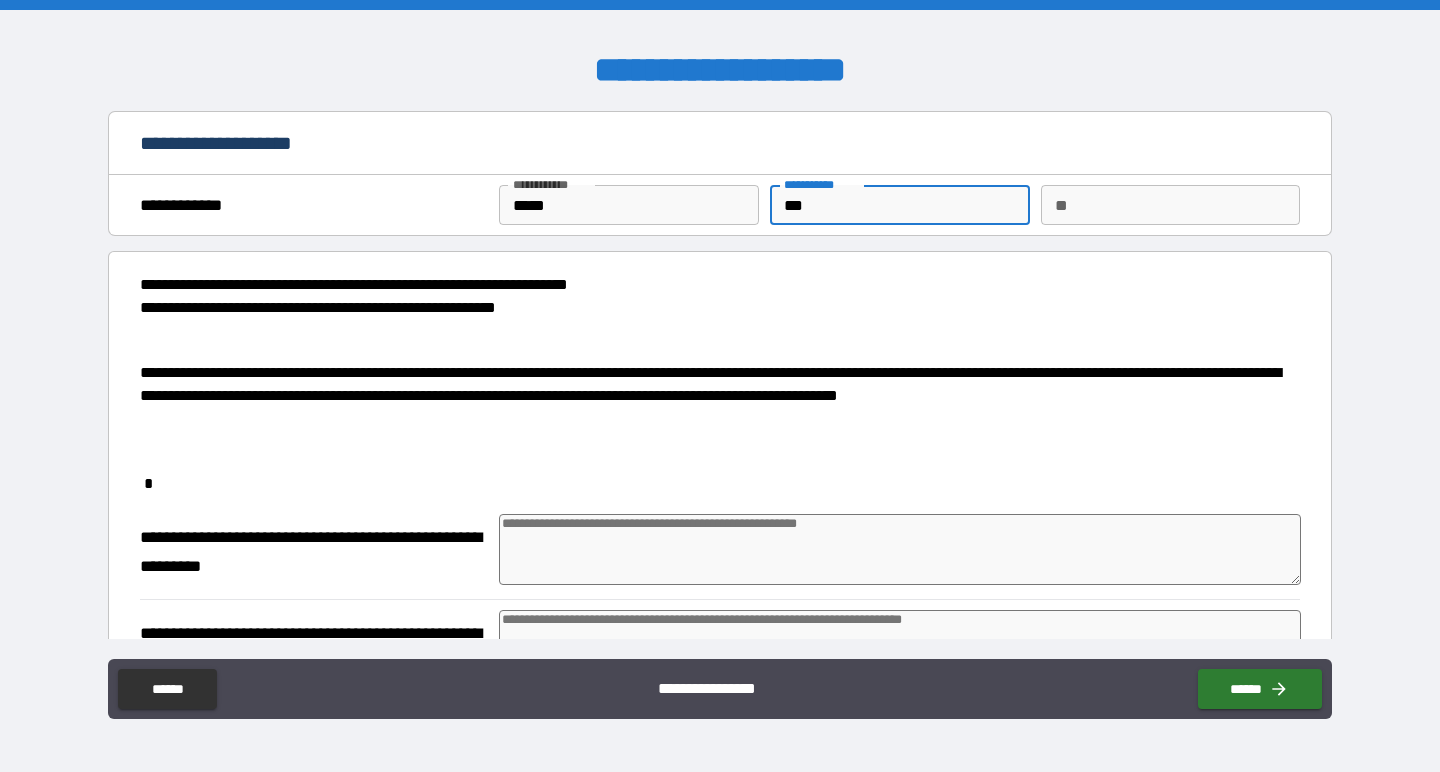 type on "*" 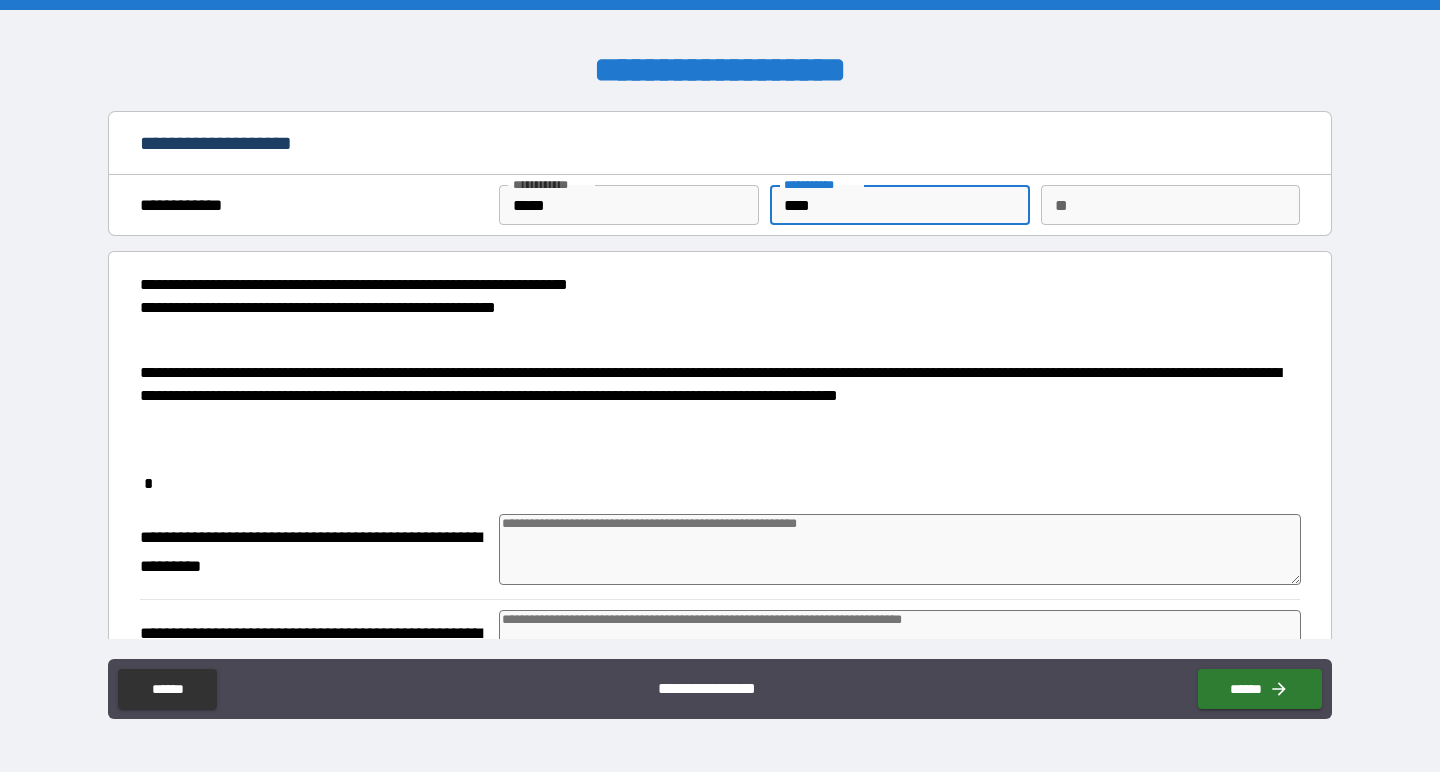 type on "*****" 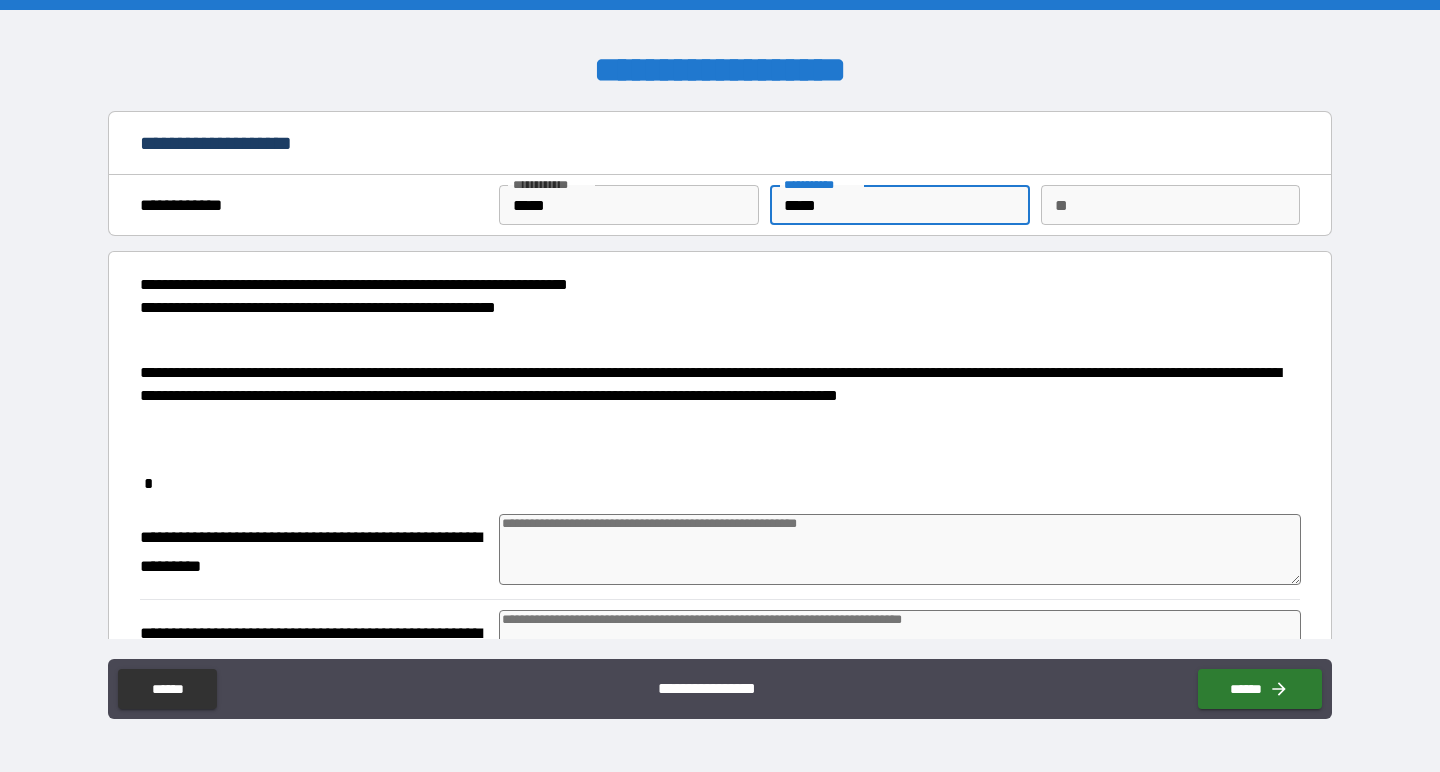 type on "******" 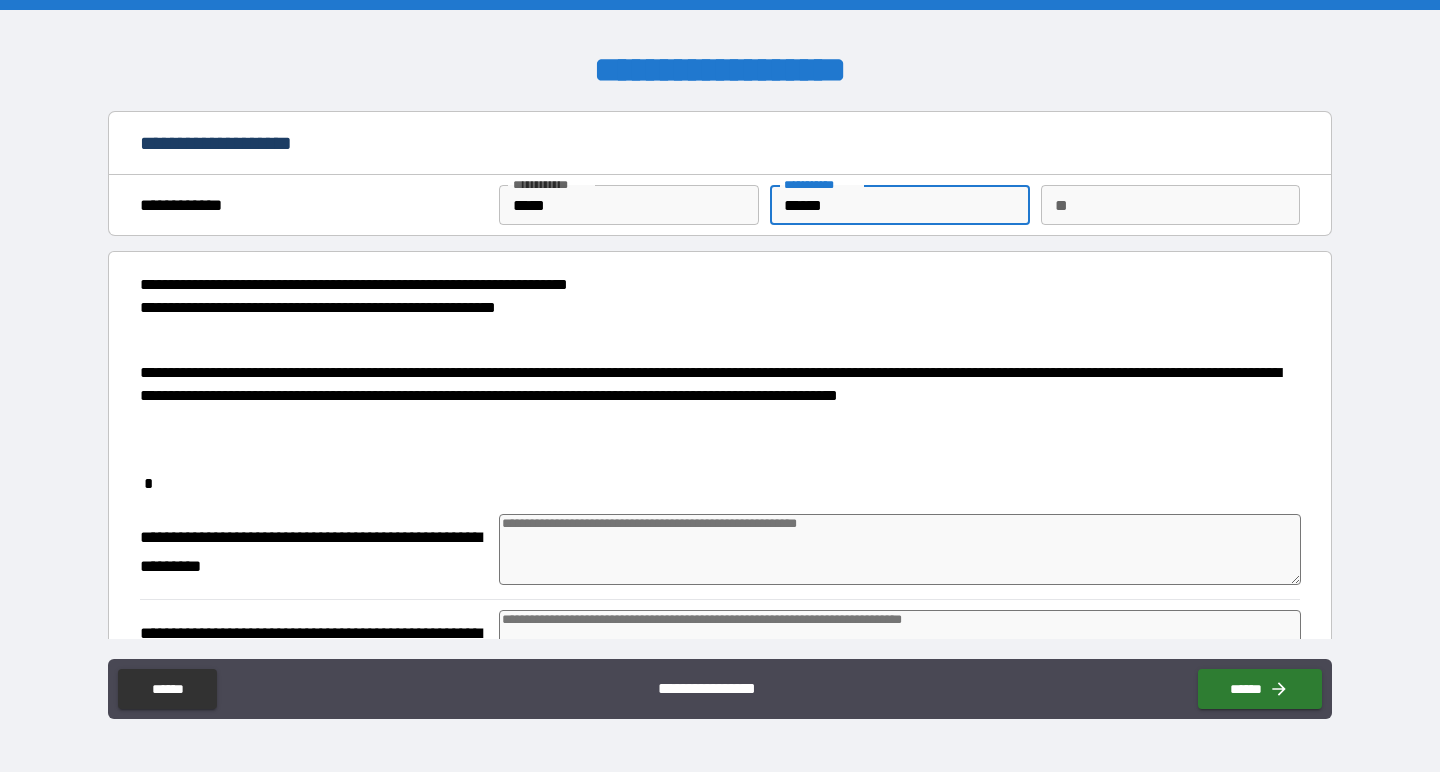 type on "******" 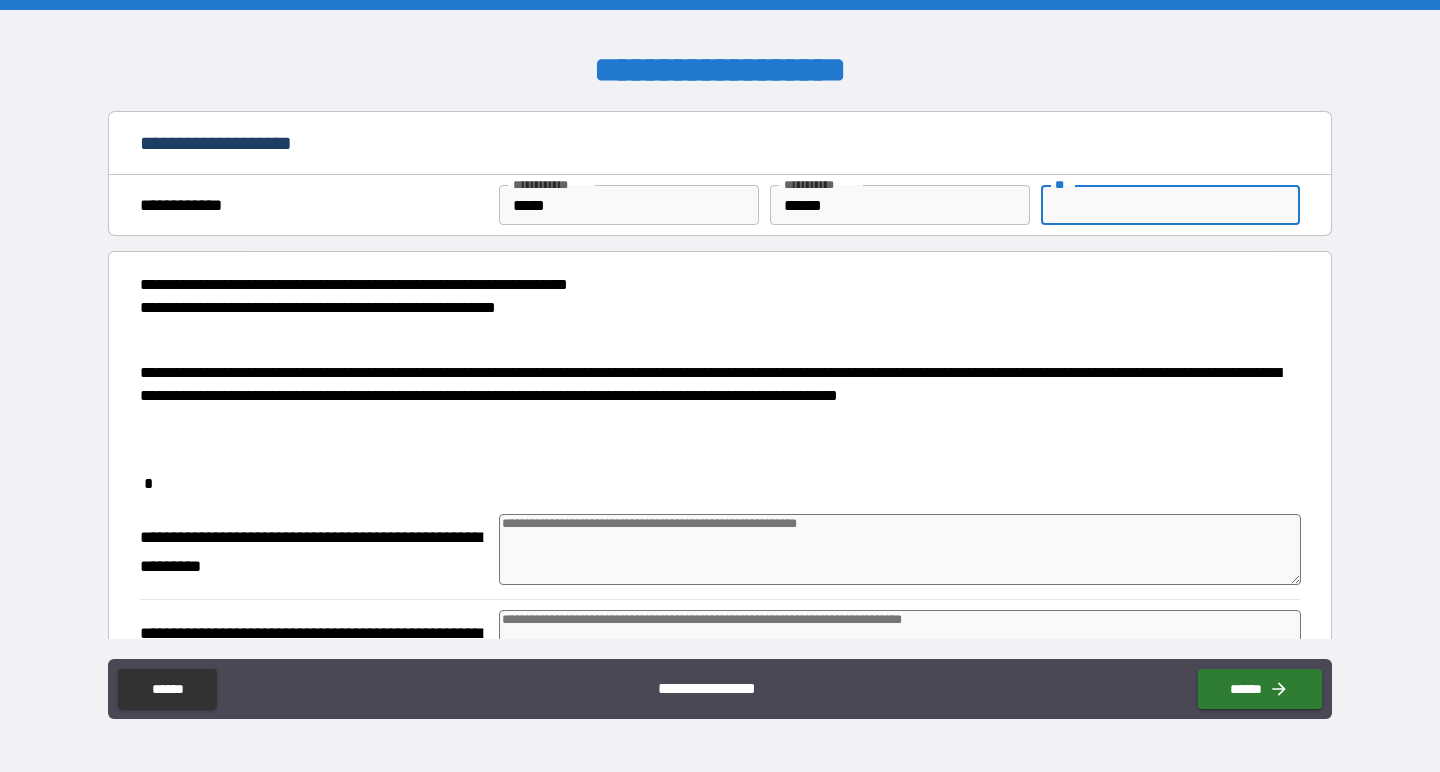type on "*" 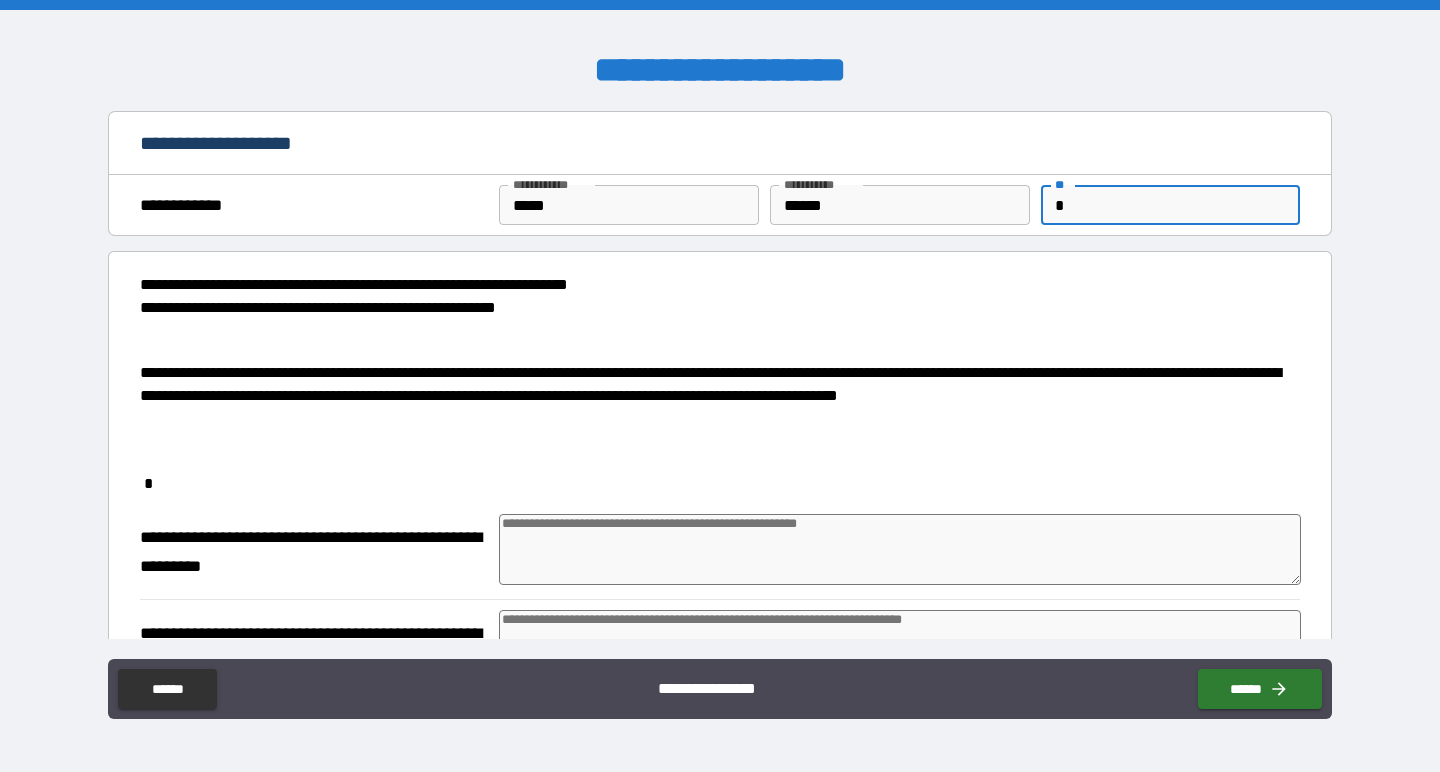 type on "*" 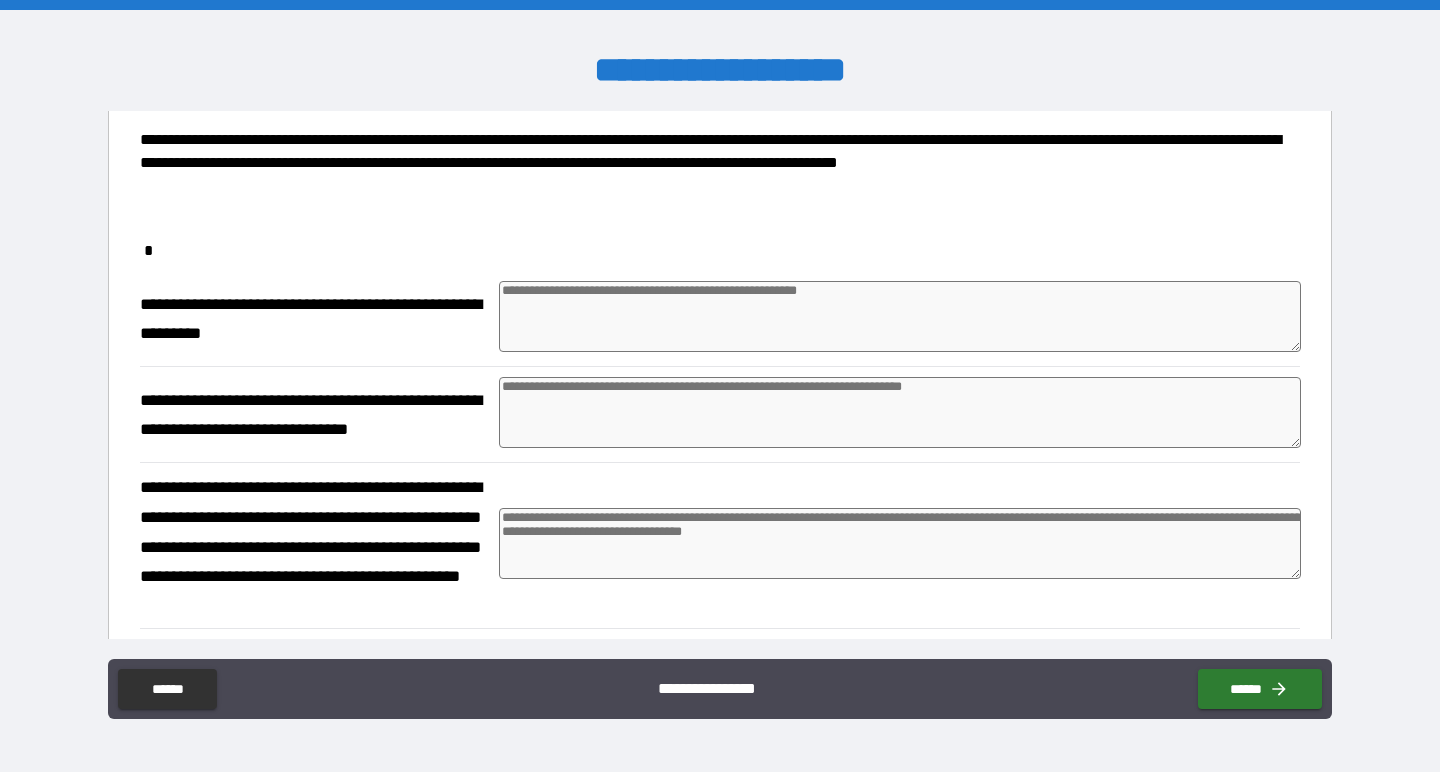 scroll, scrollTop: 232, scrollLeft: 0, axis: vertical 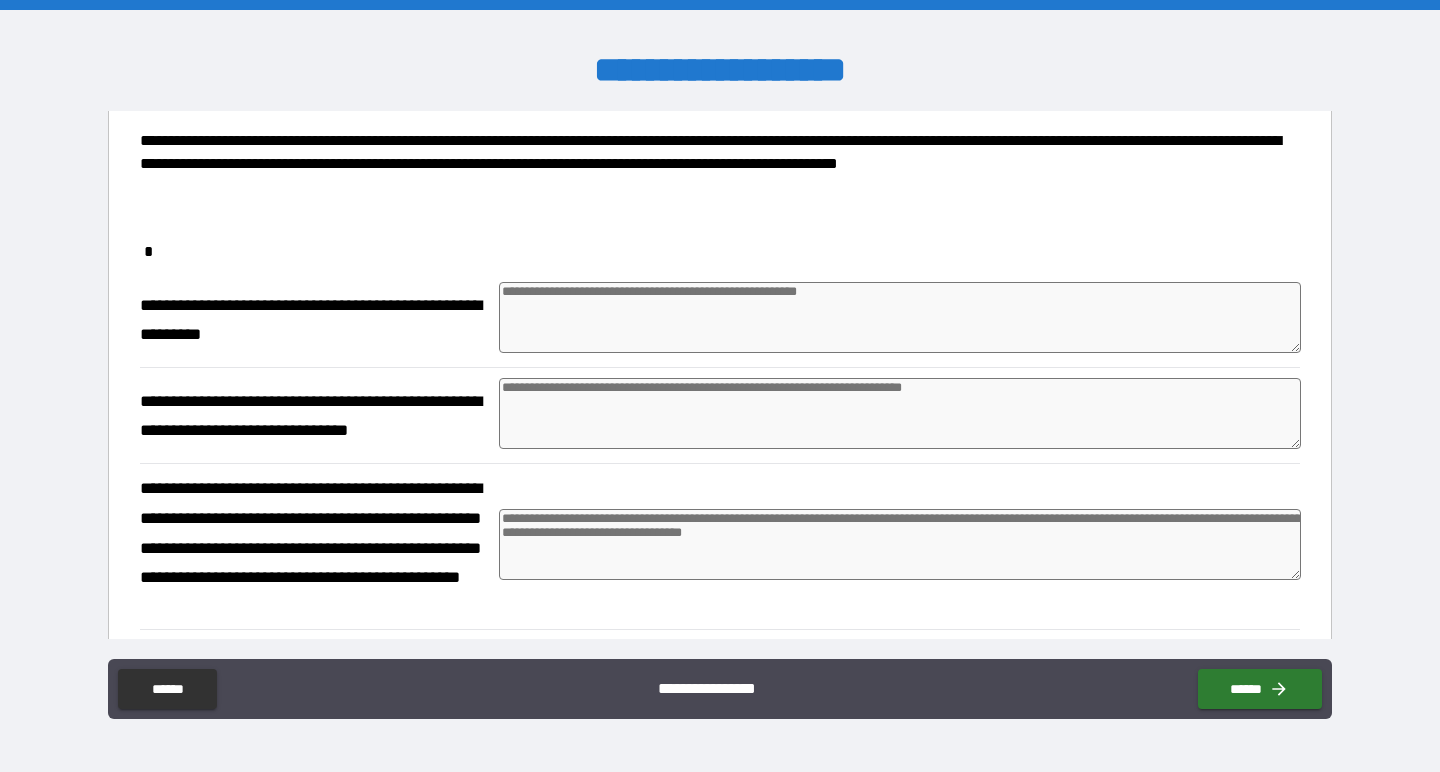 type on "*" 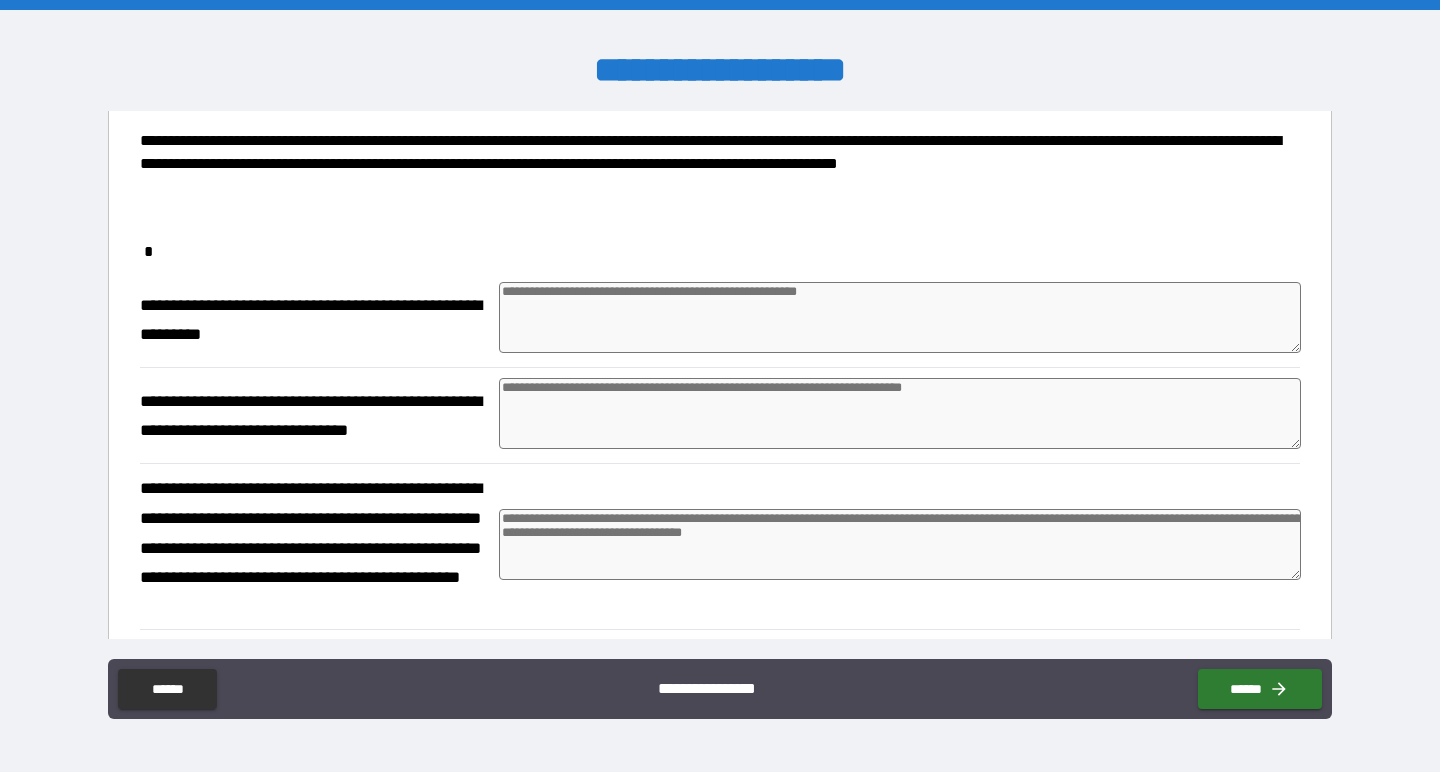 type on "*" 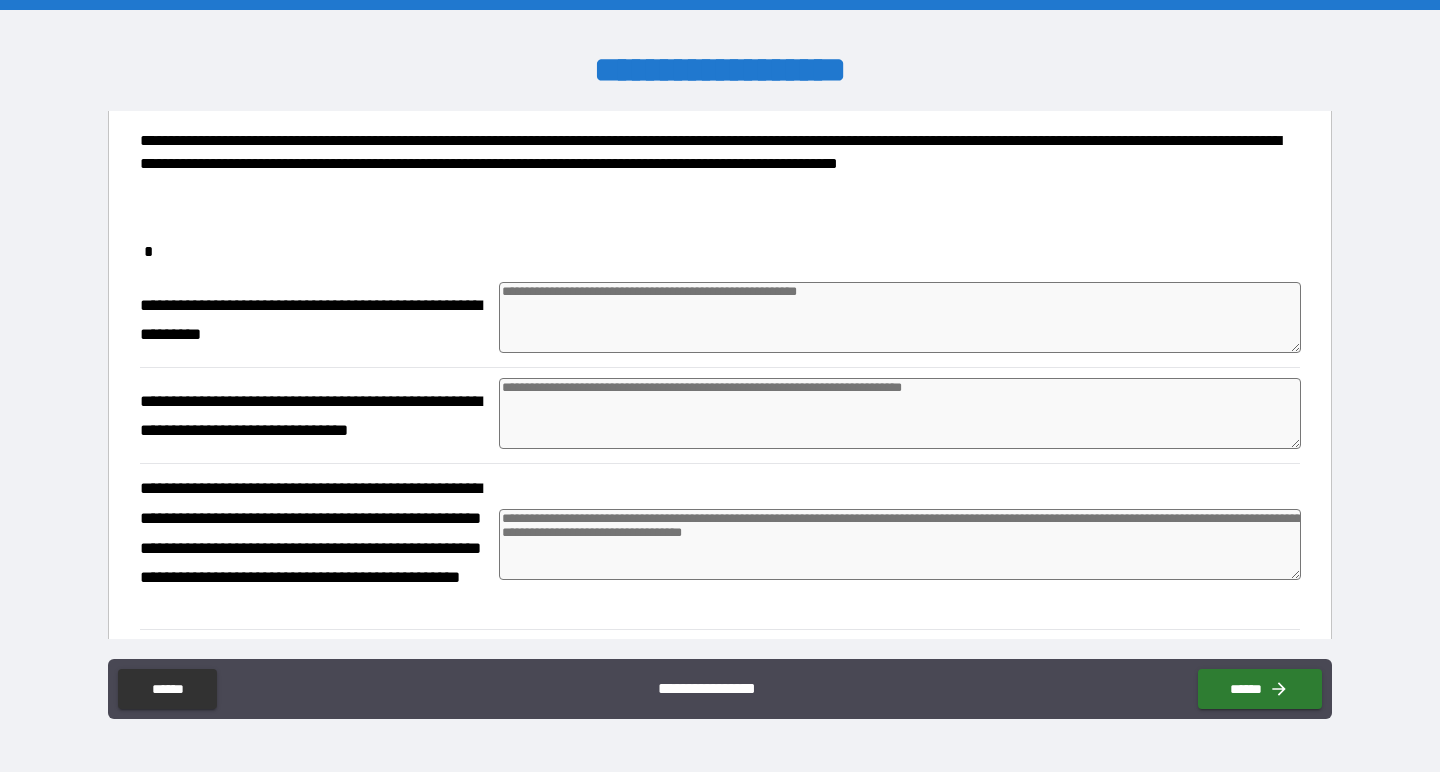 type on "*" 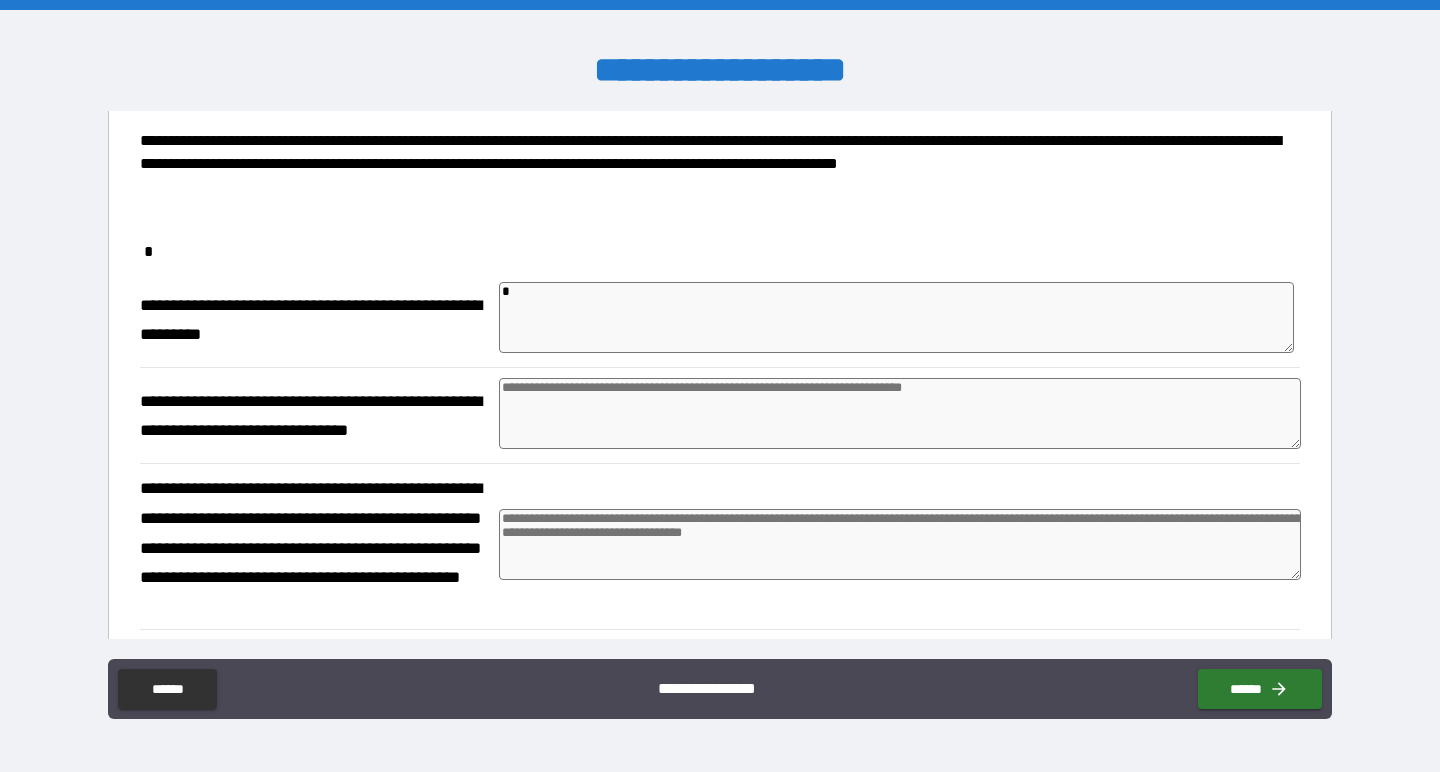 type on "*" 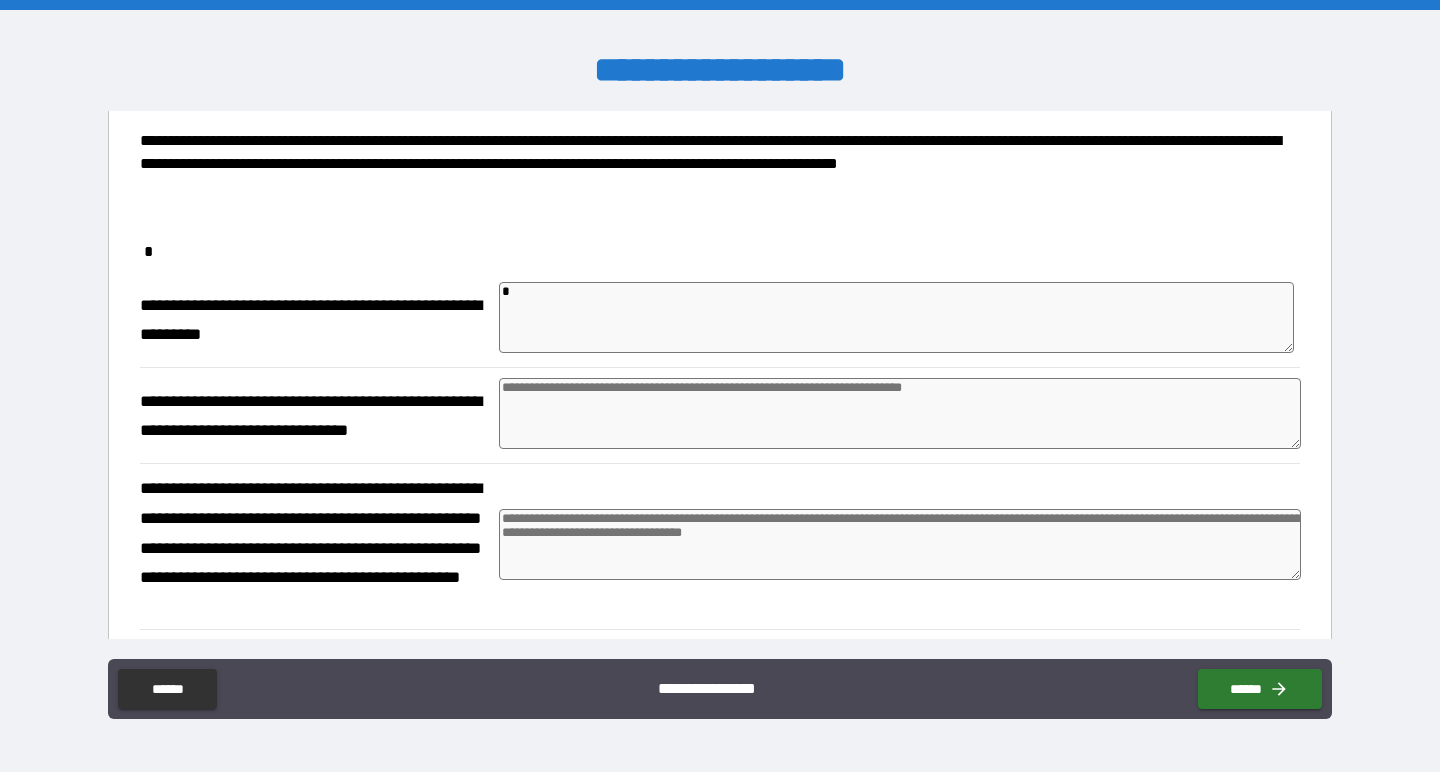 type on "*" 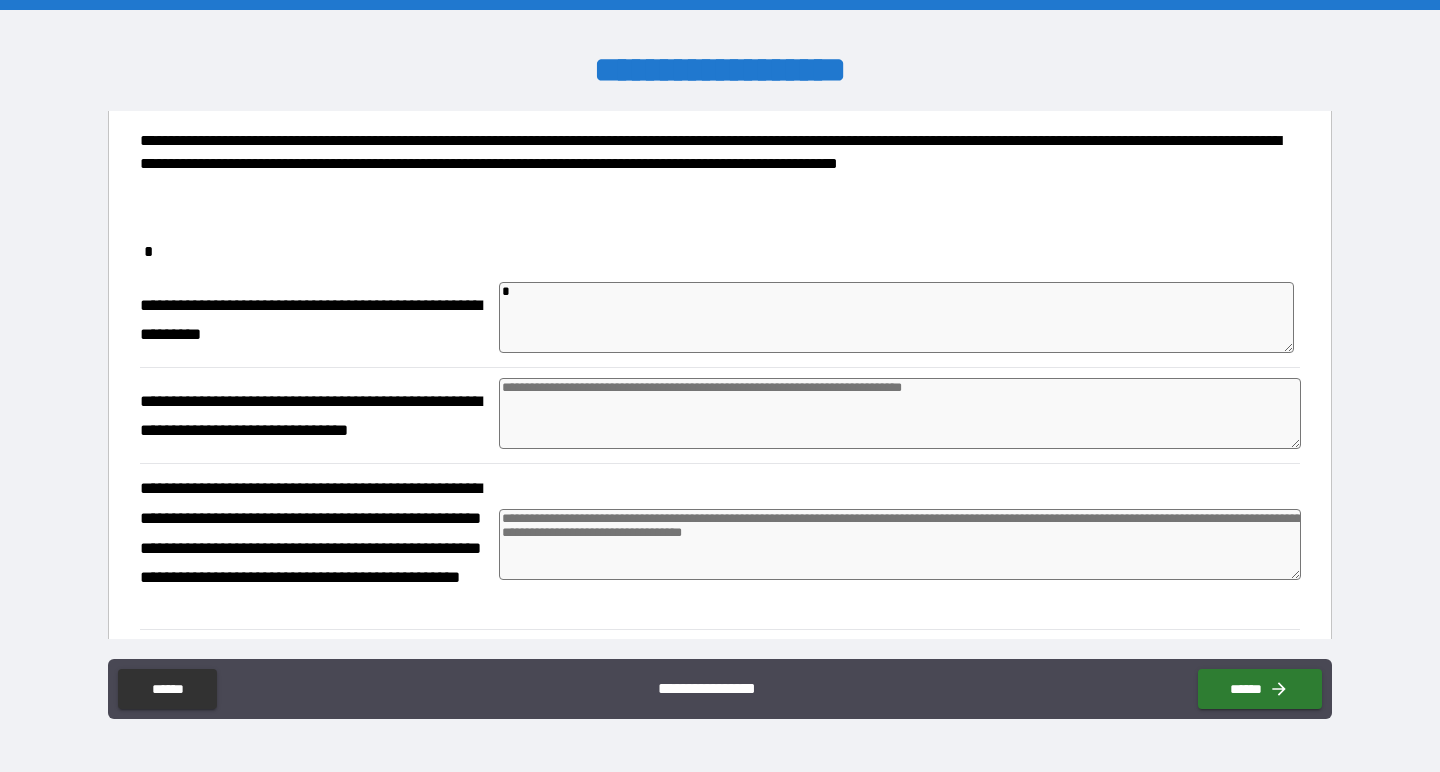 type on "**" 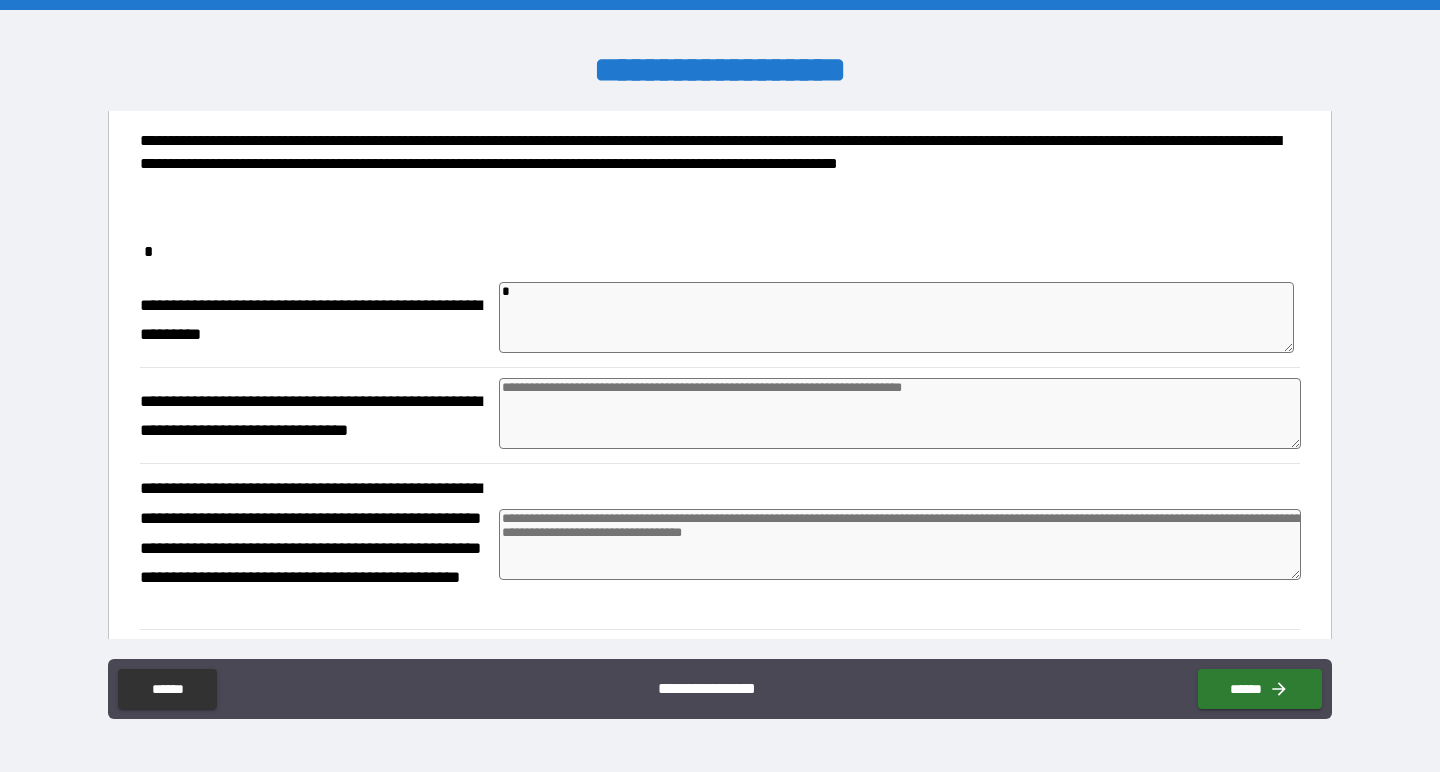 type on "*" 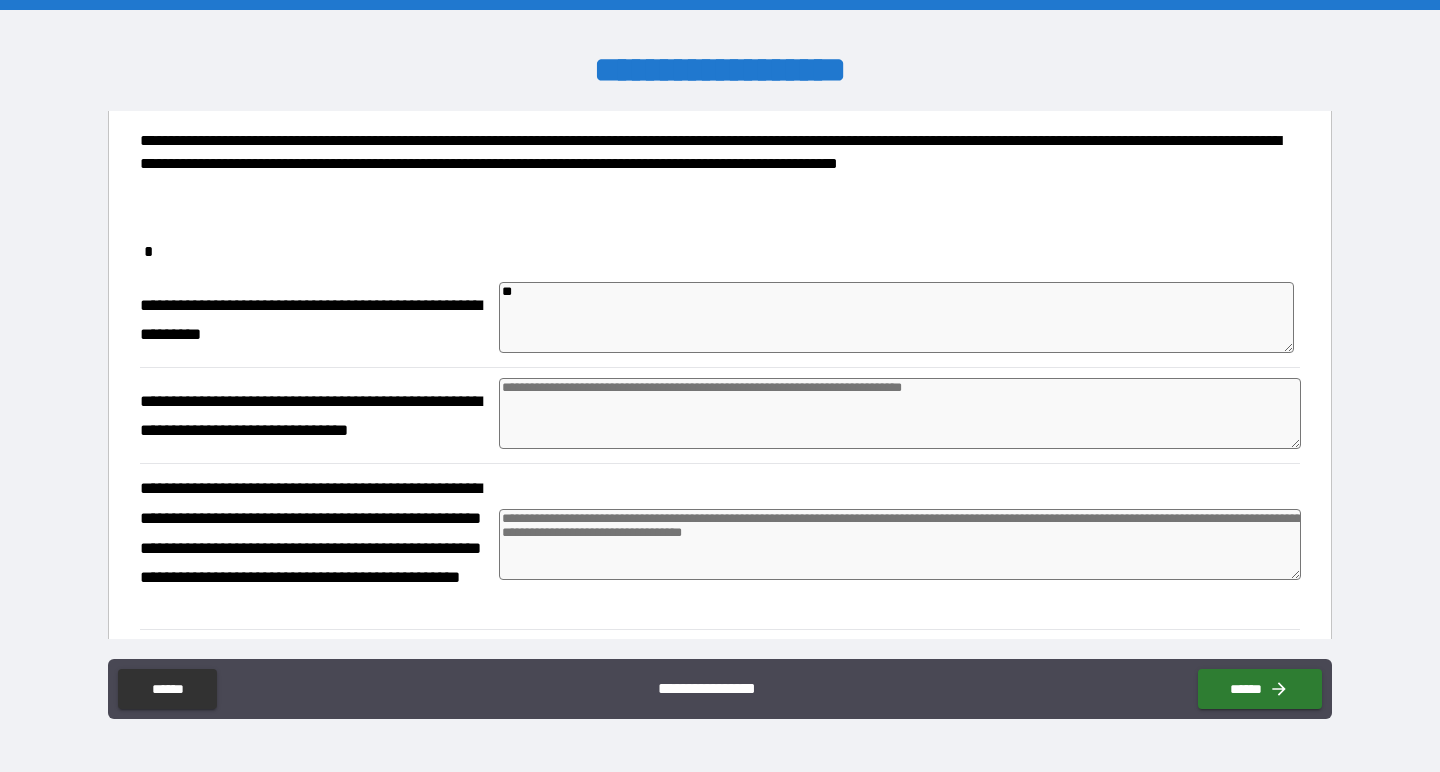 type on "*" 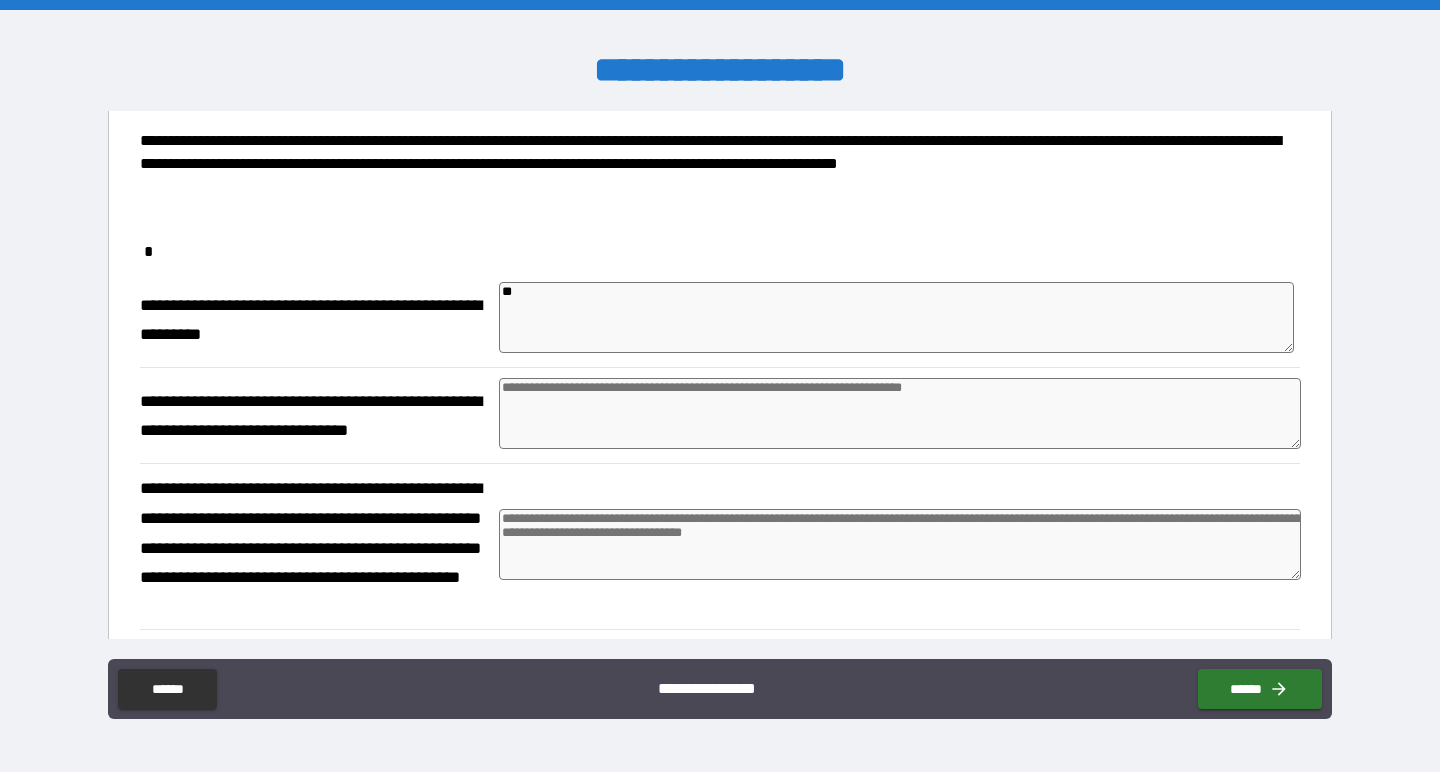type on "*" 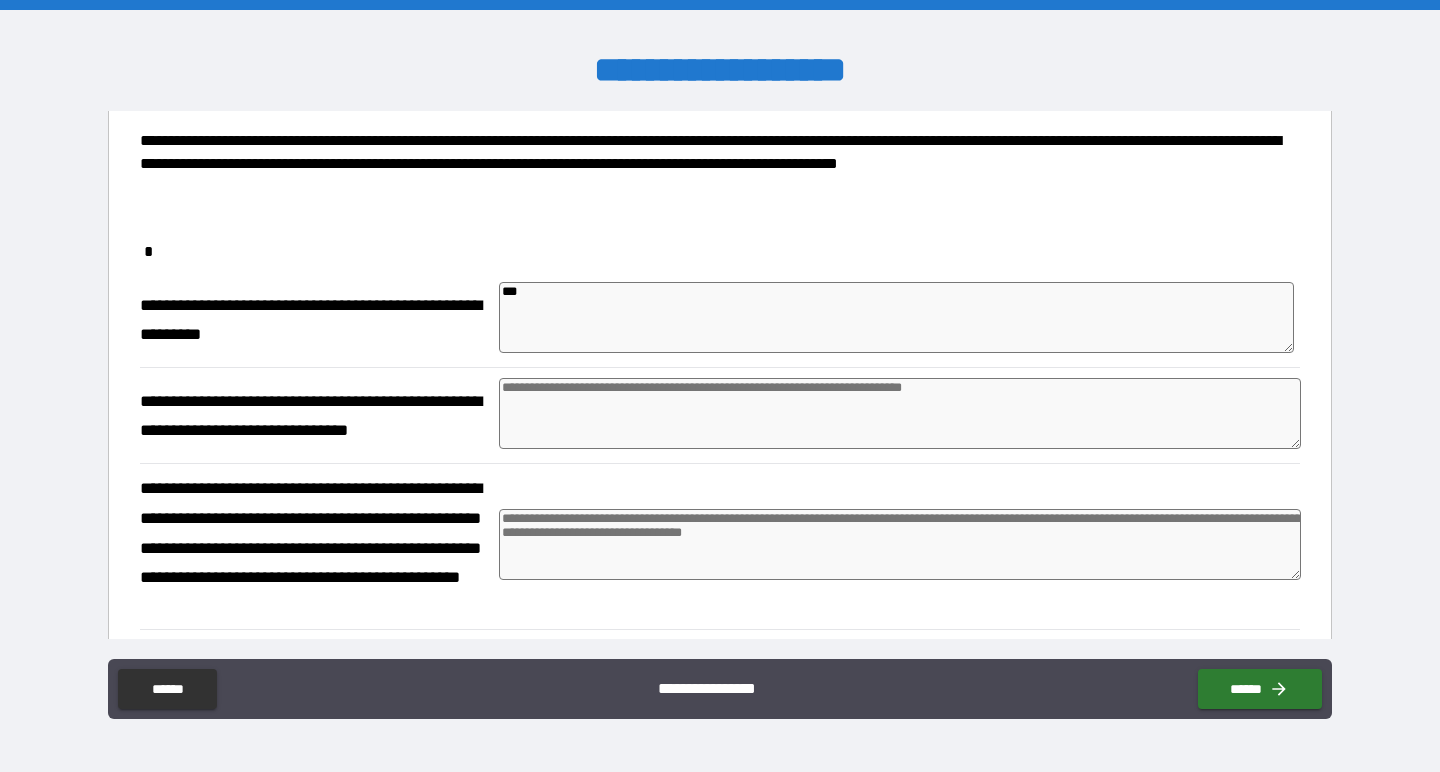 type on "*" 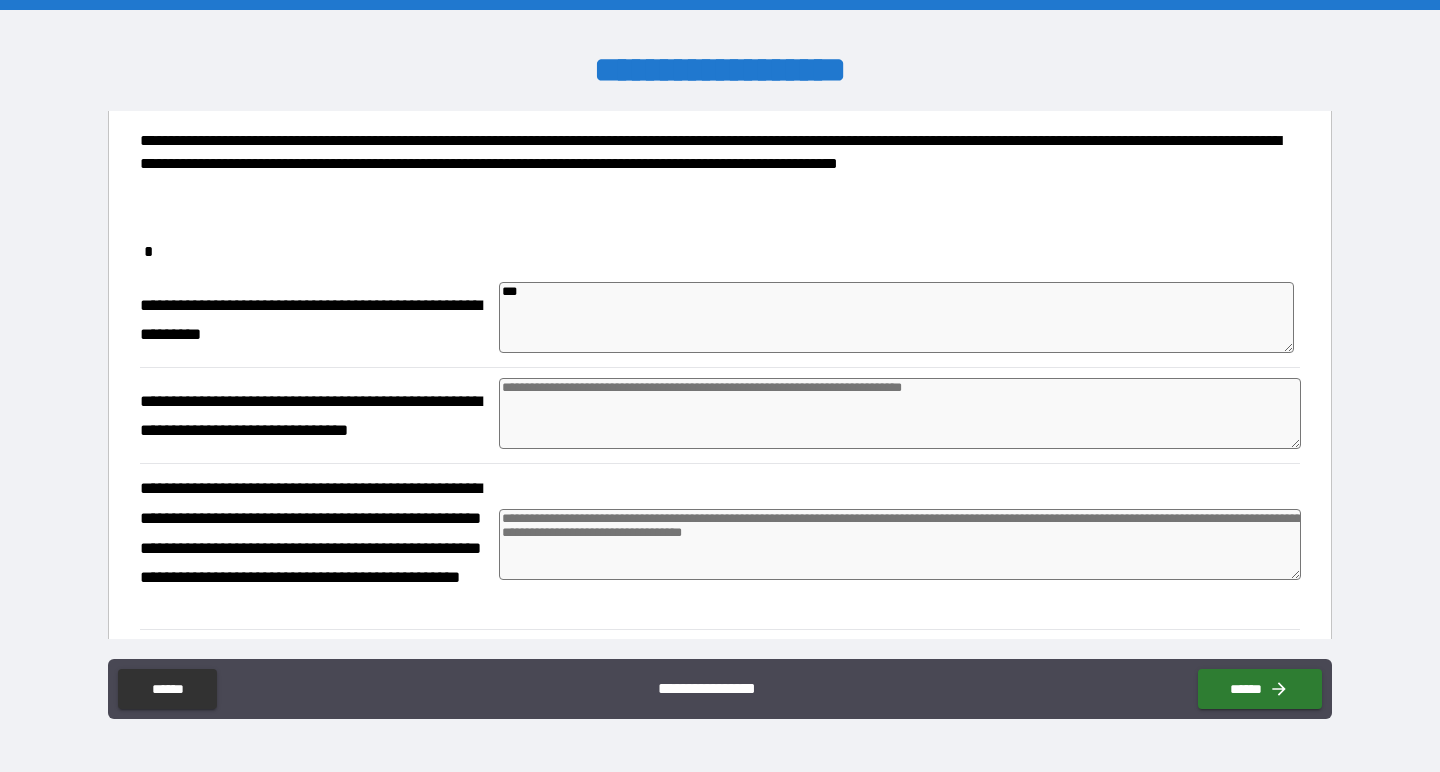 type on "*" 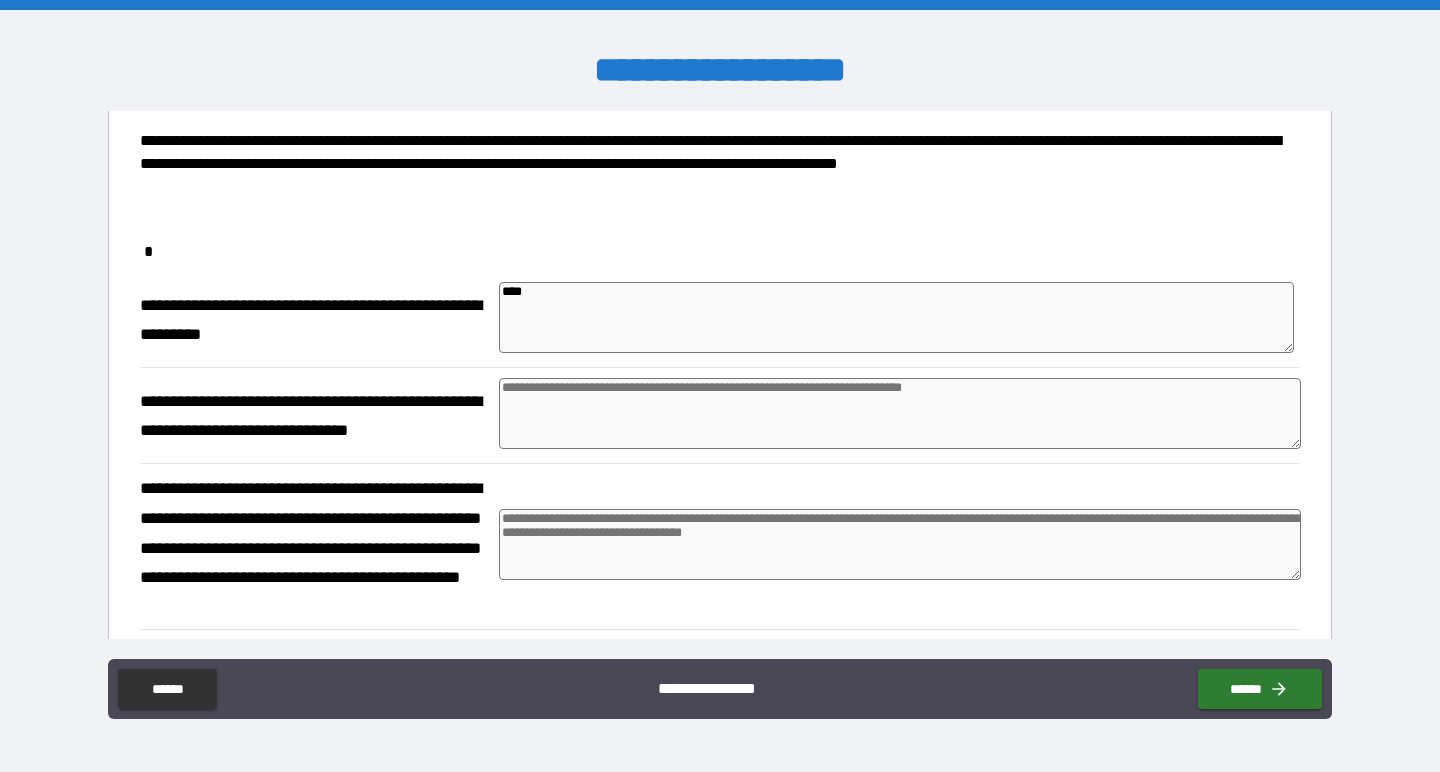 type on "*" 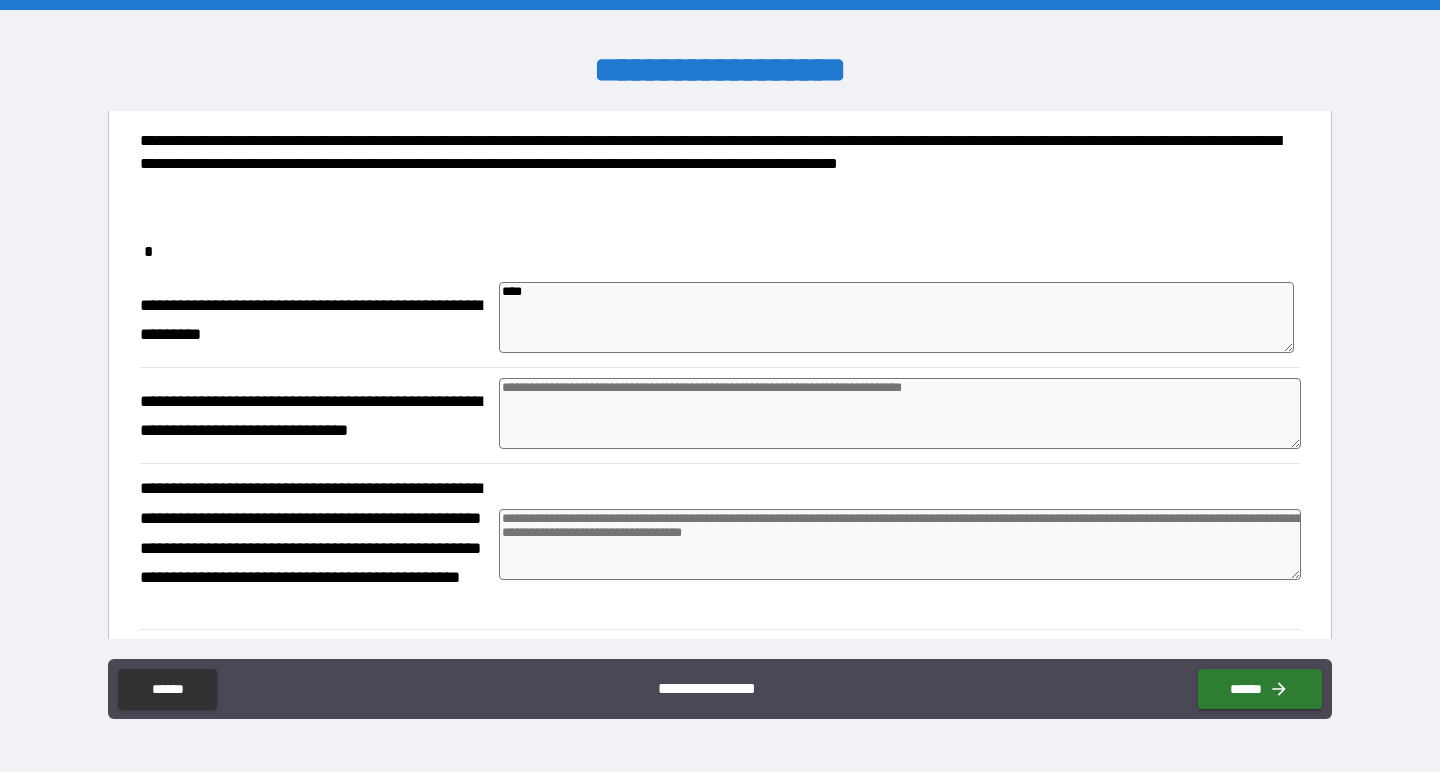 type on "*" 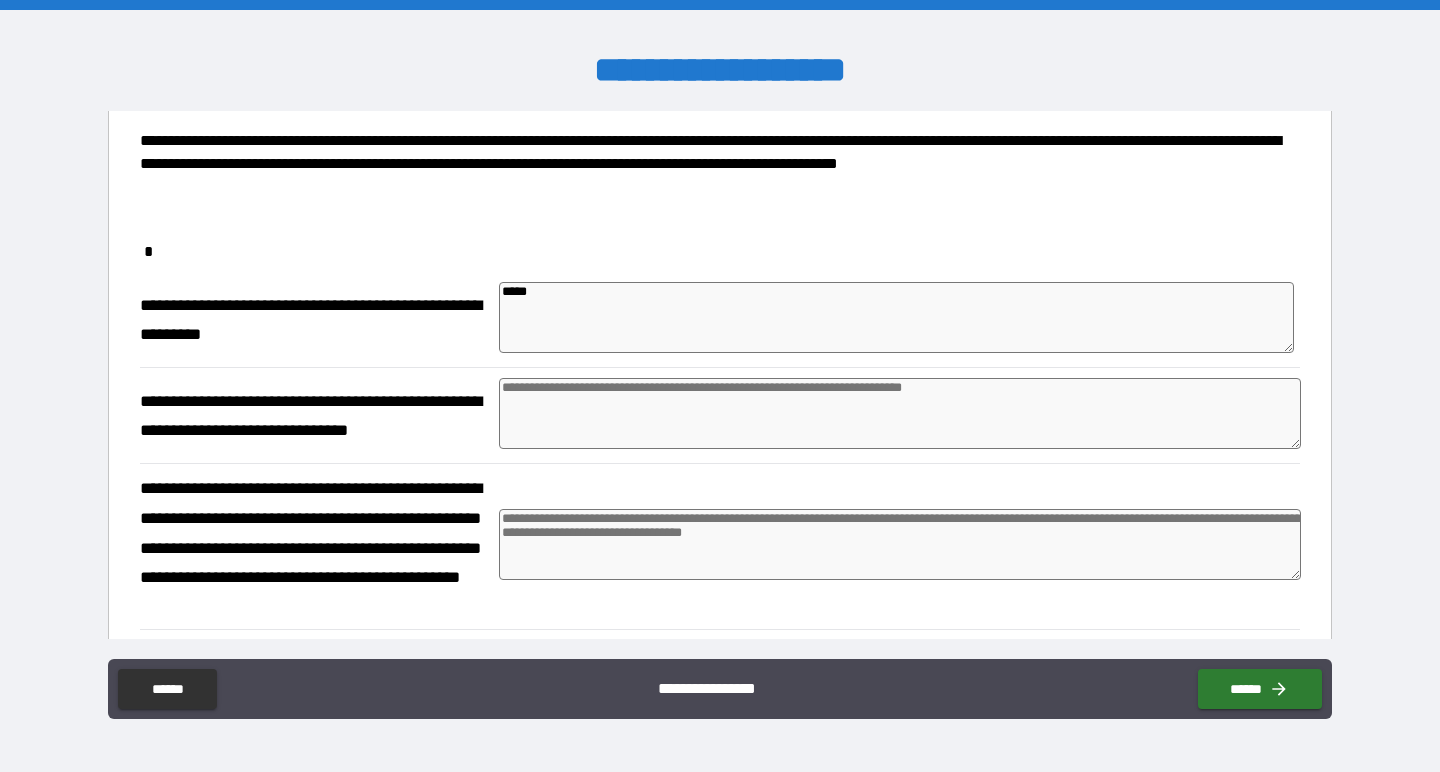 type on "******" 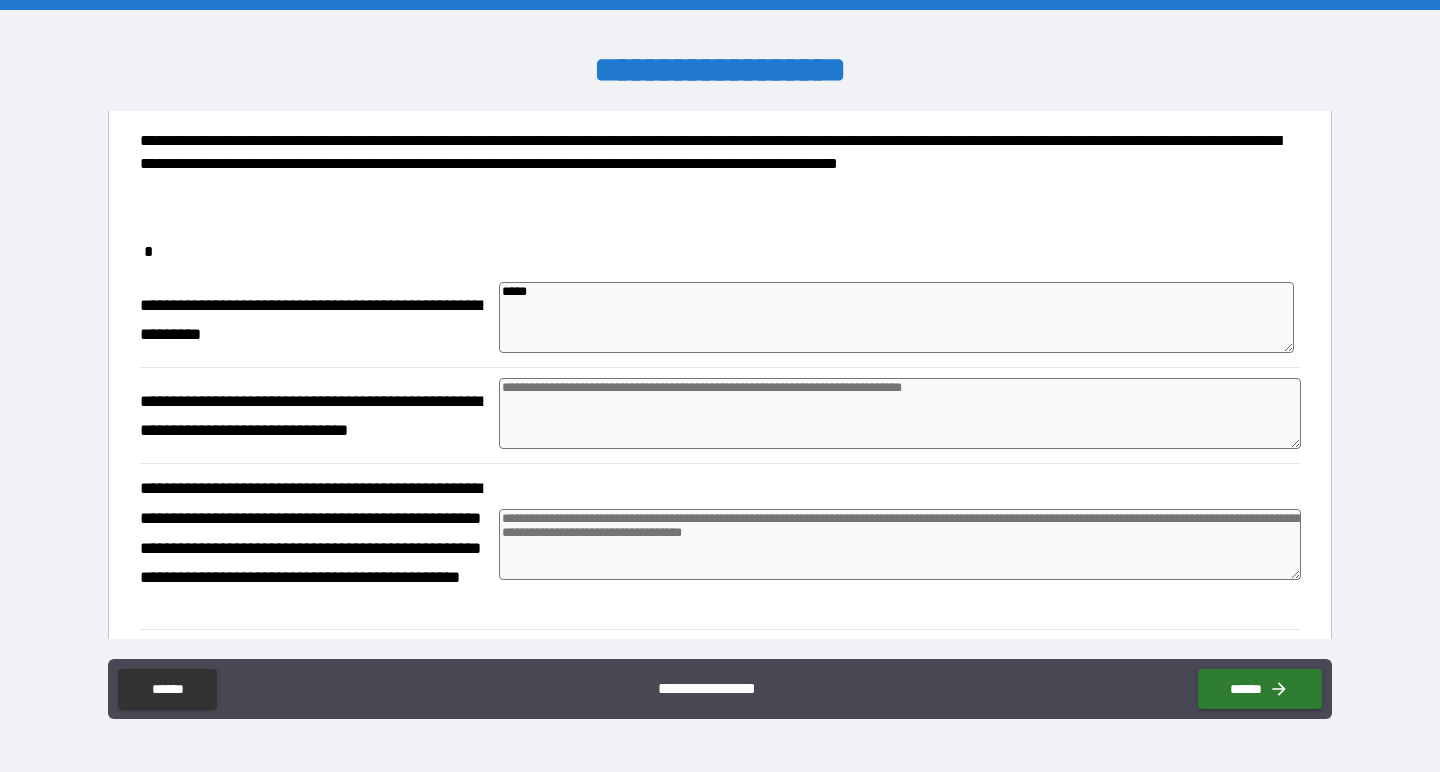 type on "*" 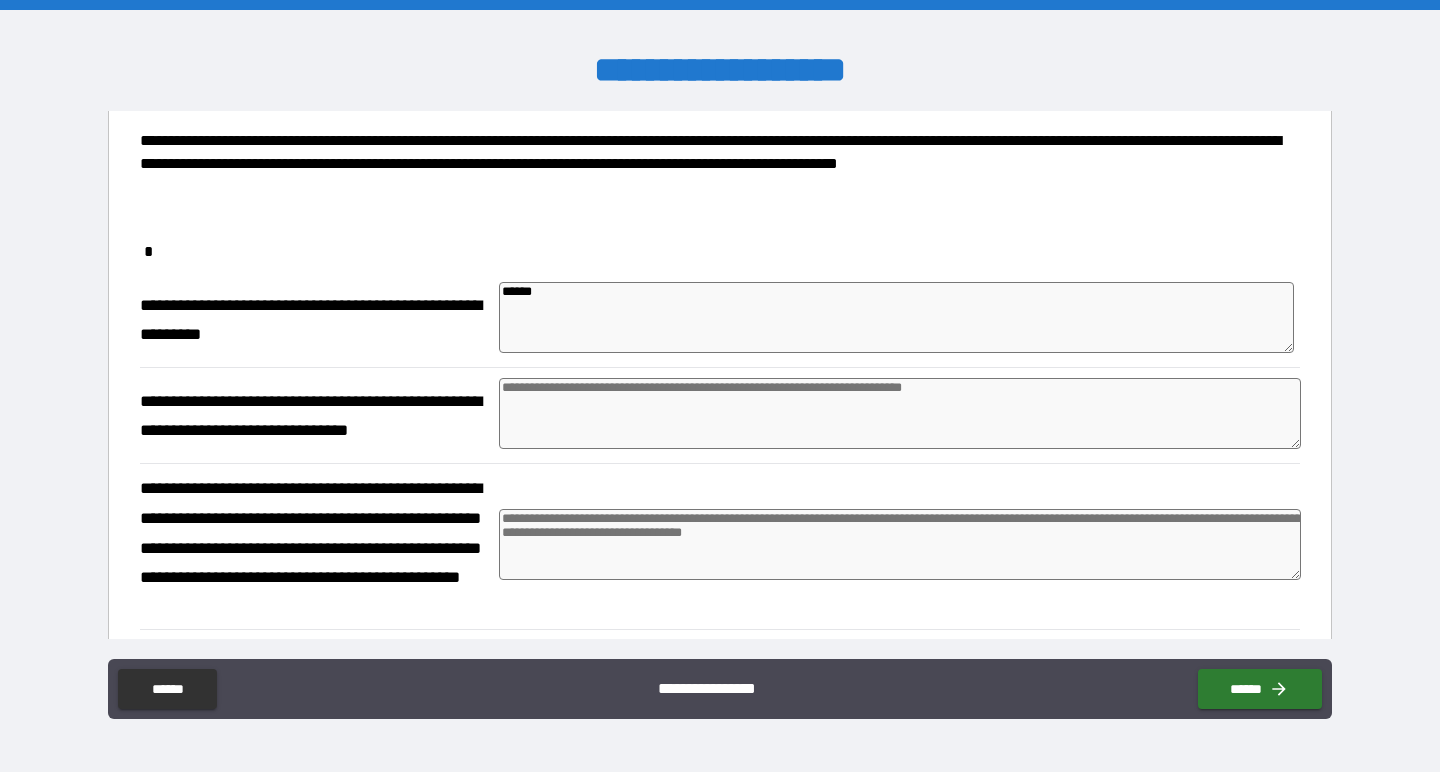 type on "*******" 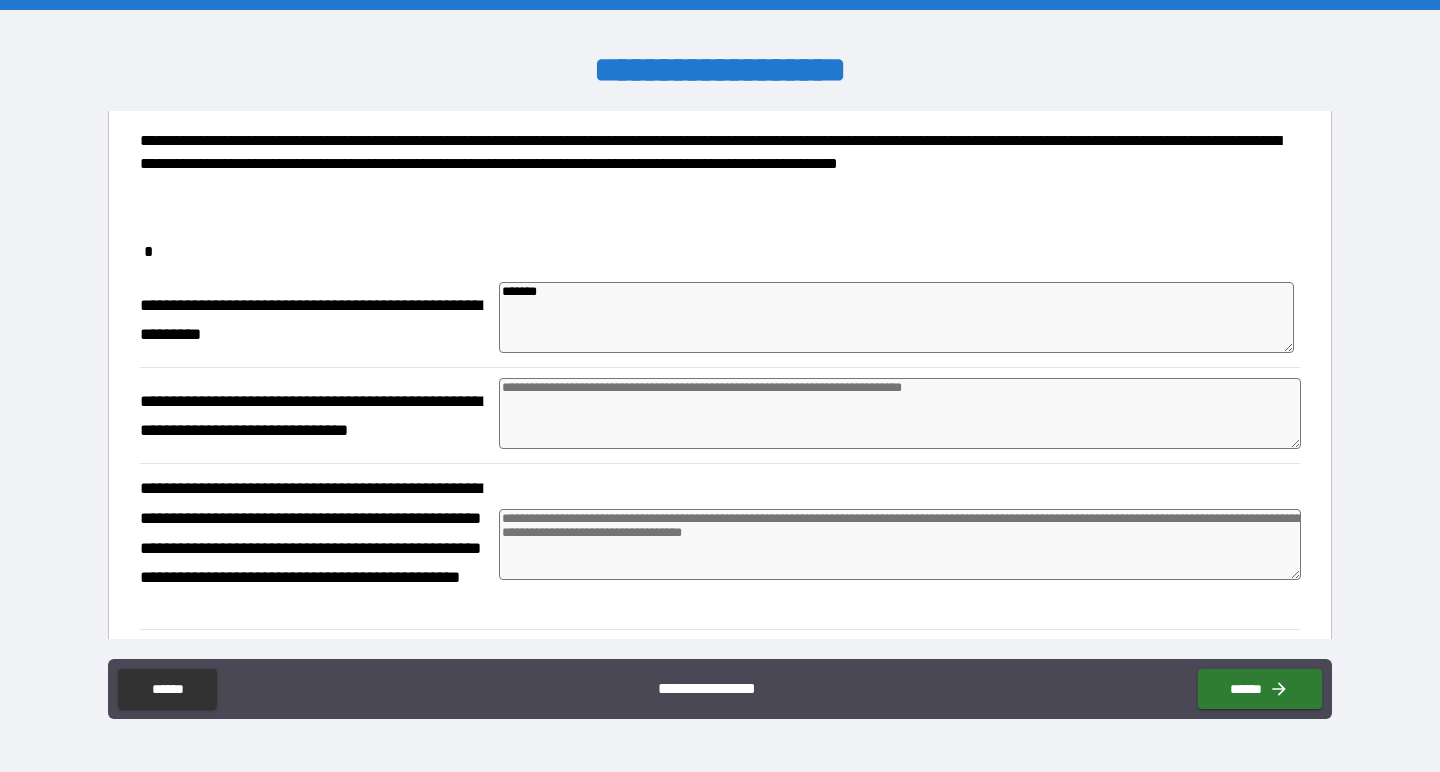 type on "********" 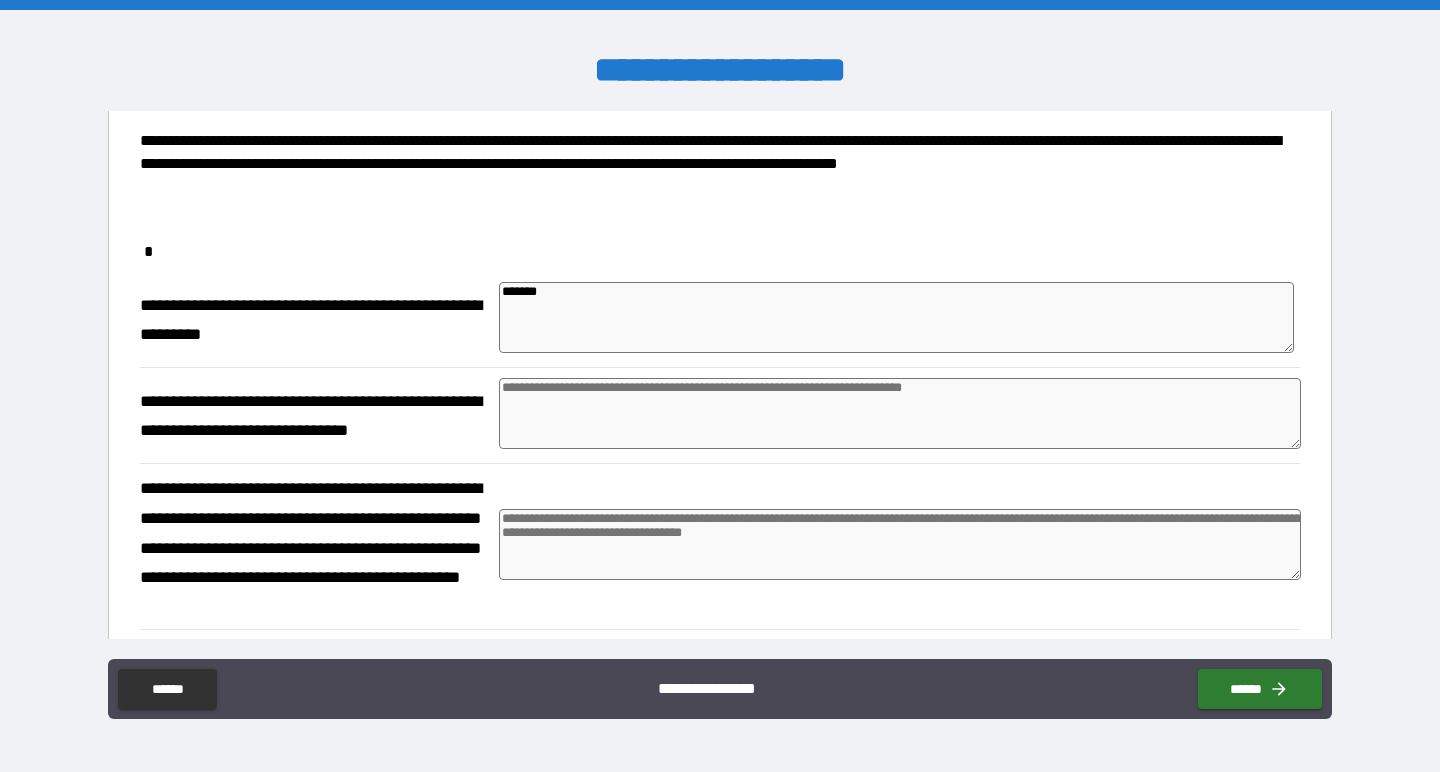 type on "*" 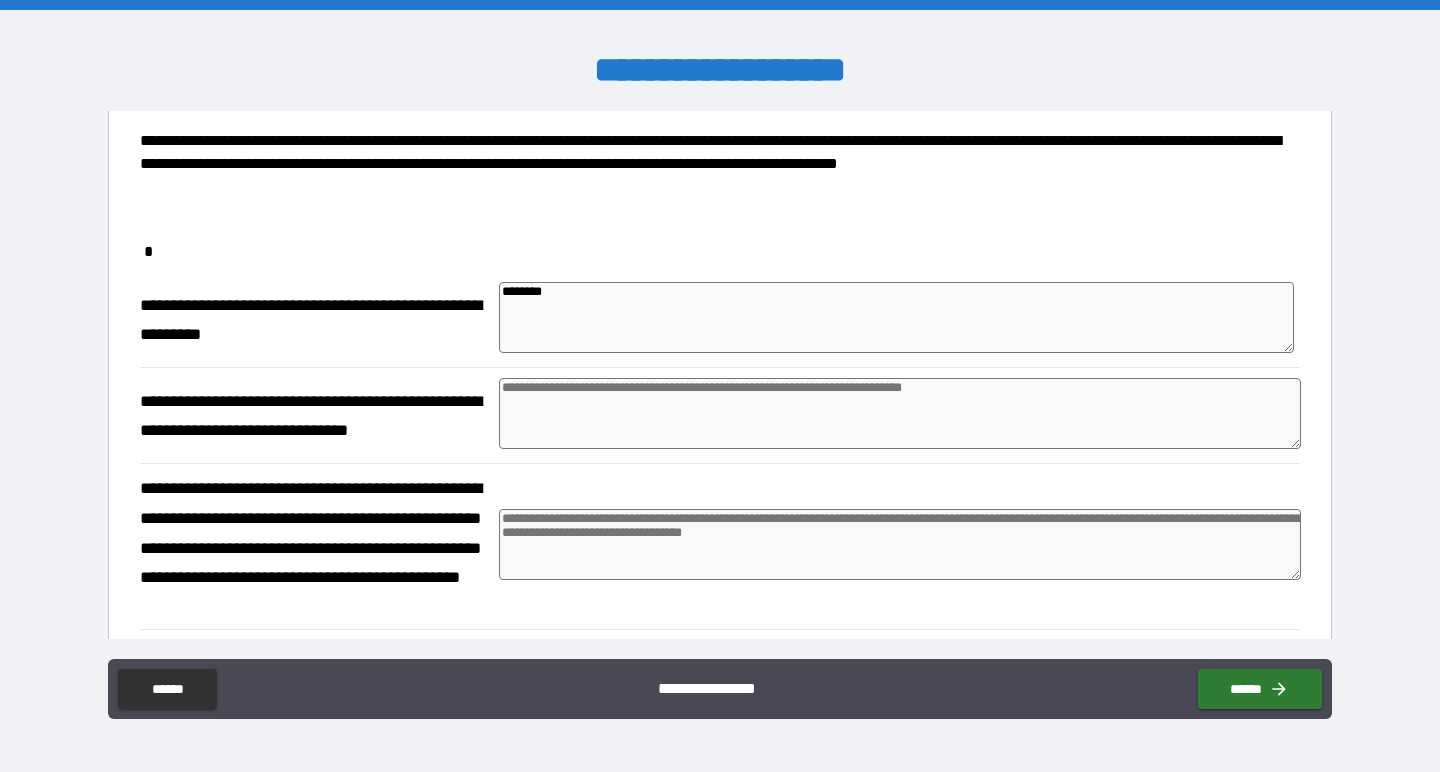 type on "*********" 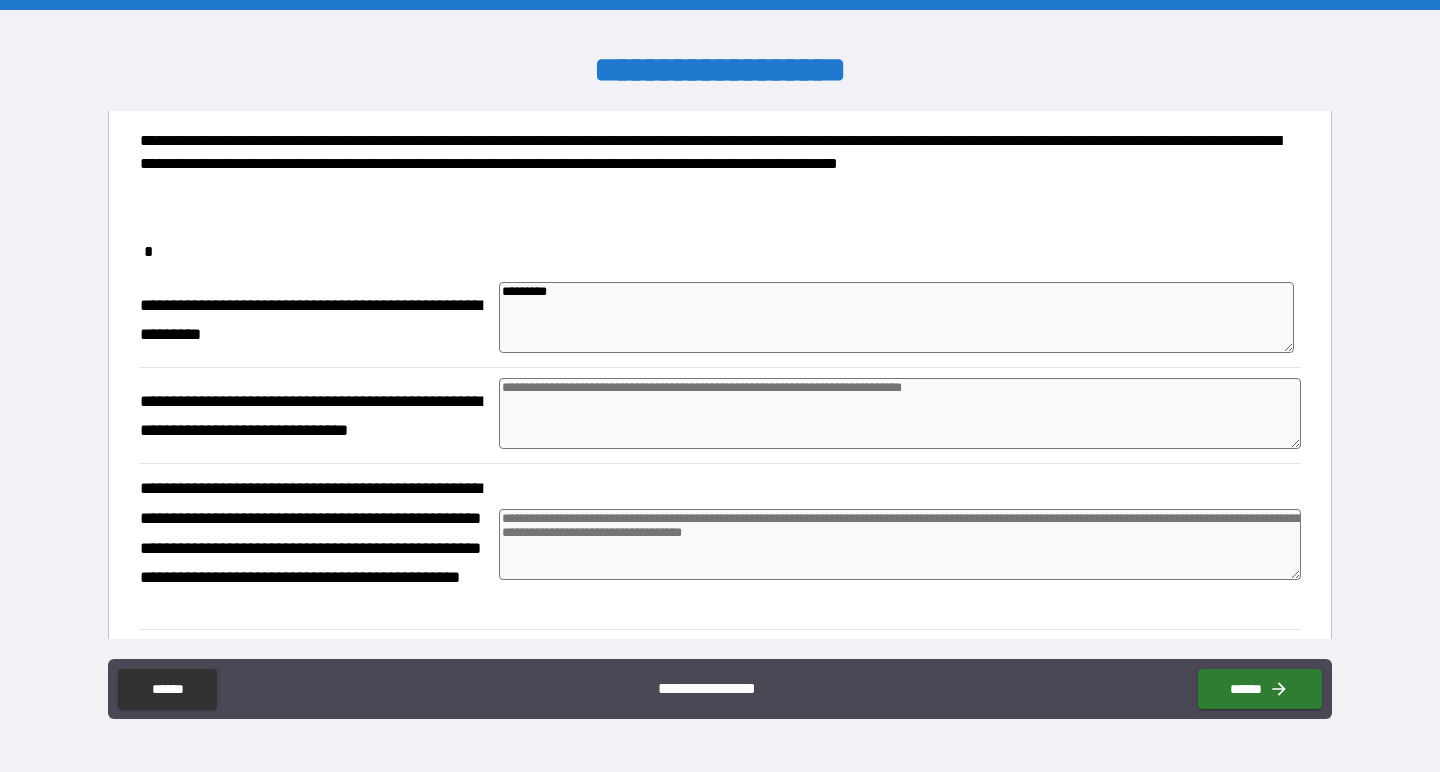 type on "**********" 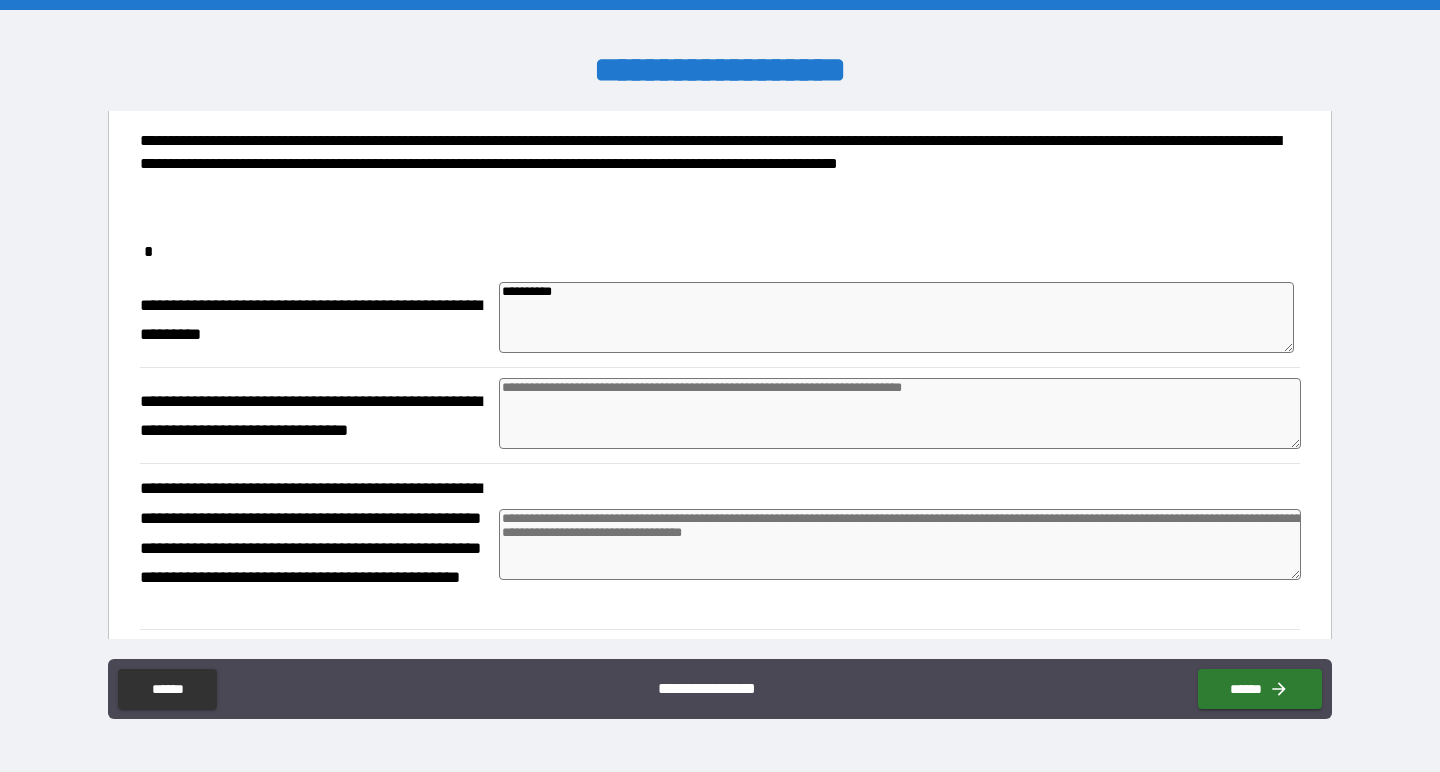 type on "**********" 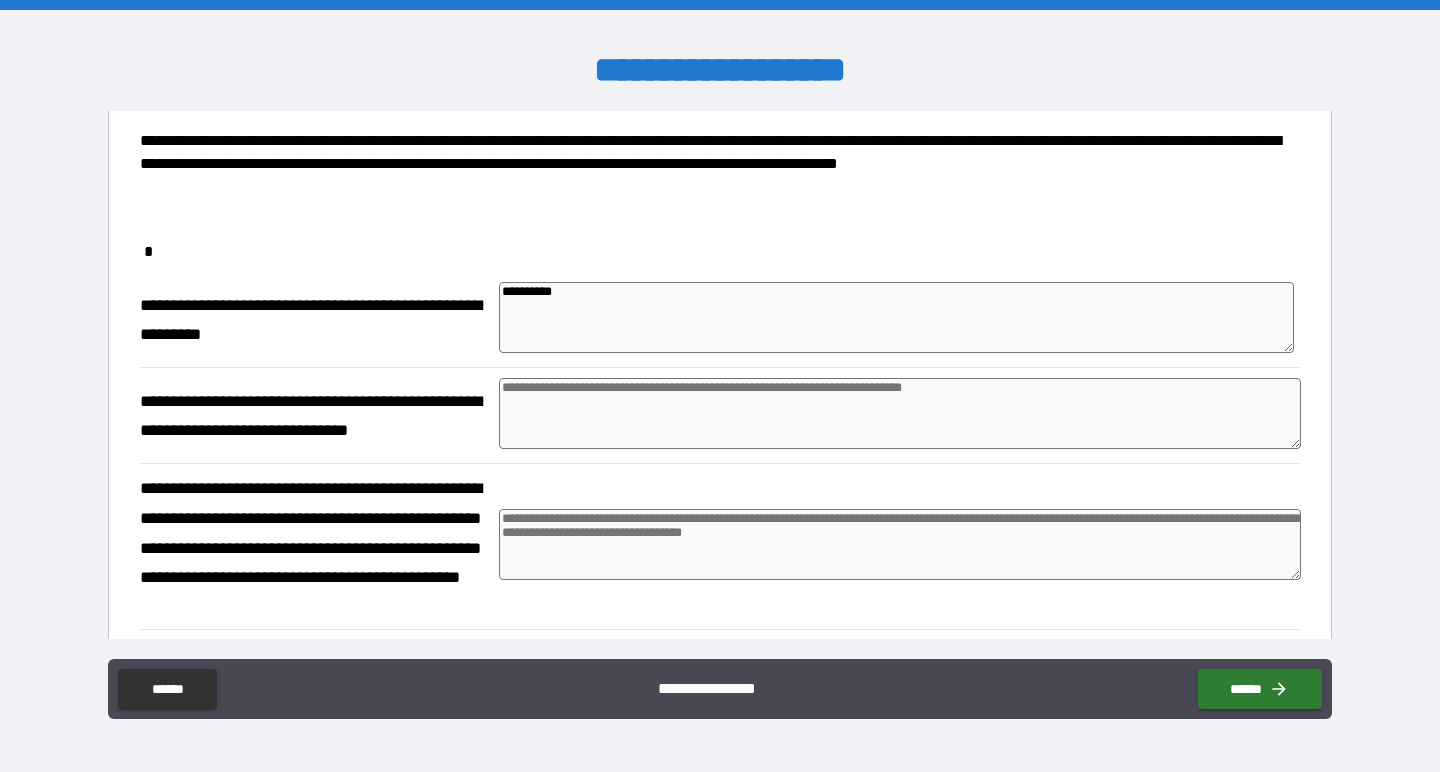 type on "*" 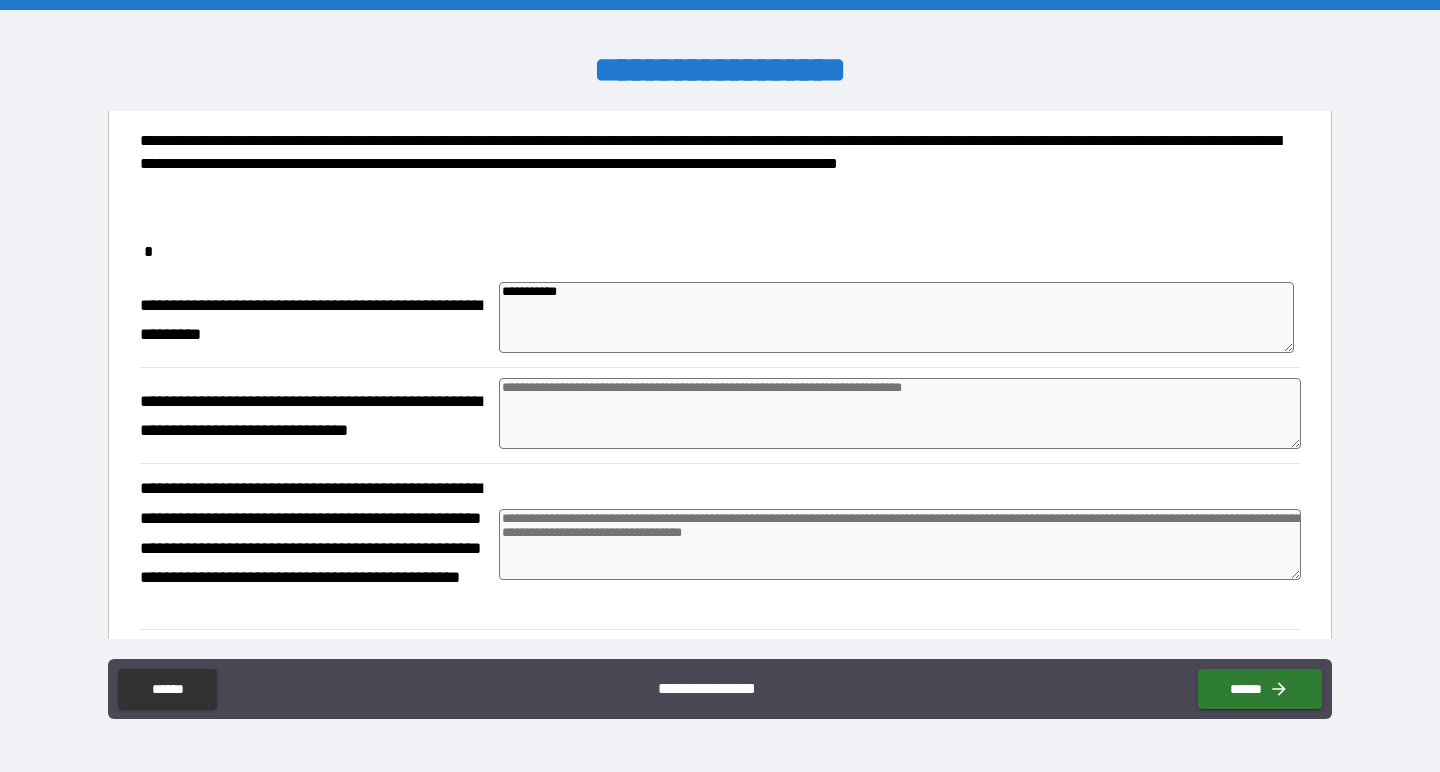 type on "**********" 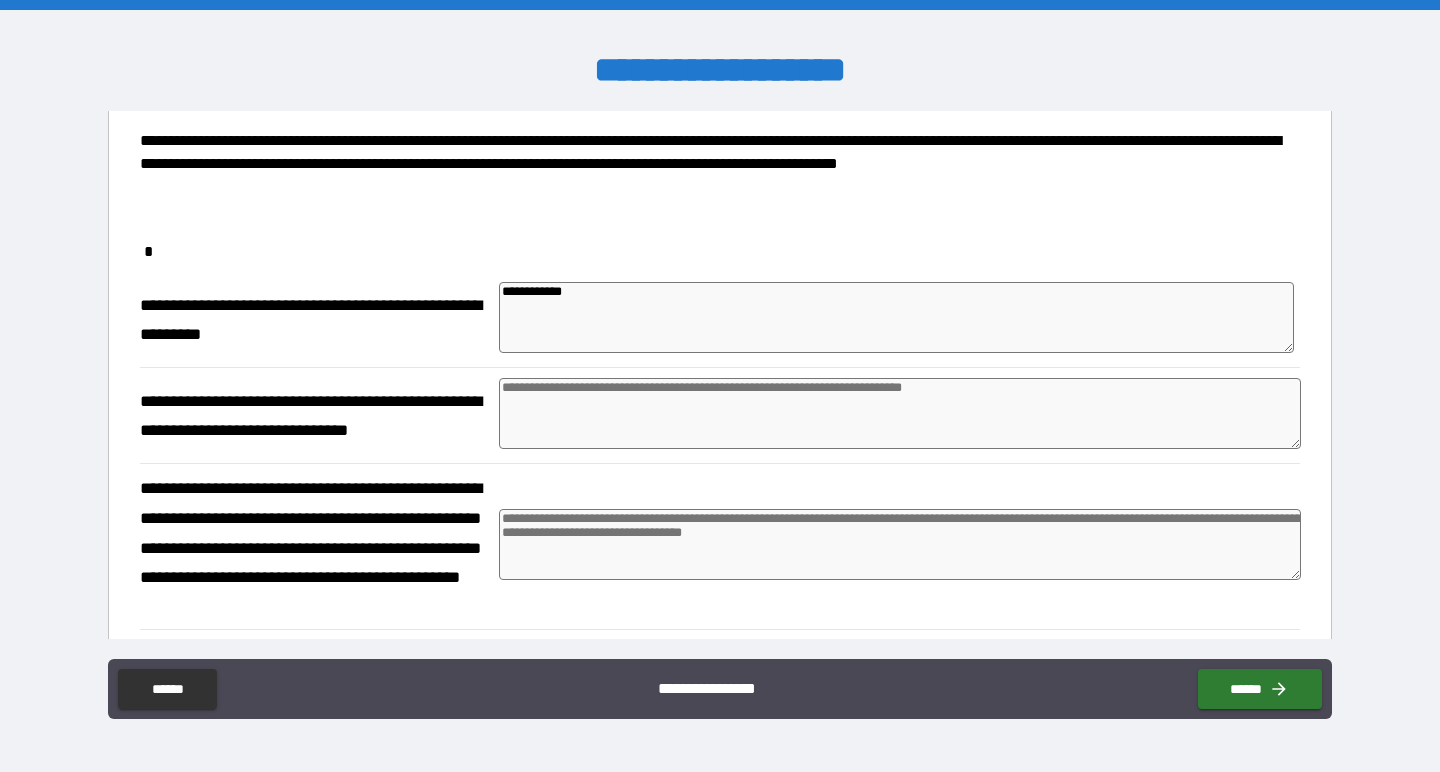 type on "**********" 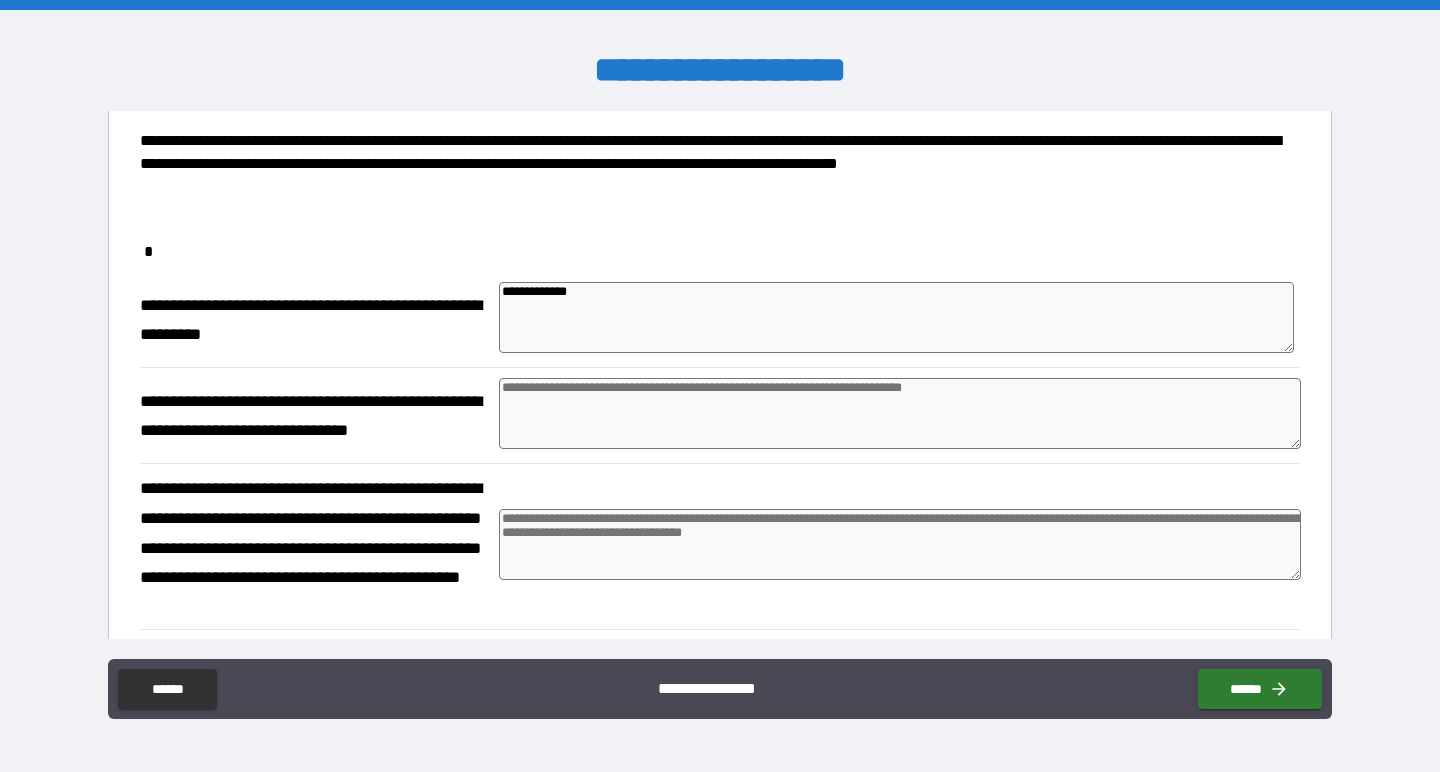 type on "**********" 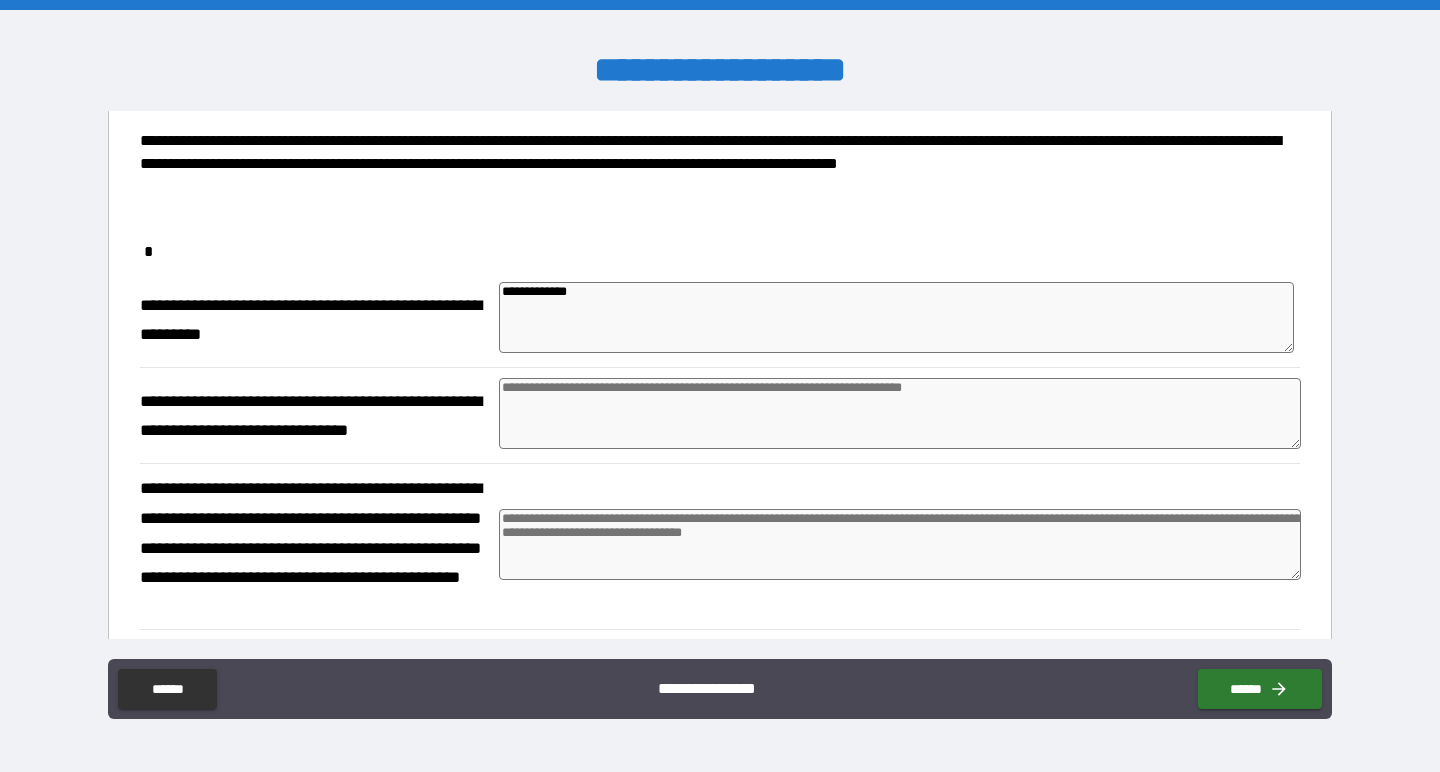 type on "*" 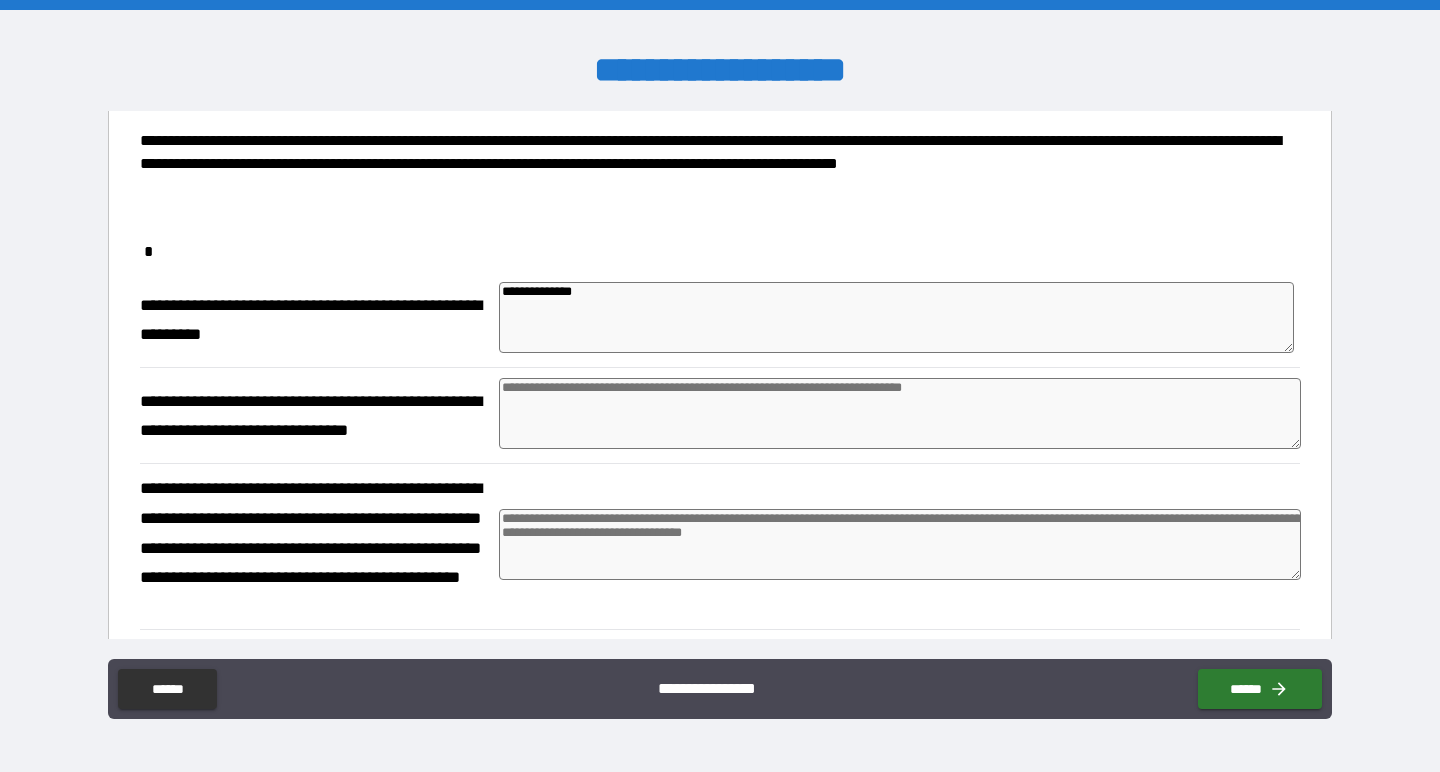 type on "**********" 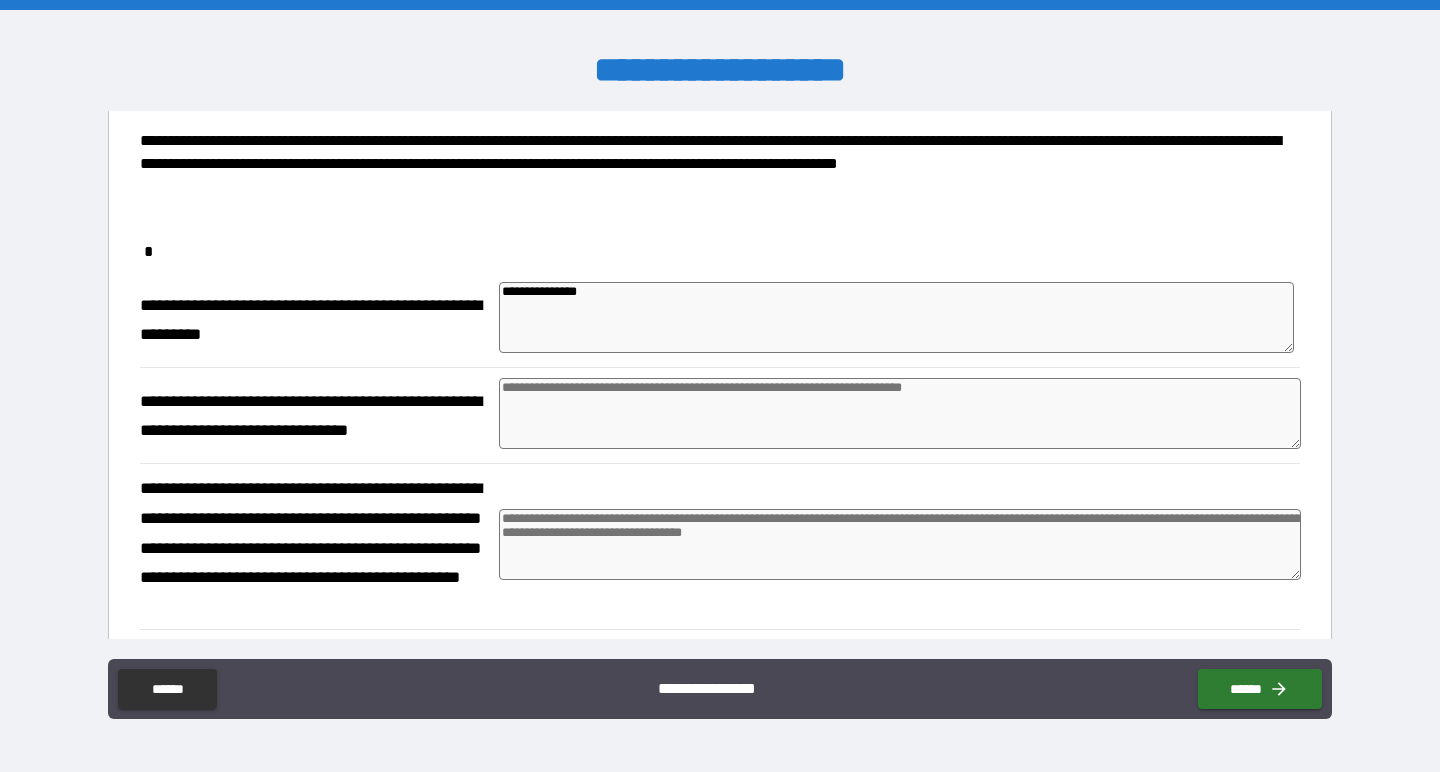 type on "*" 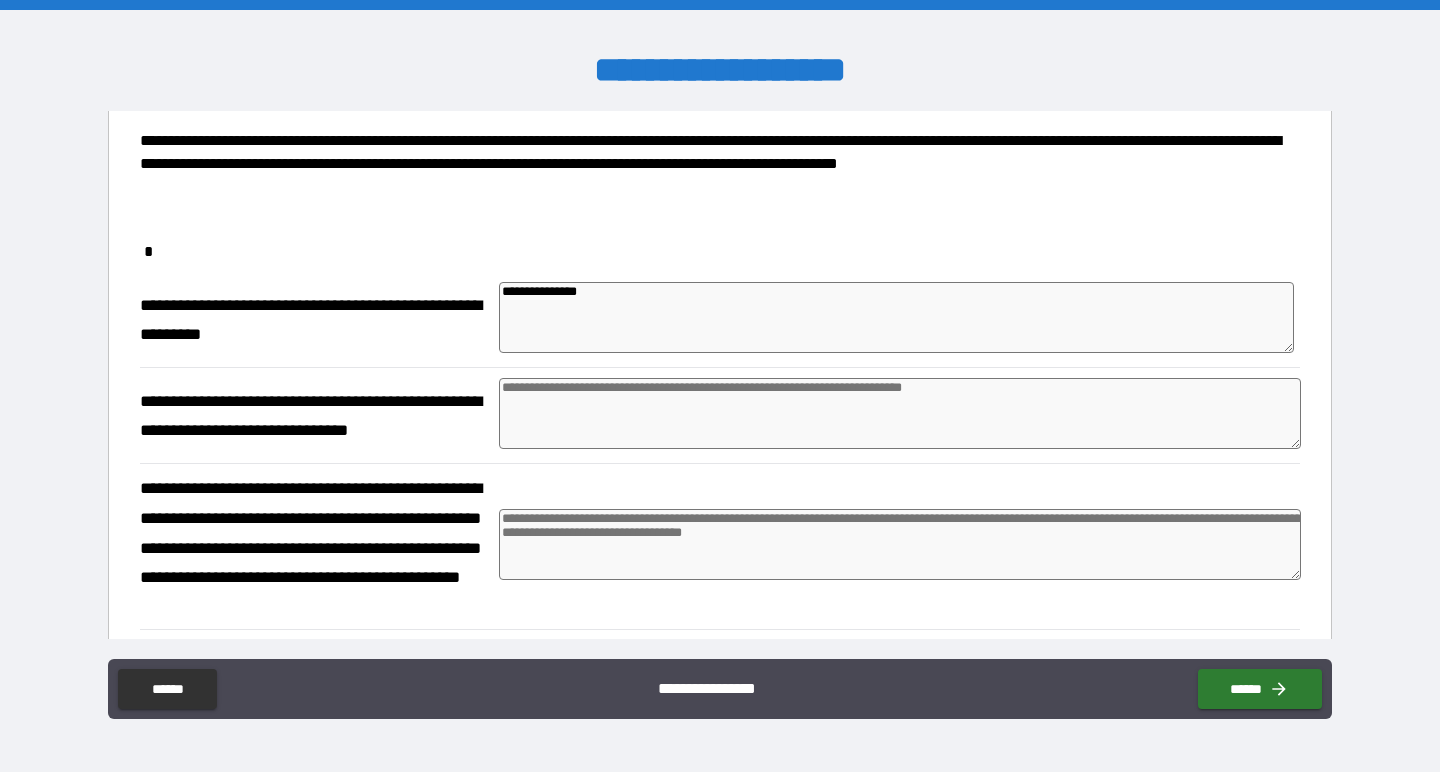 type on "*" 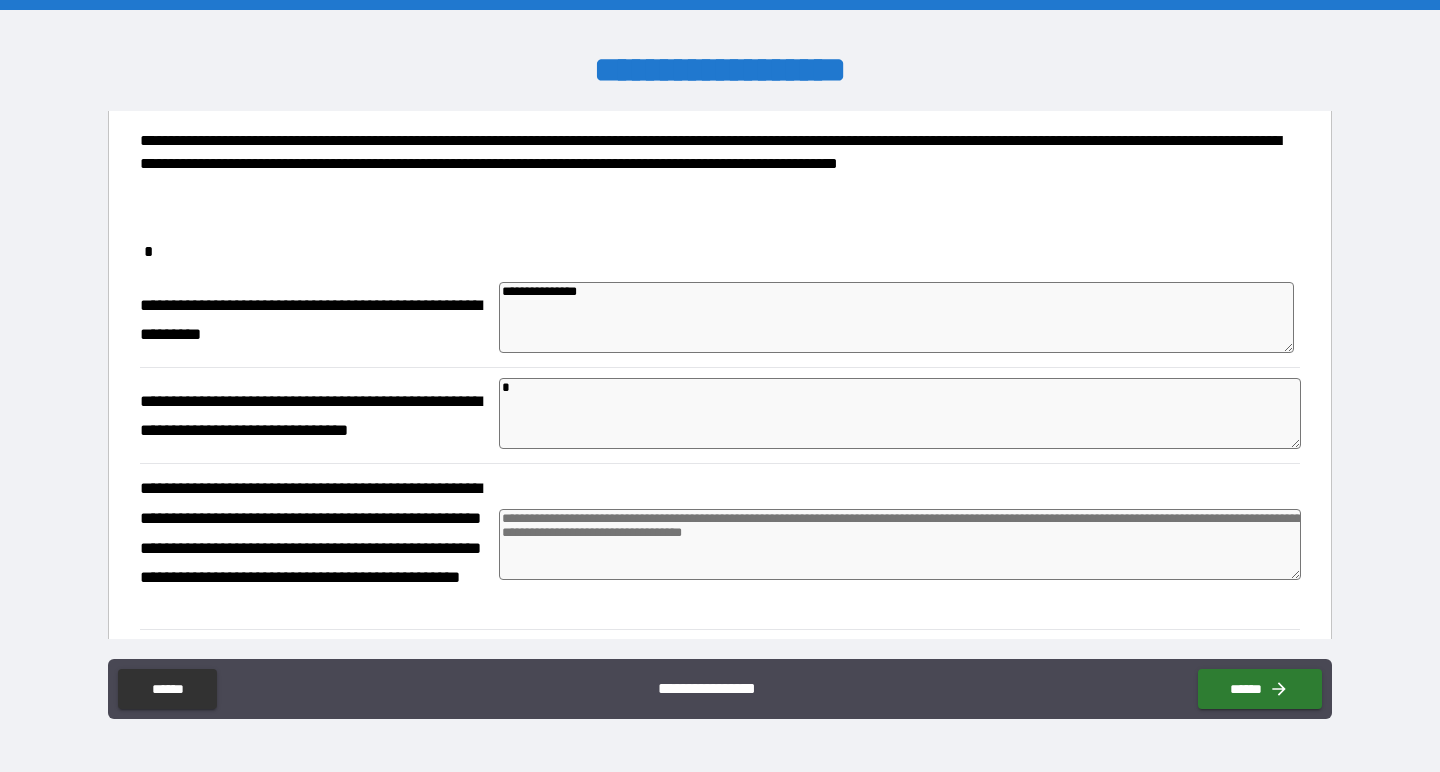 type on "*" 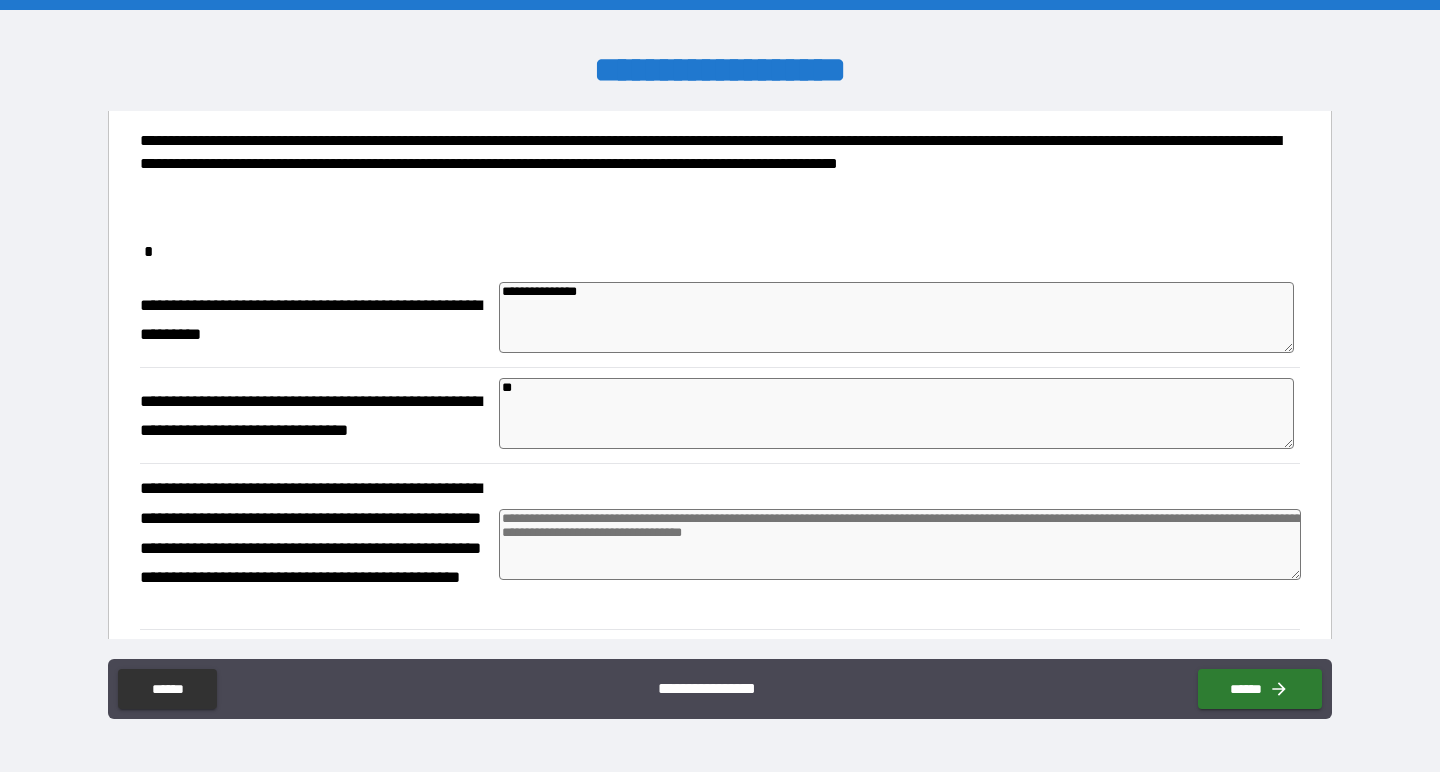 type on "*" 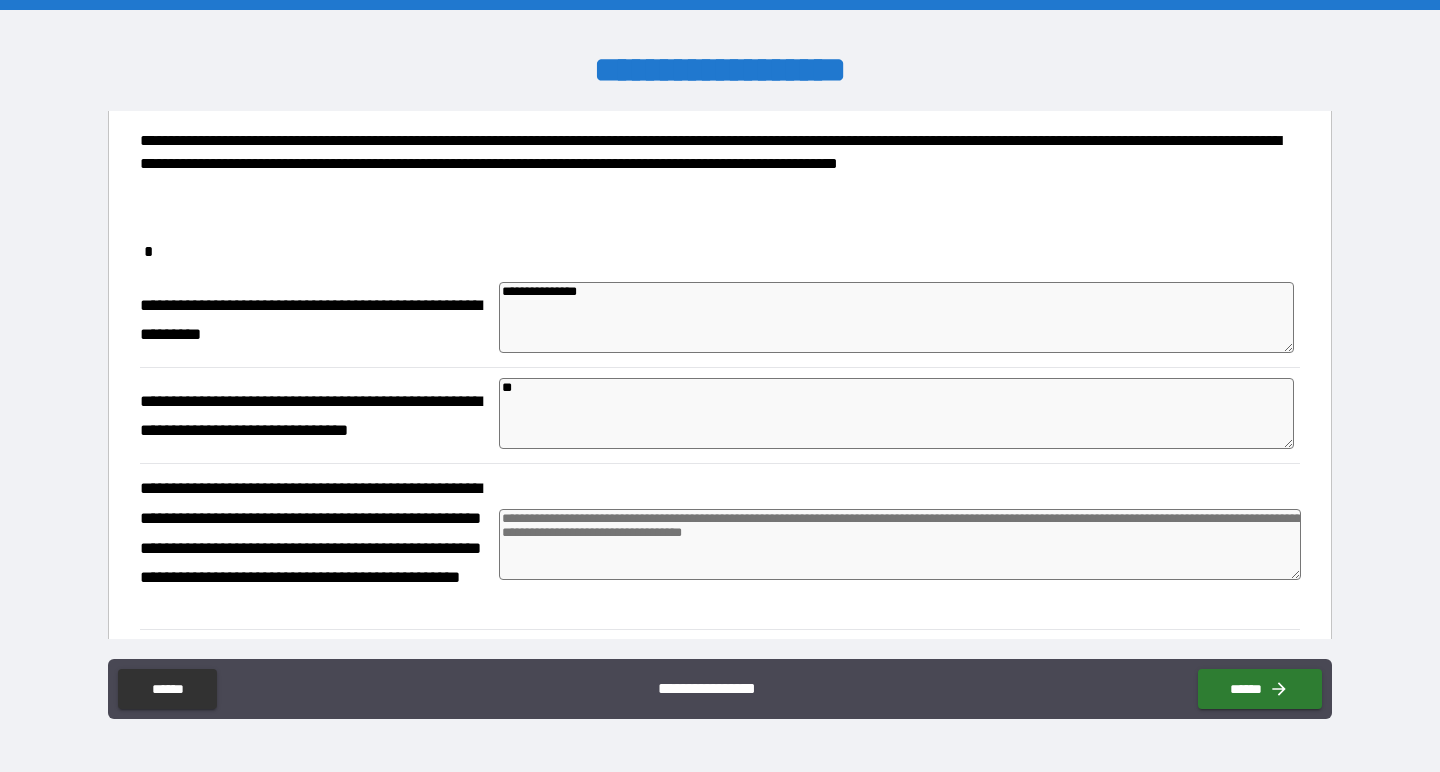 type 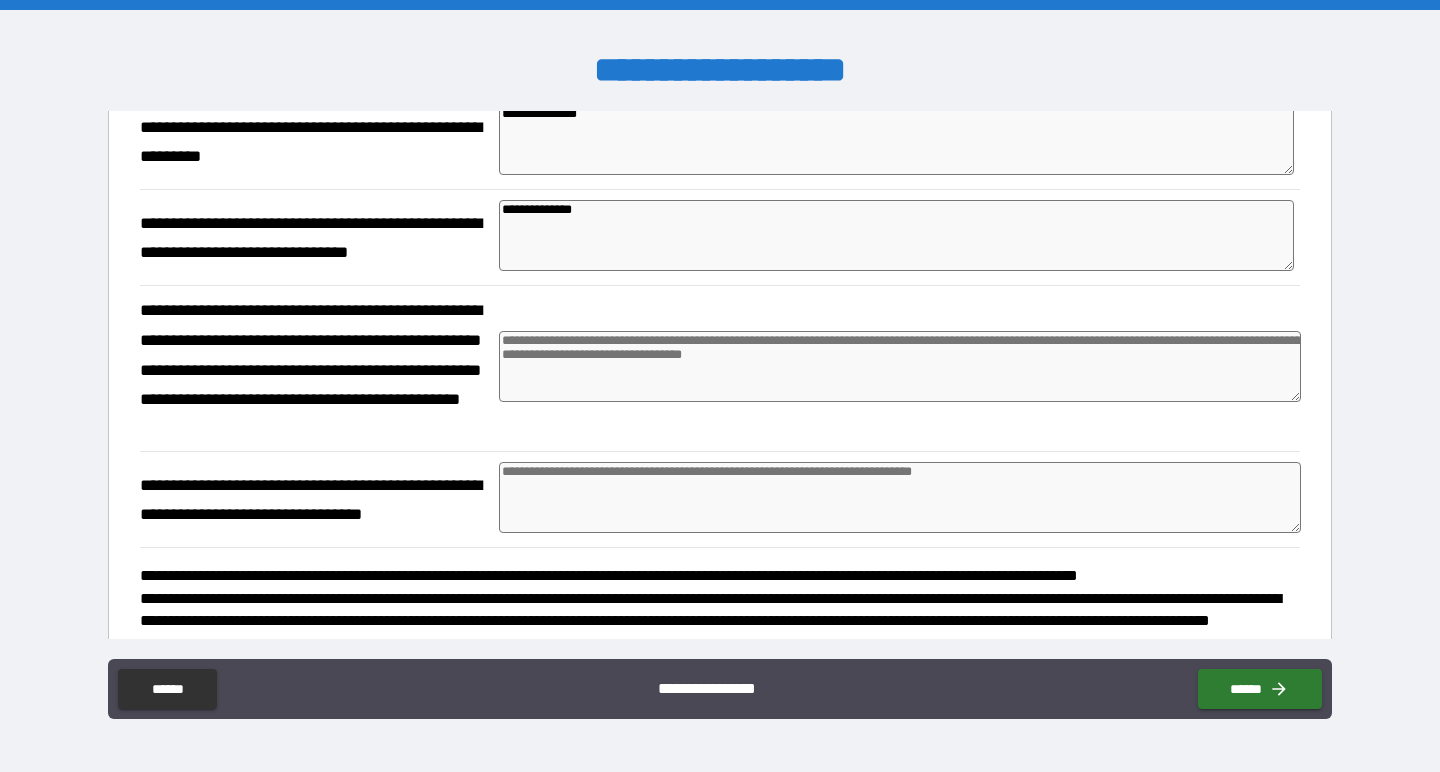 scroll, scrollTop: 417, scrollLeft: 0, axis: vertical 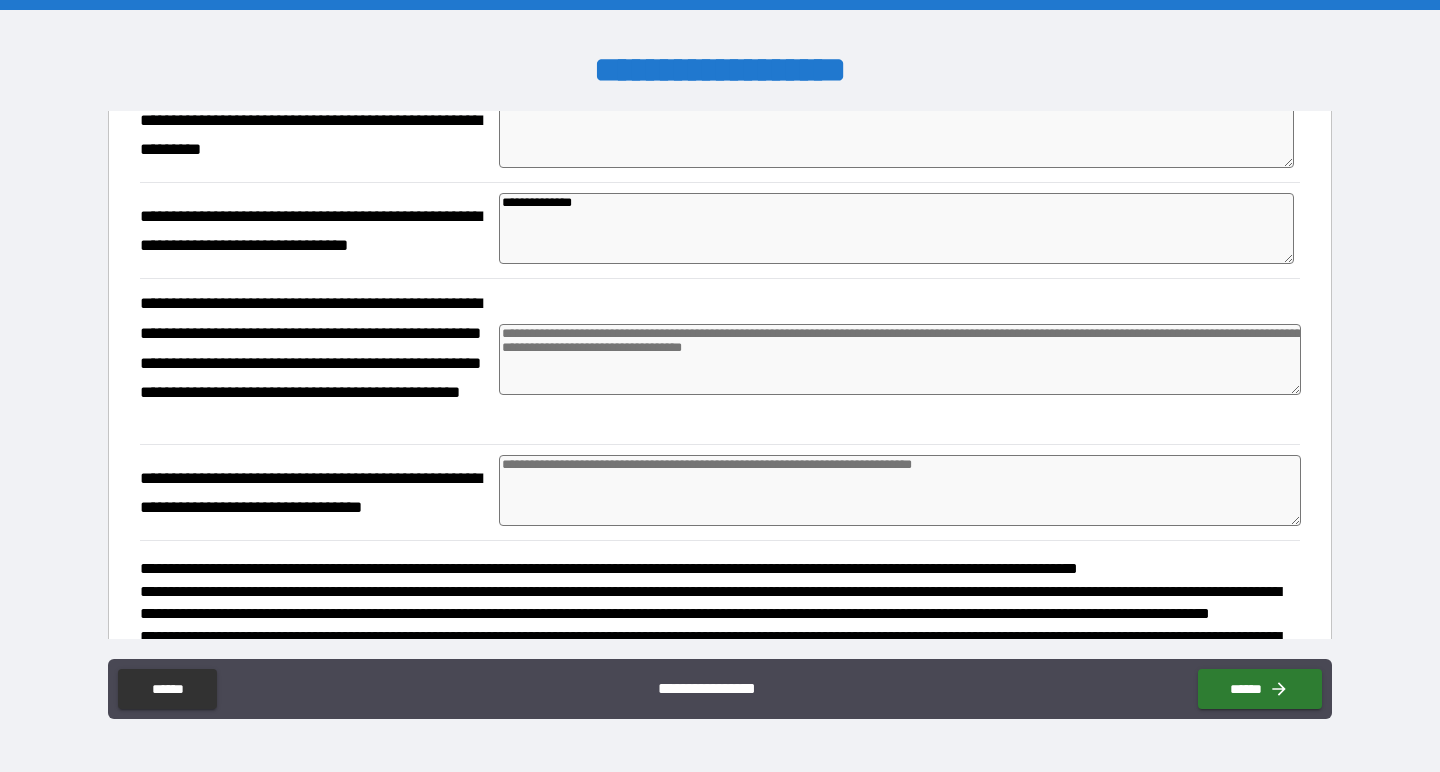 click at bounding box center [900, 359] 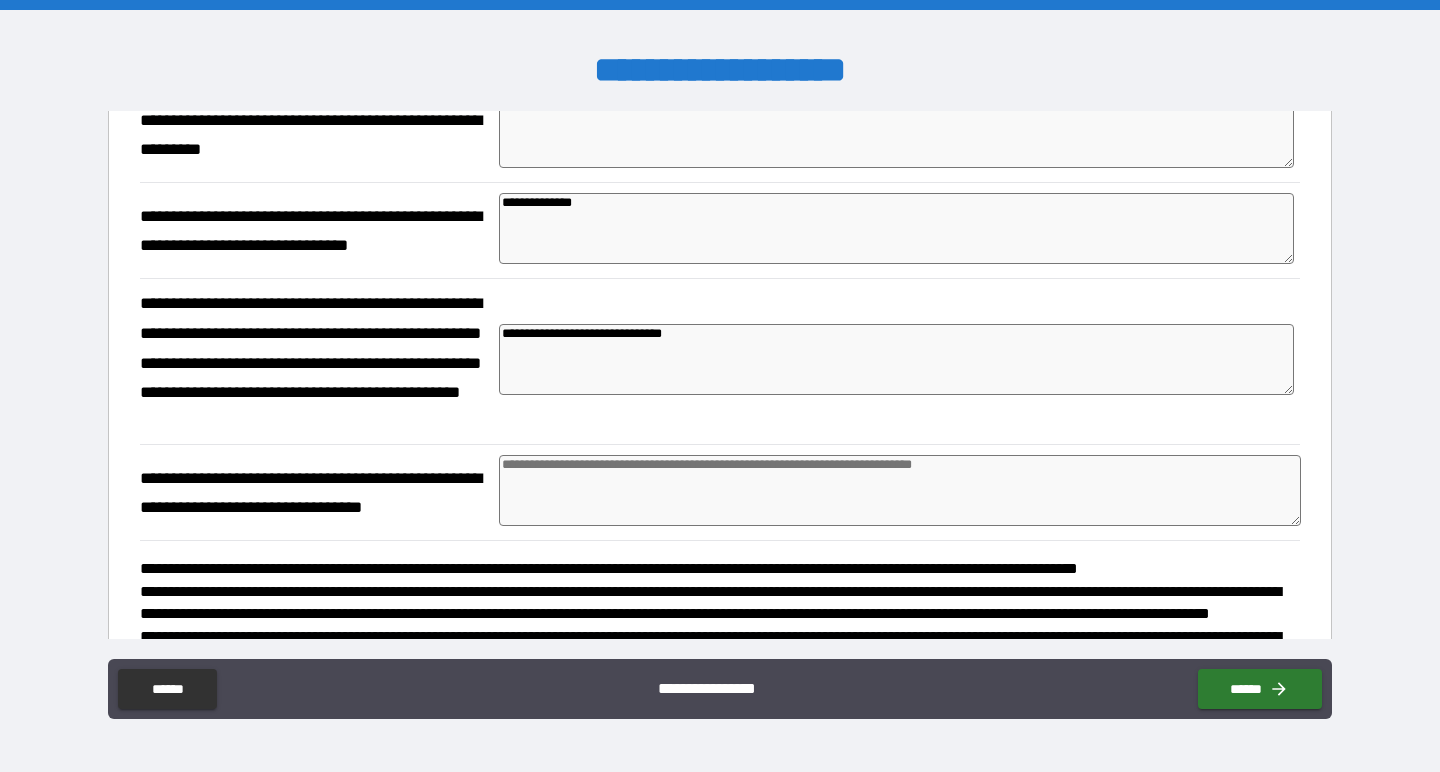 click at bounding box center (900, 490) 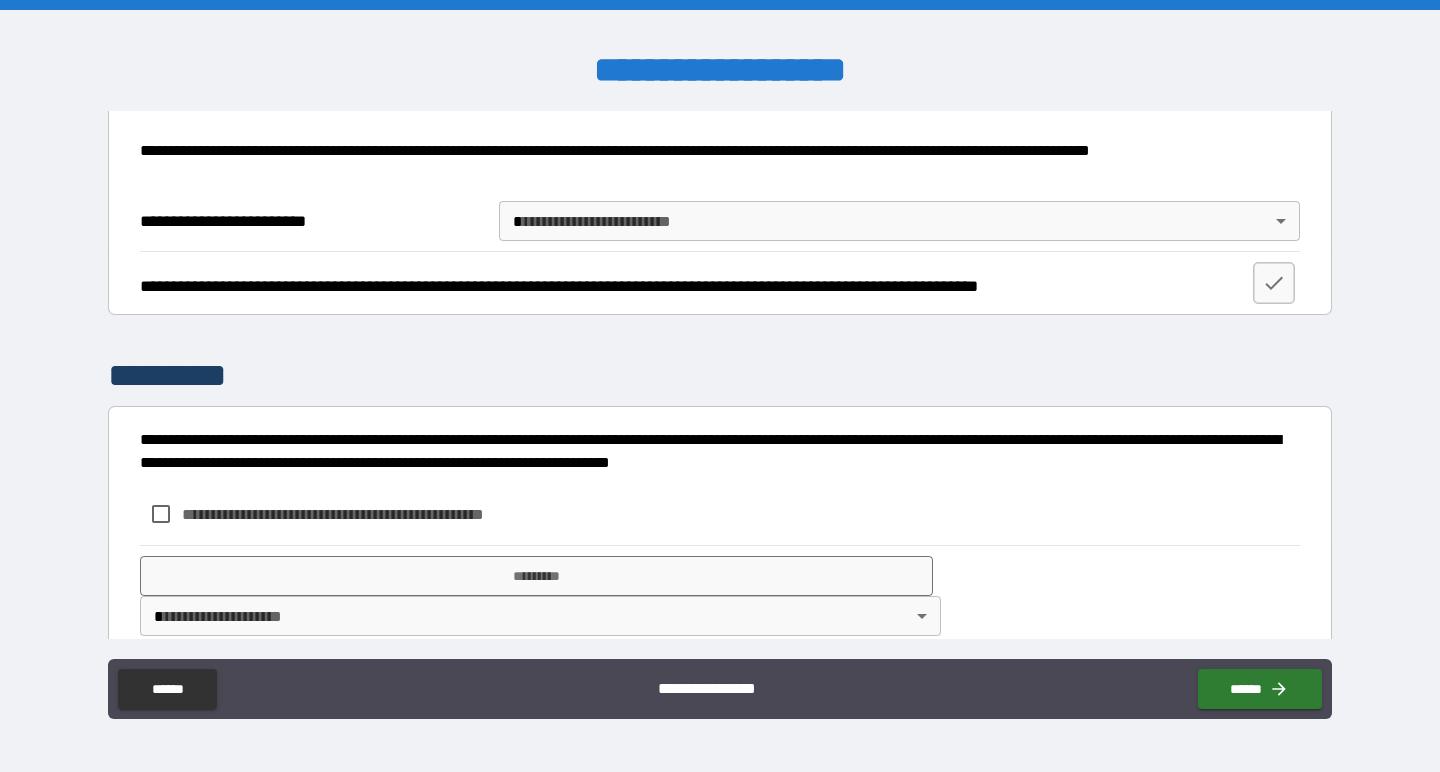 scroll, scrollTop: 1129, scrollLeft: 0, axis: vertical 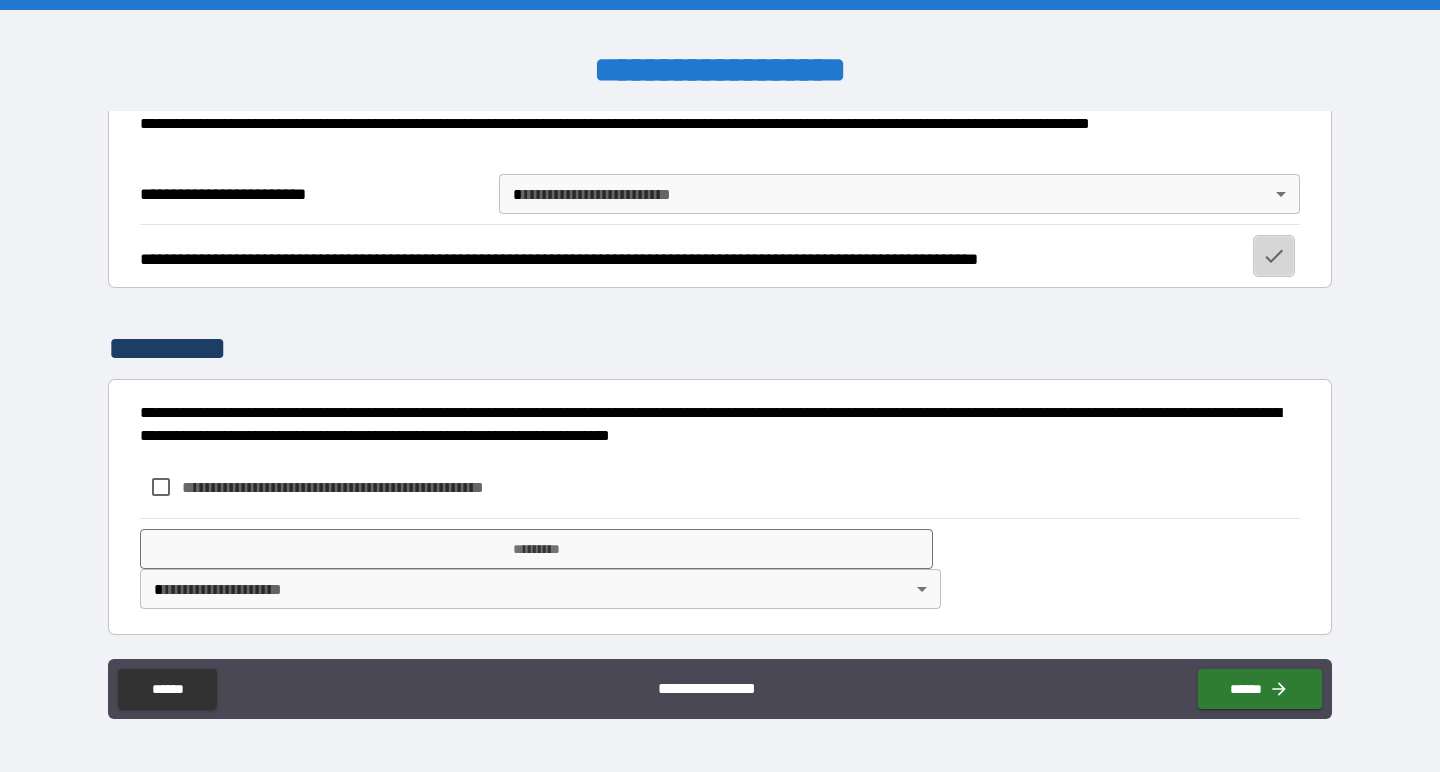 click 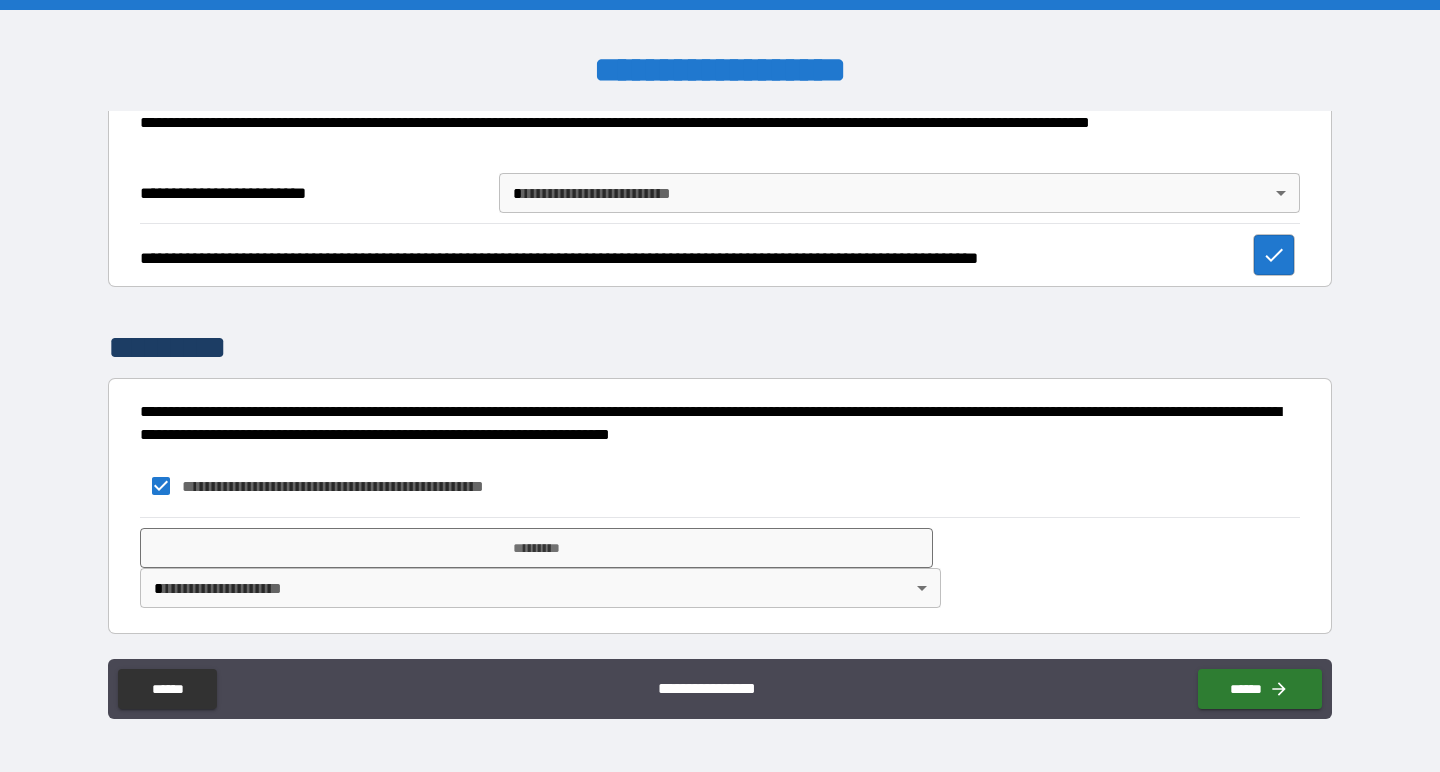 scroll, scrollTop: 1130, scrollLeft: 0, axis: vertical 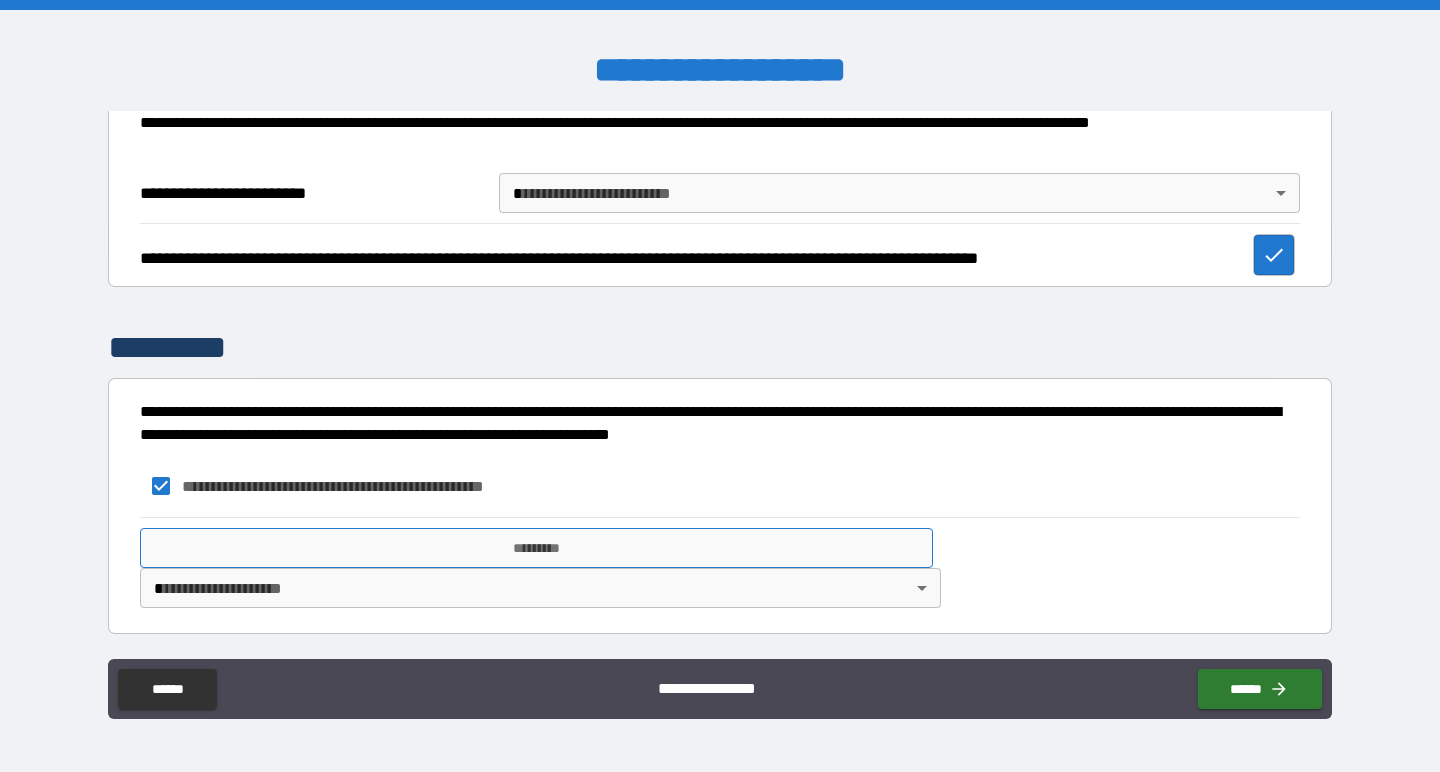 click on "*********" at bounding box center [536, 548] 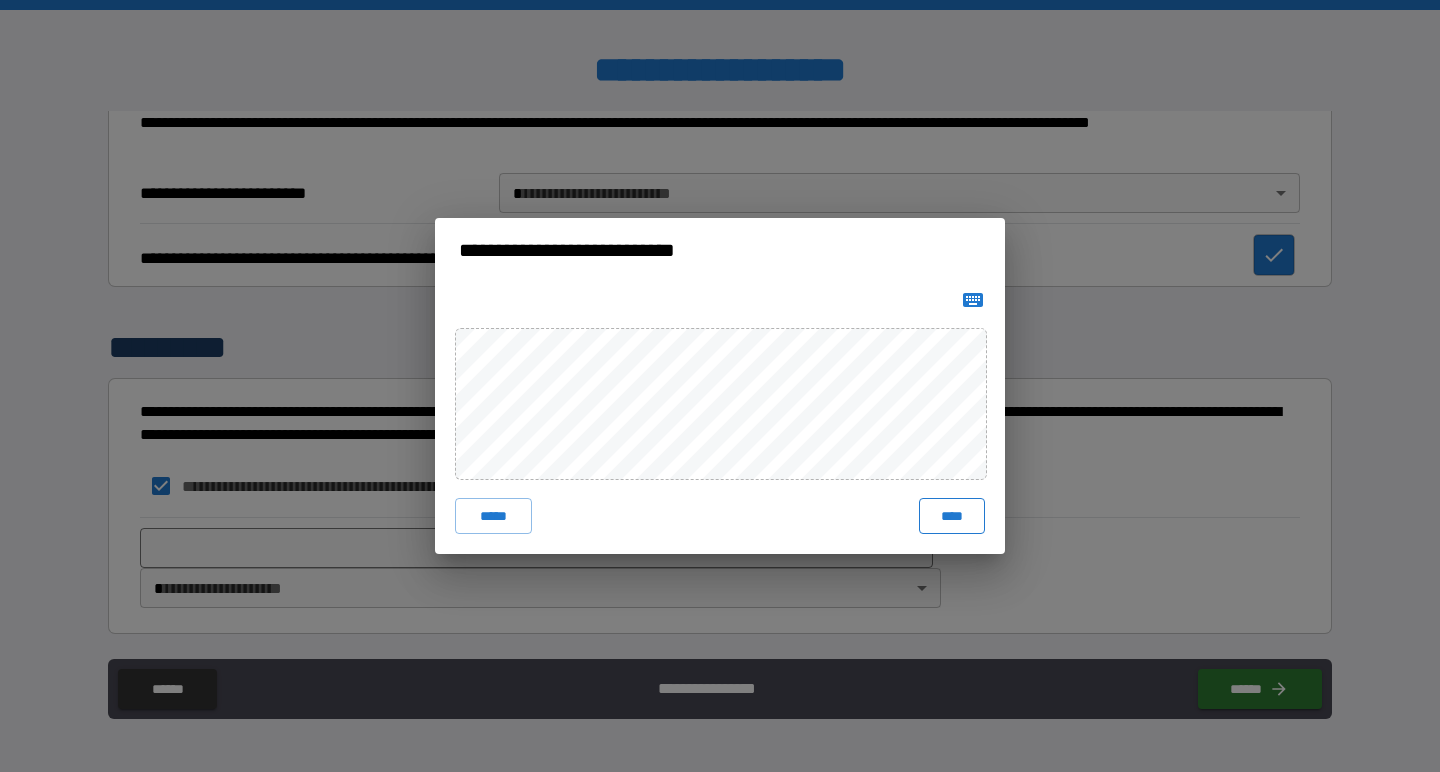 click on "****" at bounding box center (952, 516) 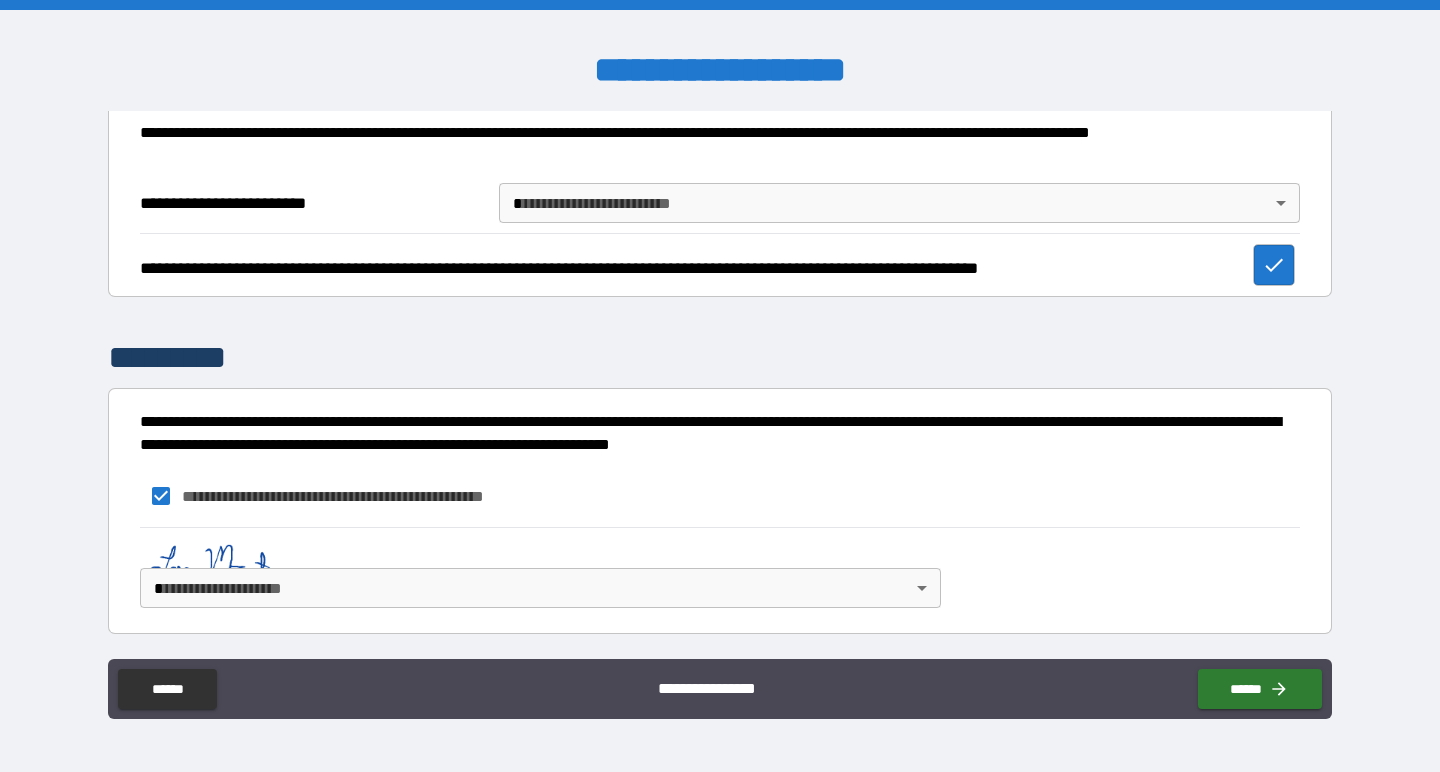scroll, scrollTop: 1120, scrollLeft: 0, axis: vertical 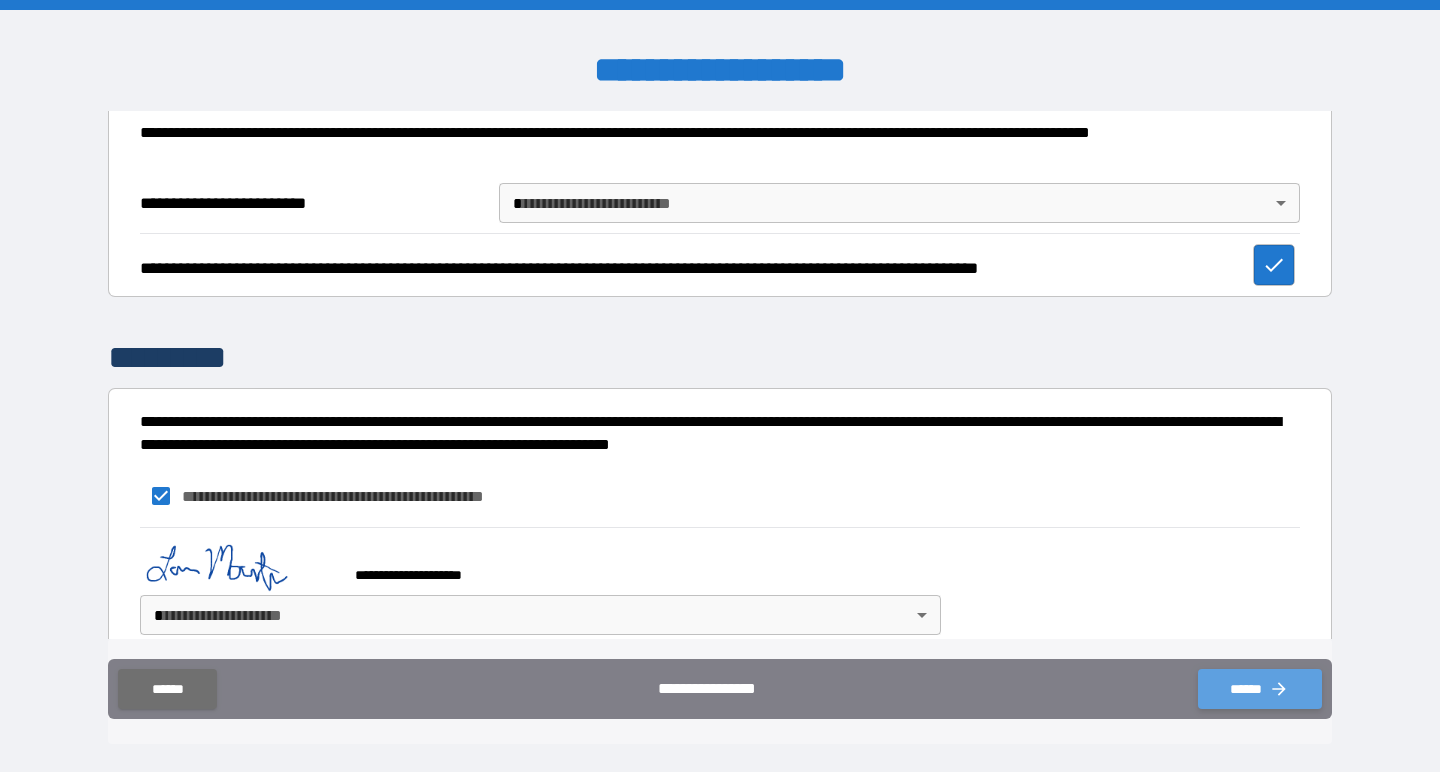 click on "******" at bounding box center (1260, 689) 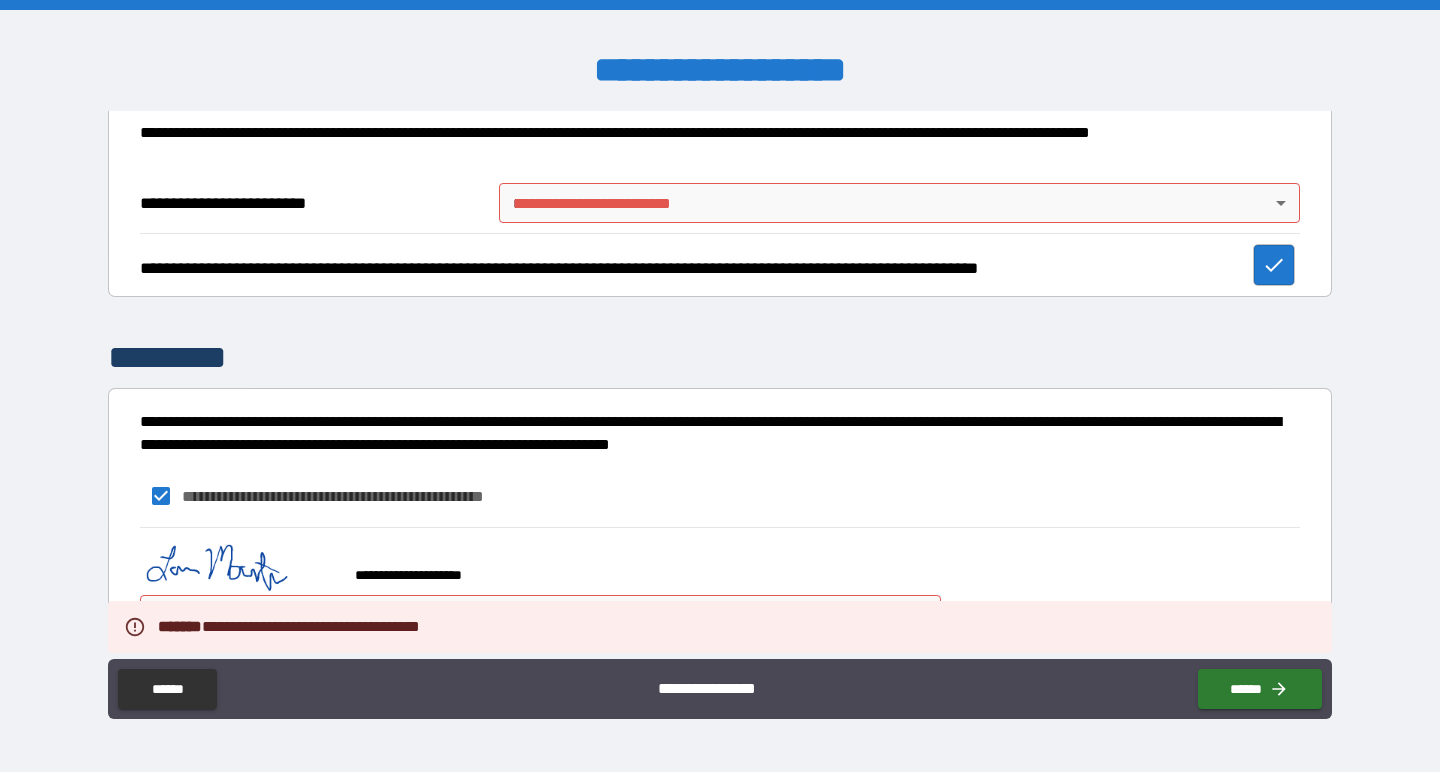 click on "**********" at bounding box center (720, 386) 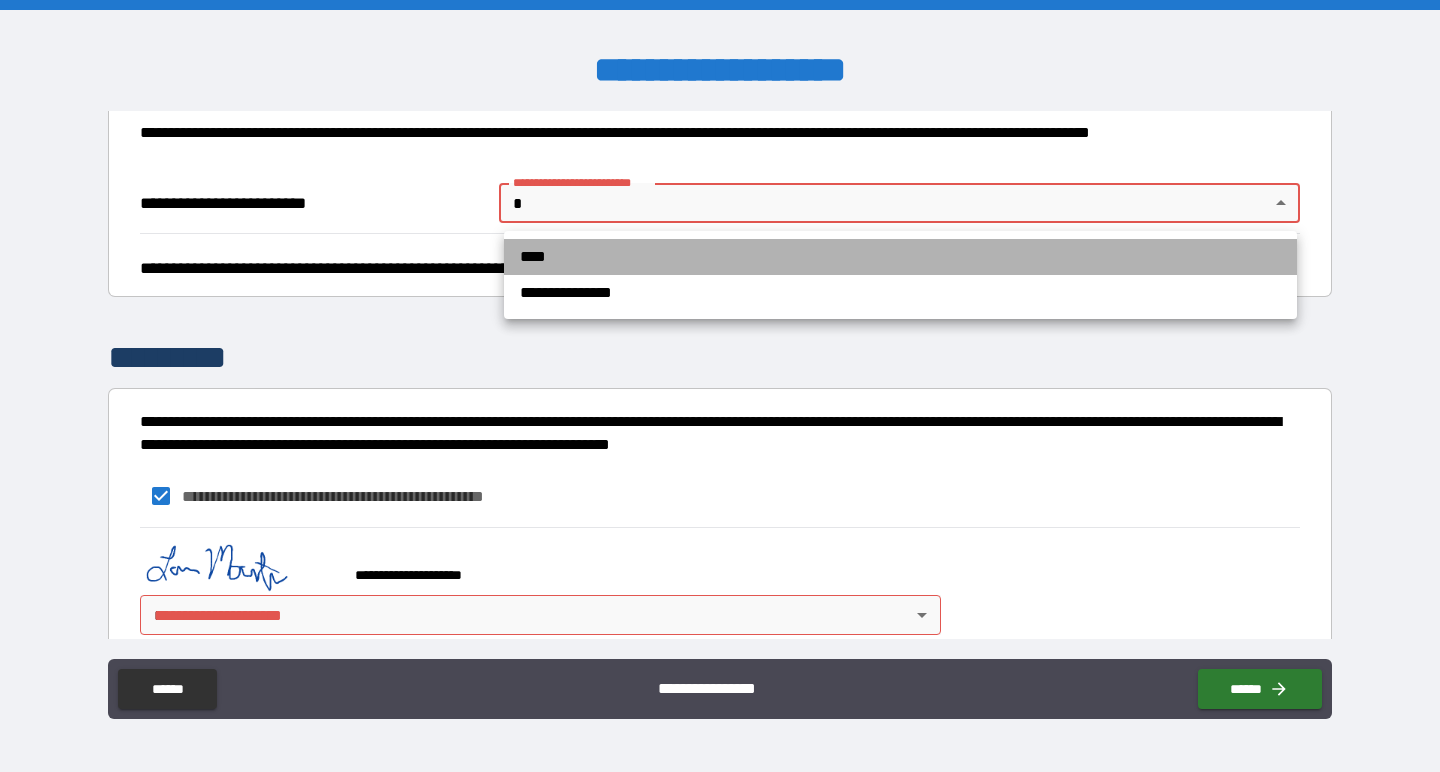 click on "****" at bounding box center [900, 257] 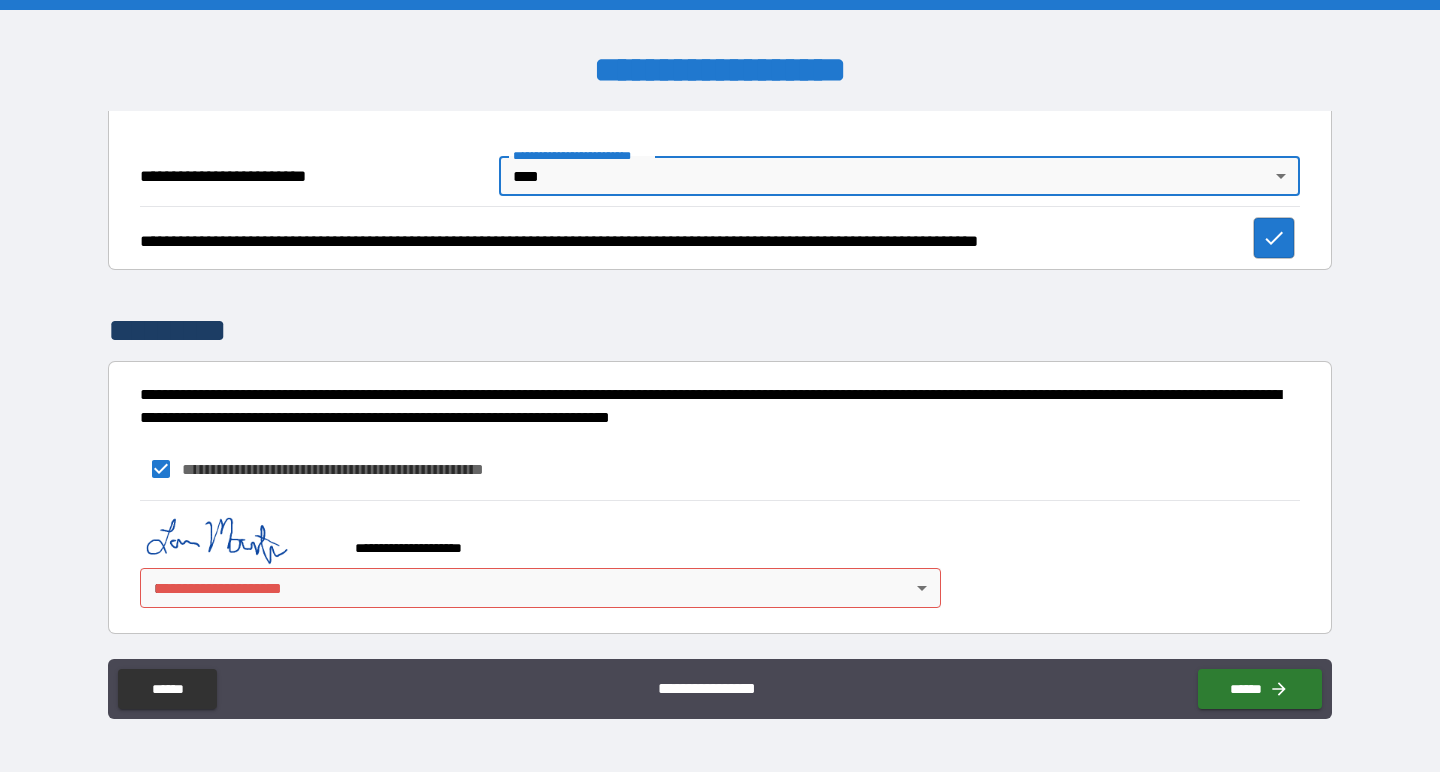 scroll, scrollTop: 1147, scrollLeft: 0, axis: vertical 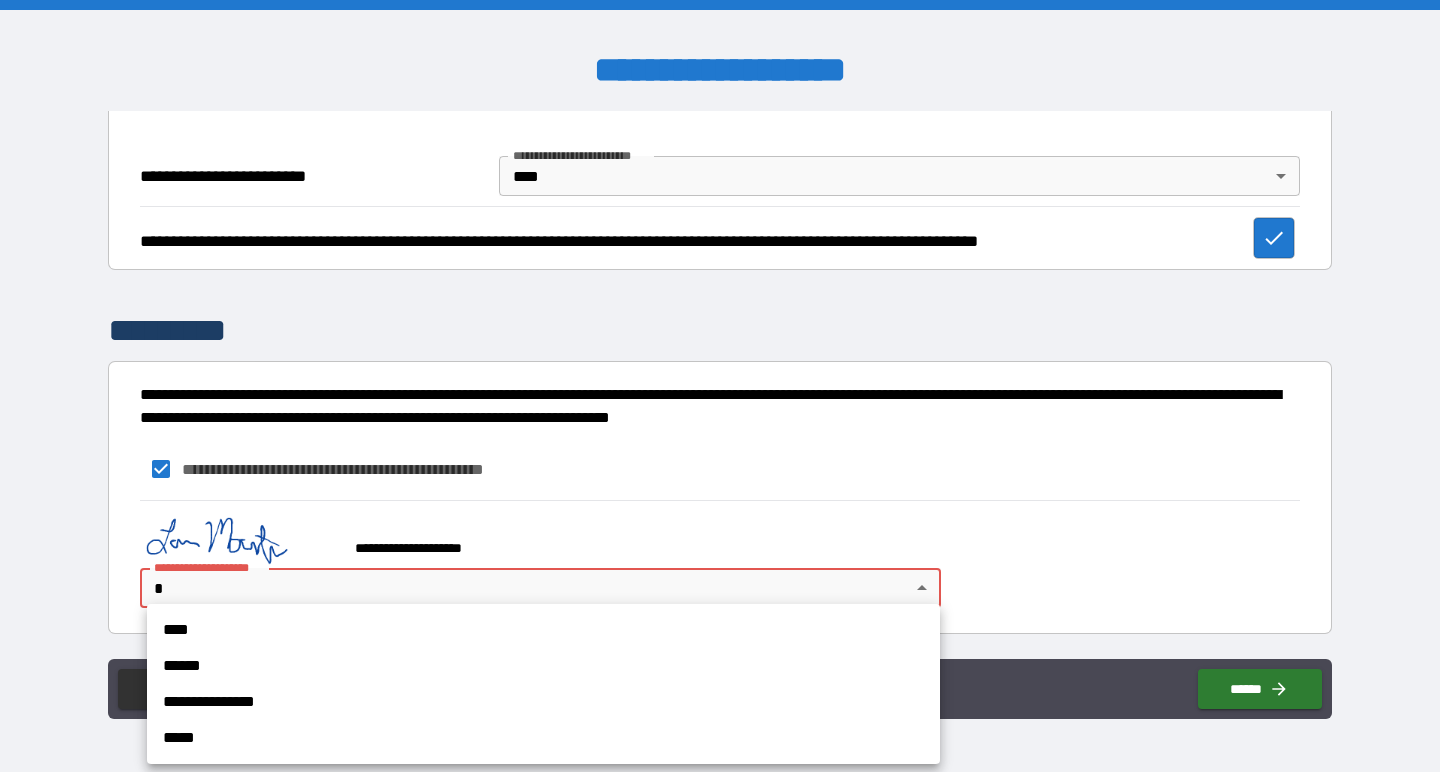 click on "****" at bounding box center (543, 630) 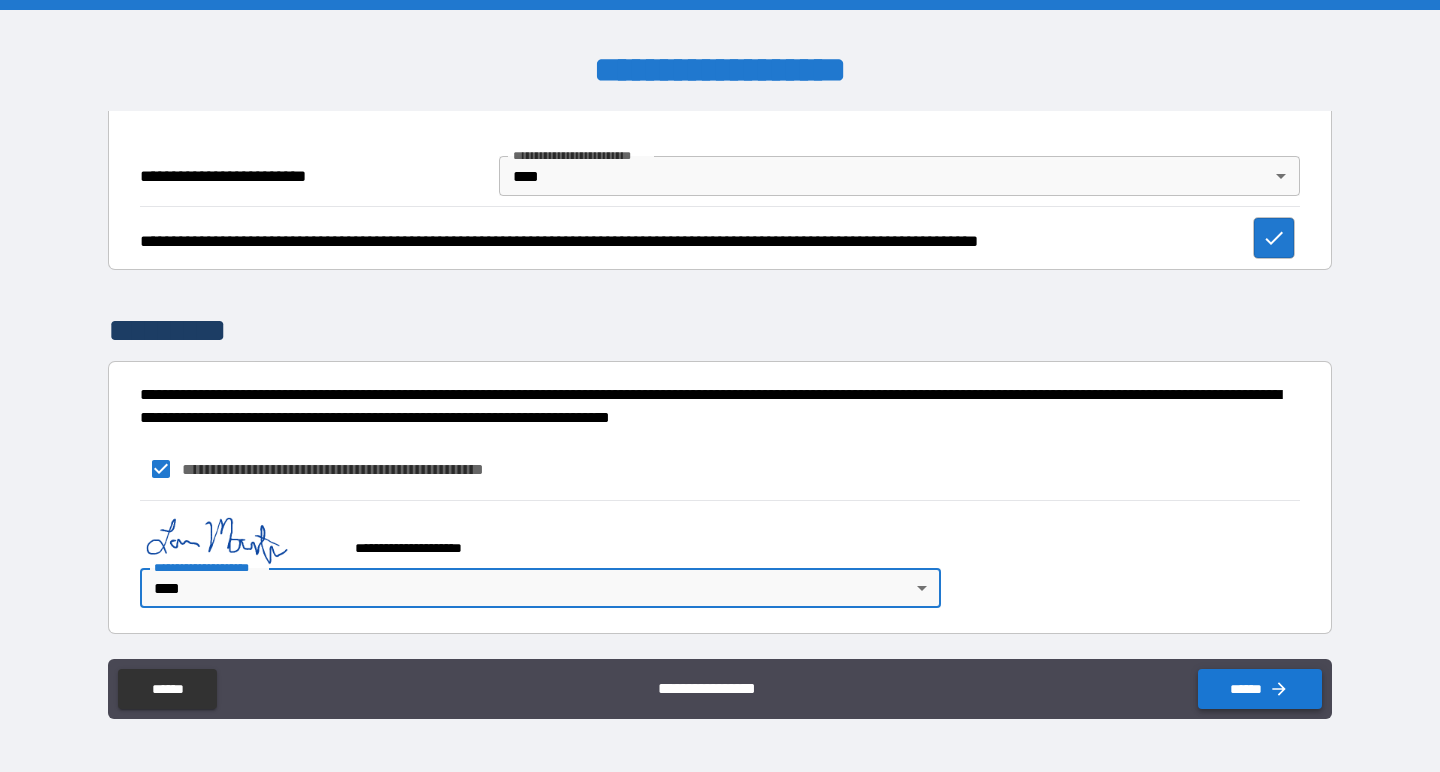 click on "******" at bounding box center [1260, 689] 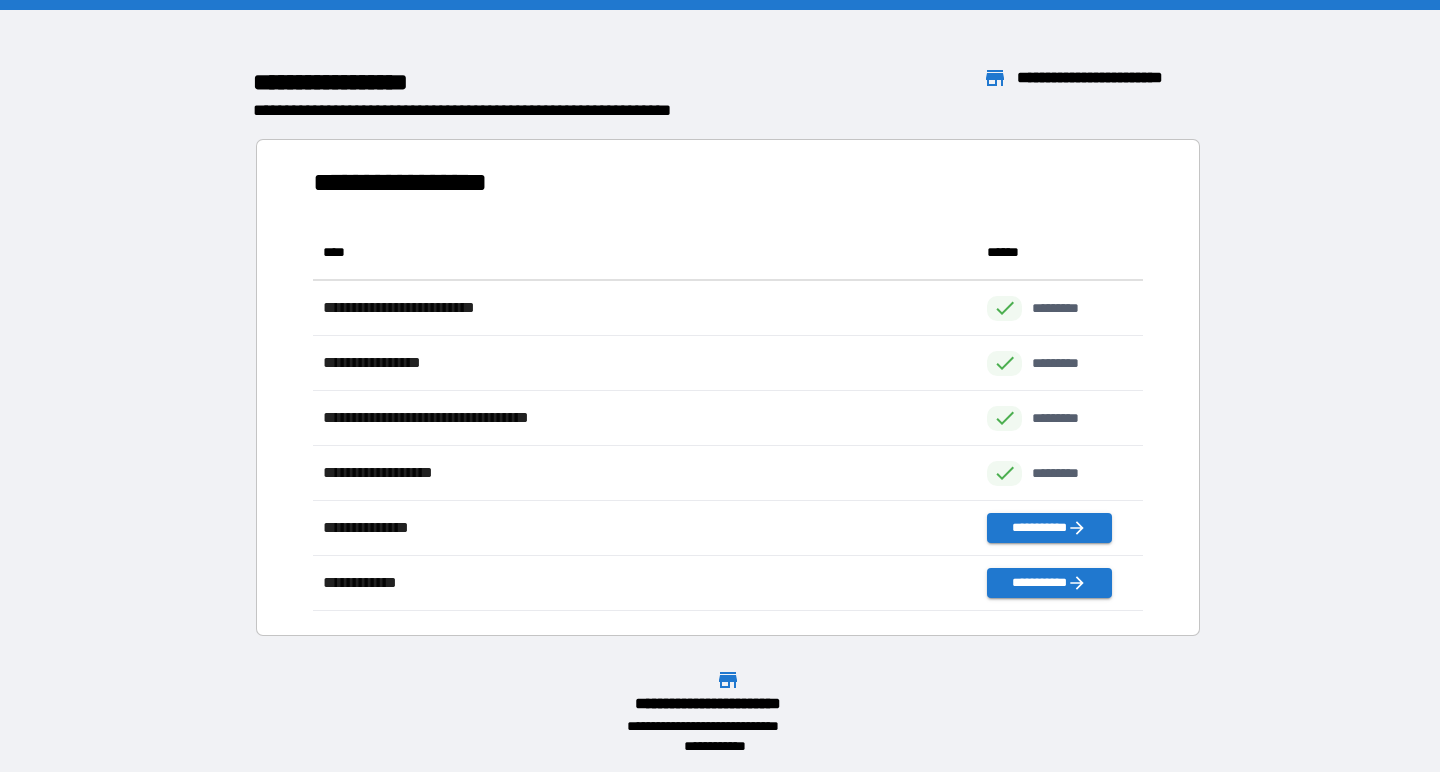 scroll, scrollTop: 1, scrollLeft: 1, axis: both 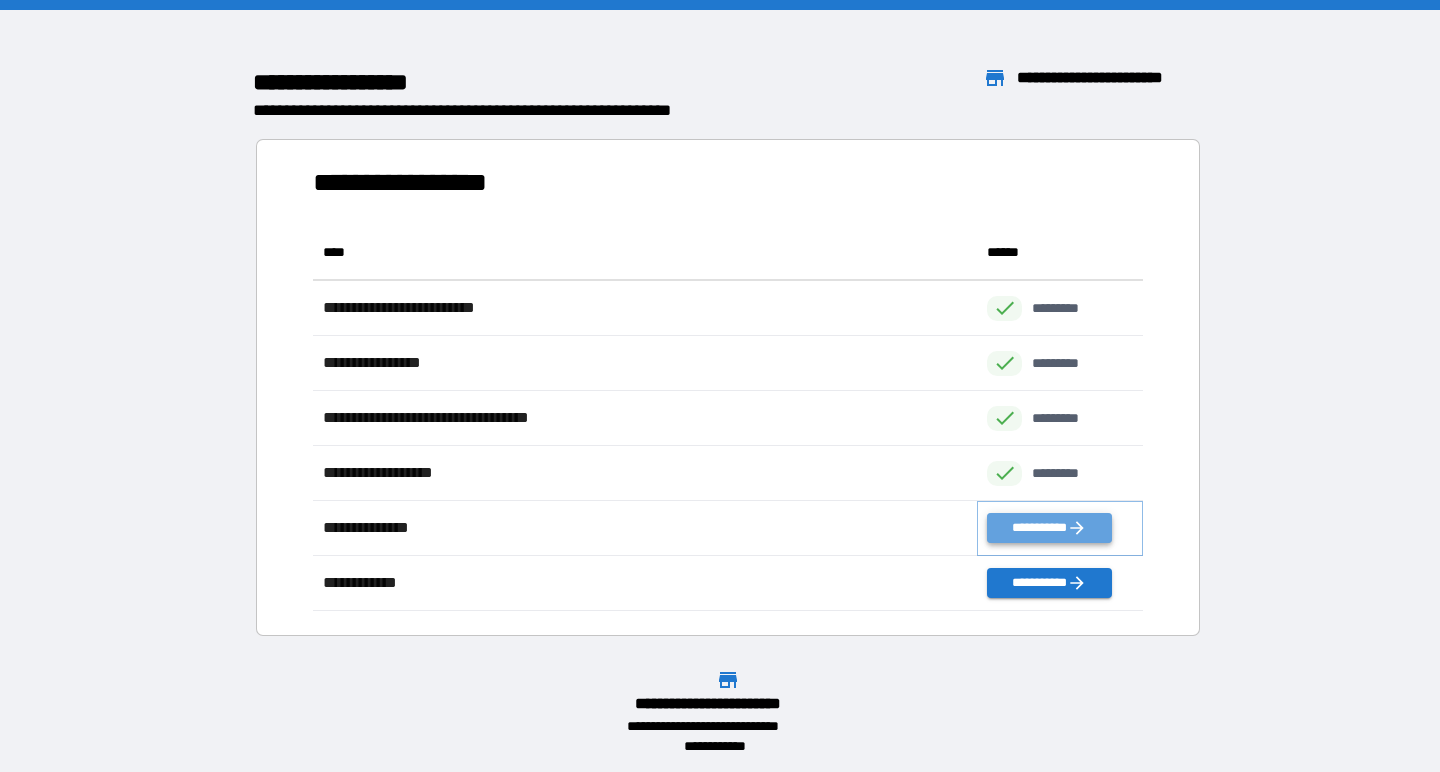 click on "**********" at bounding box center (1049, 528) 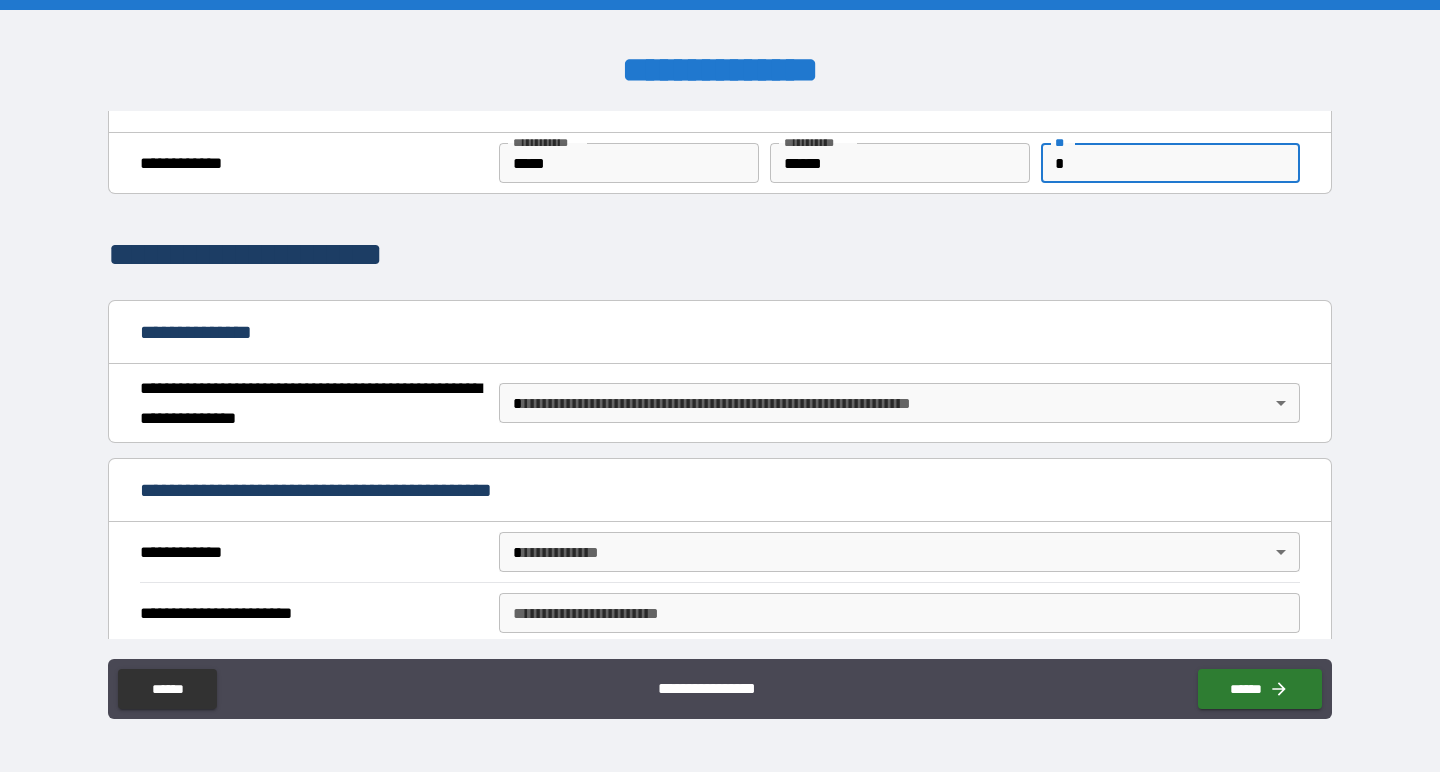 scroll, scrollTop: 57, scrollLeft: 0, axis: vertical 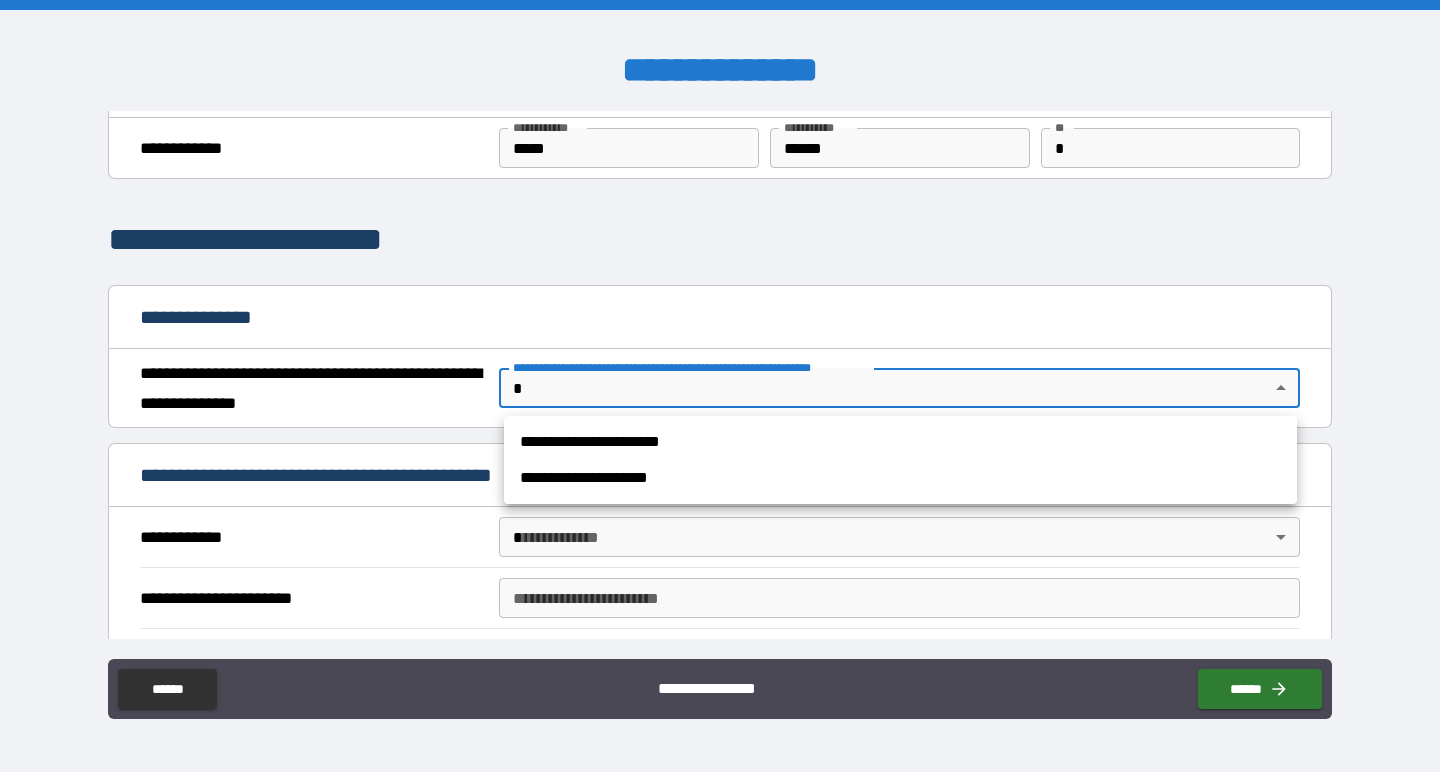 click on "**********" at bounding box center [720, 386] 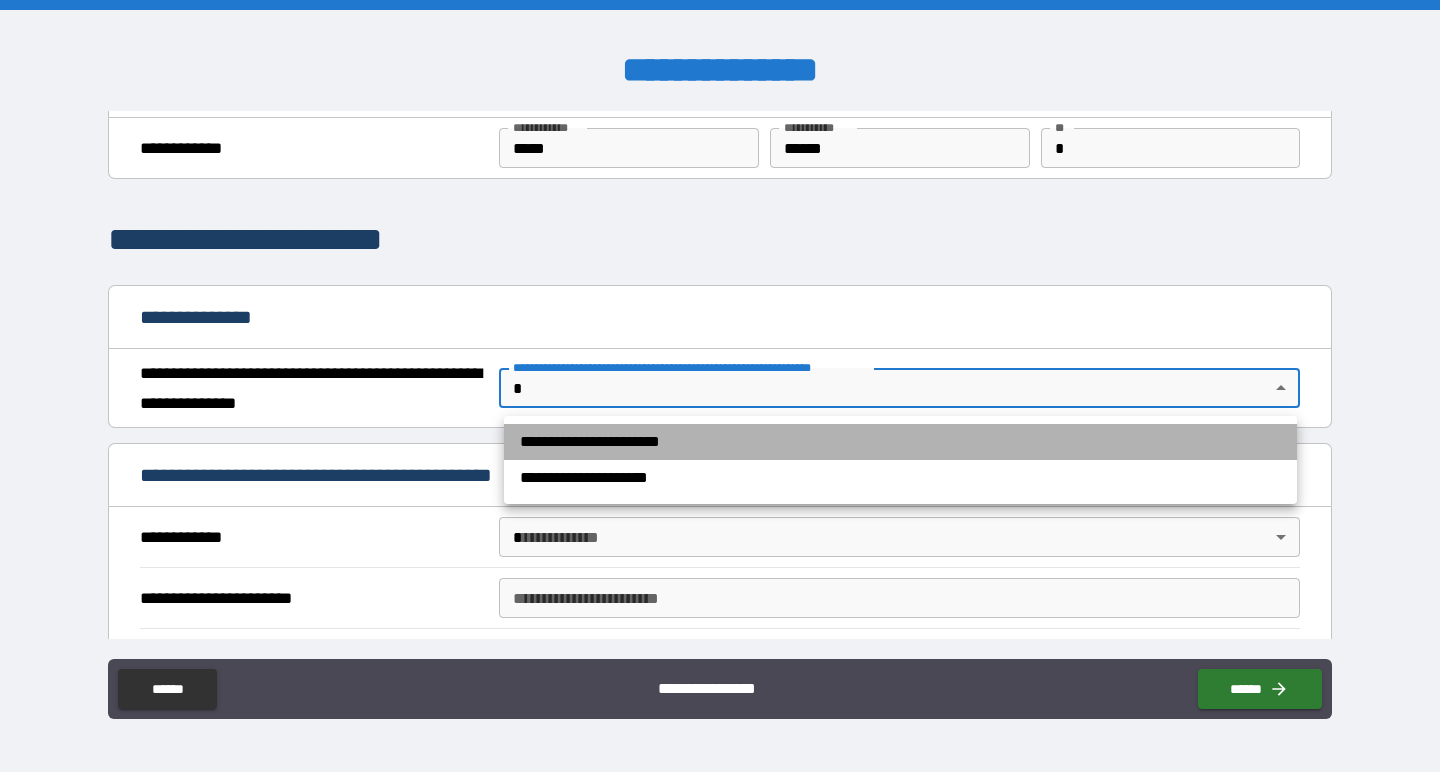 click on "**********" at bounding box center [900, 442] 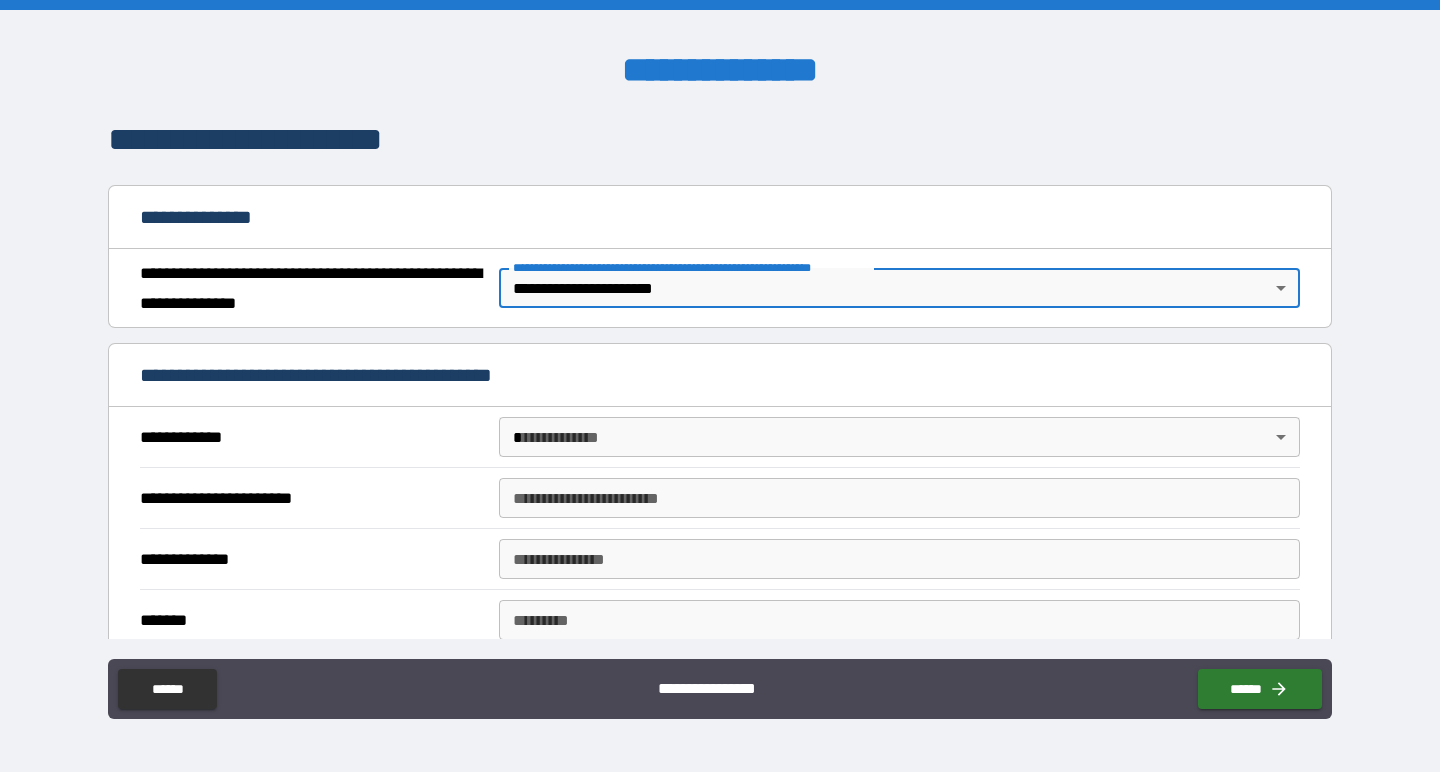 scroll, scrollTop: 181, scrollLeft: 0, axis: vertical 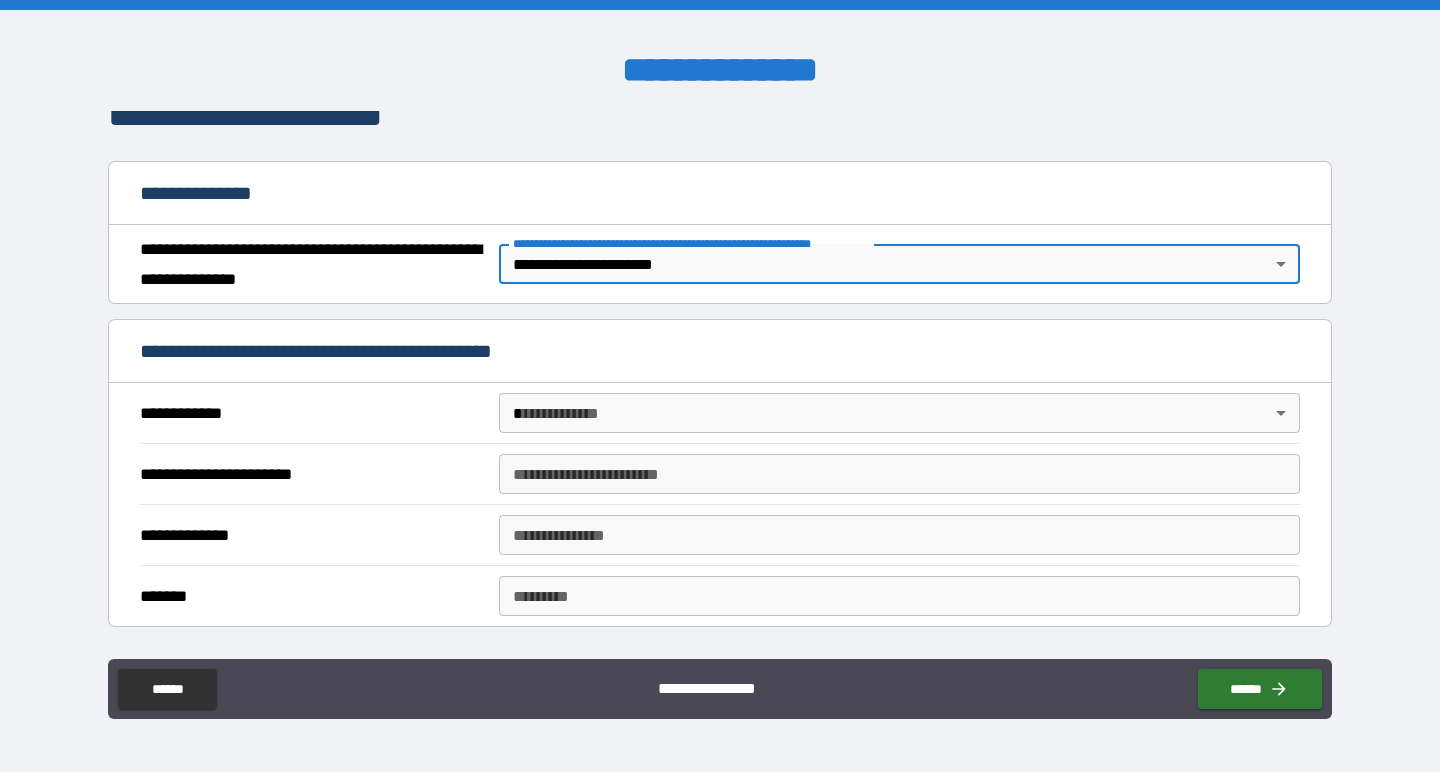 click on "**********" at bounding box center (720, 386) 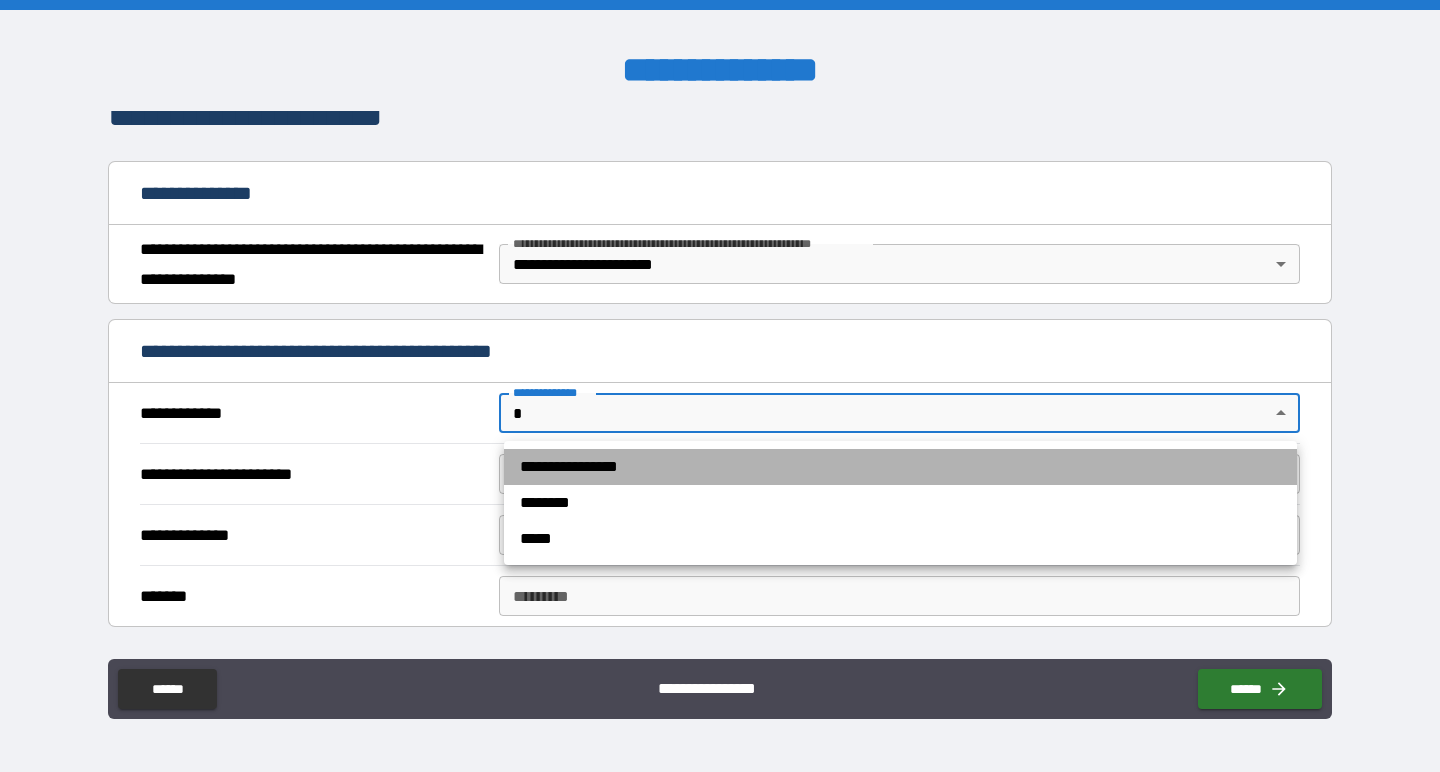 click on "**********" at bounding box center (900, 467) 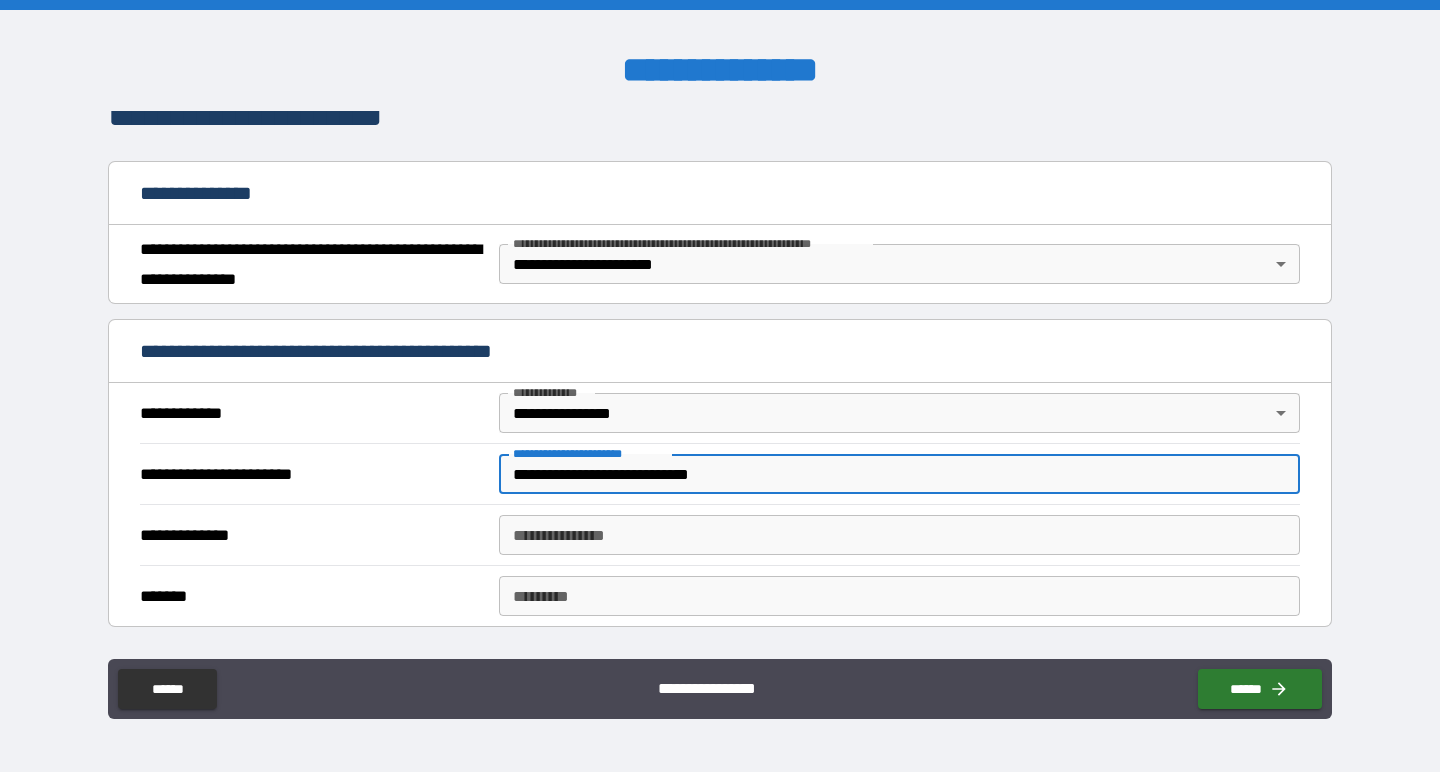 click on "**********" at bounding box center [899, 535] 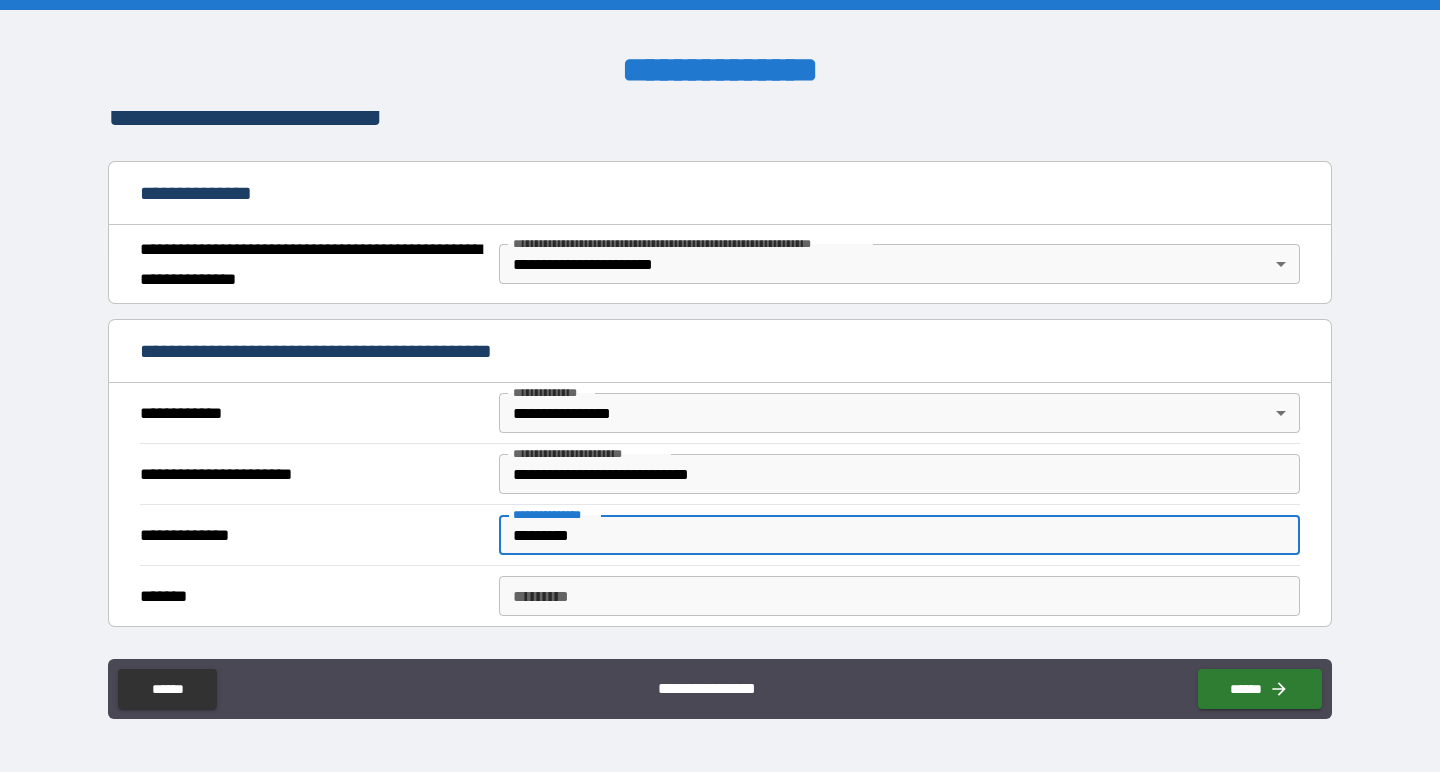 click on "*******   *" at bounding box center [899, 596] 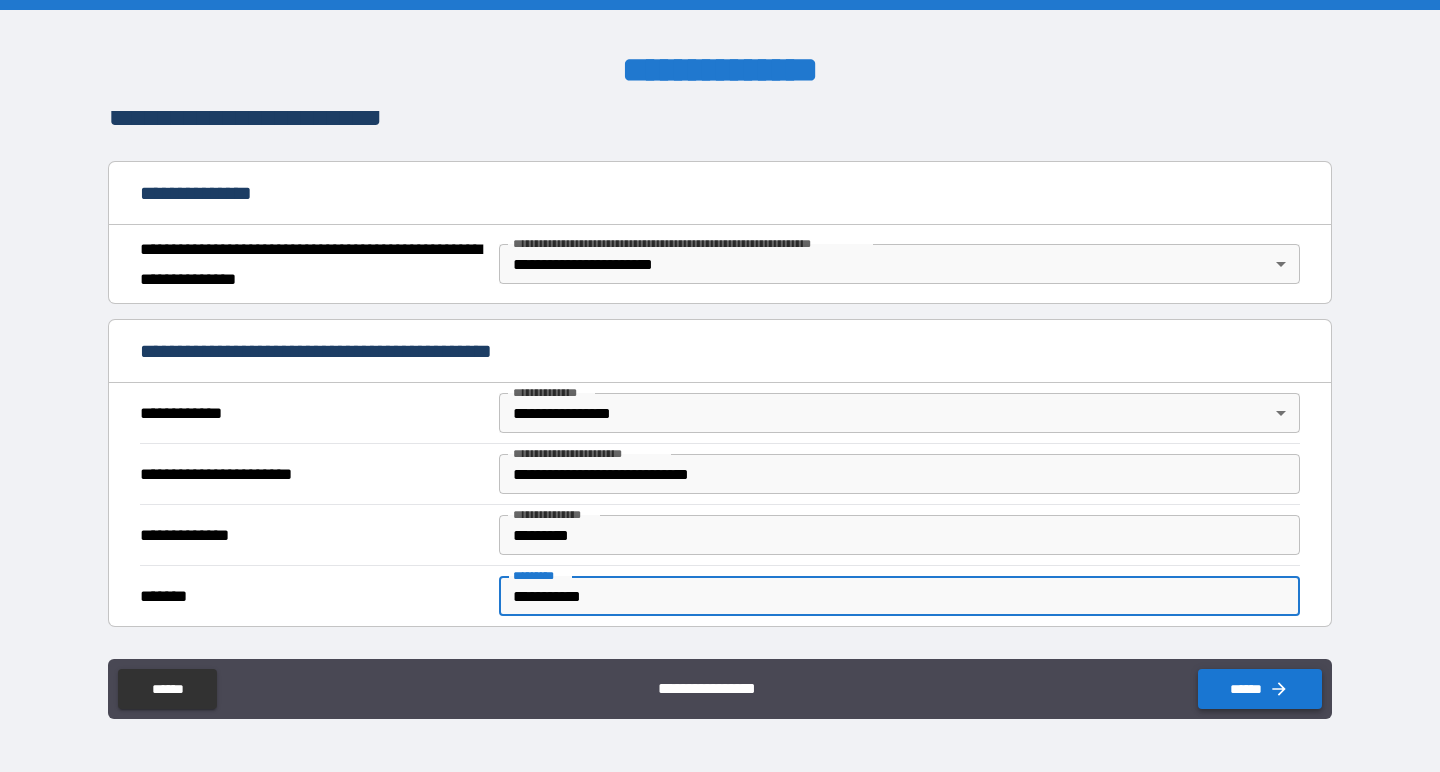 click on "******" at bounding box center (1260, 689) 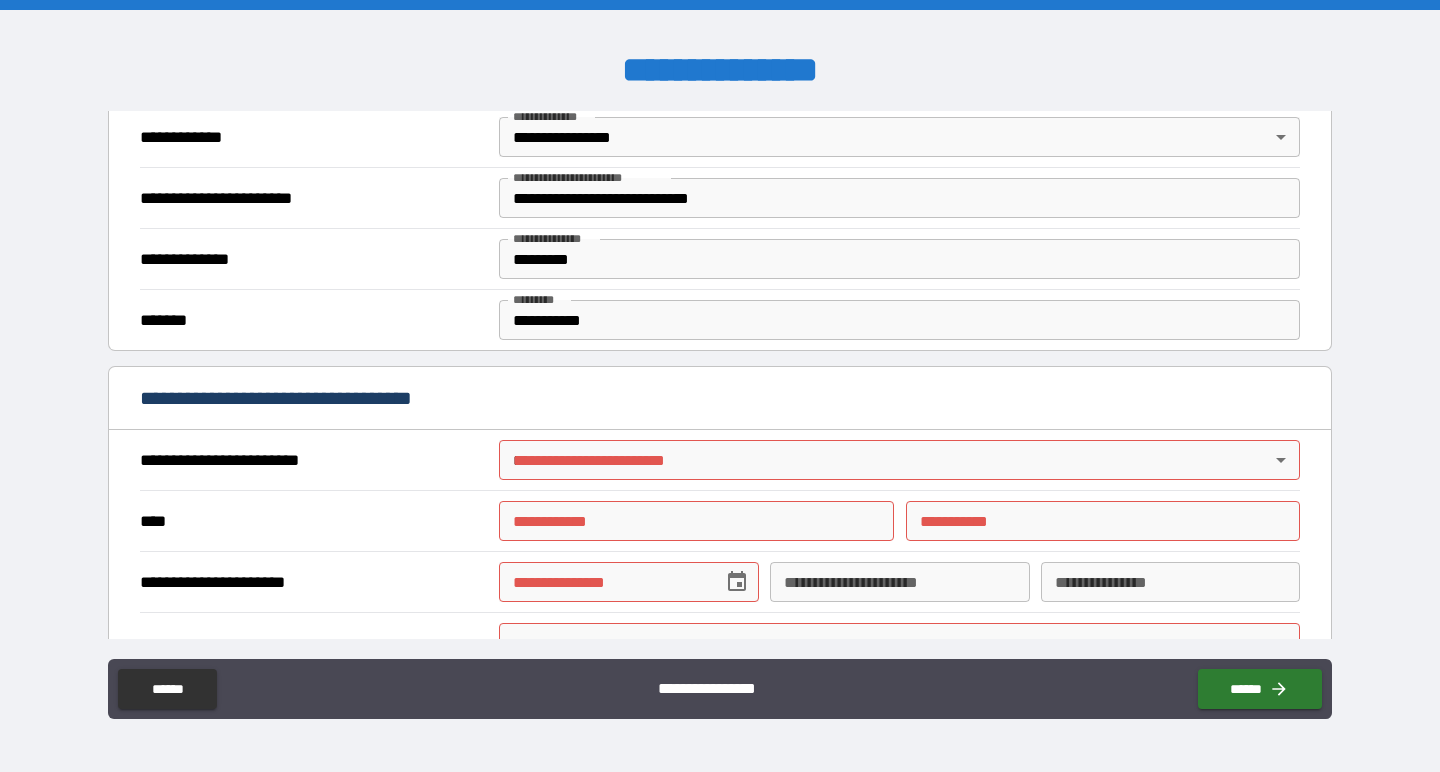 scroll, scrollTop: 456, scrollLeft: 0, axis: vertical 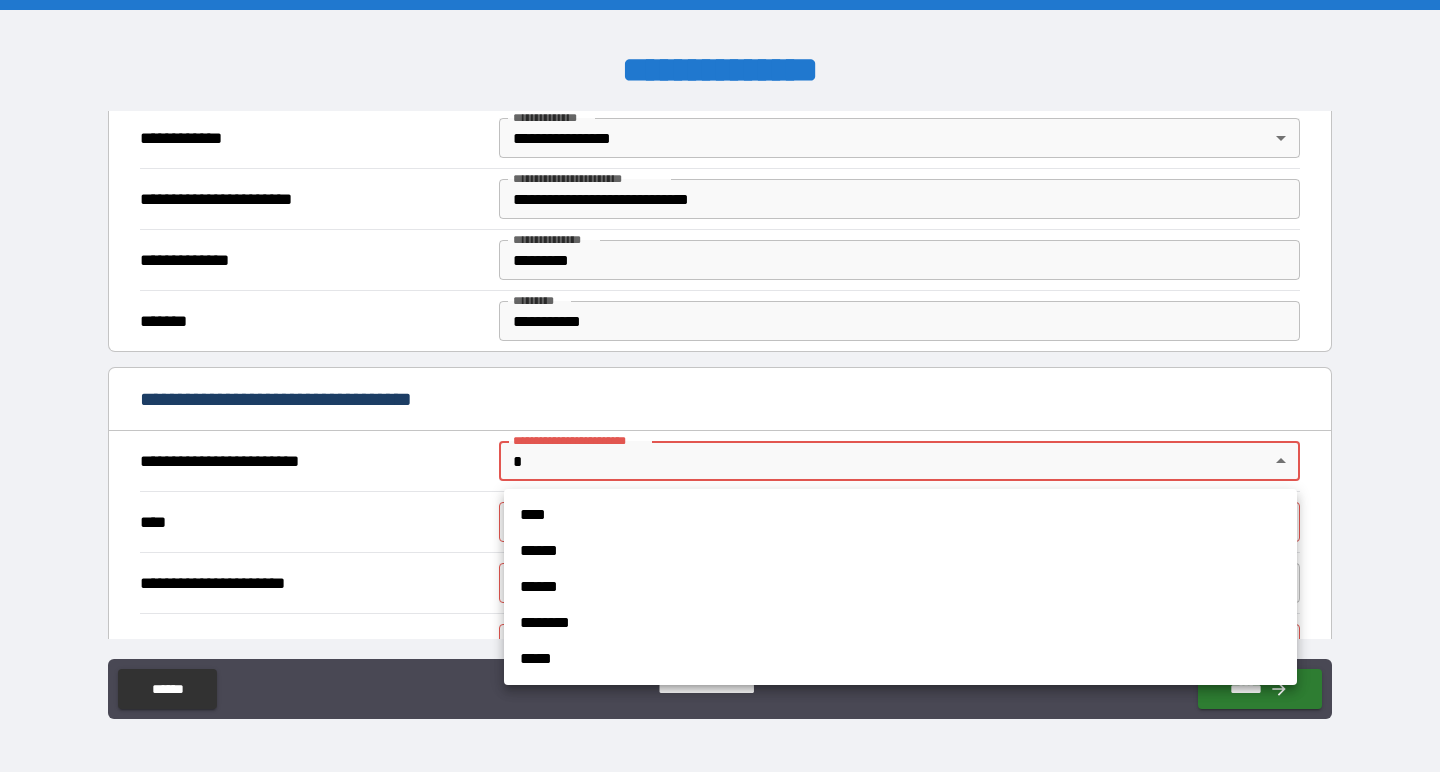 click on "**********" at bounding box center [720, 386] 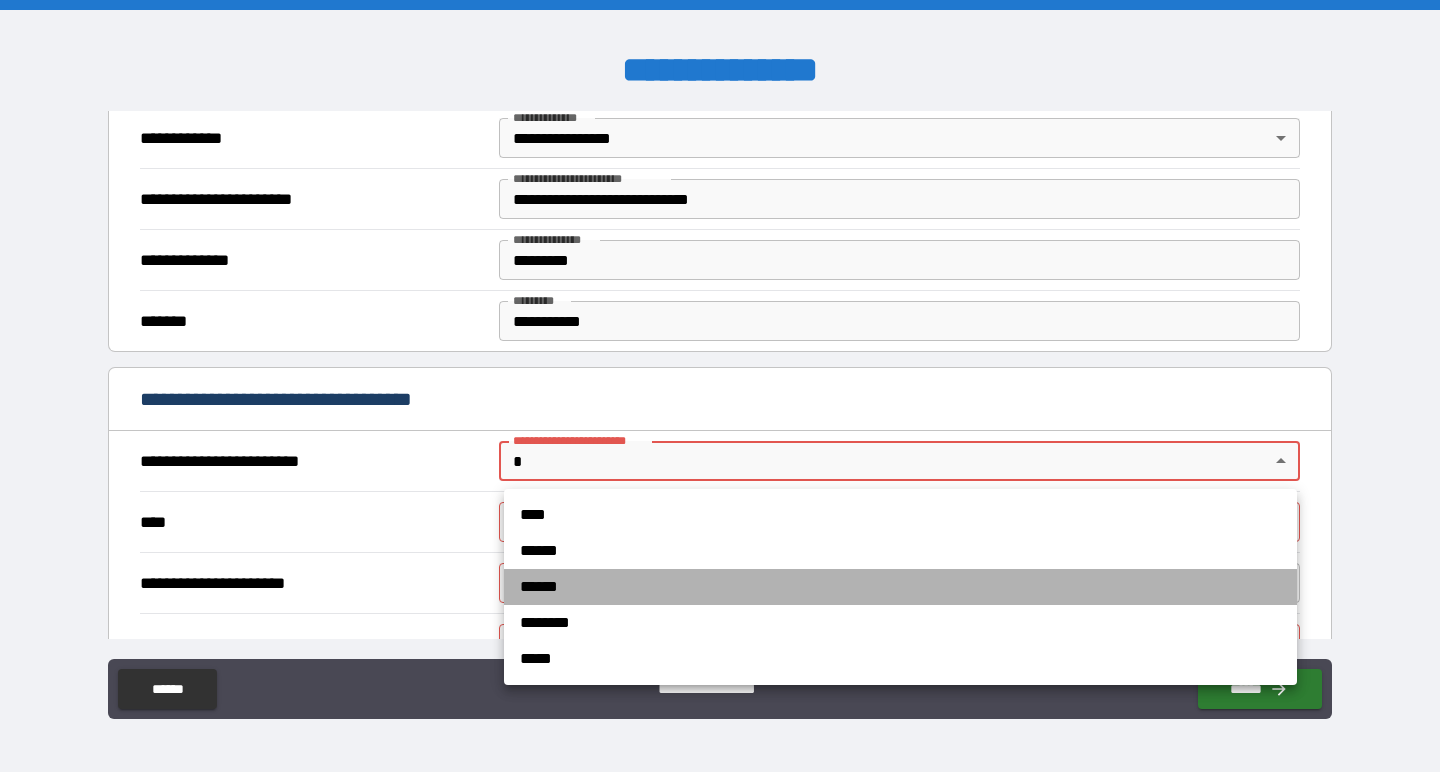 click on "******" at bounding box center (900, 587) 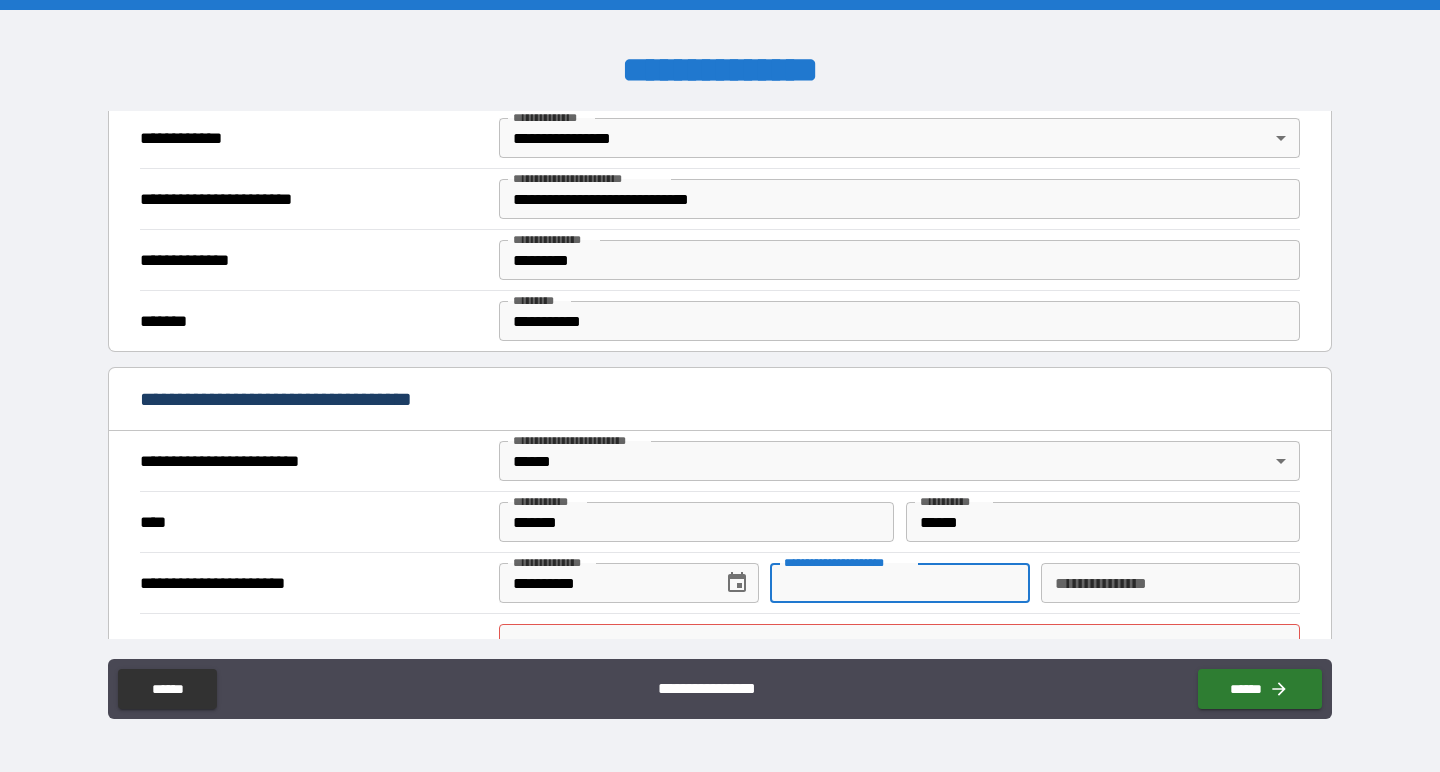 click on "**********" at bounding box center (899, 583) 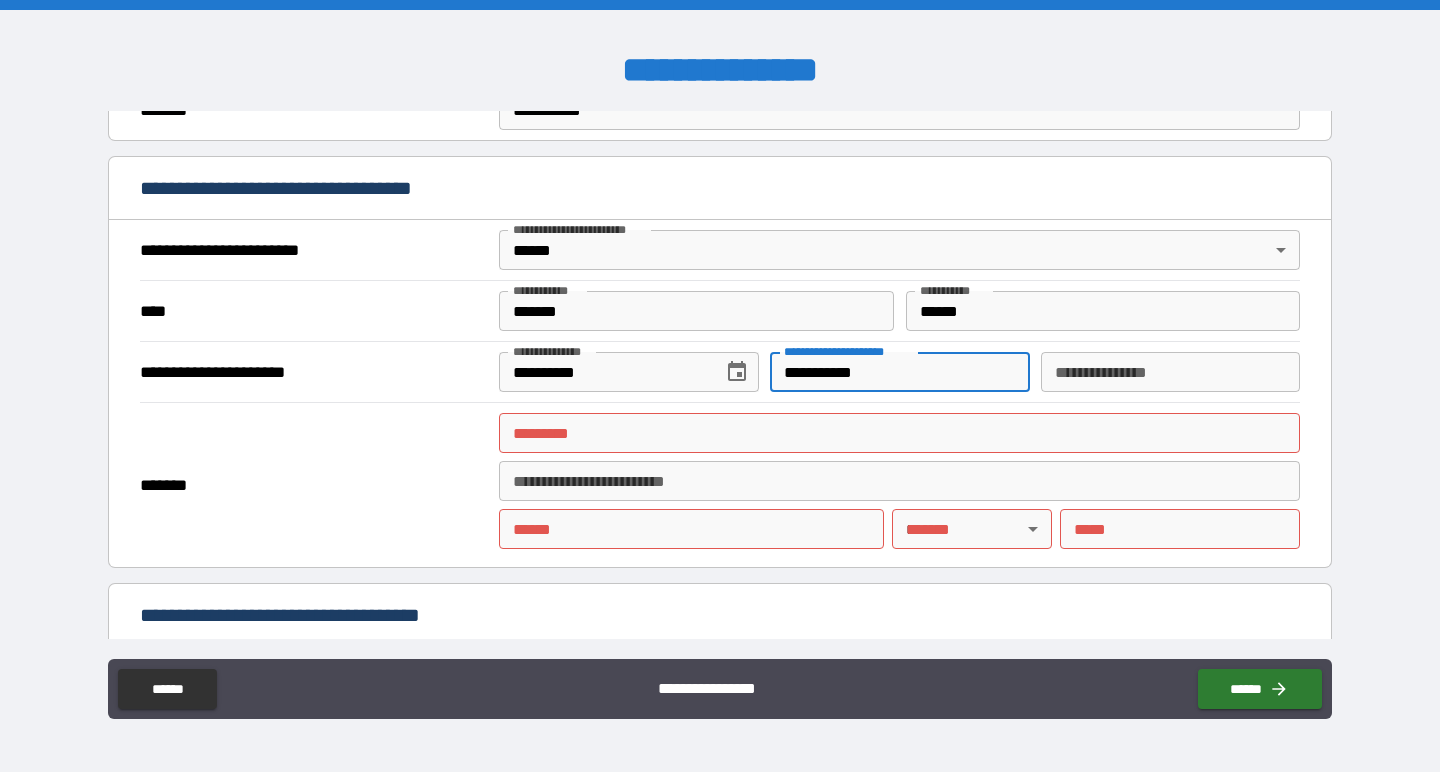 scroll, scrollTop: 676, scrollLeft: 0, axis: vertical 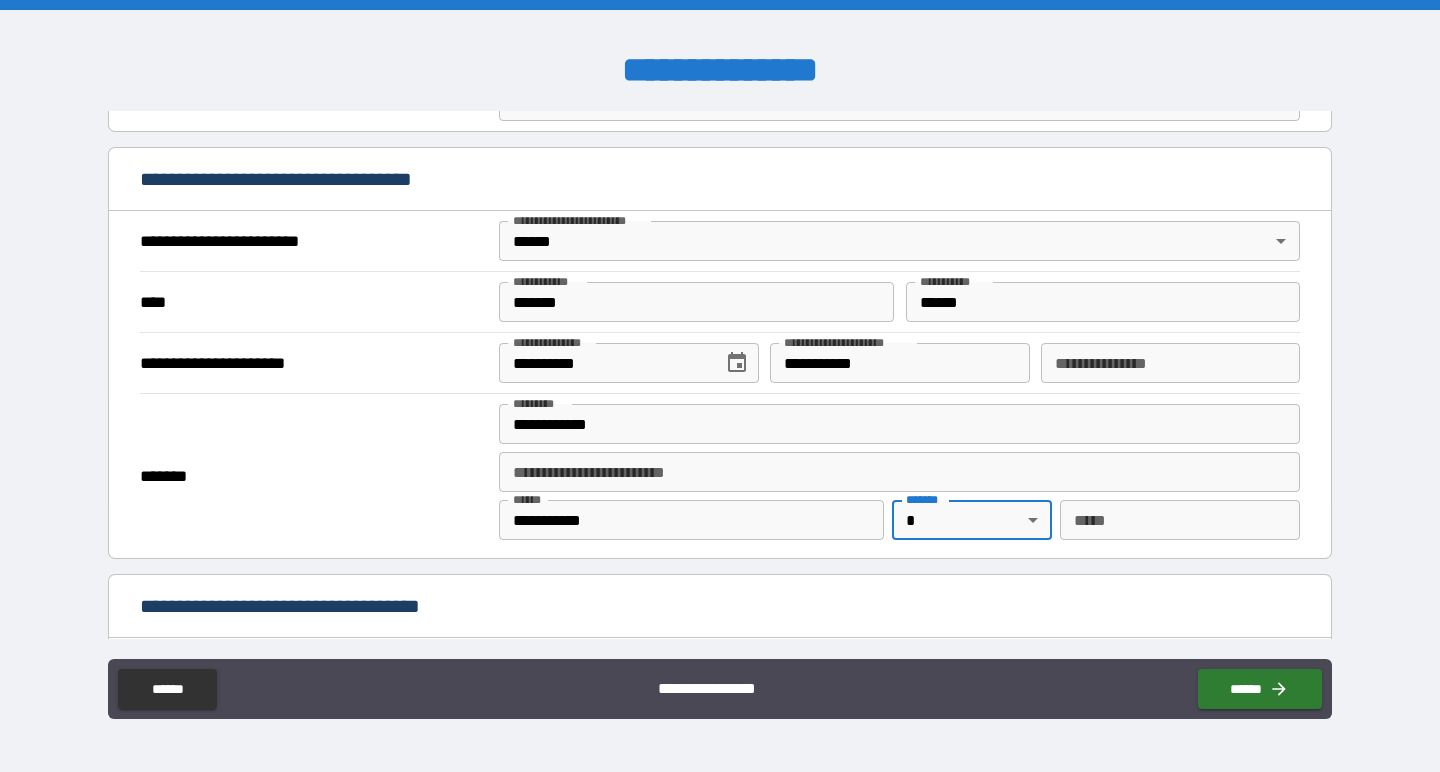 click on "**********" at bounding box center [720, 386] 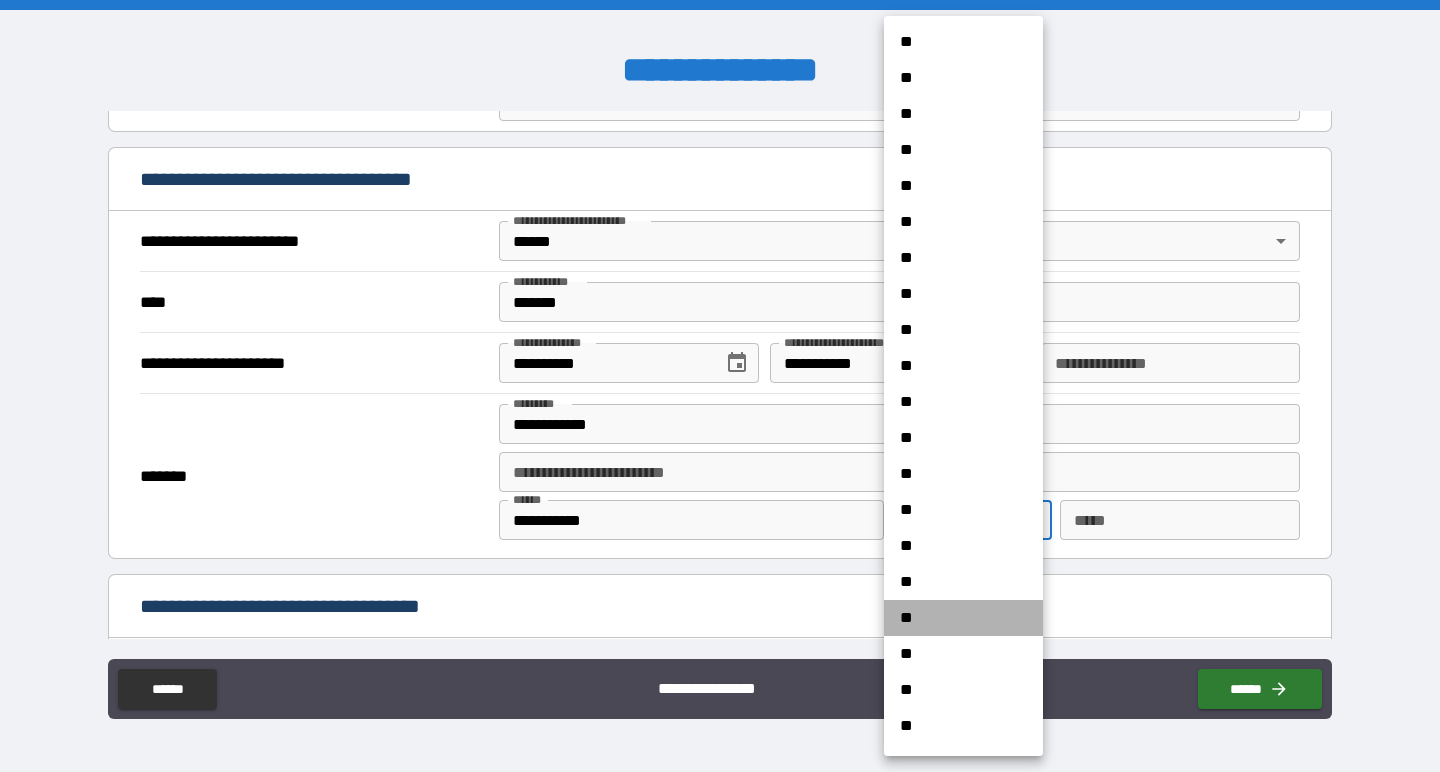 click on "**" at bounding box center [963, 618] 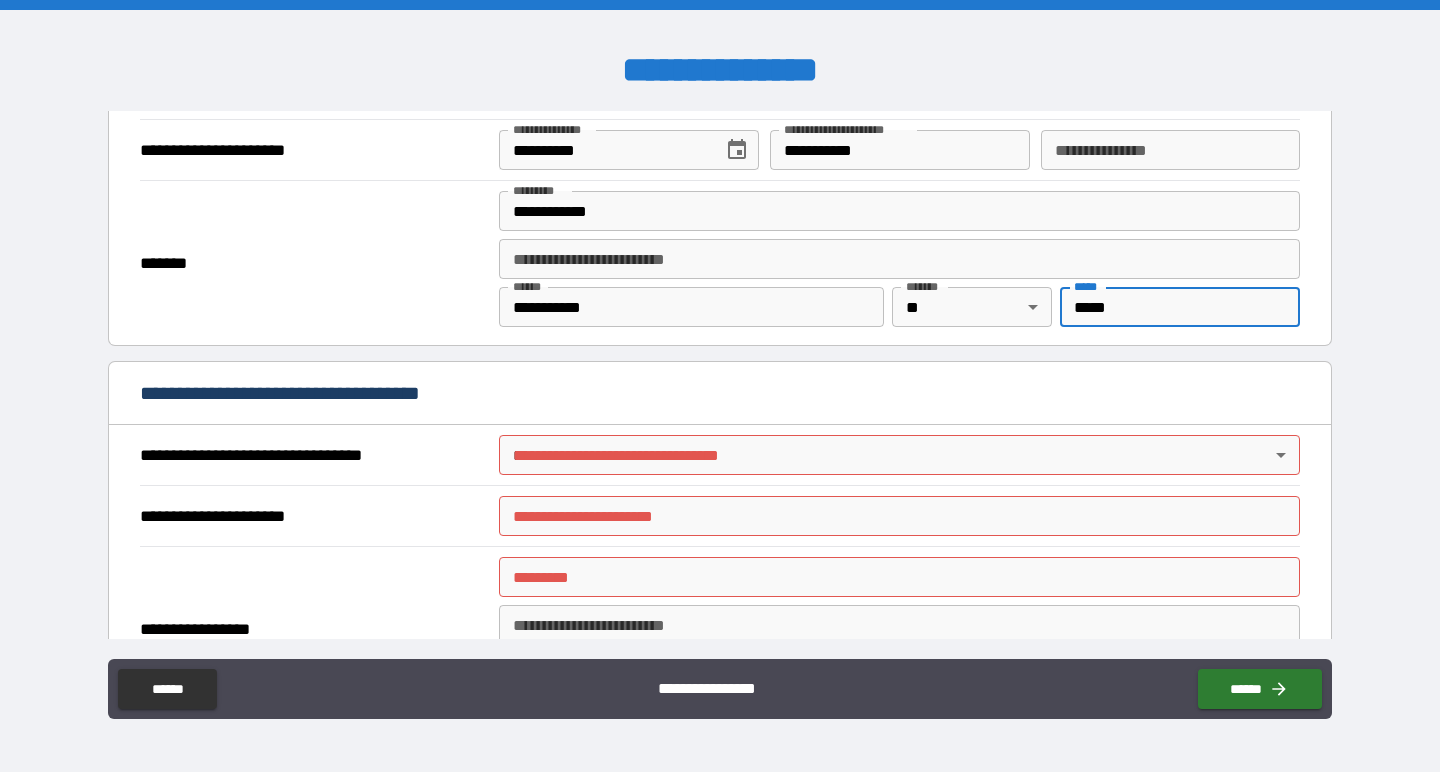 scroll, scrollTop: 923, scrollLeft: 0, axis: vertical 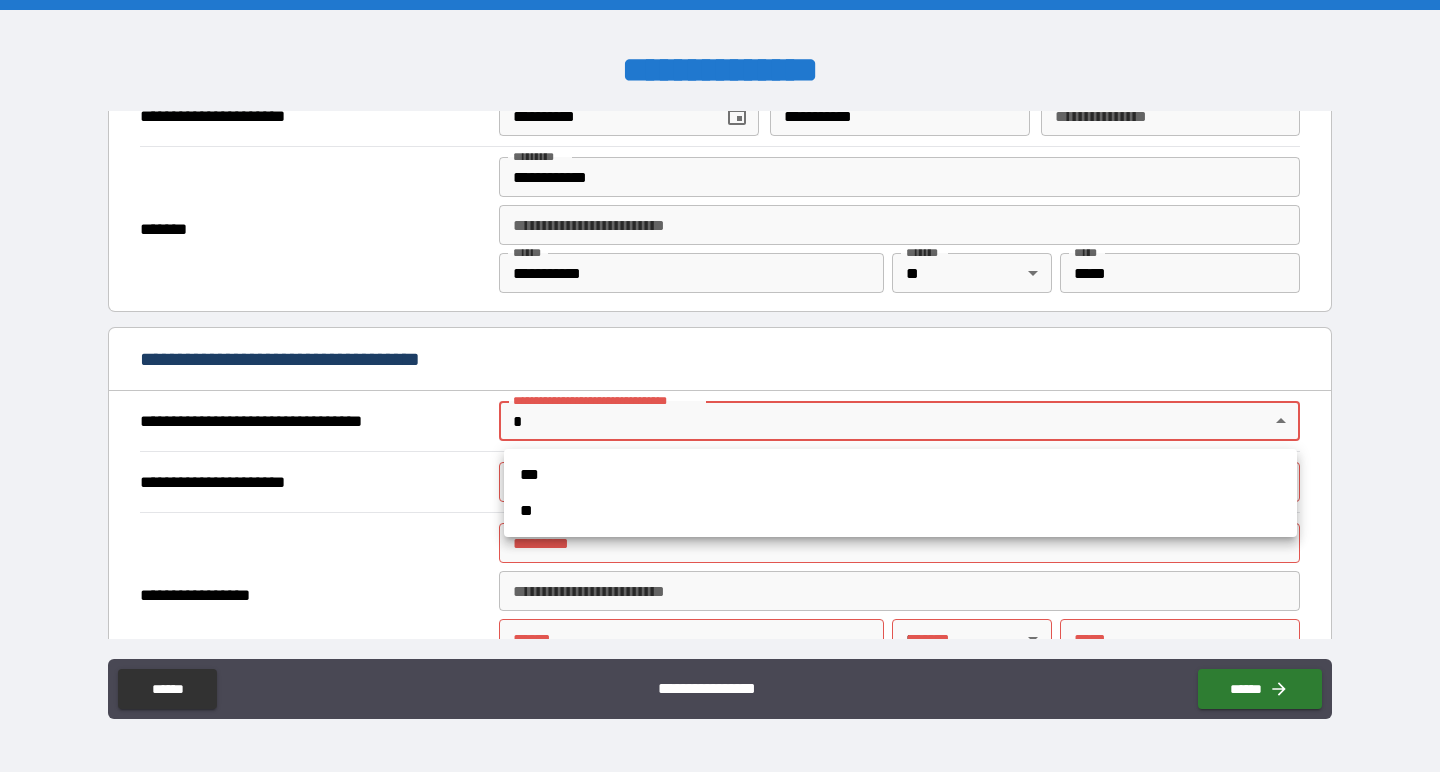 click on "**********" at bounding box center (720, 386) 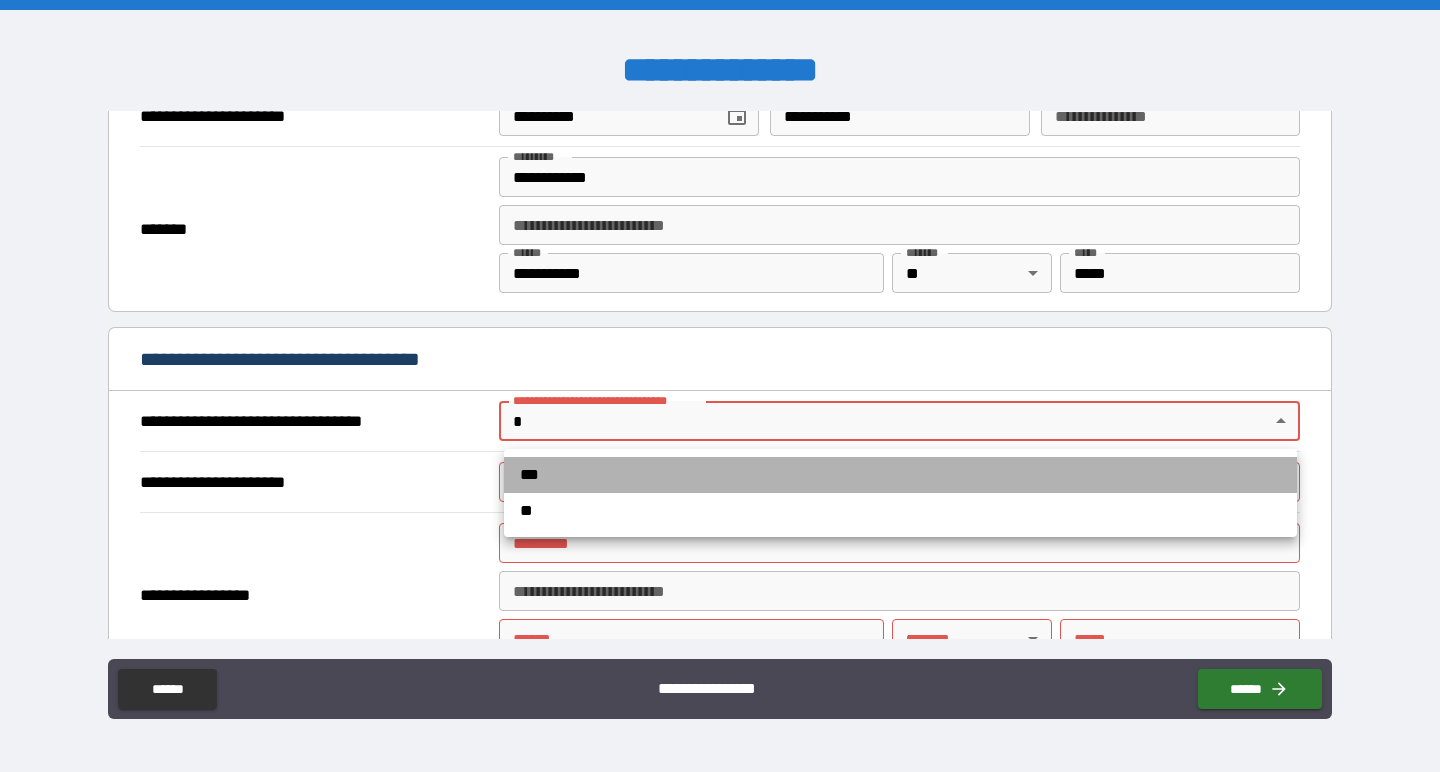 click on "***" at bounding box center (900, 475) 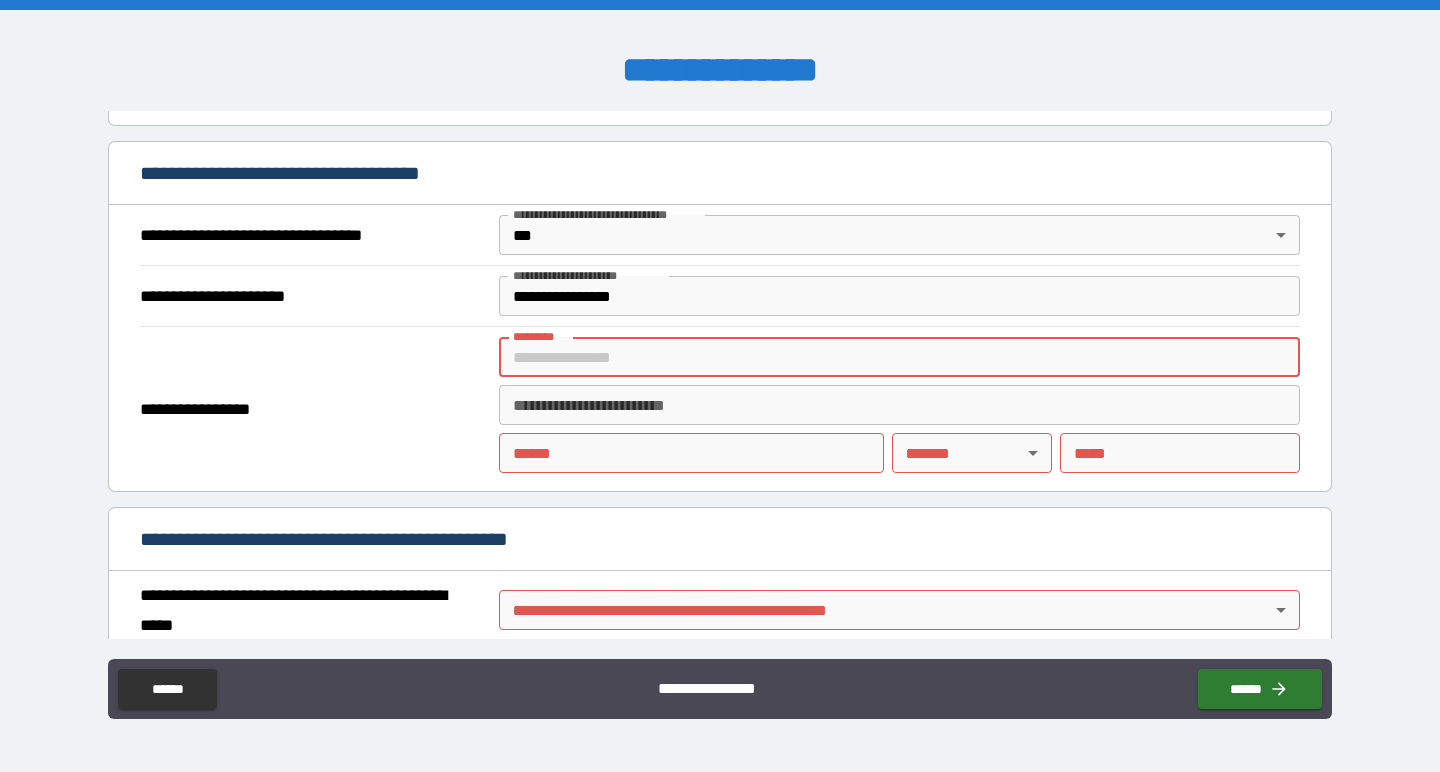 scroll, scrollTop: 1111, scrollLeft: 0, axis: vertical 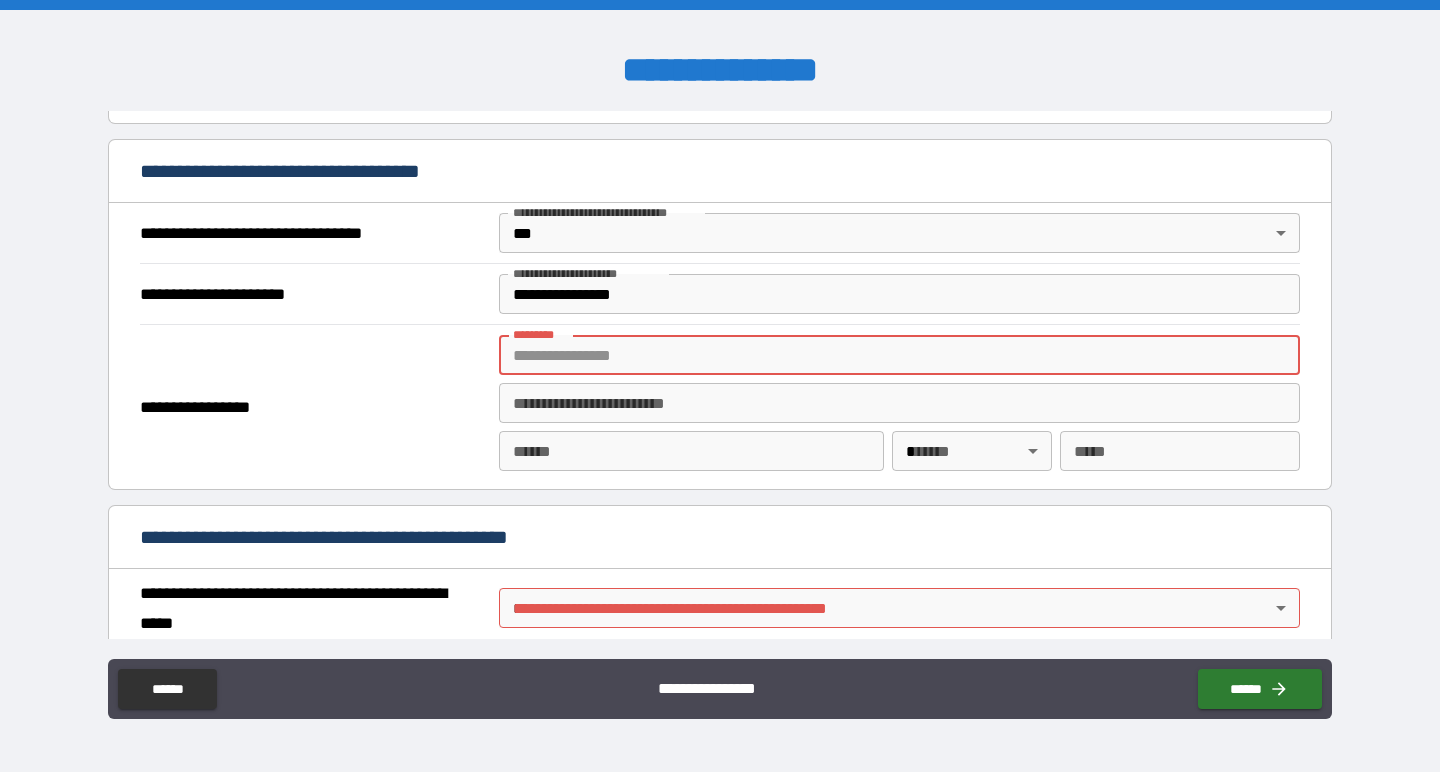 paste on "**********" 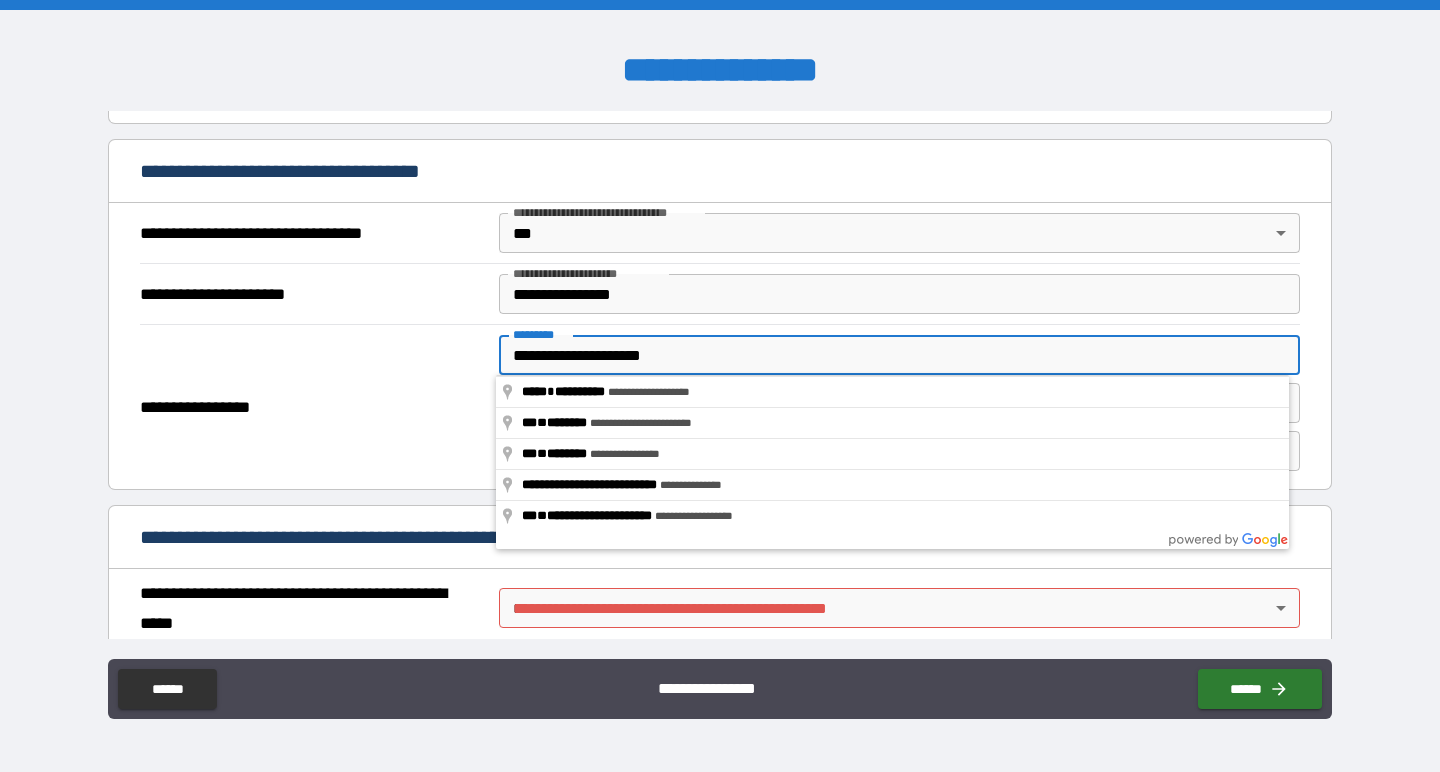 click on "**********" at bounding box center (314, 407) 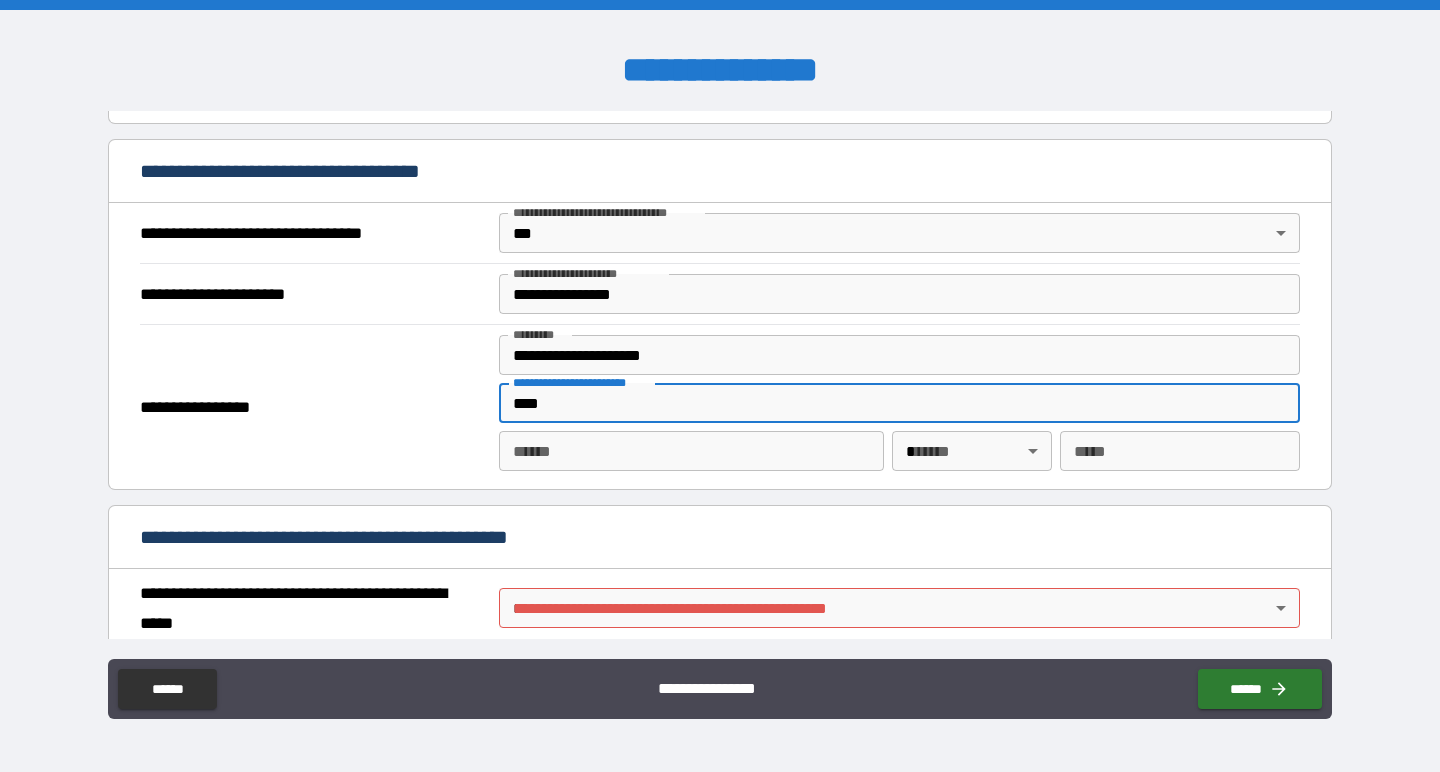 click on "**********" at bounding box center [899, 355] 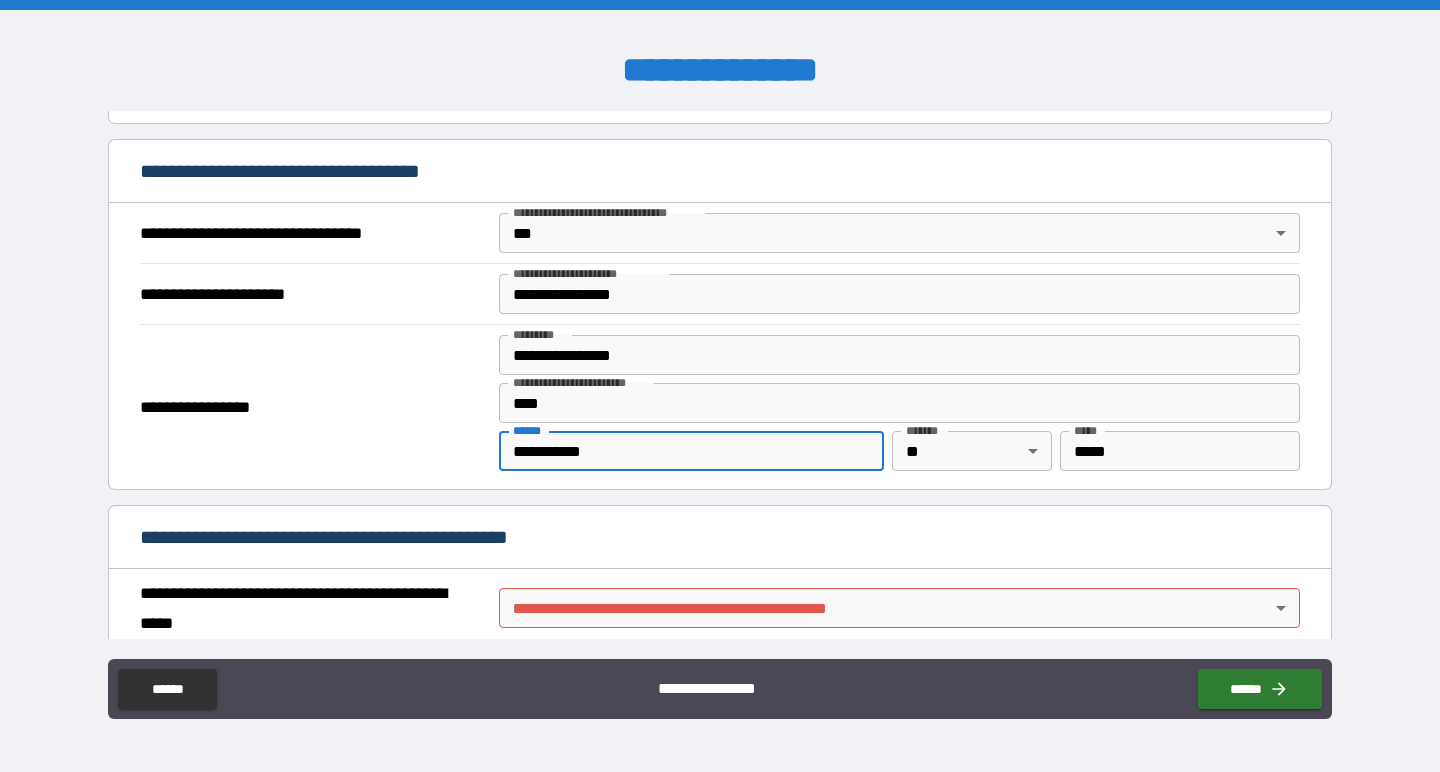 drag, startPoint x: 617, startPoint y: 454, endPoint x: 475, endPoint y: 441, distance: 142.59383 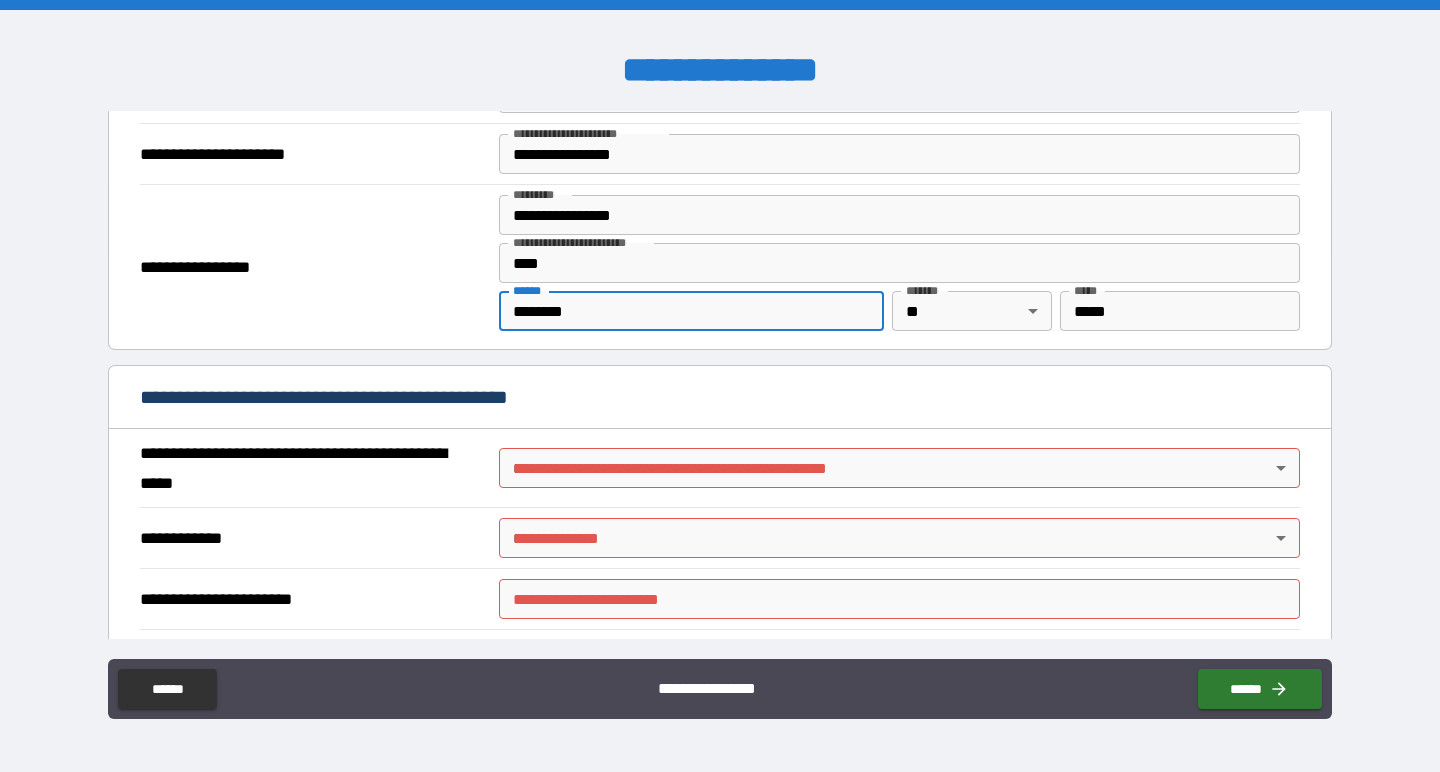 scroll, scrollTop: 1267, scrollLeft: 0, axis: vertical 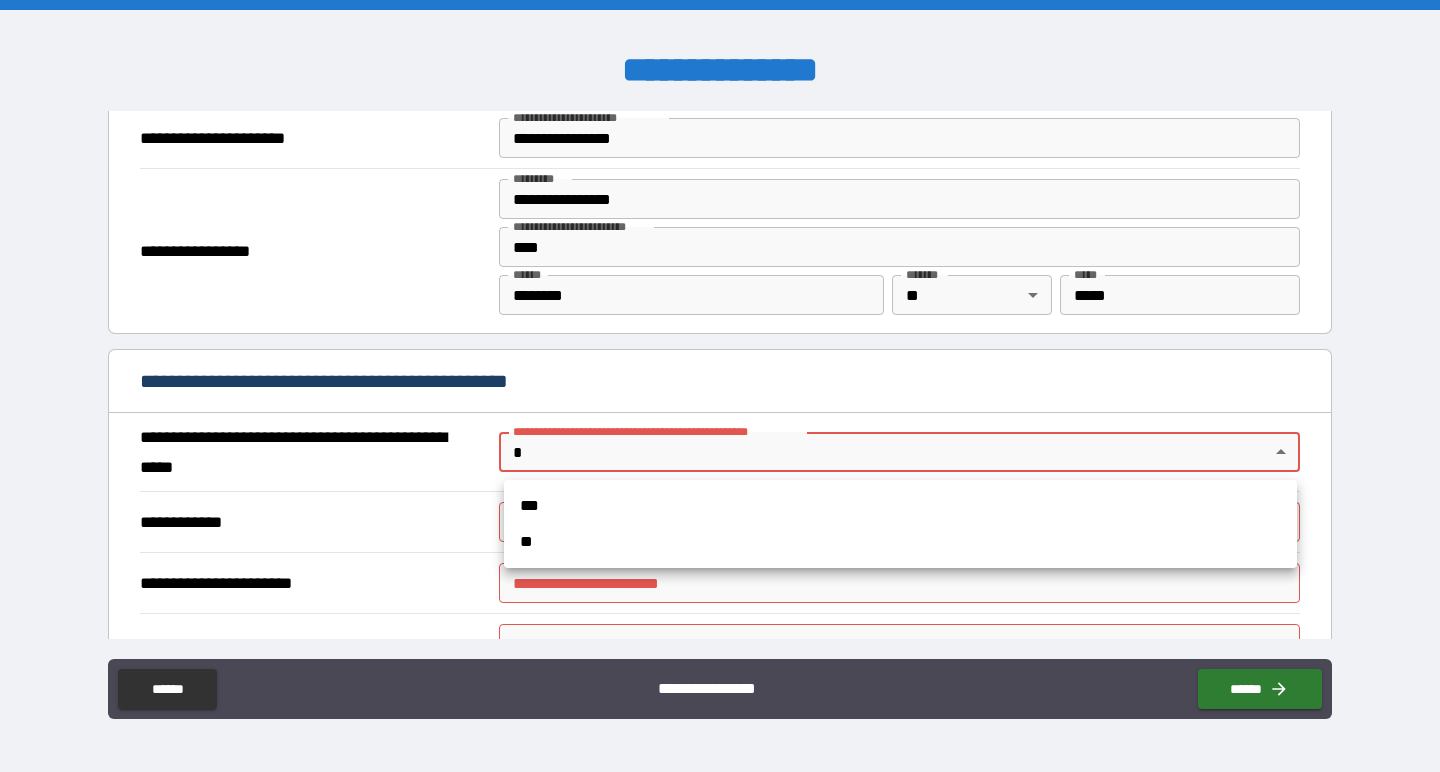 click on "**********" at bounding box center (720, 386) 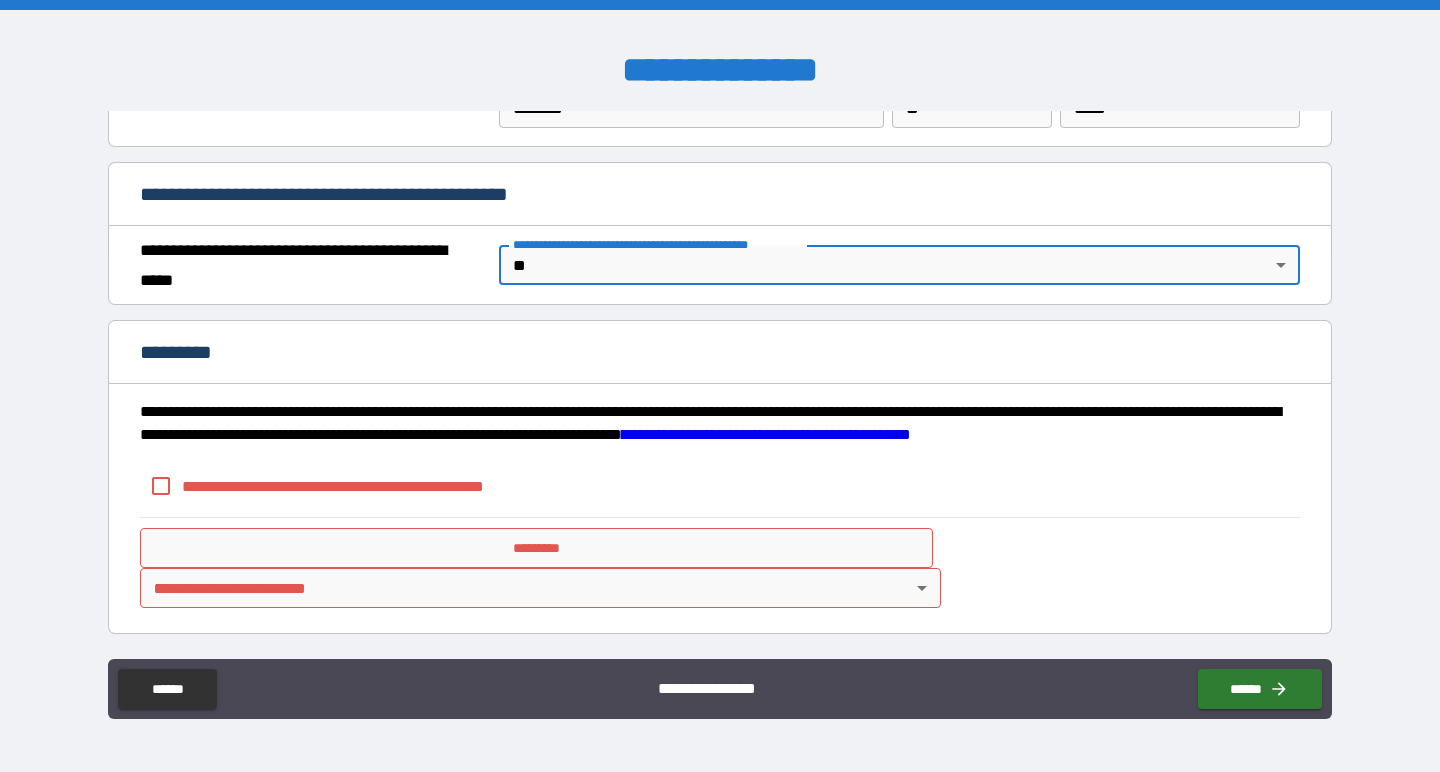 scroll, scrollTop: 1454, scrollLeft: 0, axis: vertical 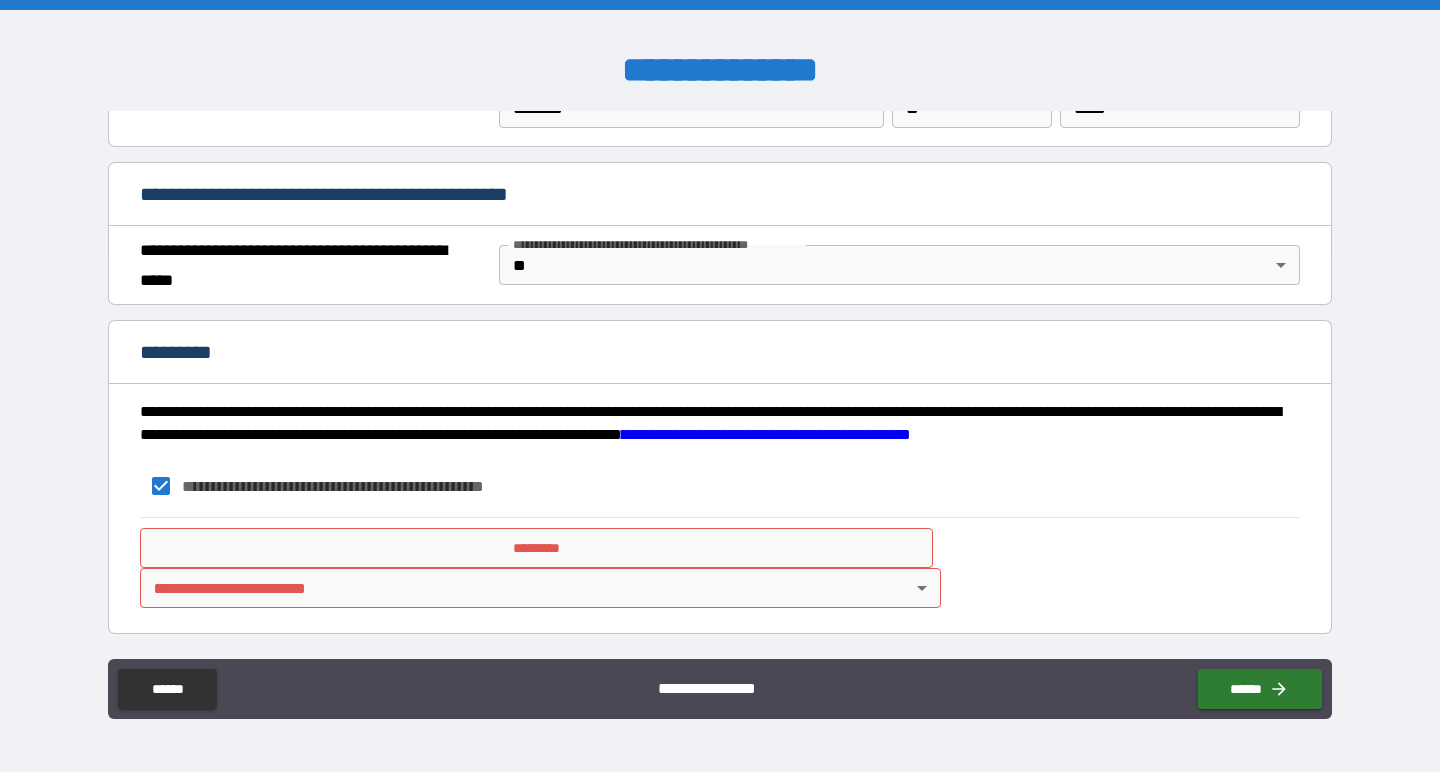 click on "*********" at bounding box center [536, 548] 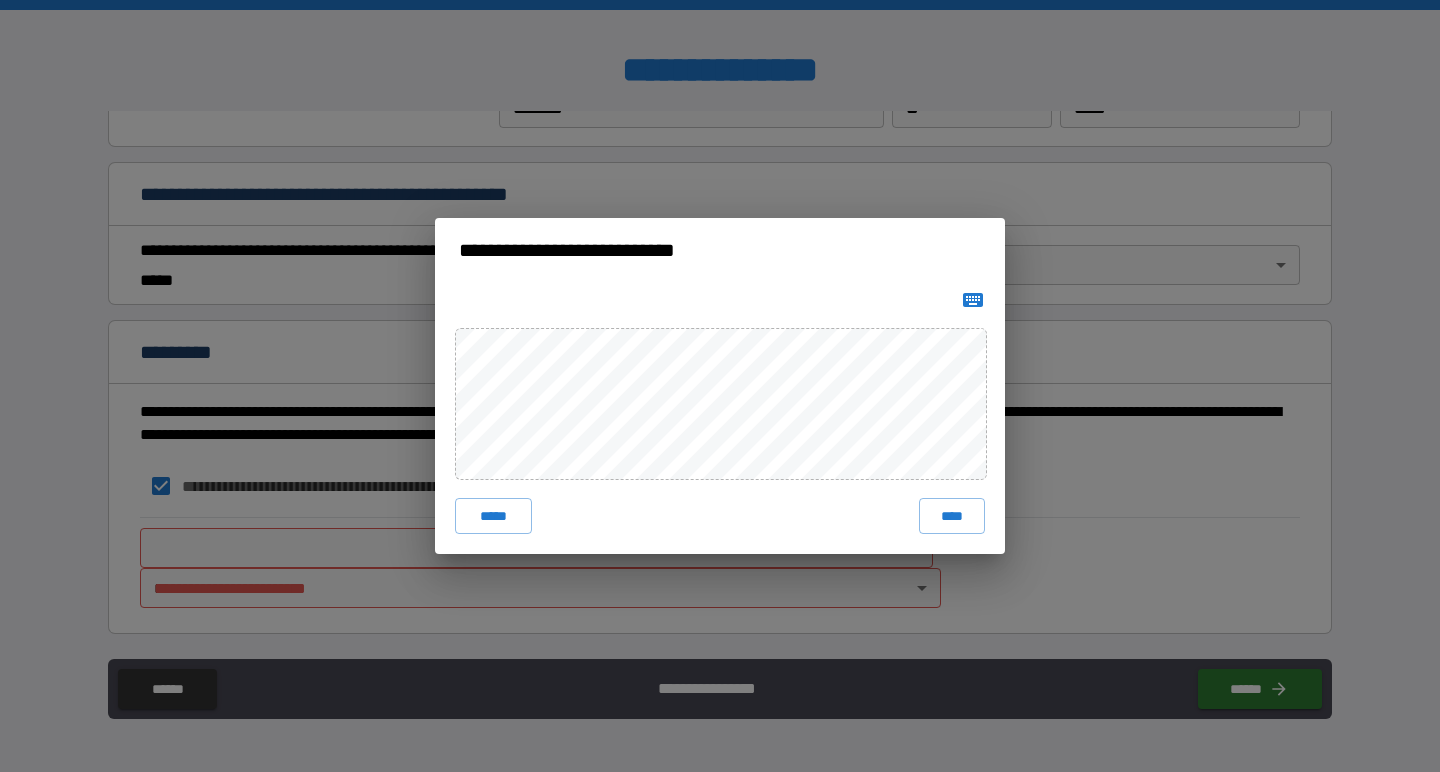 click on "**********" at bounding box center [720, 386] 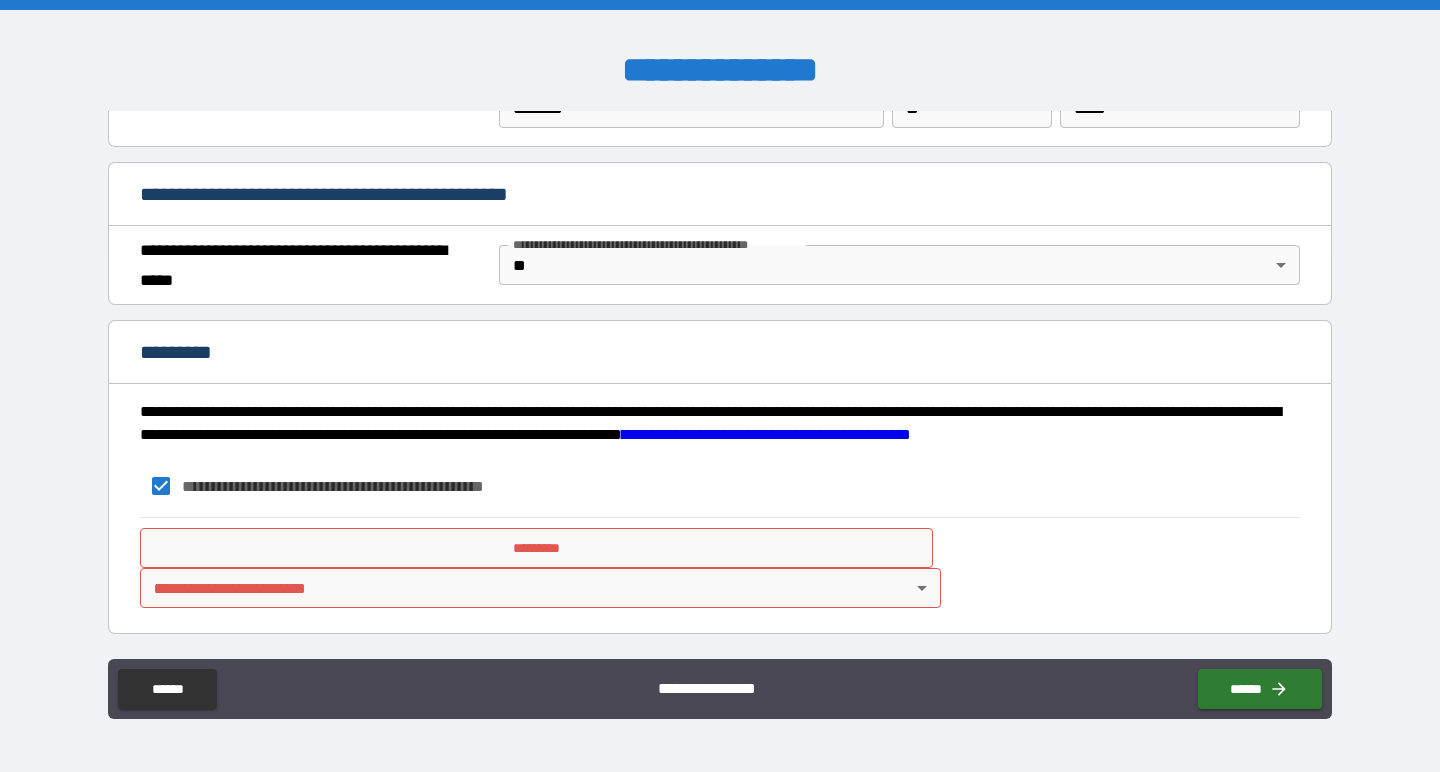 click on "*********" at bounding box center (536, 548) 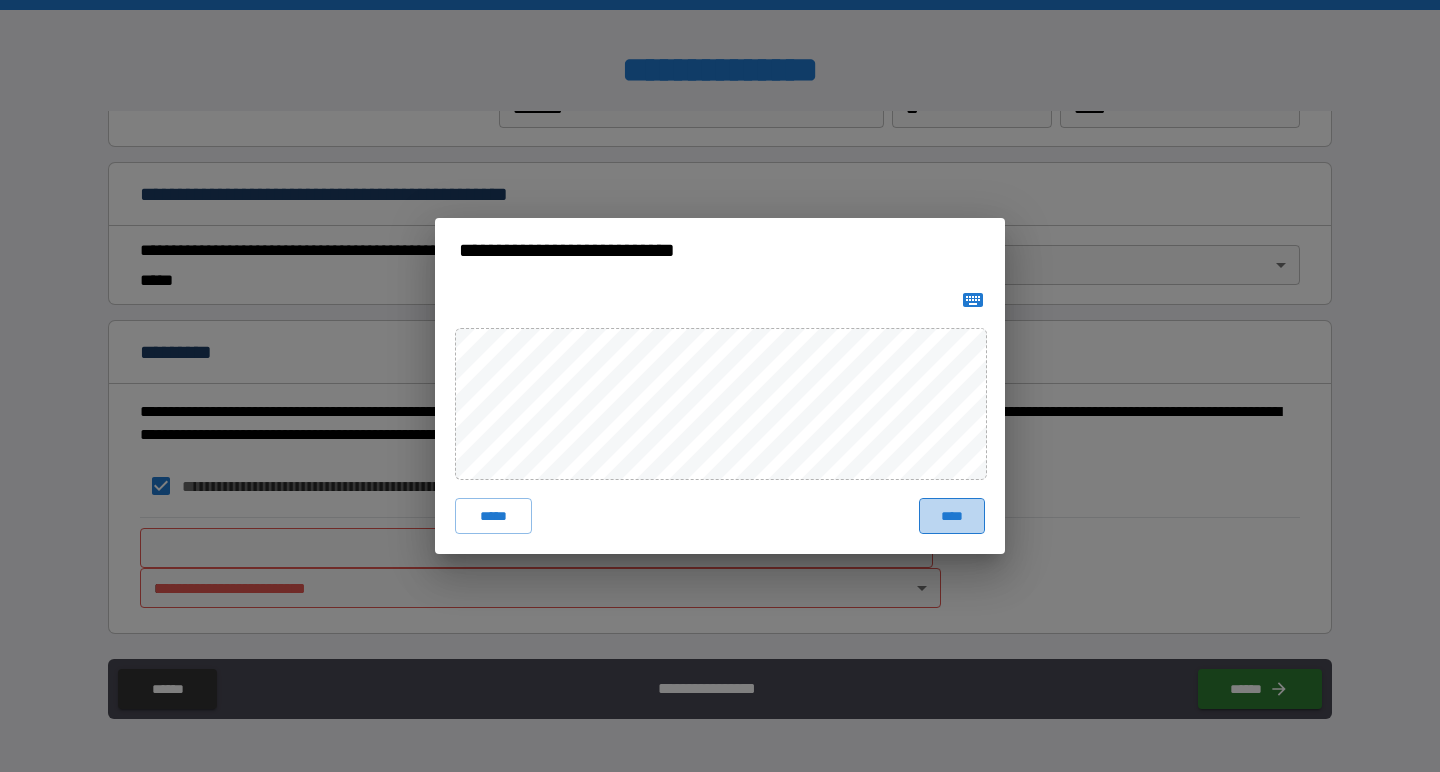 click on "****" at bounding box center [952, 516] 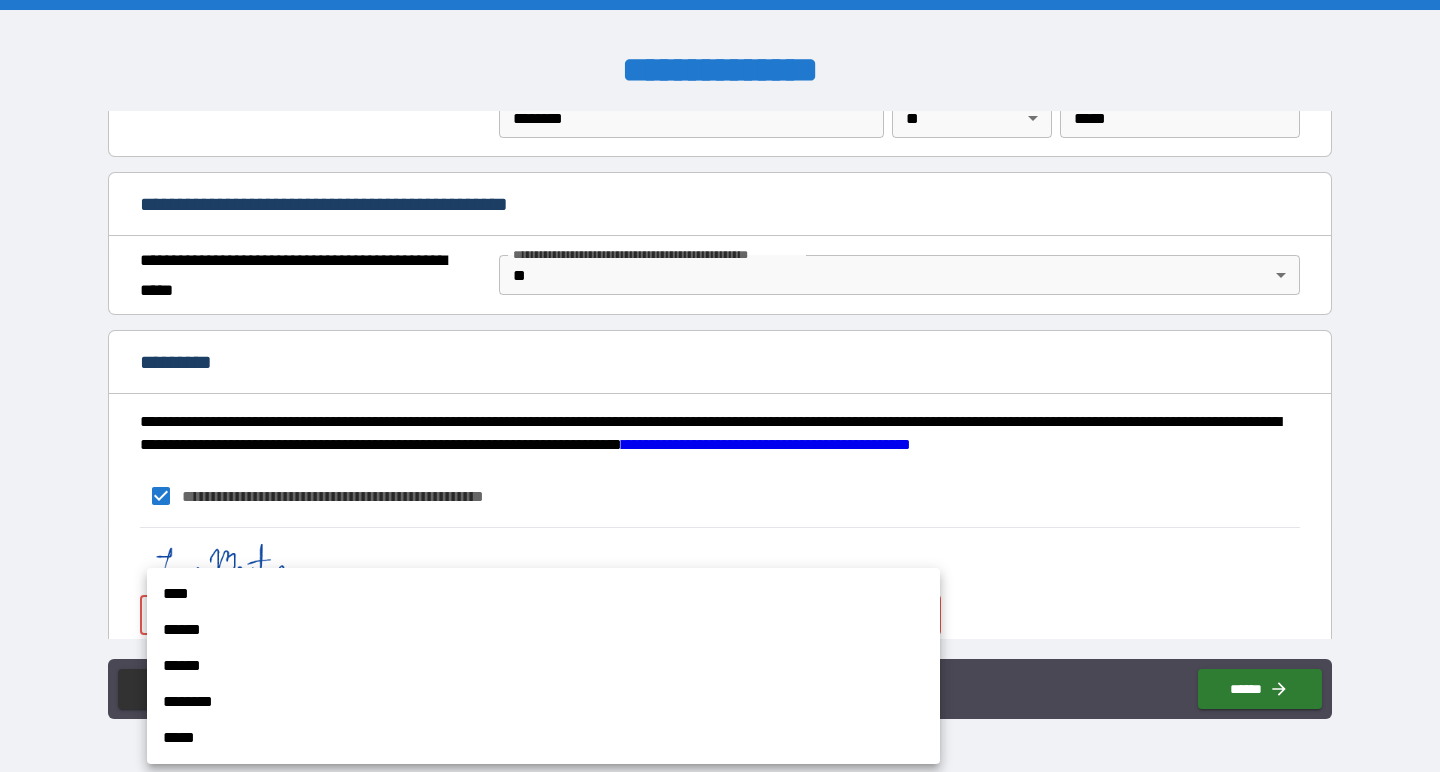click on "**********" at bounding box center [720, 386] 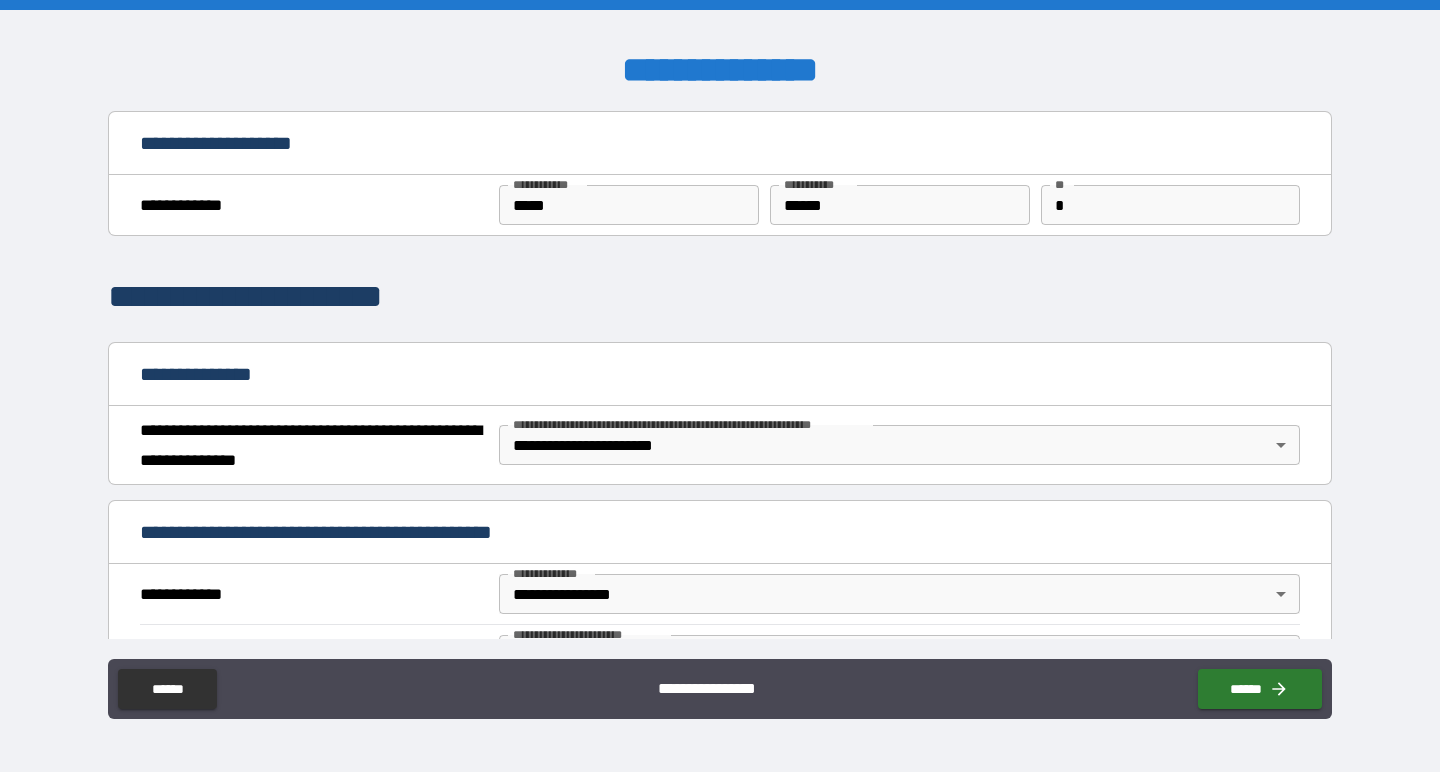 scroll, scrollTop: 0, scrollLeft: 0, axis: both 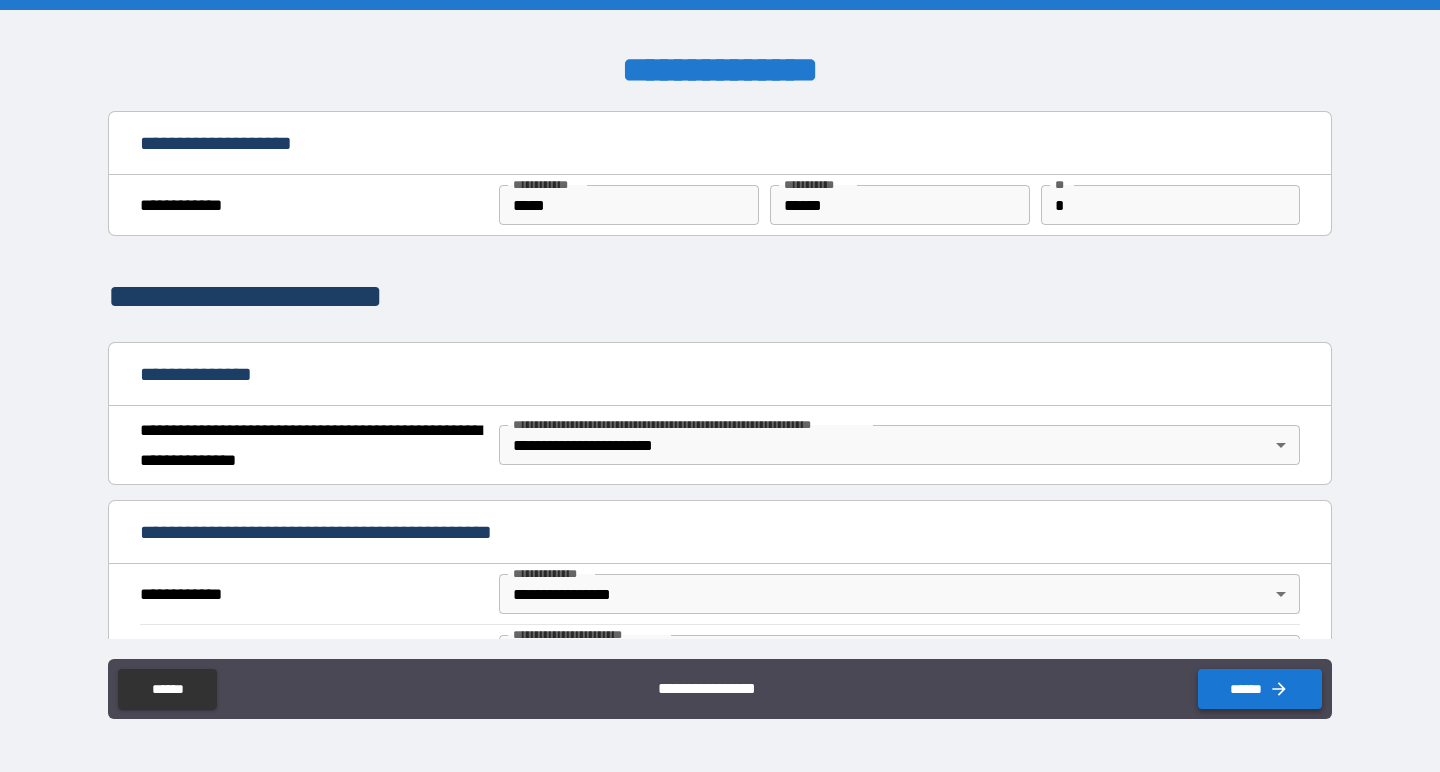 click on "******" at bounding box center [1260, 689] 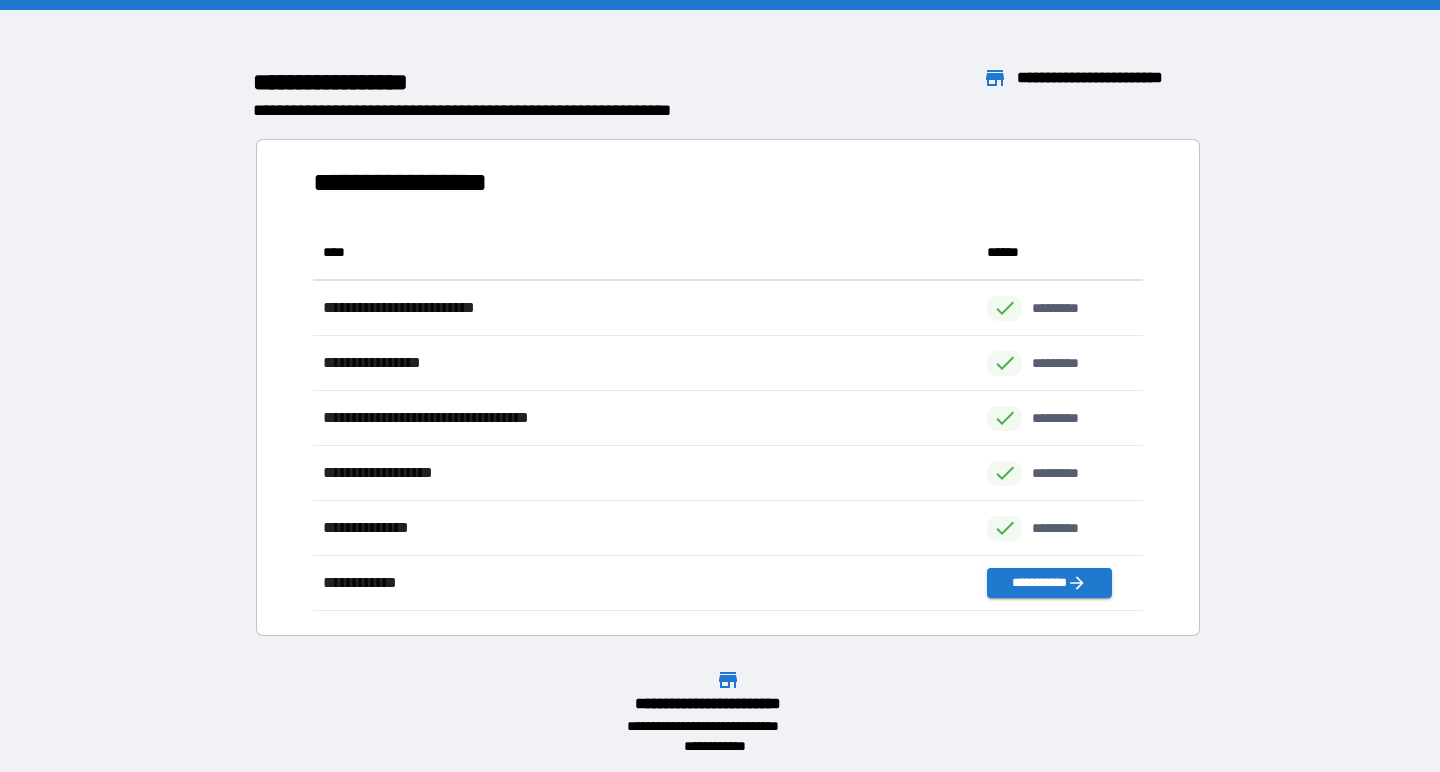 scroll, scrollTop: 1, scrollLeft: 1, axis: both 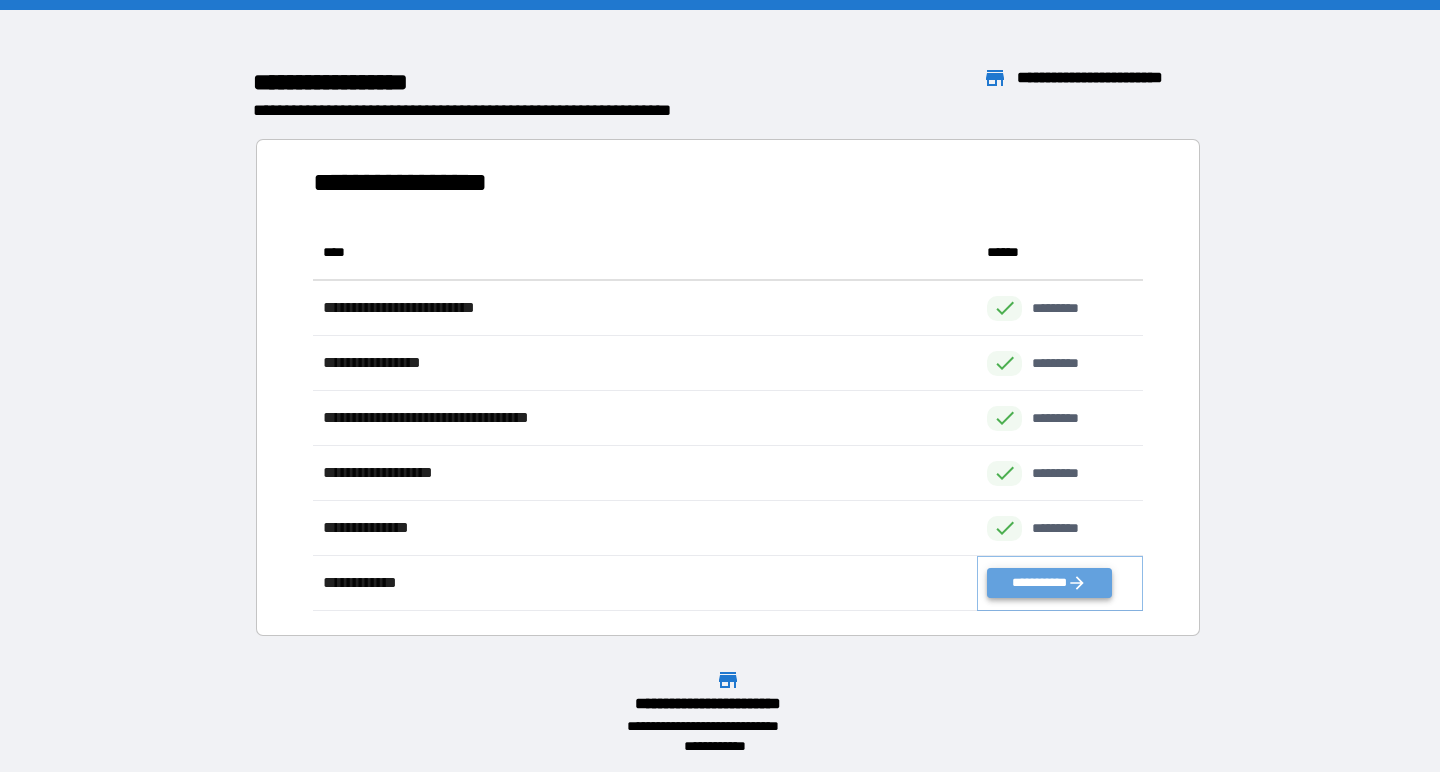 click on "**********" at bounding box center (1049, 583) 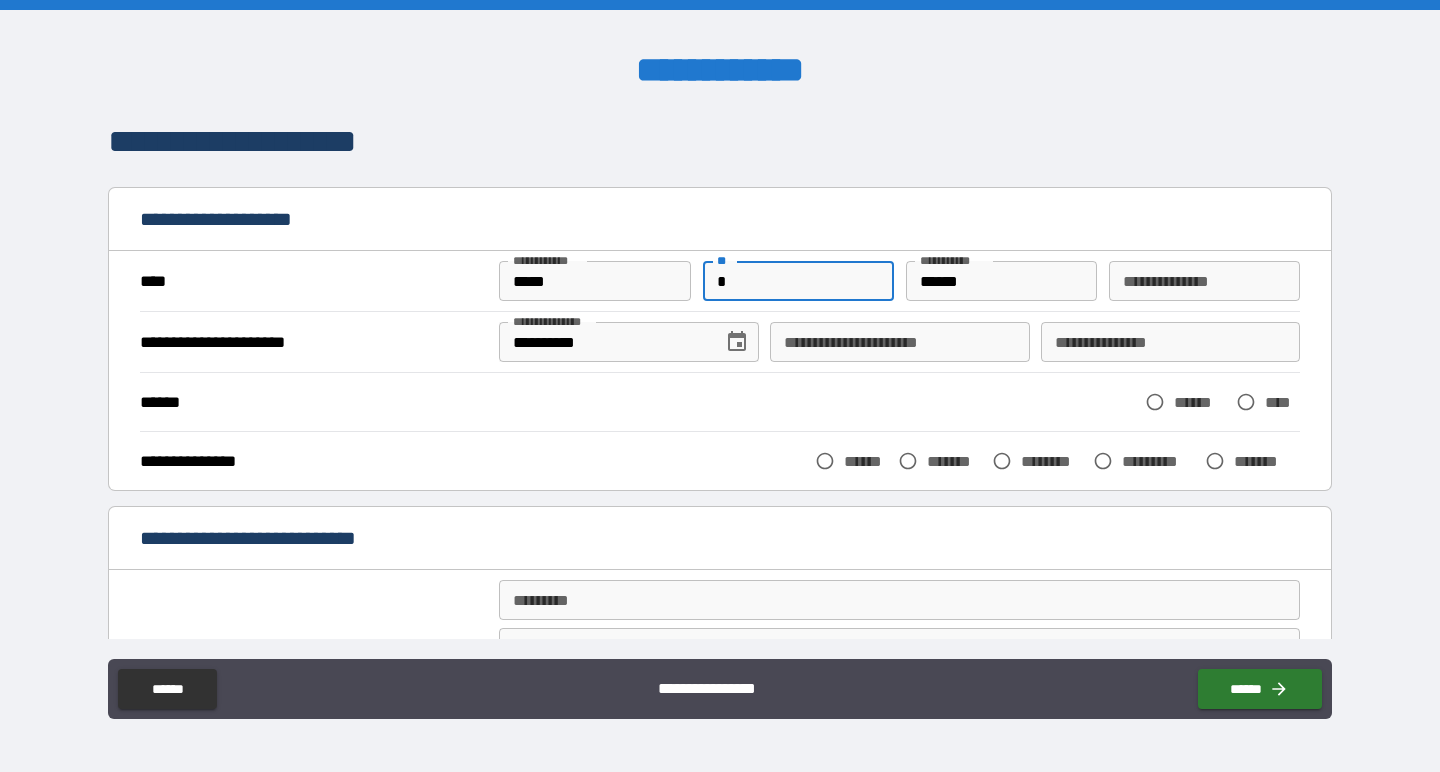 click on "**********" at bounding box center [899, 342] 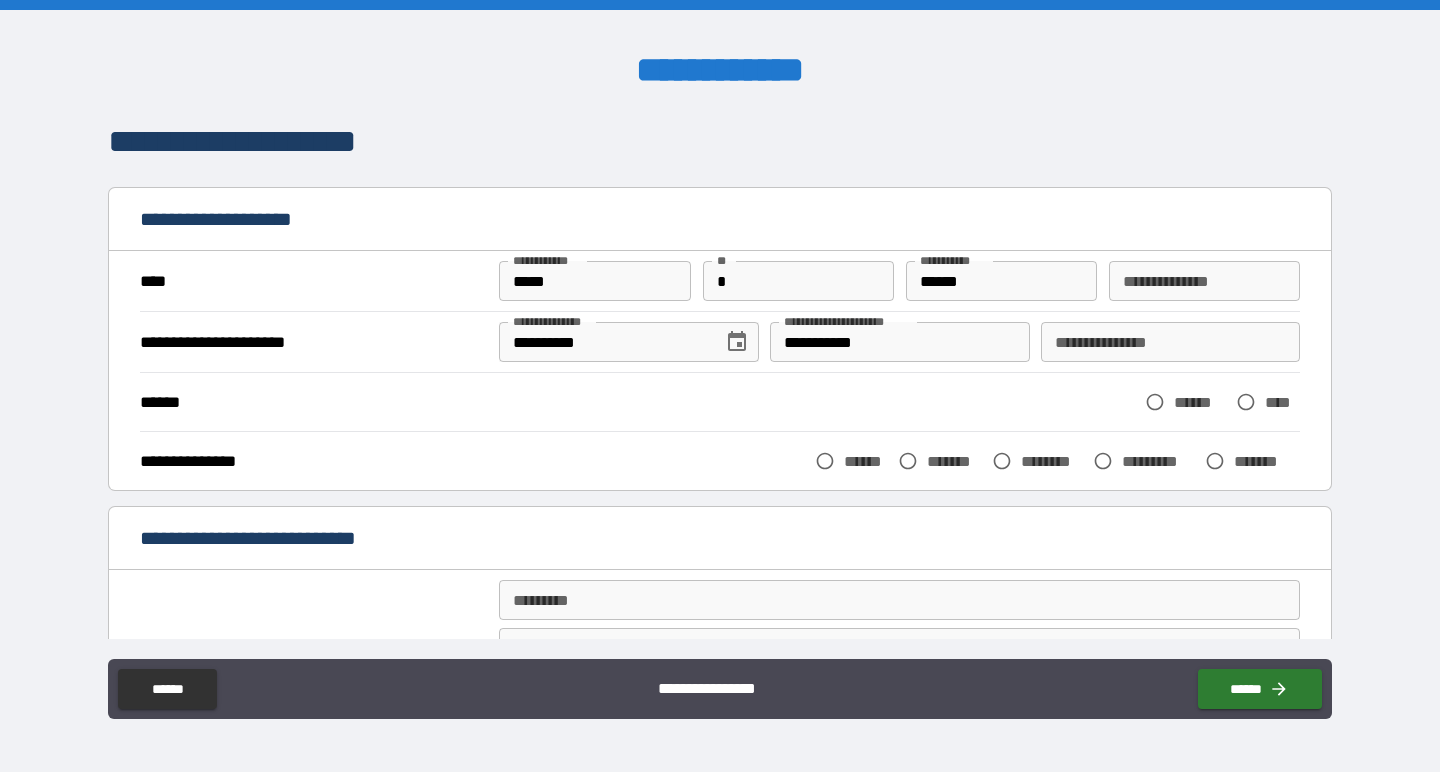 click on "****** ****** ****" at bounding box center [720, 402] 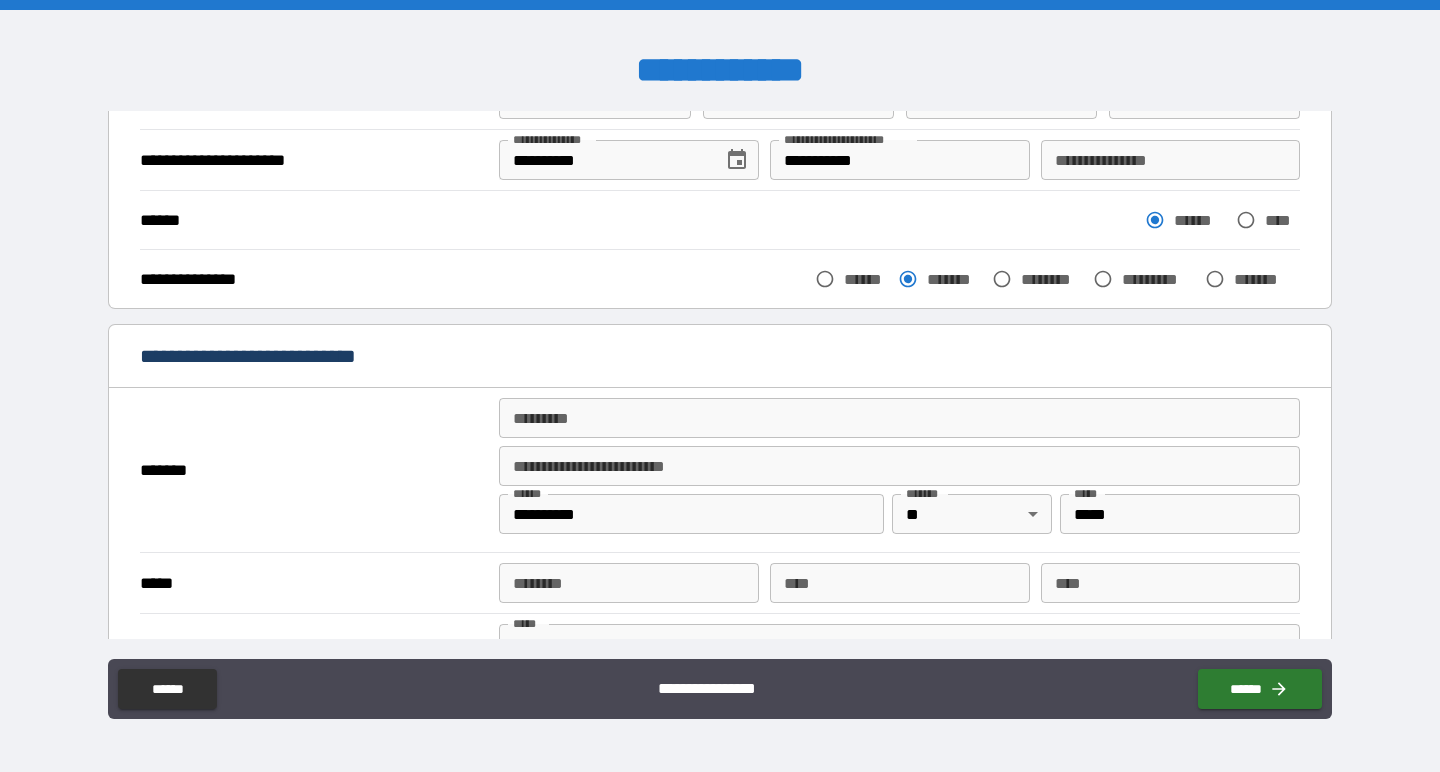 scroll, scrollTop: 248, scrollLeft: 0, axis: vertical 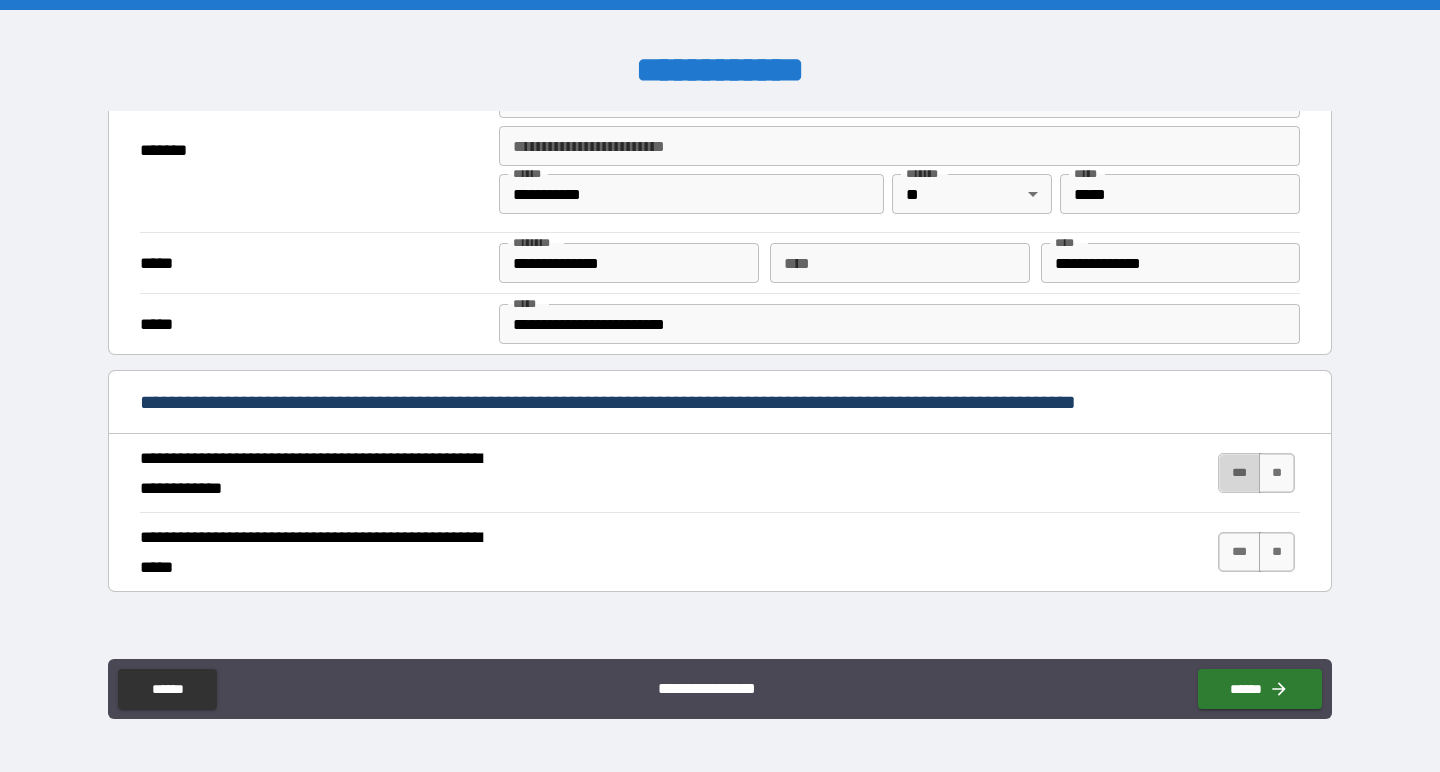click on "***" at bounding box center (1239, 473) 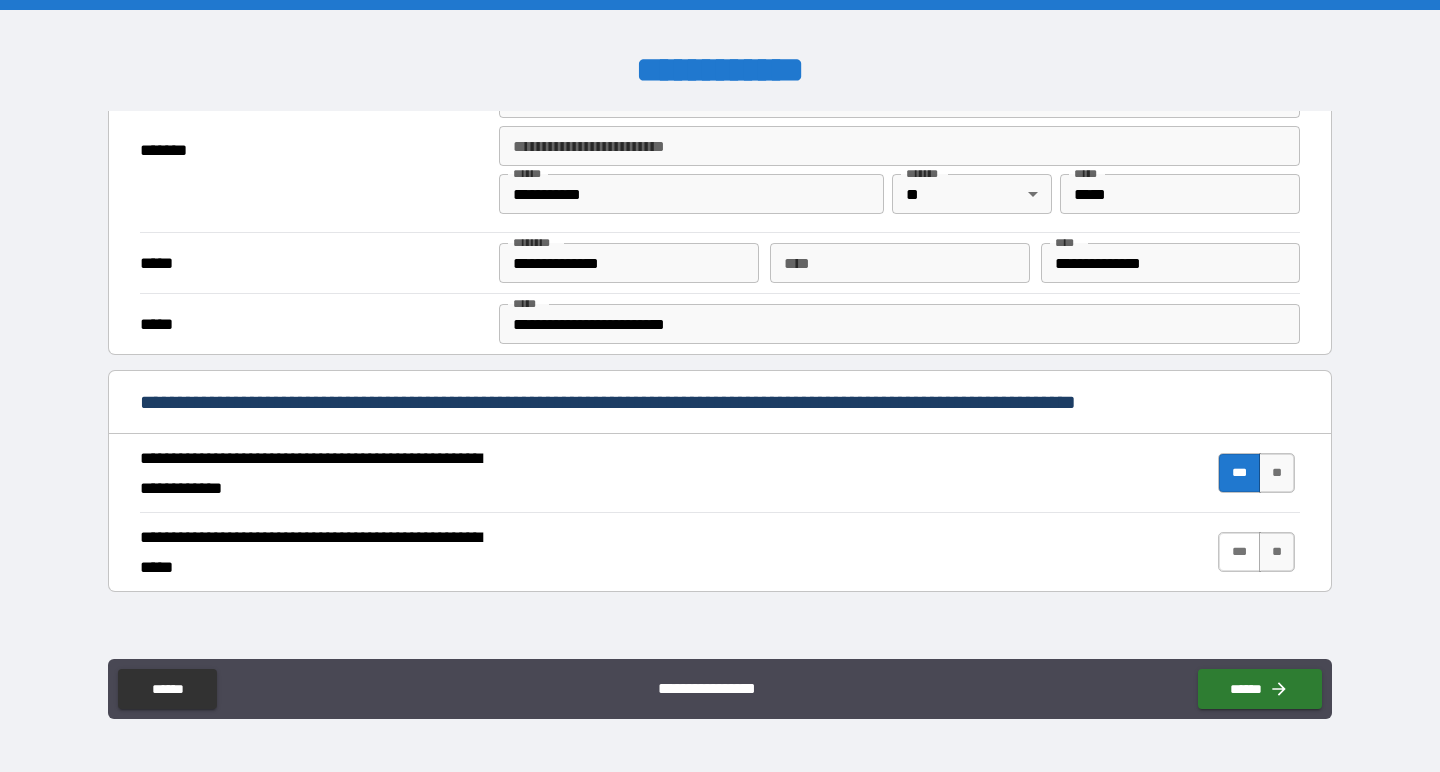 click on "***" at bounding box center (1239, 552) 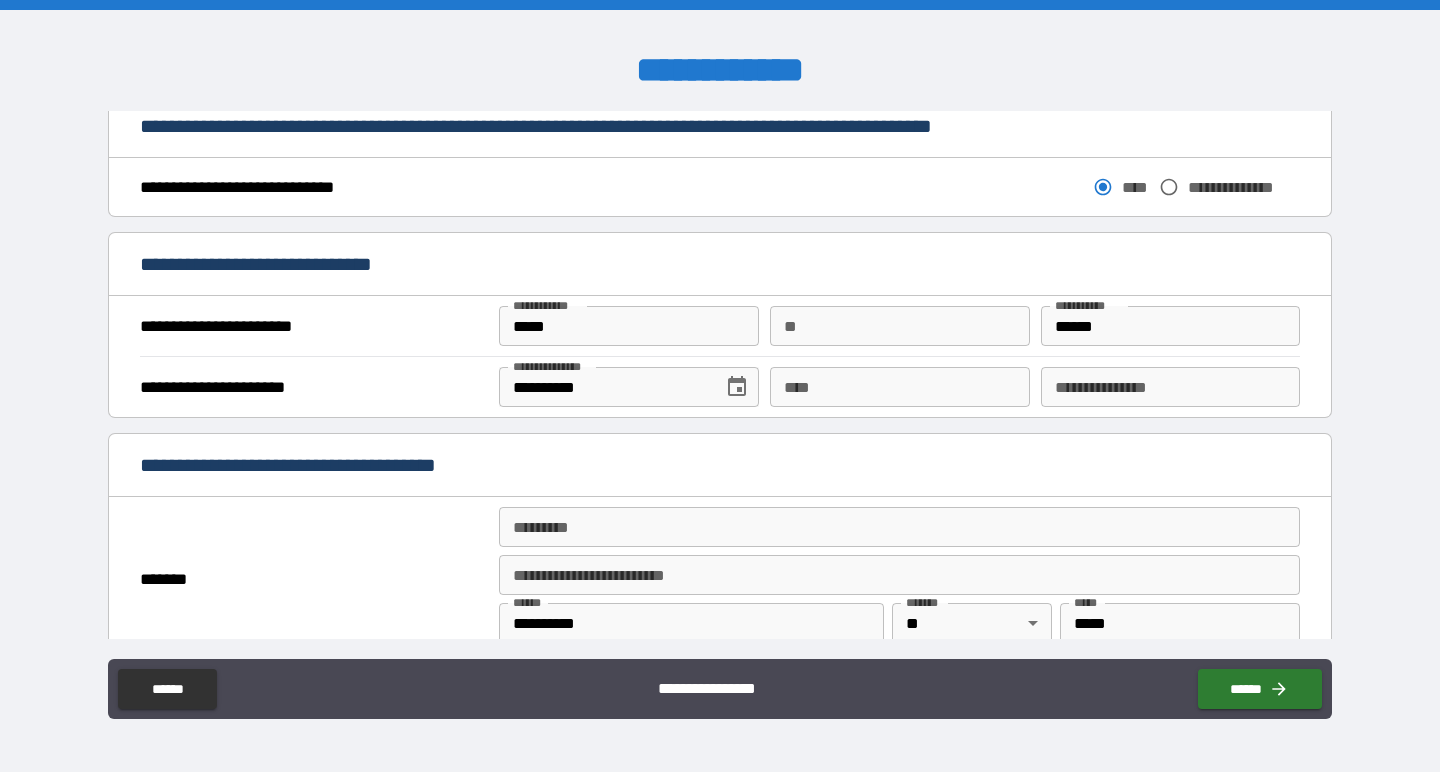 scroll, scrollTop: 1107, scrollLeft: 0, axis: vertical 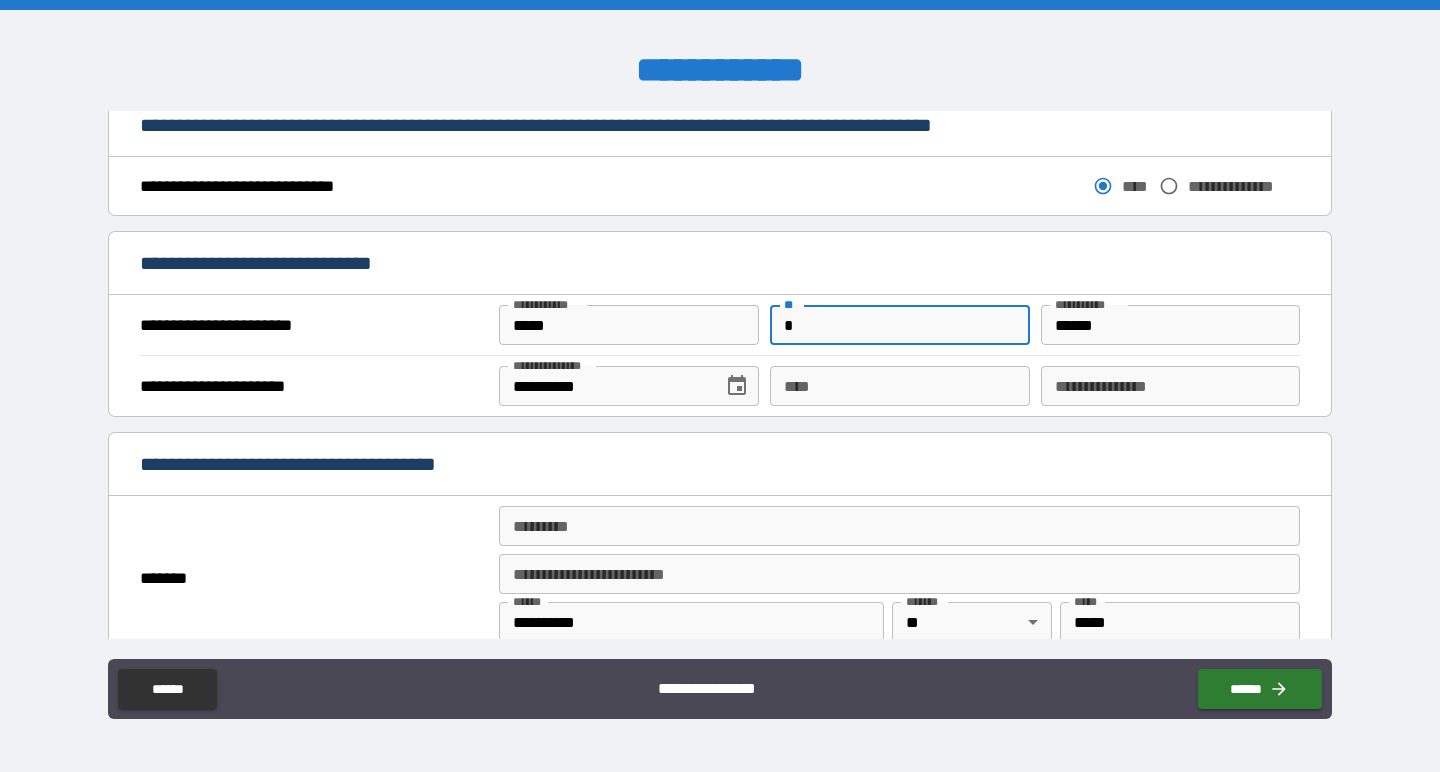 click on "****" at bounding box center (899, 386) 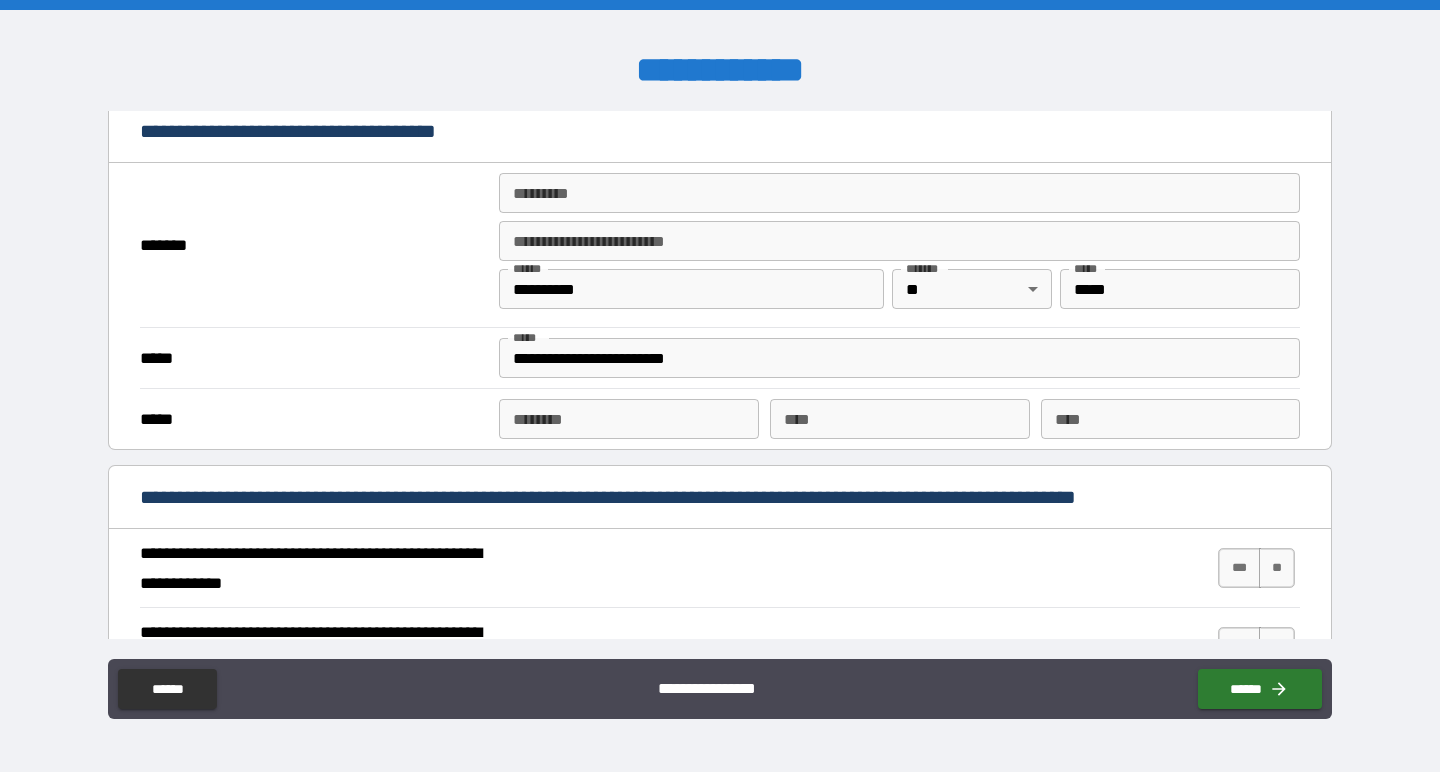 scroll, scrollTop: 1448, scrollLeft: 0, axis: vertical 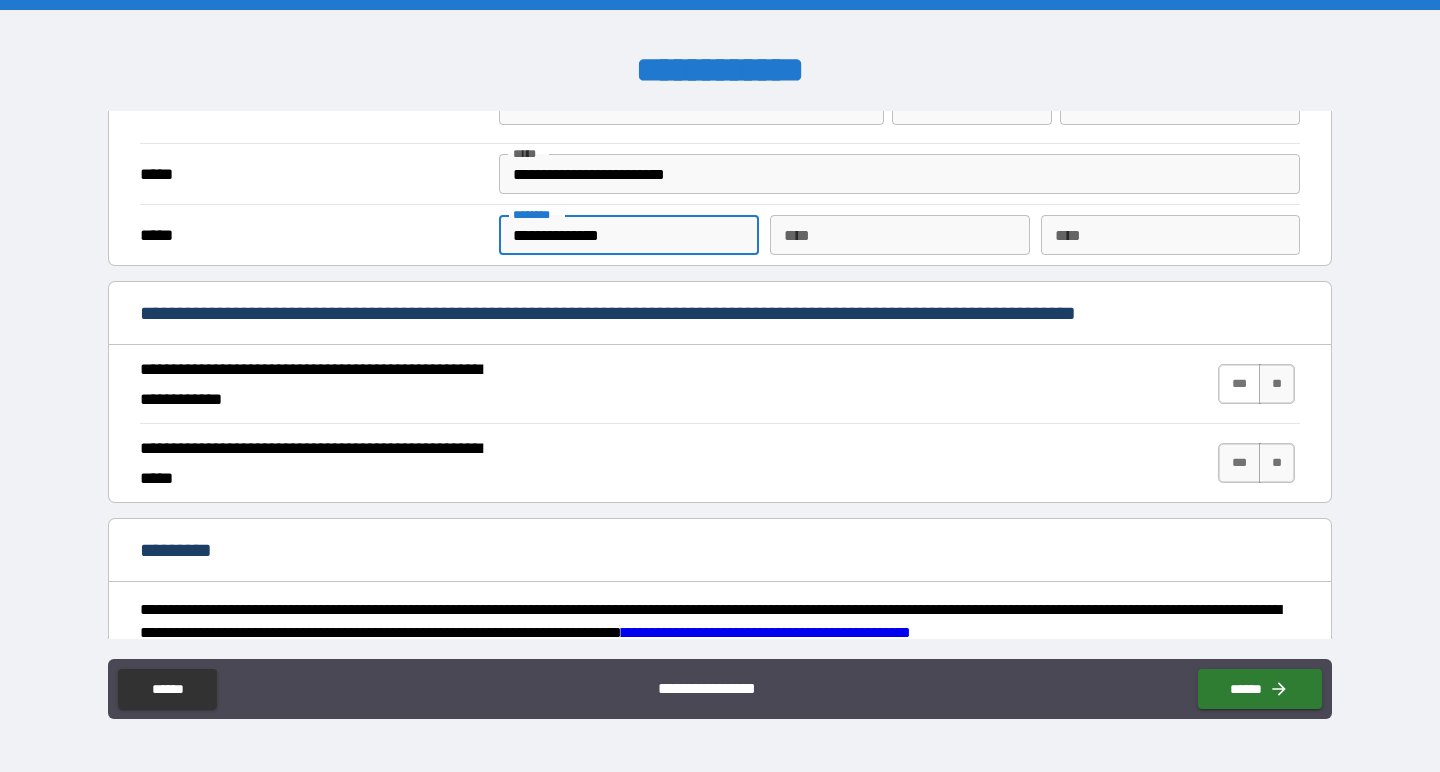 click on "***" at bounding box center (1239, 384) 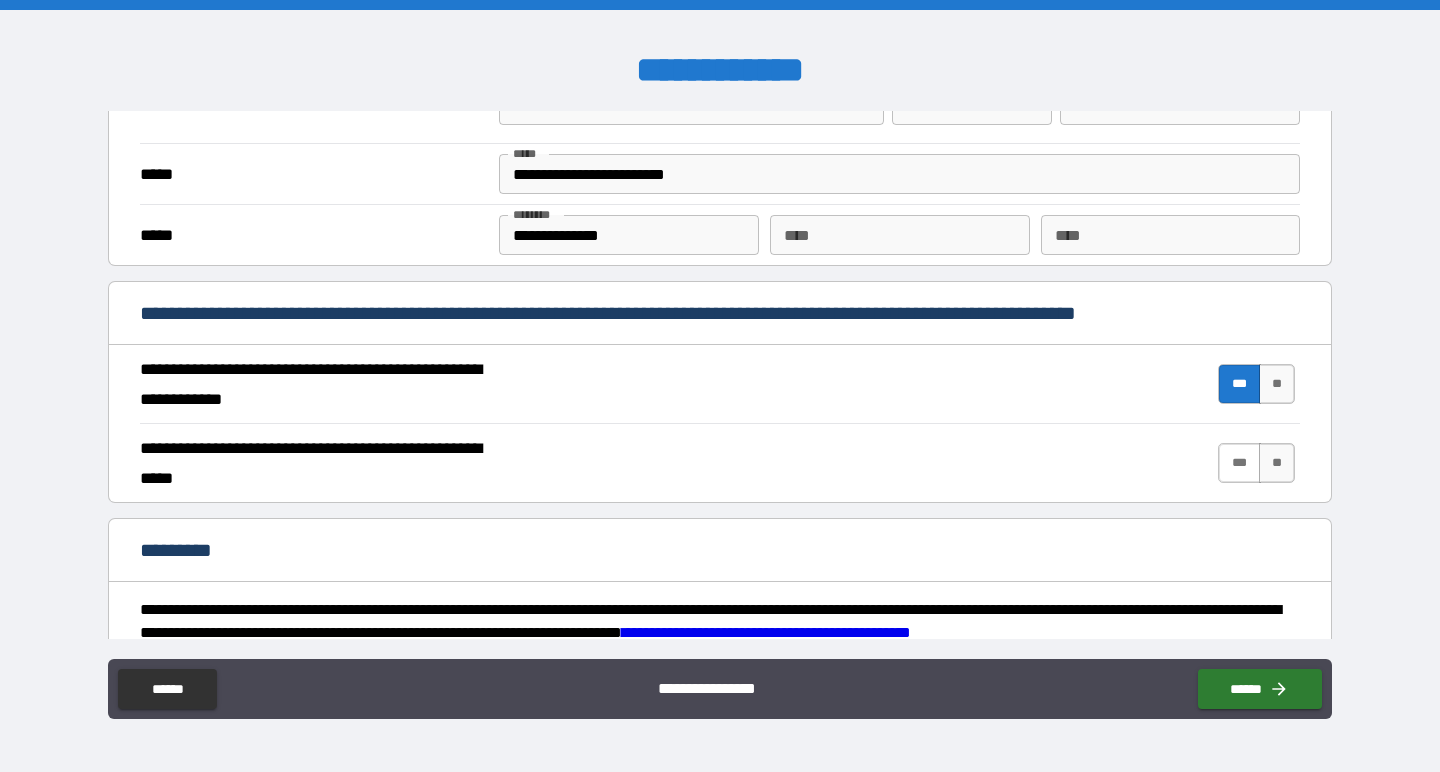 click on "***" at bounding box center [1239, 463] 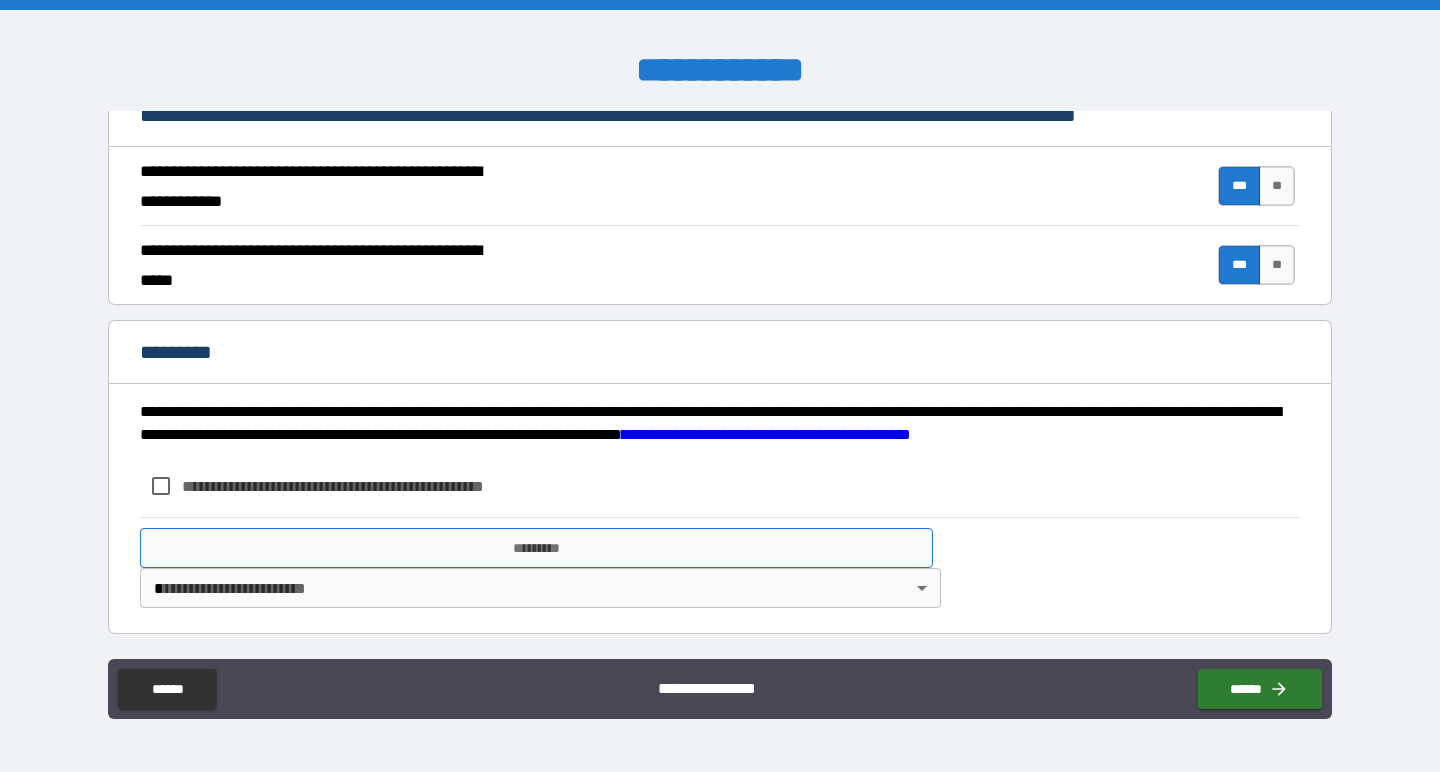 scroll, scrollTop: 1822, scrollLeft: 0, axis: vertical 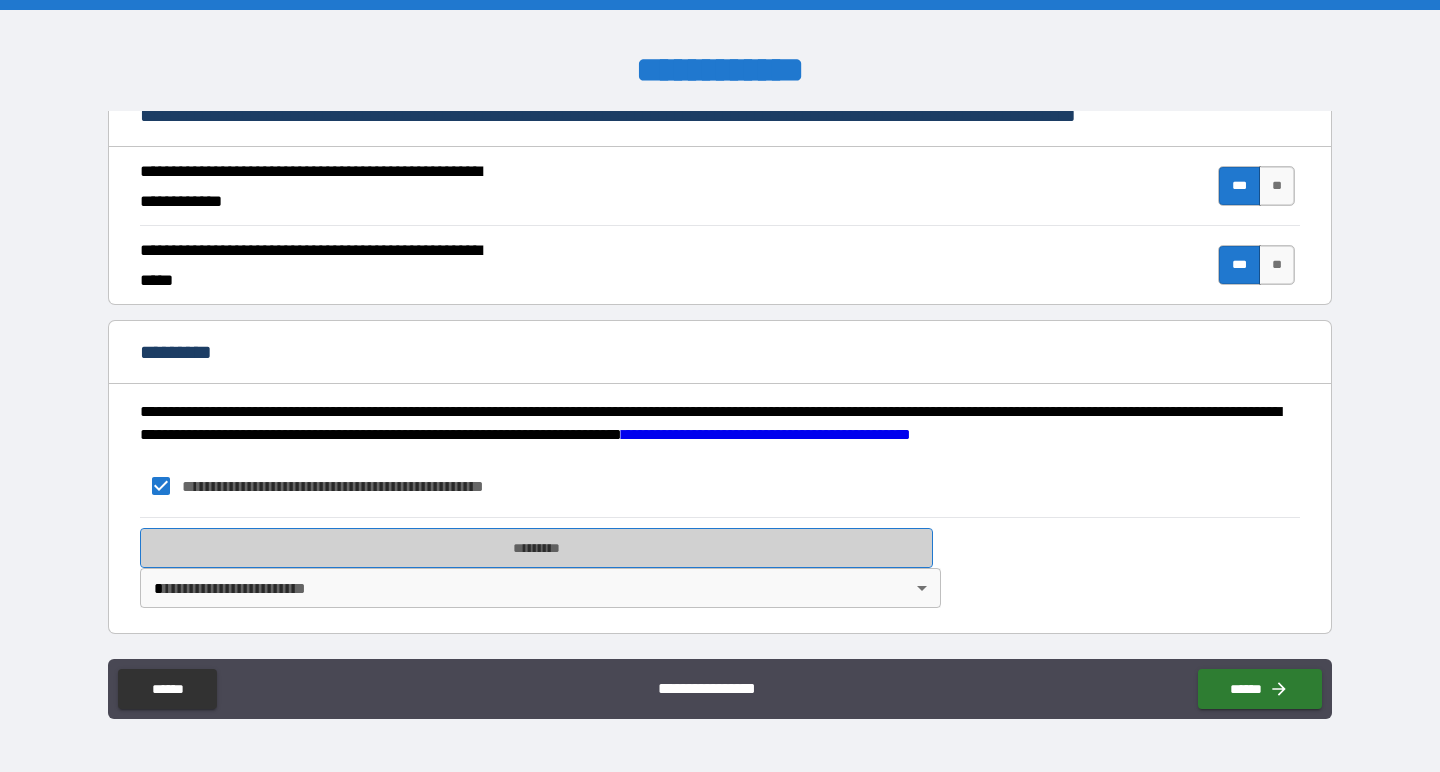 click on "*********" at bounding box center (536, 548) 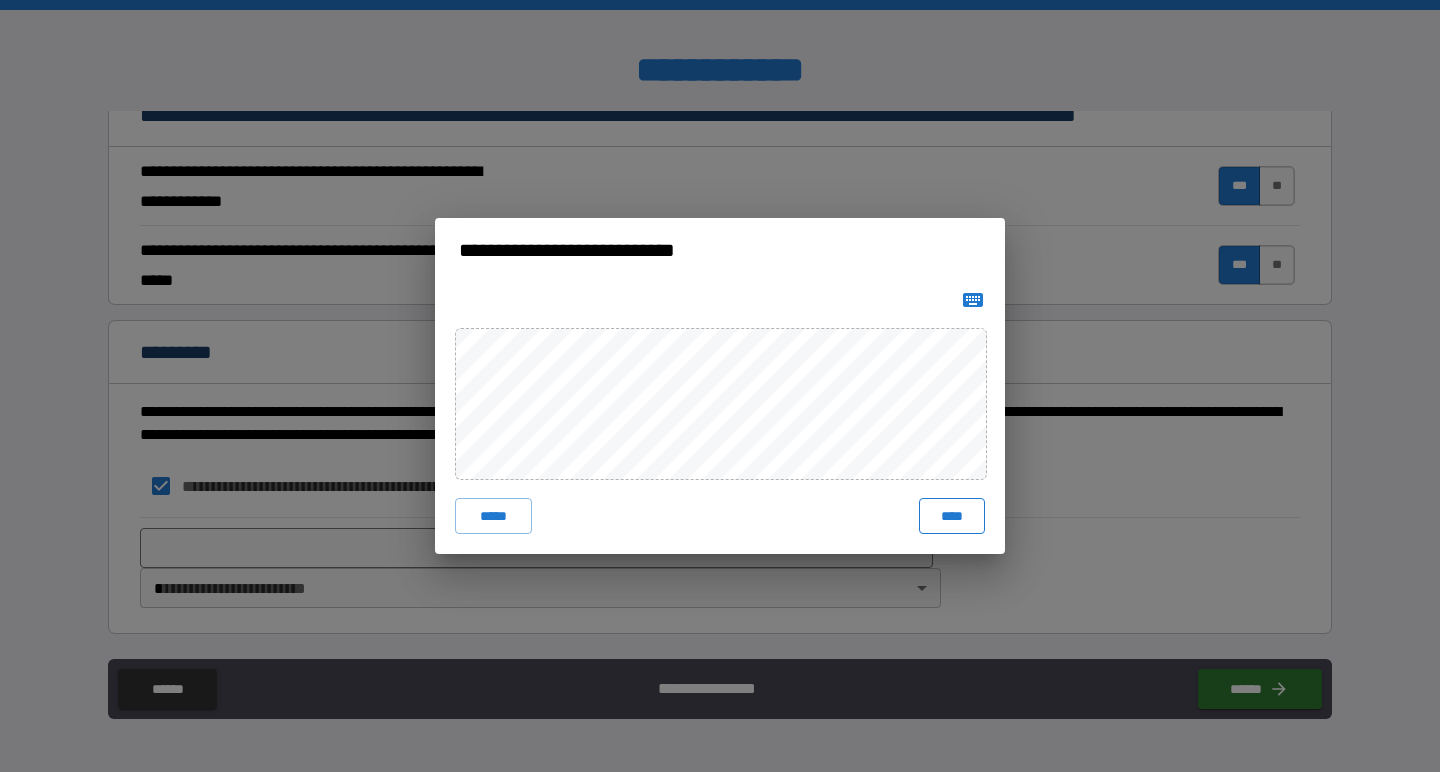 click on "****" at bounding box center (952, 516) 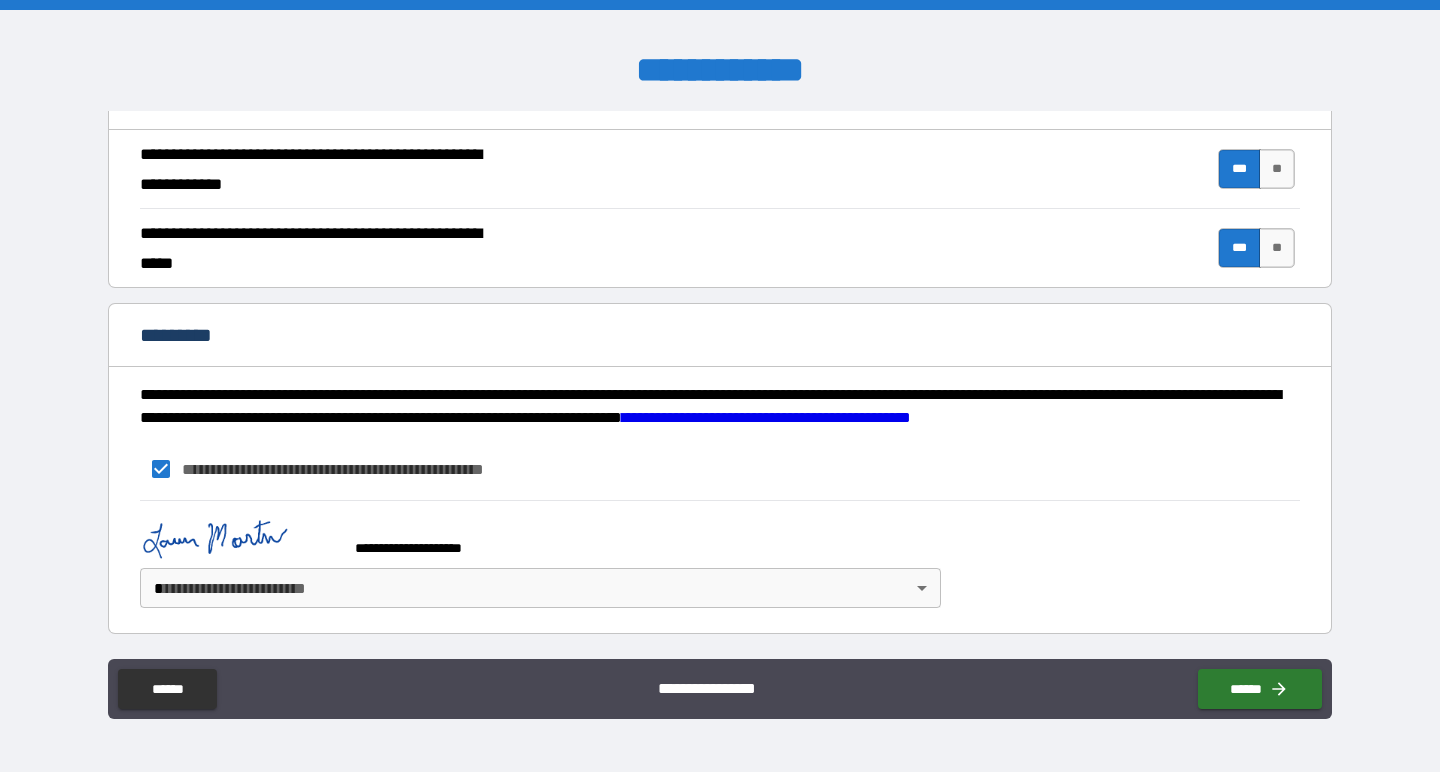 scroll, scrollTop: 1839, scrollLeft: 0, axis: vertical 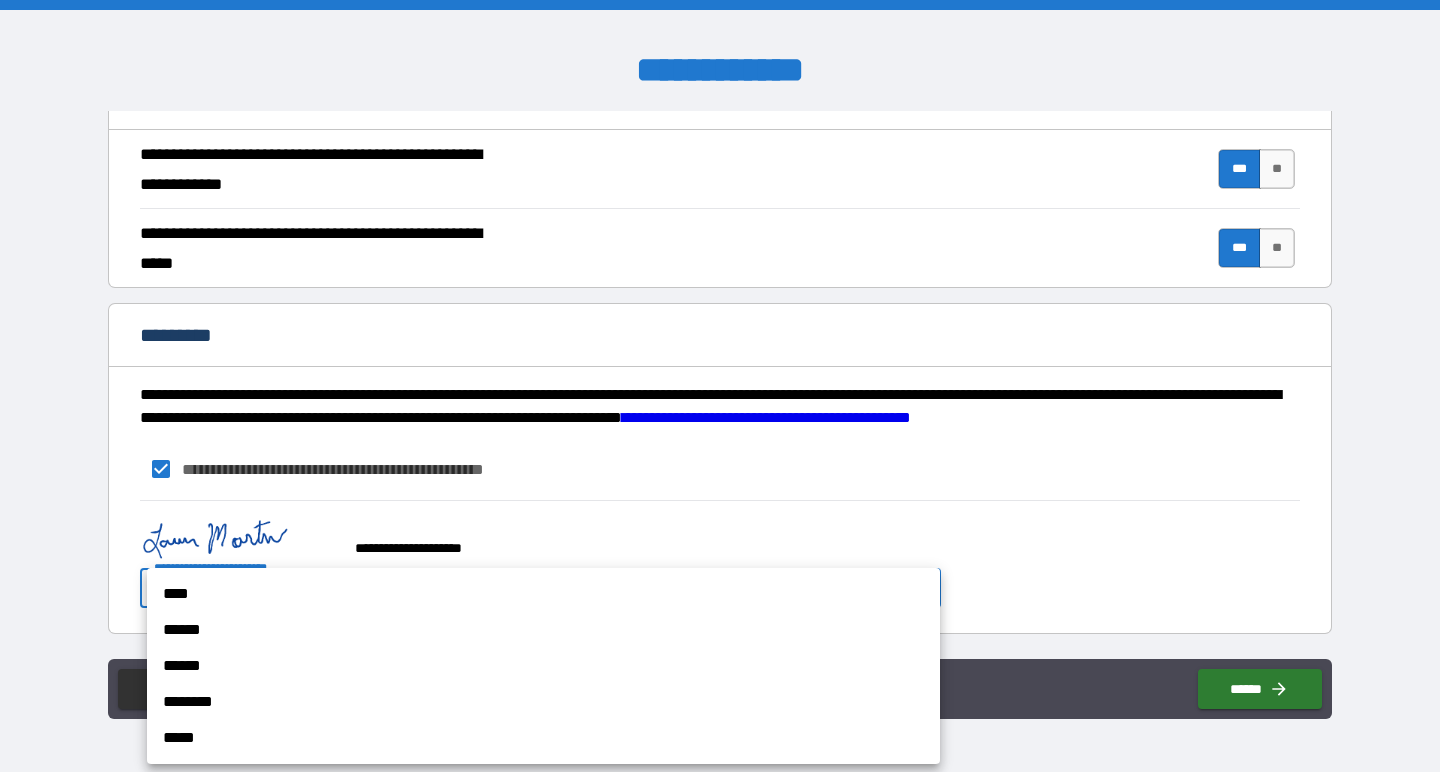 click on "**********" at bounding box center (720, 386) 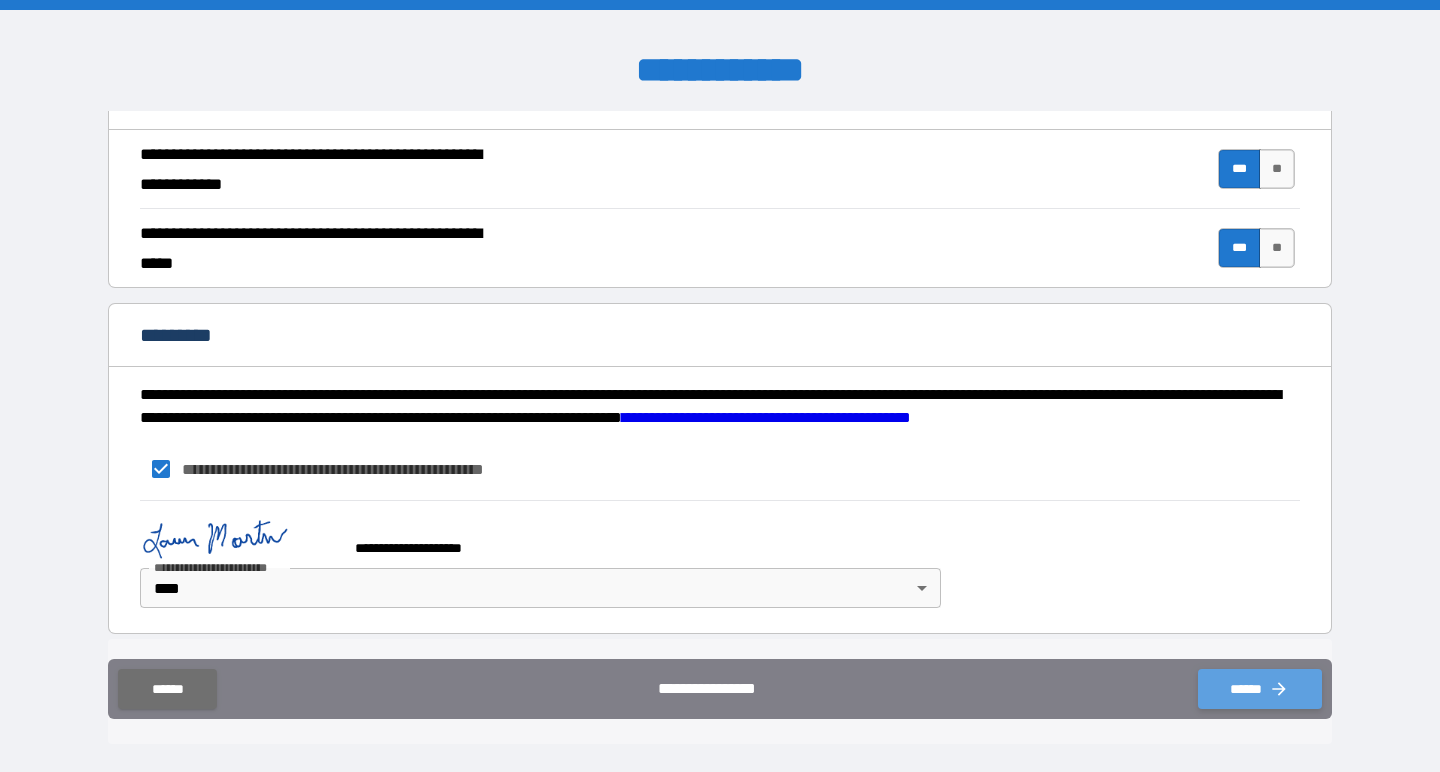 click on "******" at bounding box center (1260, 689) 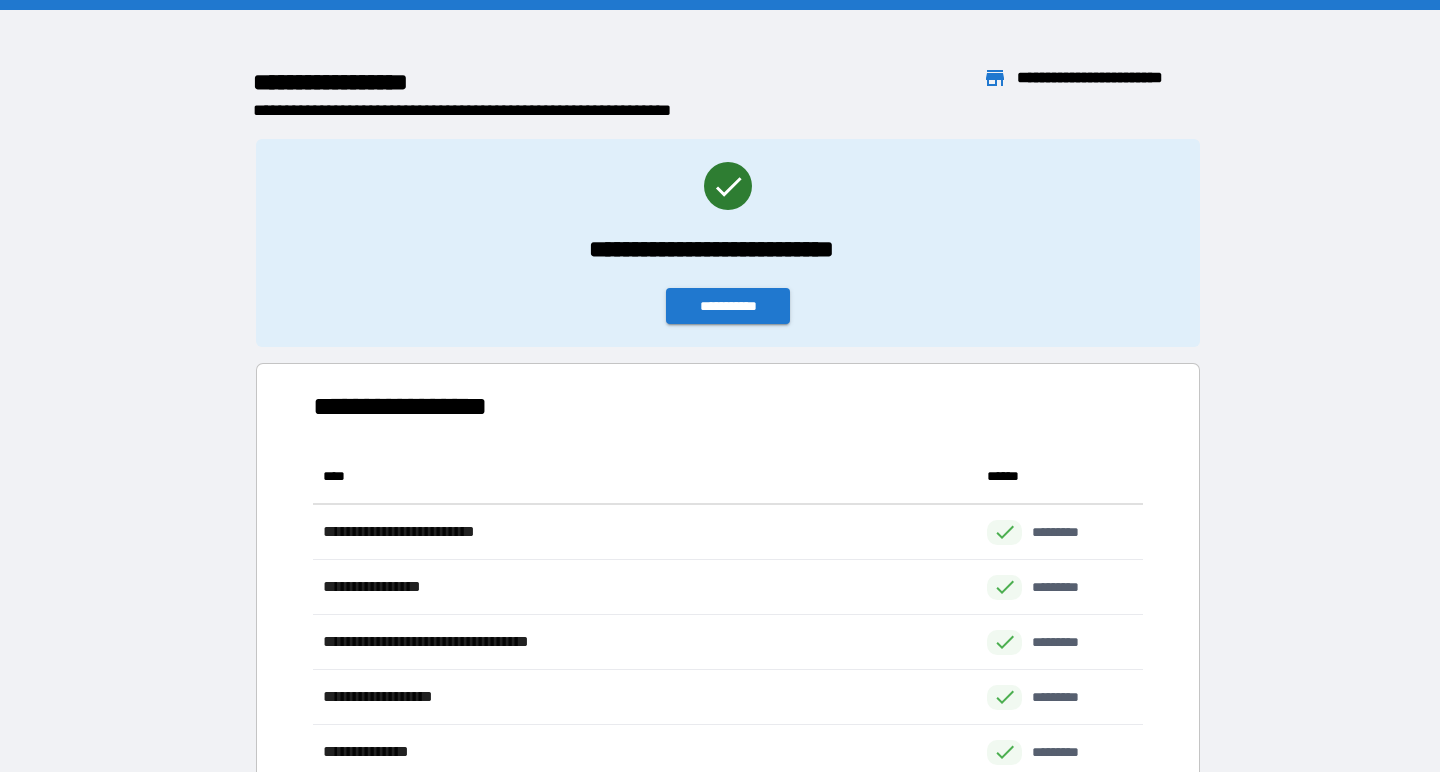 scroll, scrollTop: 1, scrollLeft: 1, axis: both 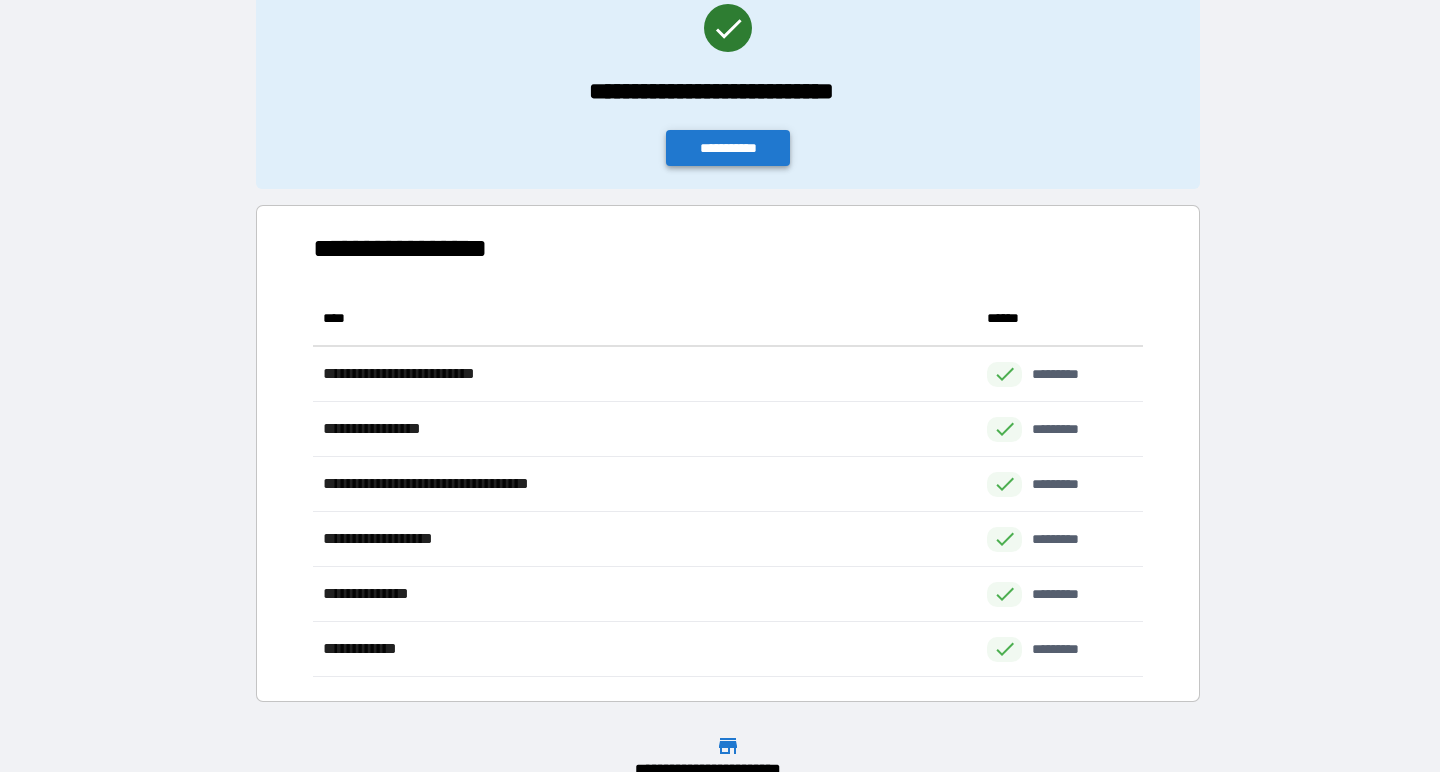 click on "**********" at bounding box center (728, 148) 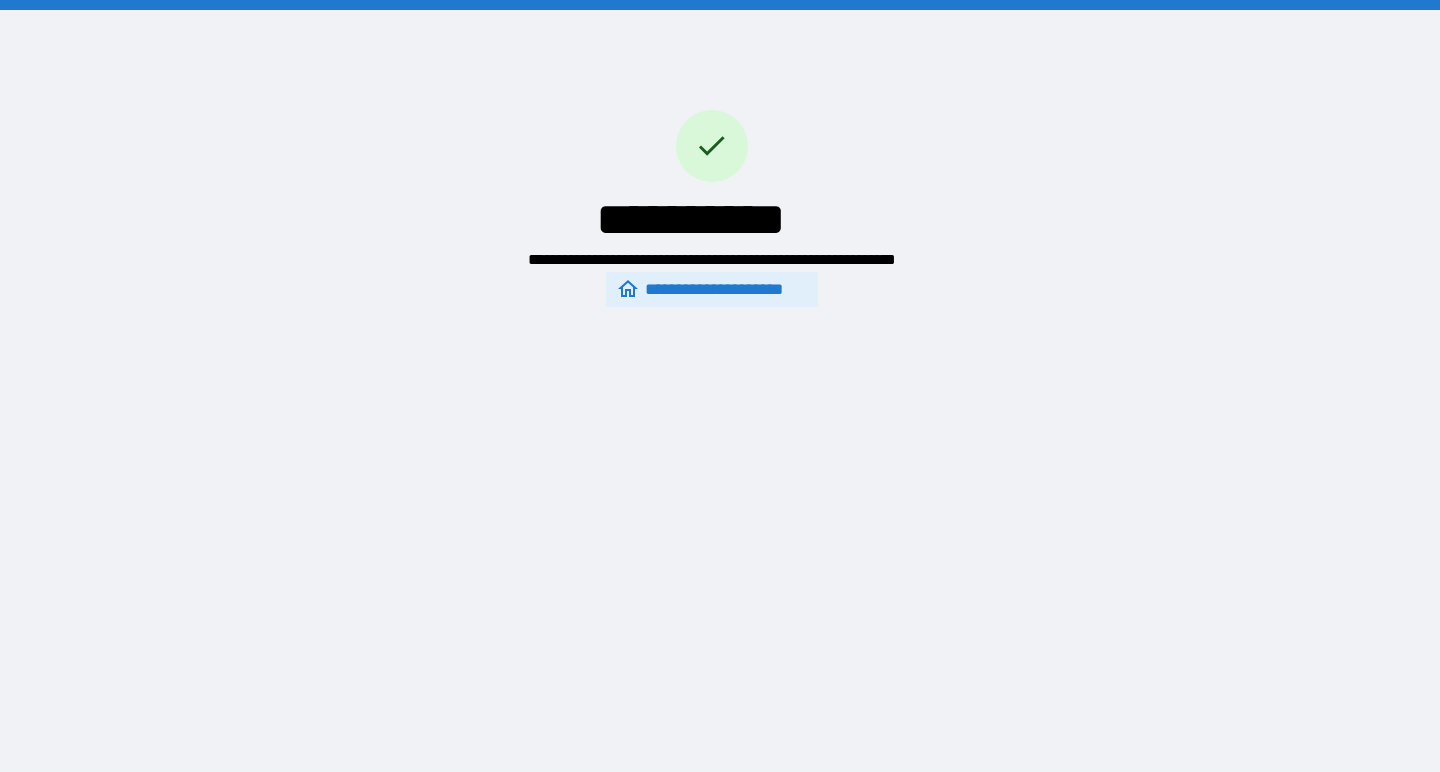 scroll, scrollTop: 0, scrollLeft: 0, axis: both 